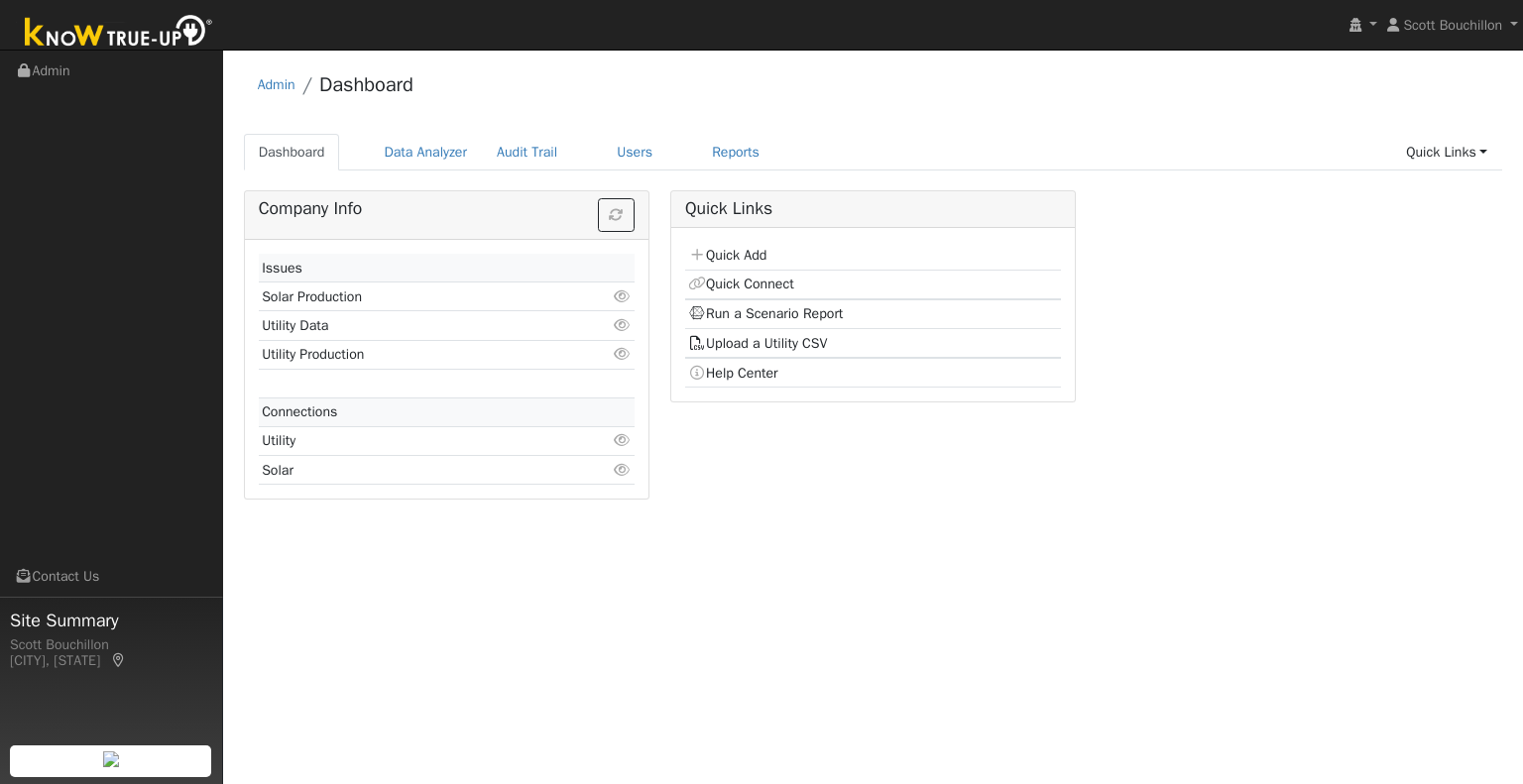 scroll, scrollTop: 0, scrollLeft: 0, axis: both 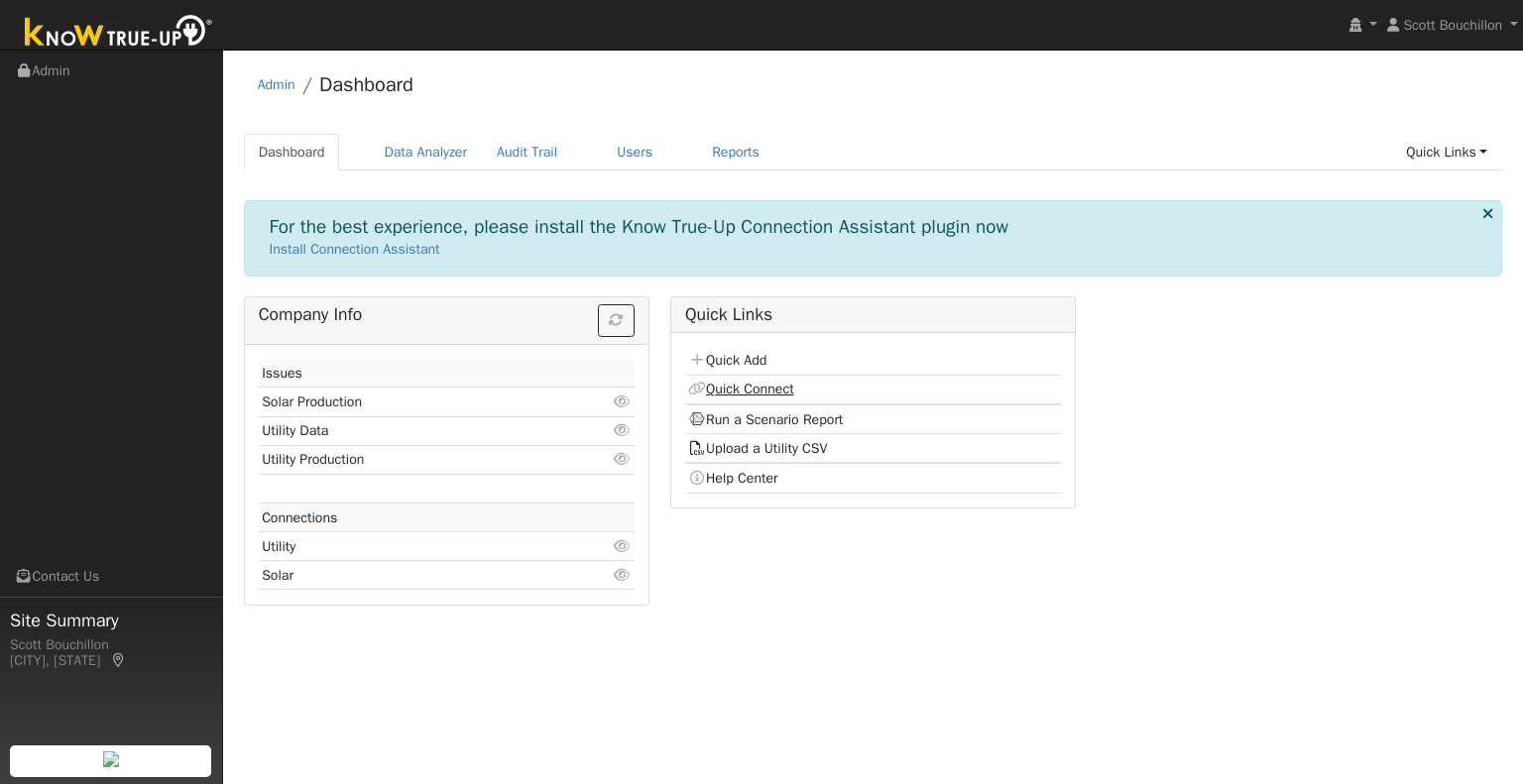 click on "Quick Connect" at bounding box center (741, 389) 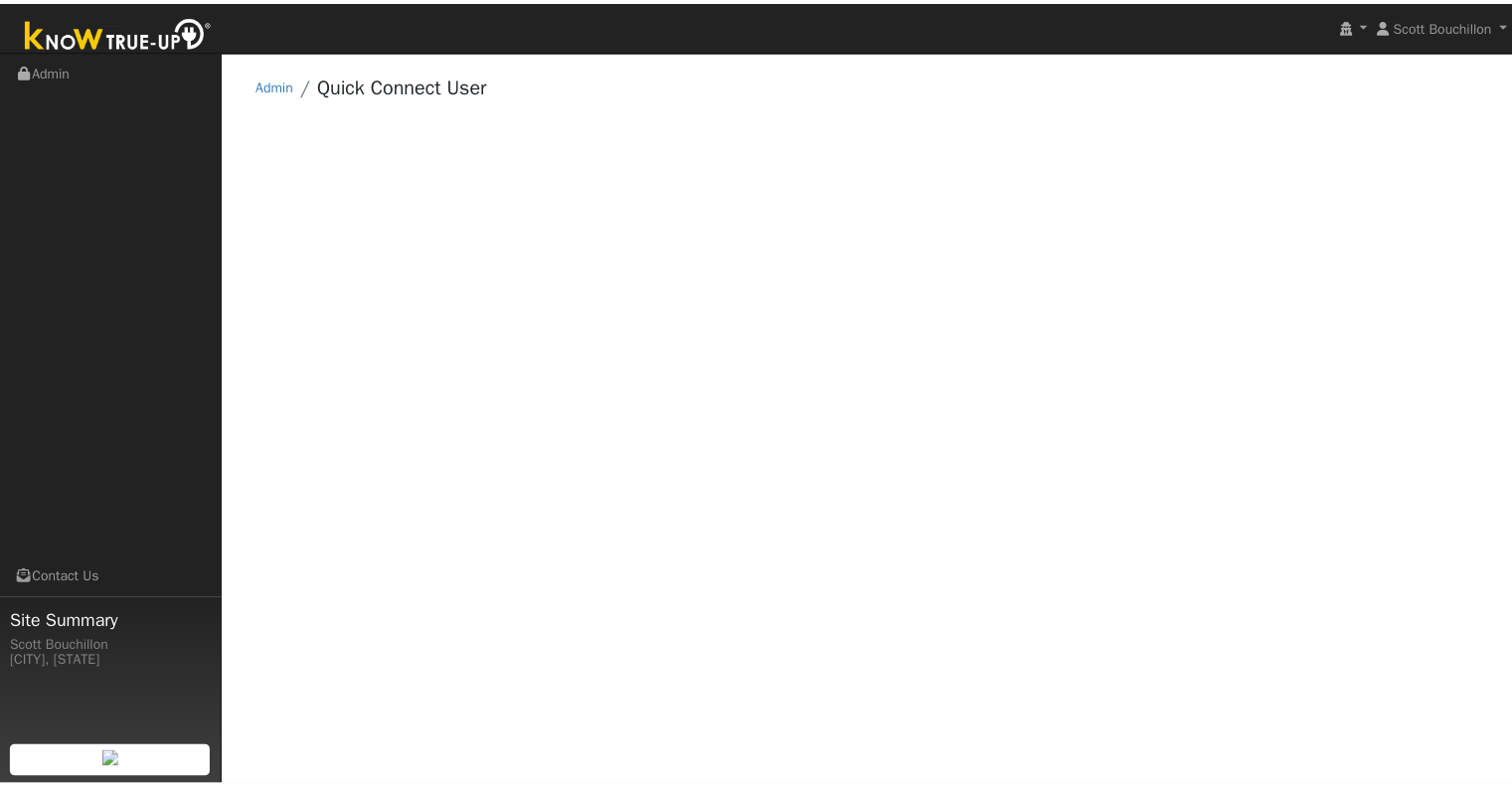 scroll, scrollTop: 0, scrollLeft: 0, axis: both 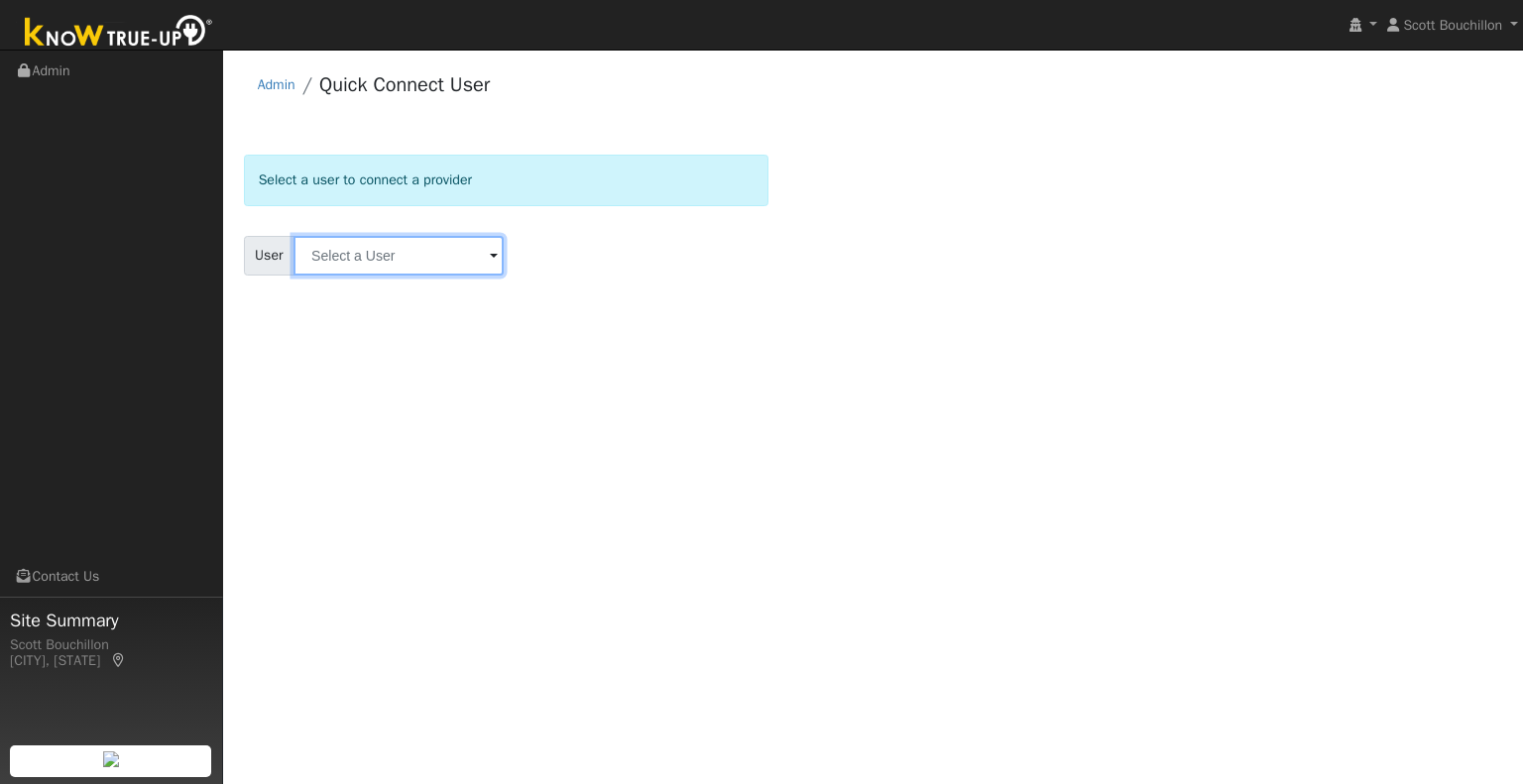 click at bounding box center [399, 256] 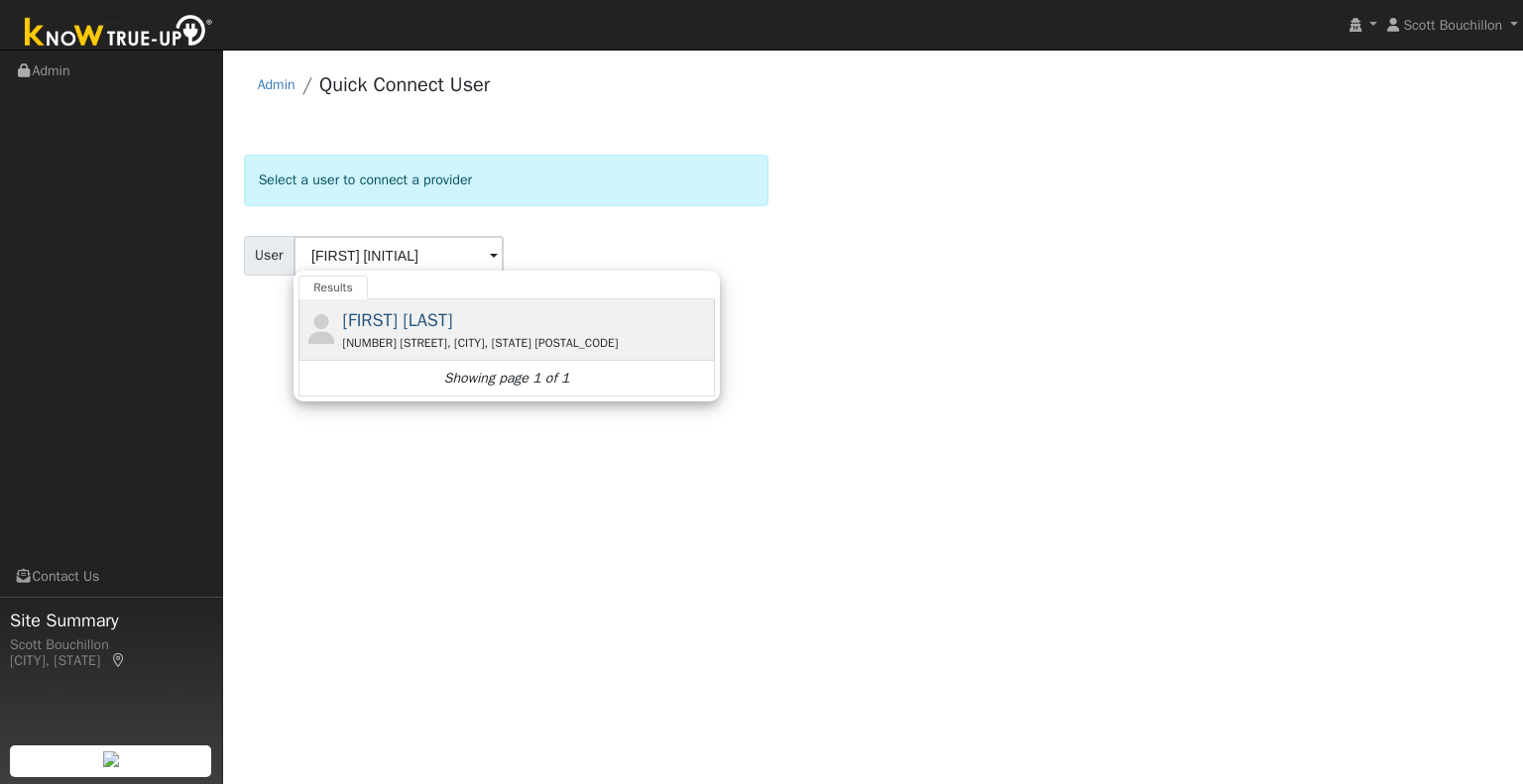 click on "[NUMBER] [STREET], [CITY], [STATE] [POSTAL_CODE]" at bounding box center [527, 343] 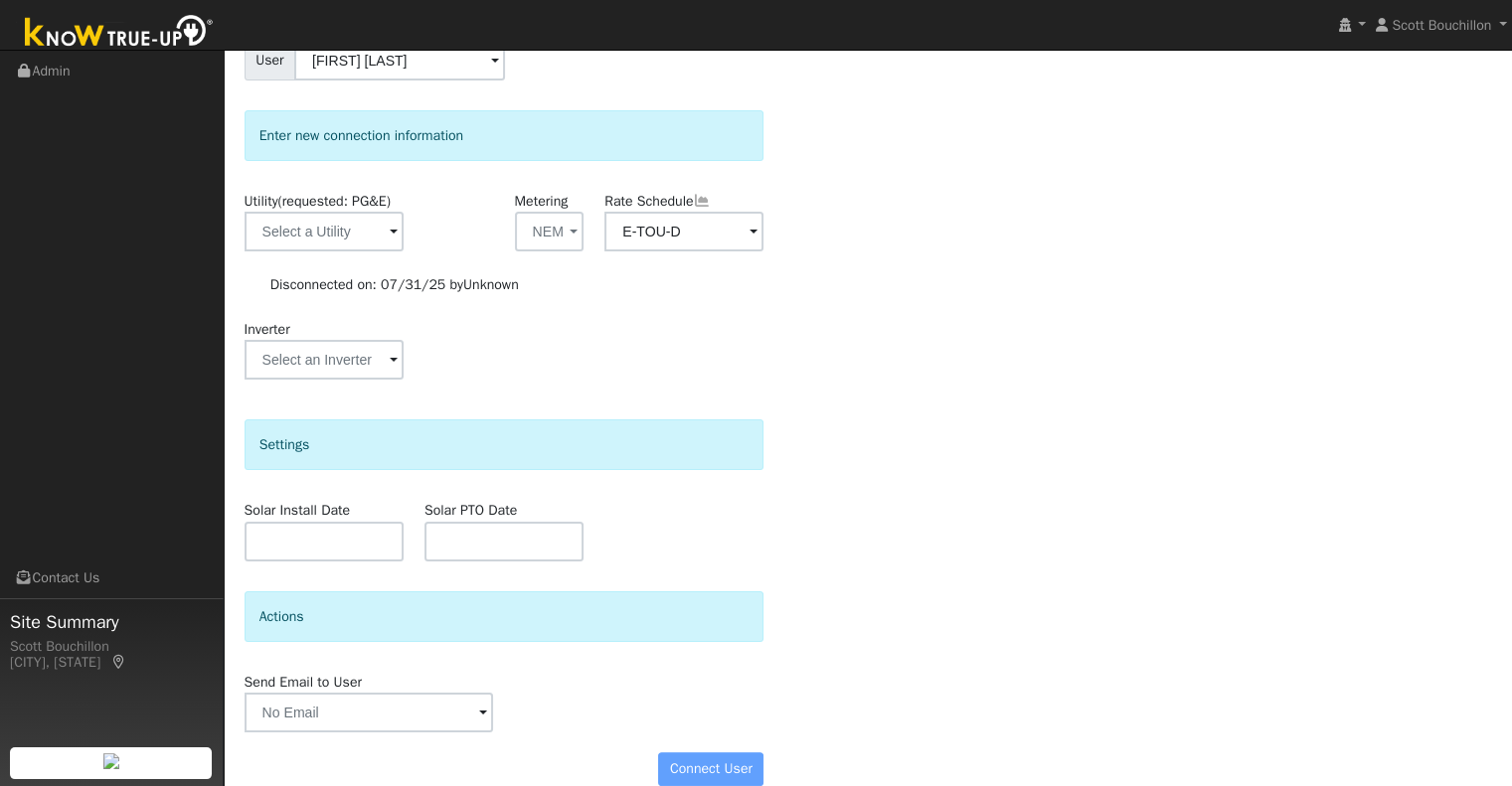 scroll, scrollTop: 199, scrollLeft: 0, axis: vertical 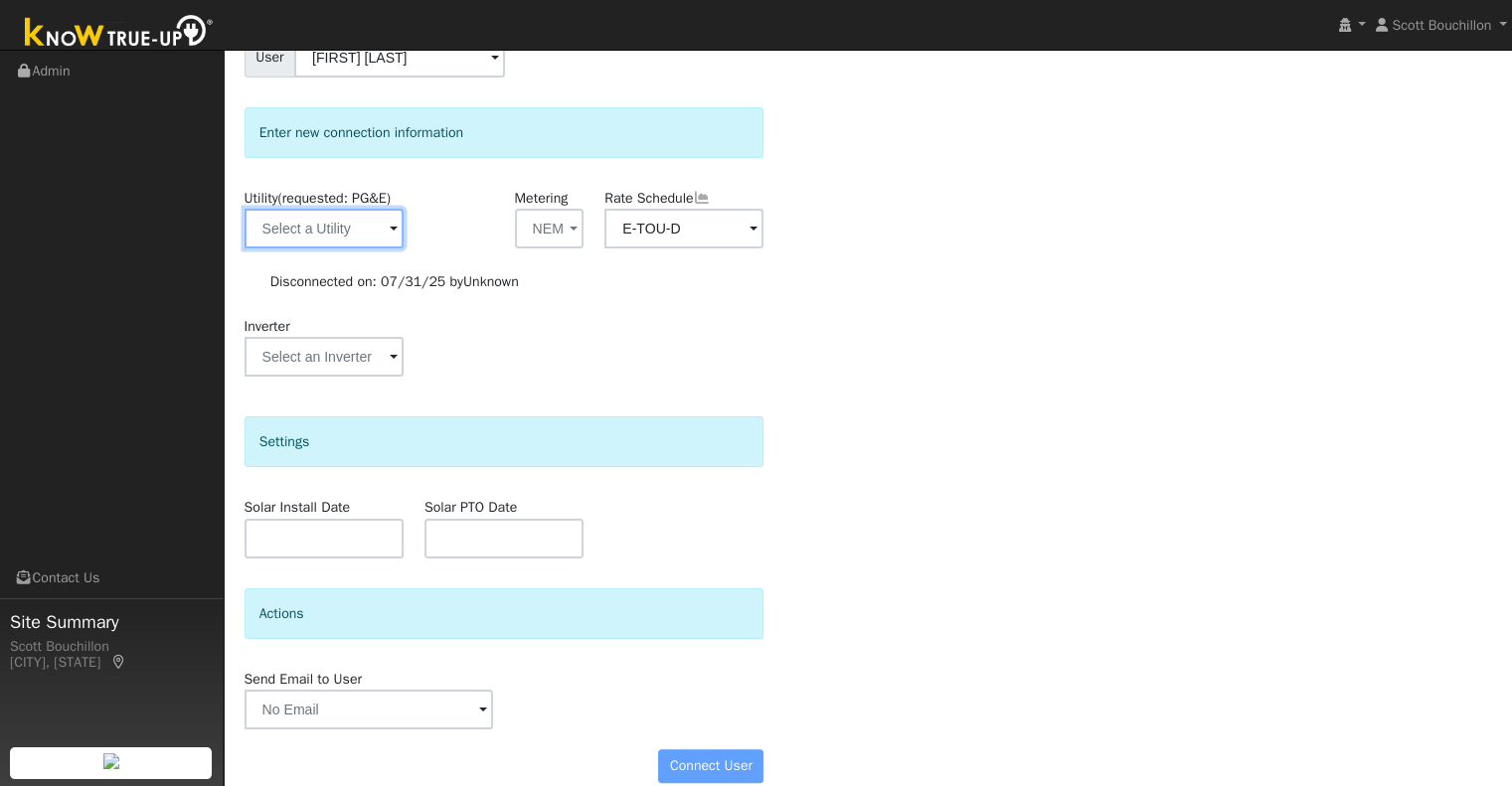 click at bounding box center [324, 229] 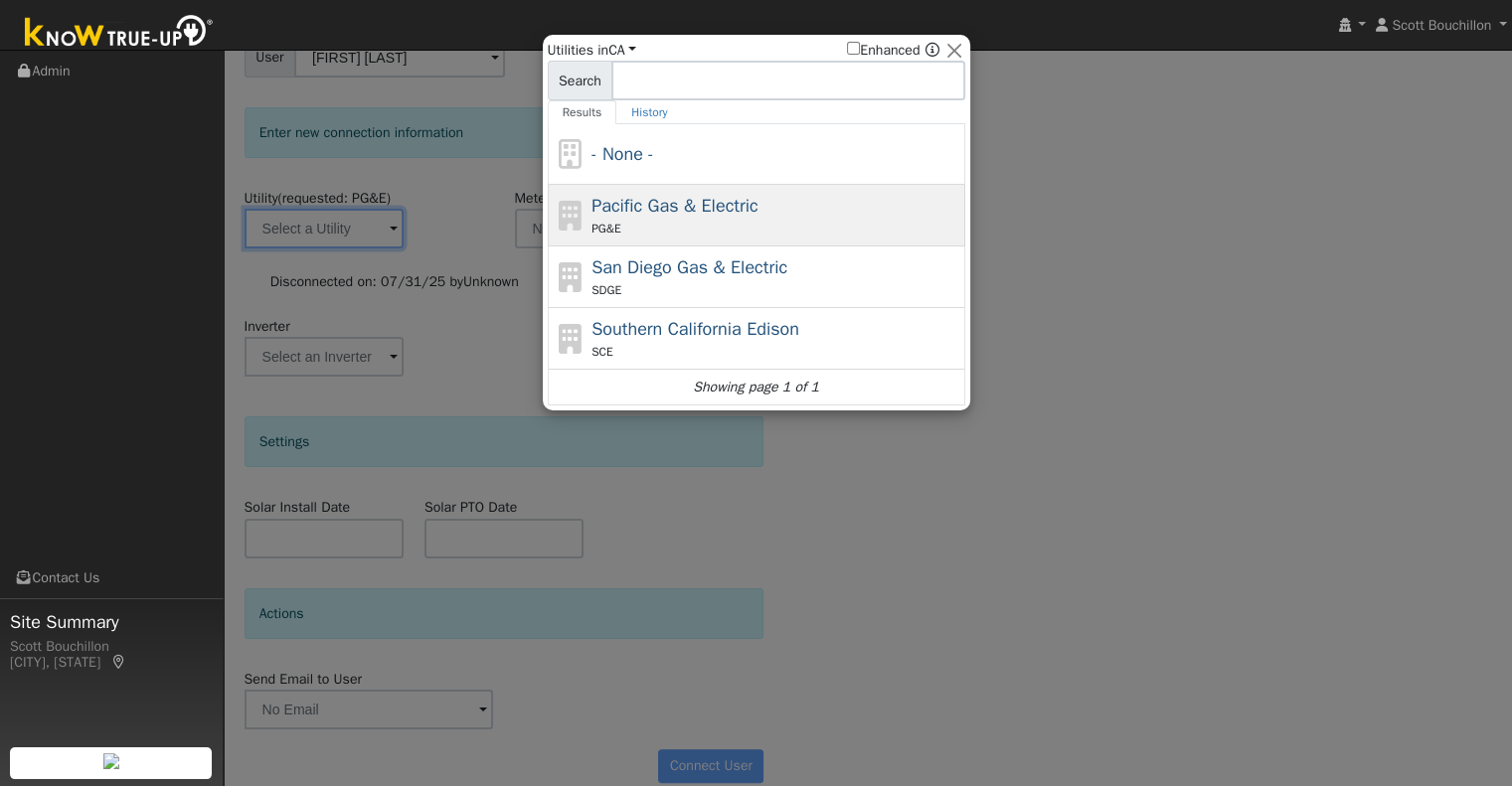 click on "PG&E" at bounding box center (775, 229) 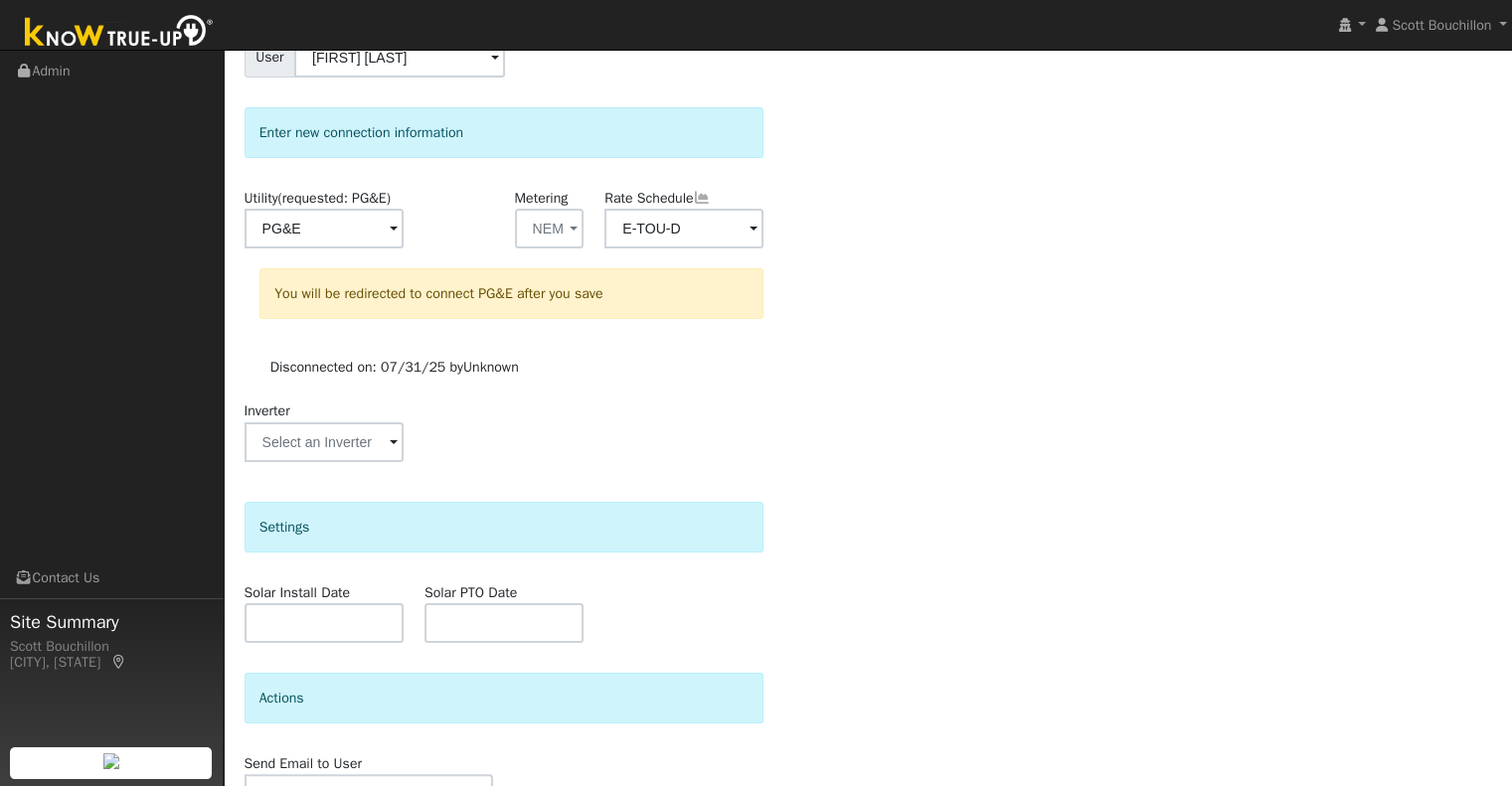 scroll, scrollTop: 307, scrollLeft: 0, axis: vertical 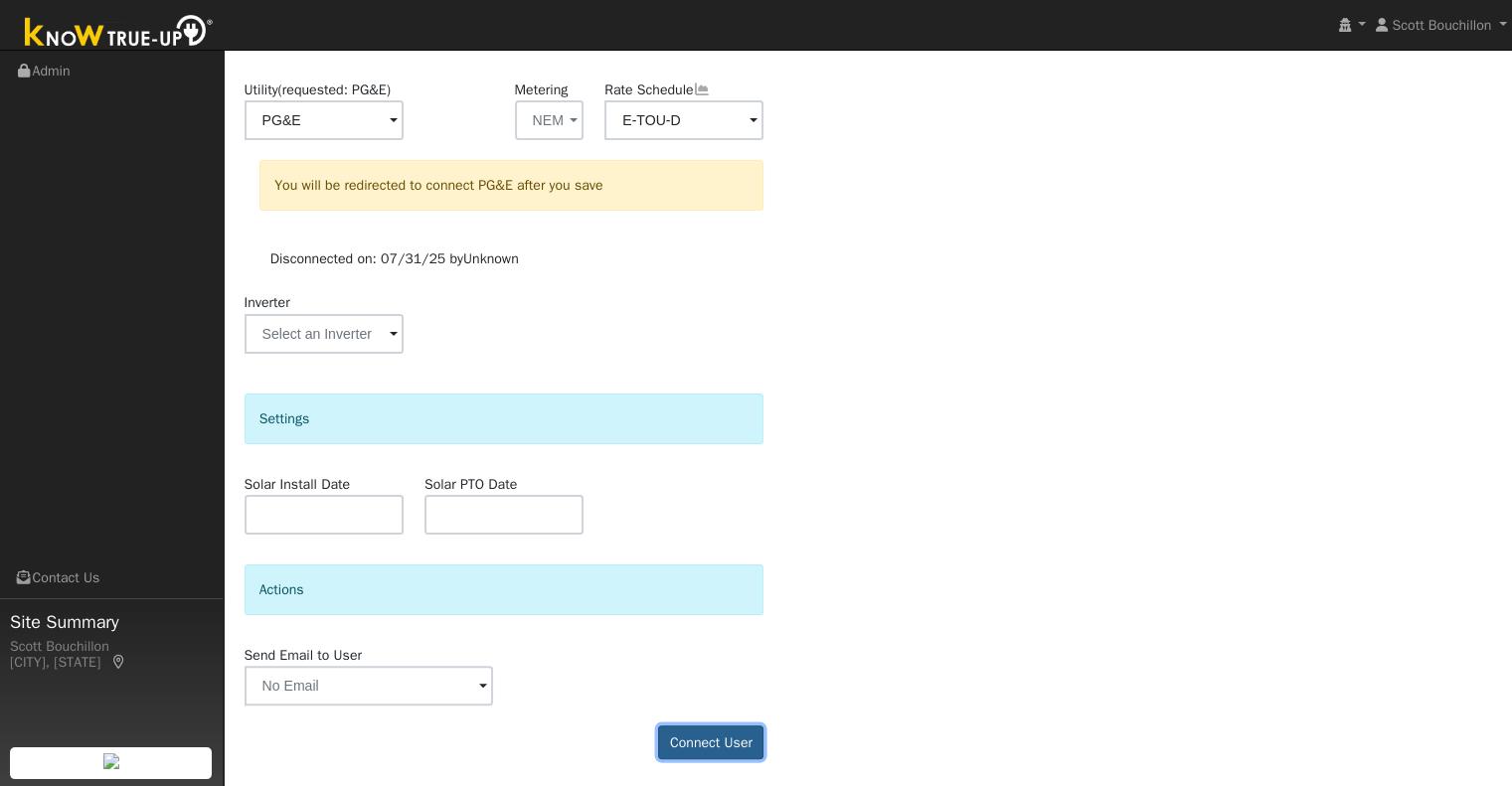 click on "Connect User" at bounding box center (711, 742) 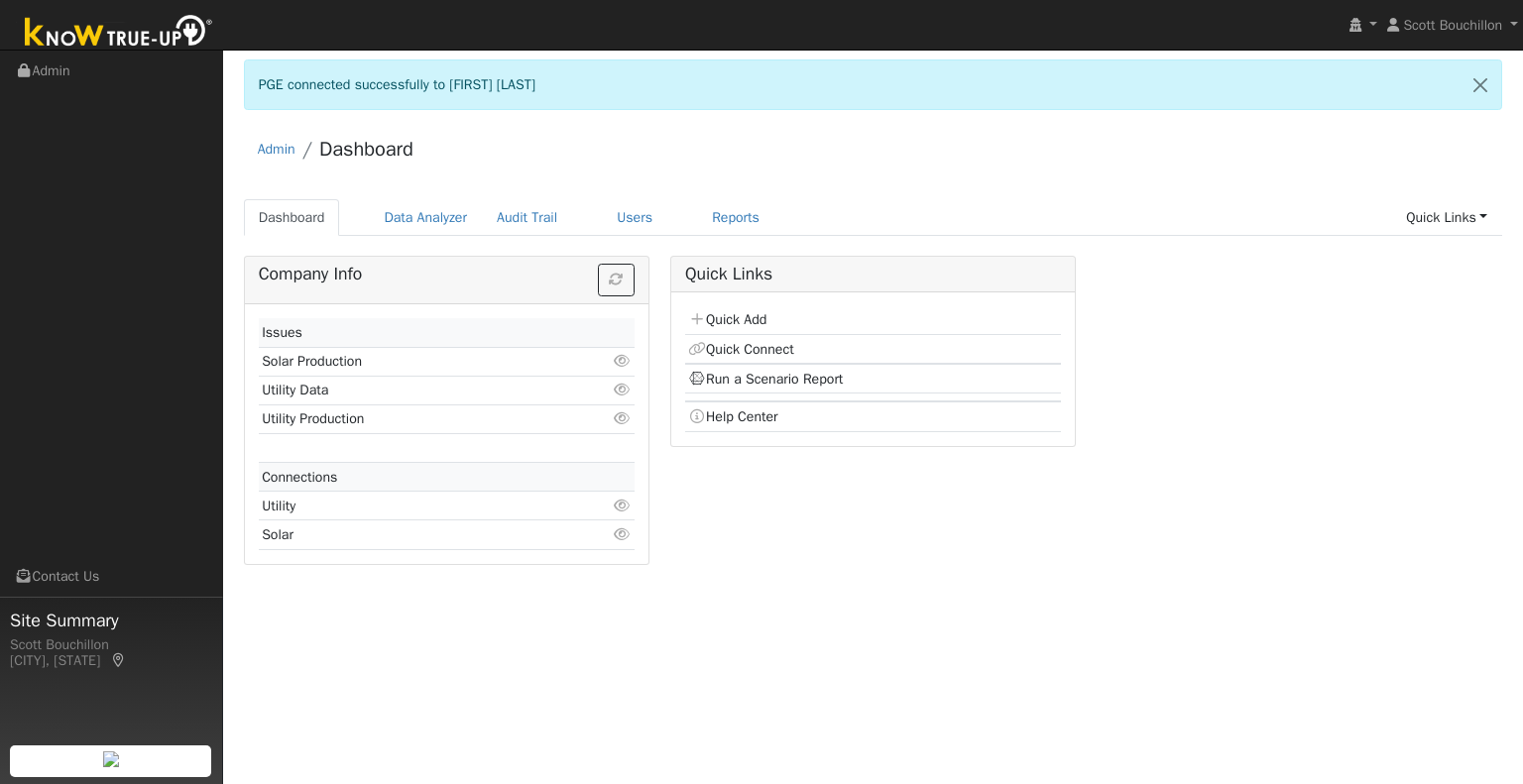 scroll, scrollTop: 0, scrollLeft: 0, axis: both 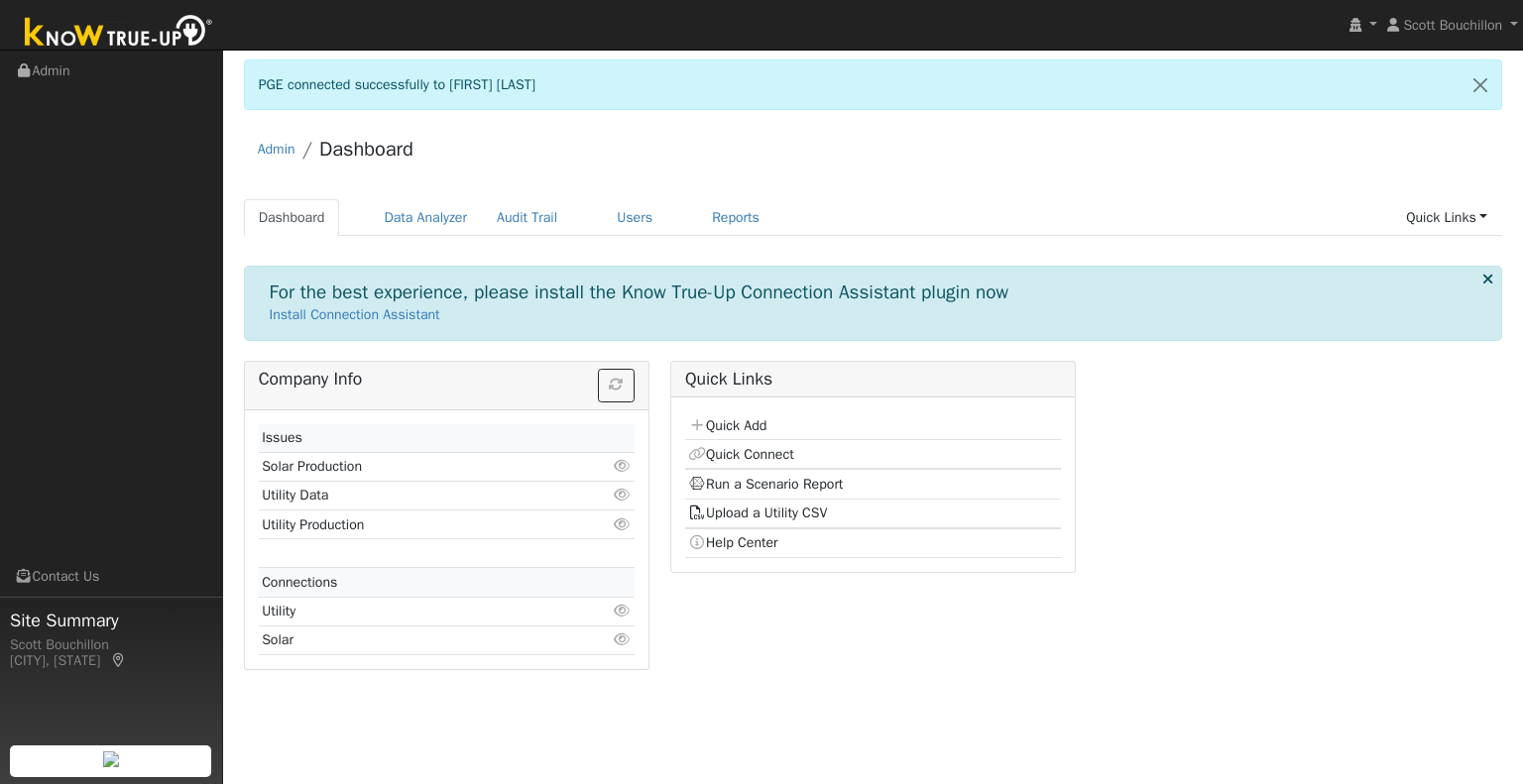 click at bounding box center [1487, 279] 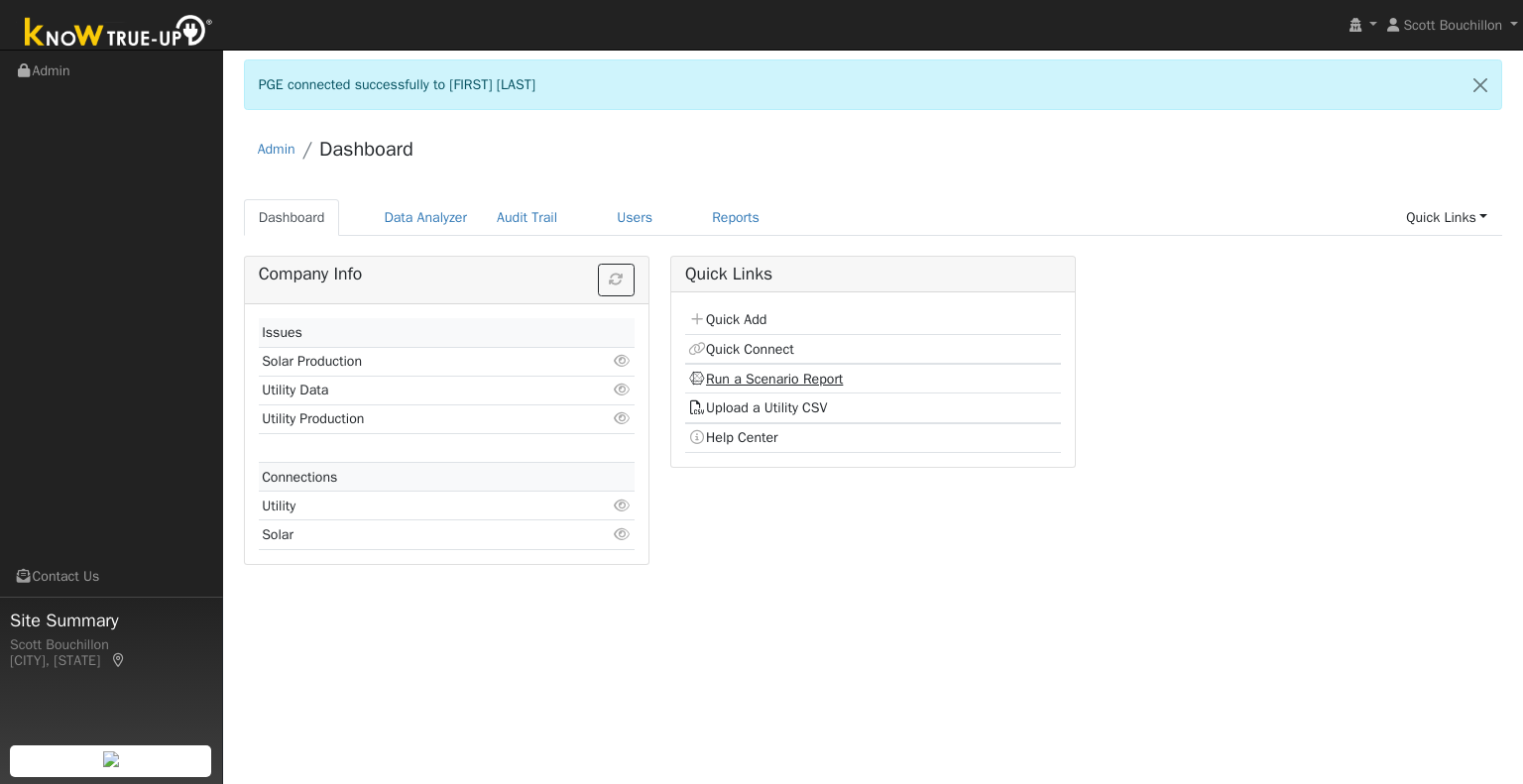 click on "Run a Scenario Report" at bounding box center (765, 379) 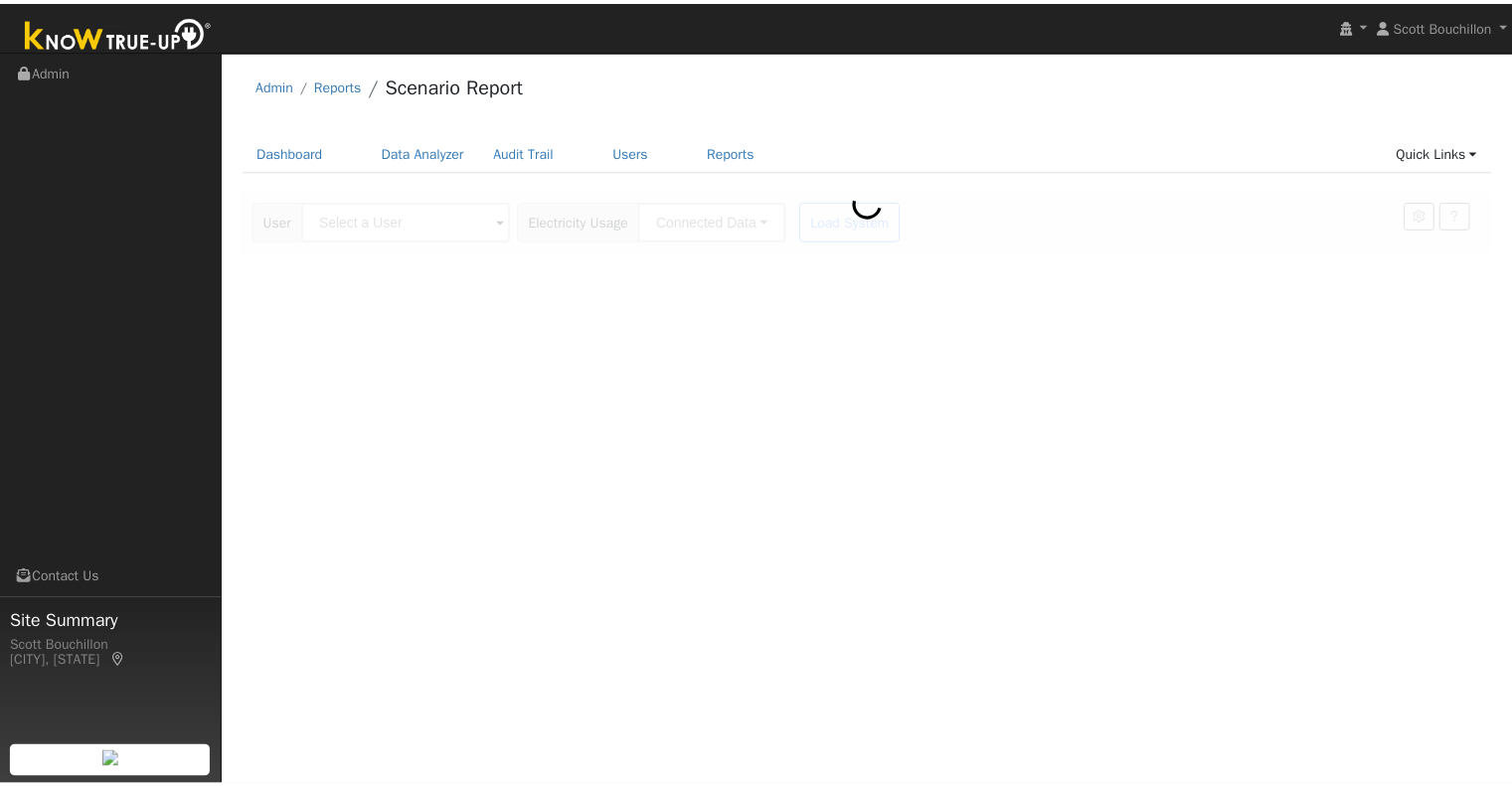 scroll, scrollTop: 0, scrollLeft: 0, axis: both 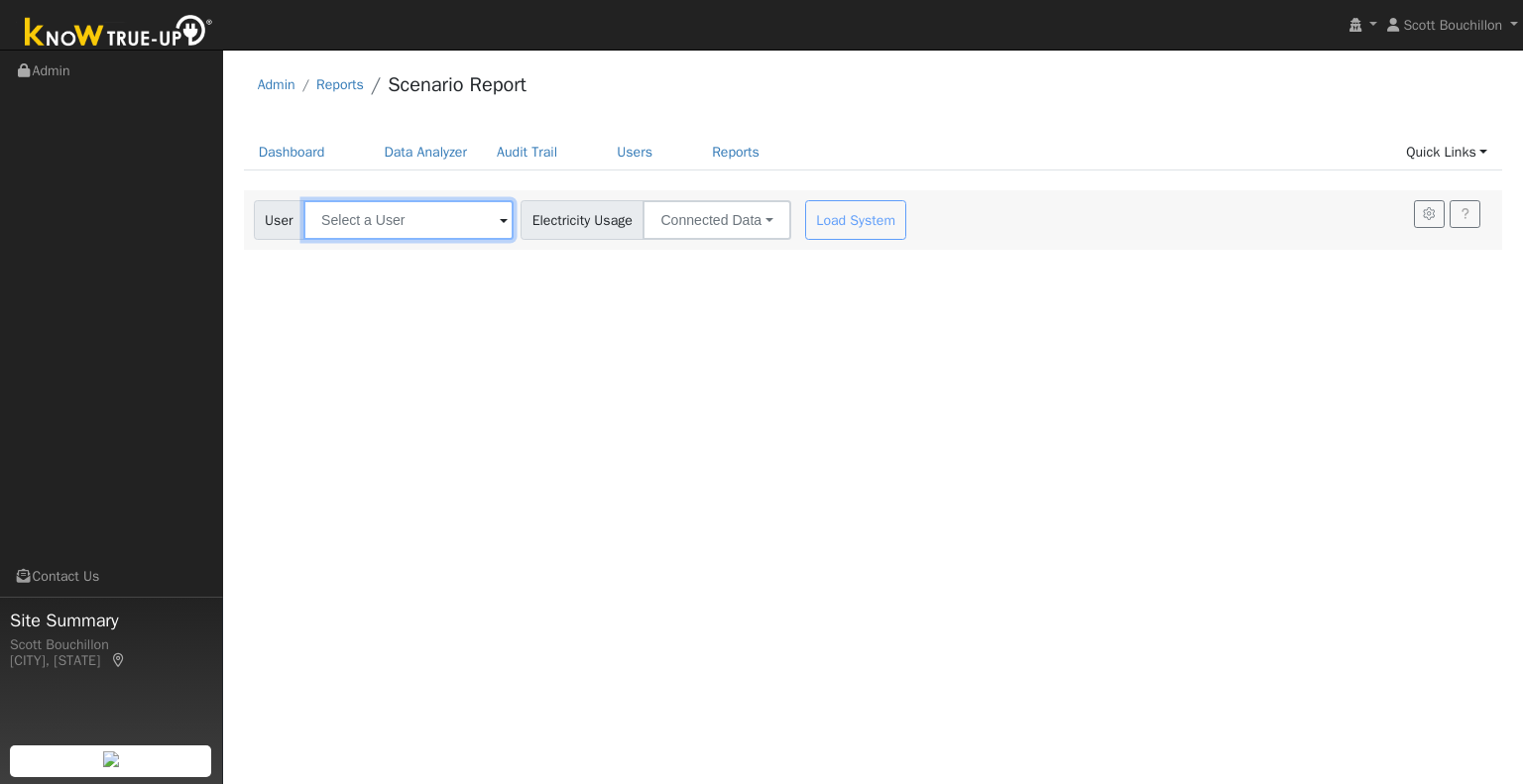 click at bounding box center [409, 220] 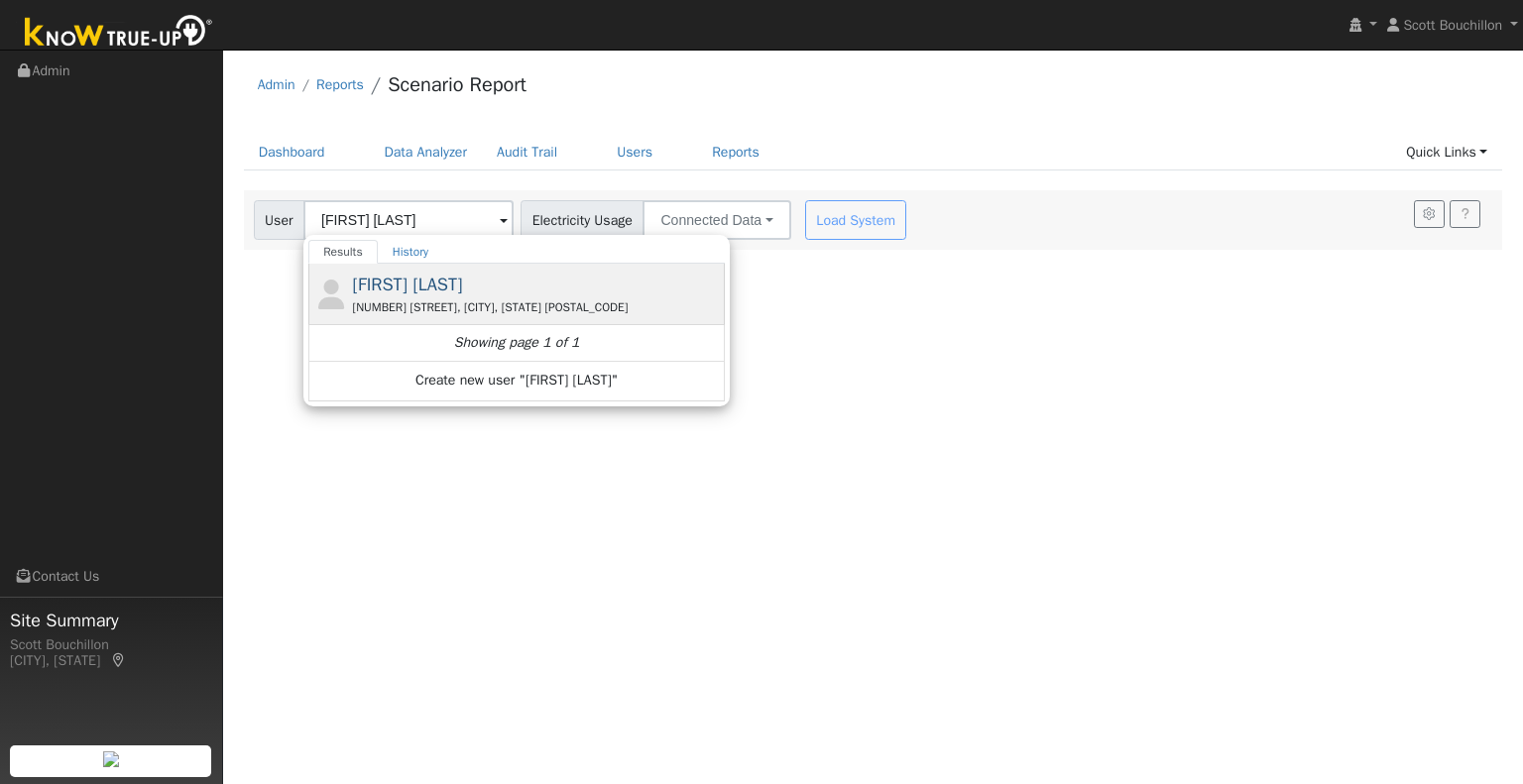 click on "4001 El Pomar Drive, Templeton, CA 93465" at bounding box center [536, 307] 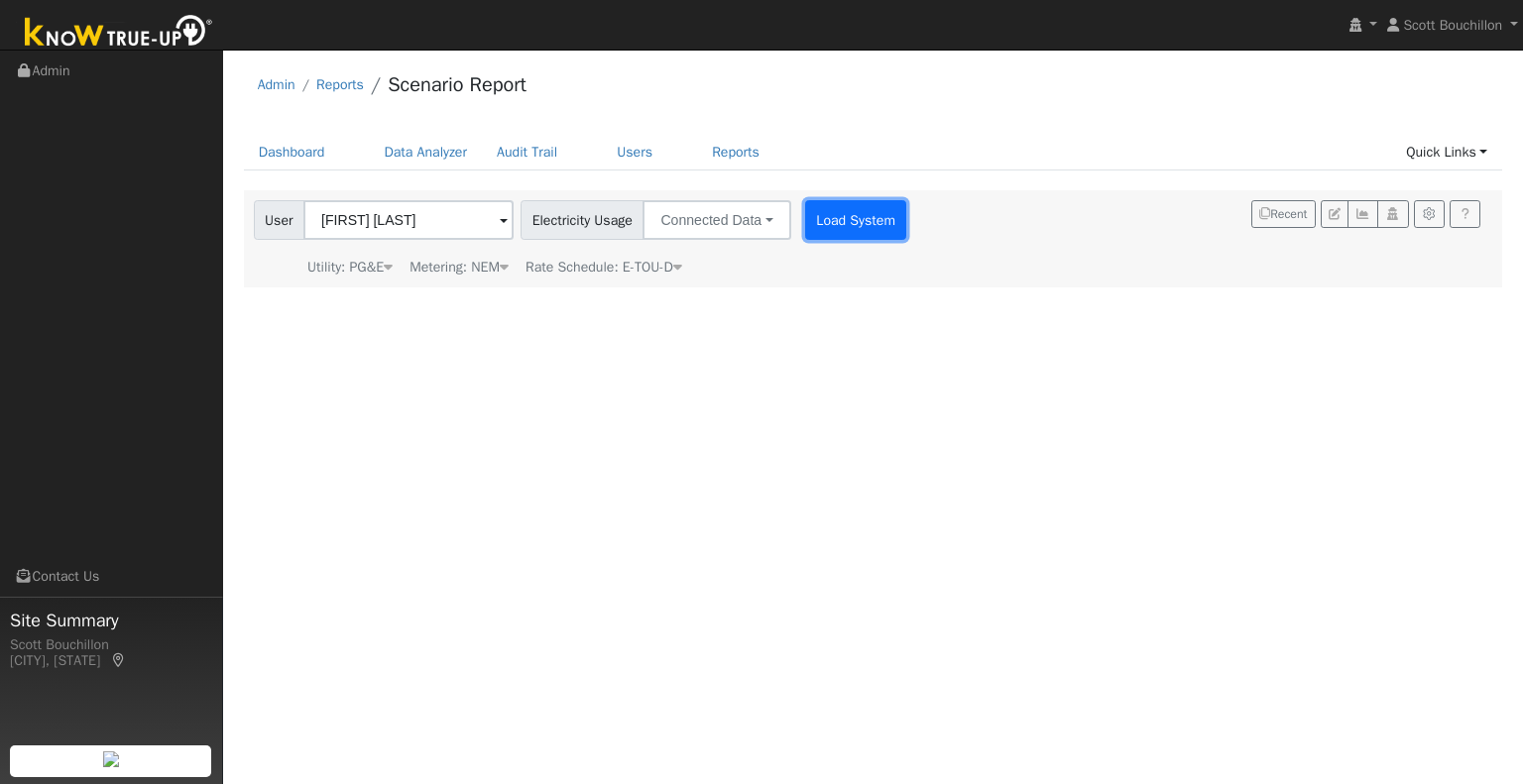 click on "Load System" at bounding box center (856, 220) 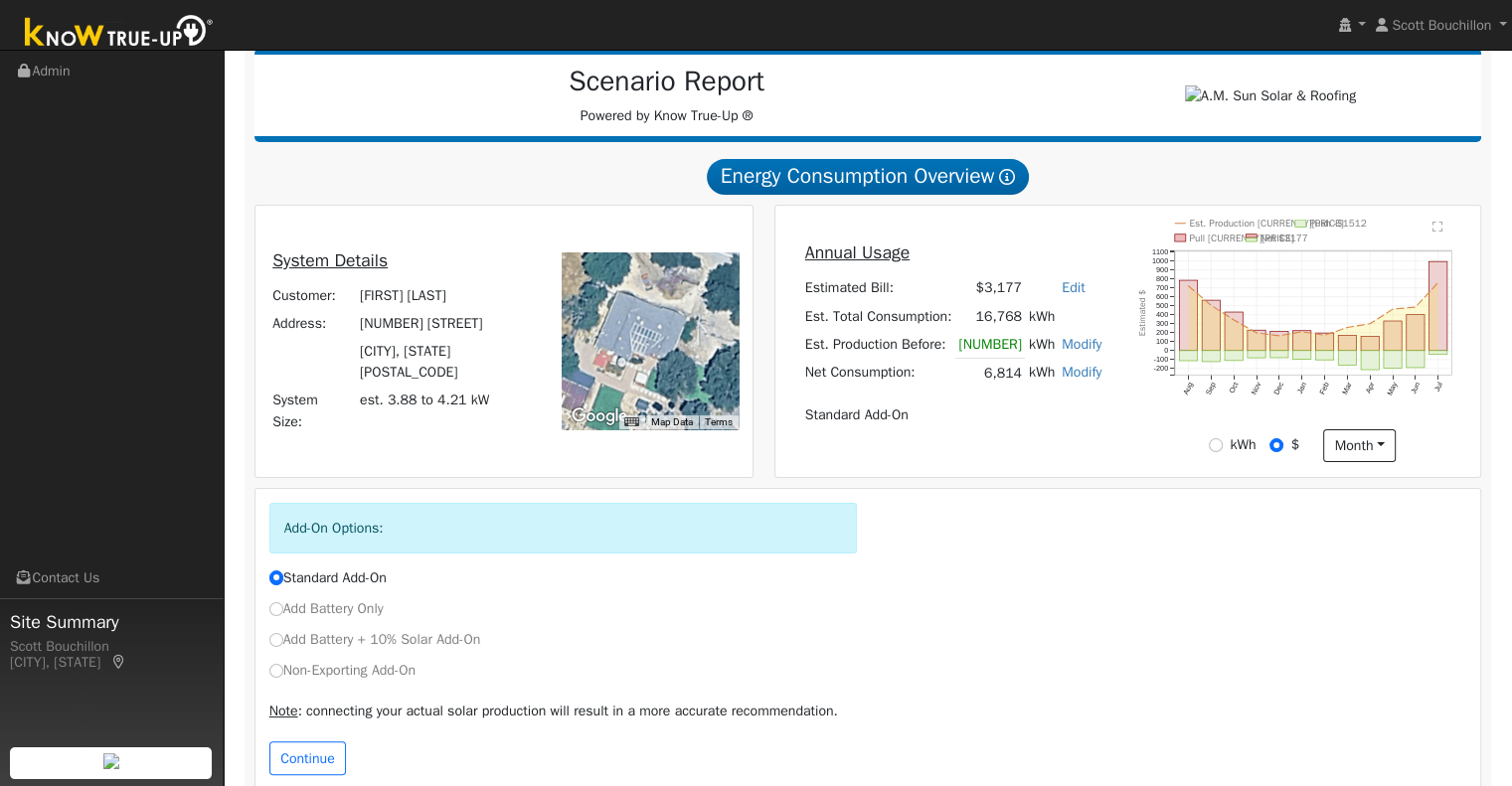 scroll, scrollTop: 287, scrollLeft: 0, axis: vertical 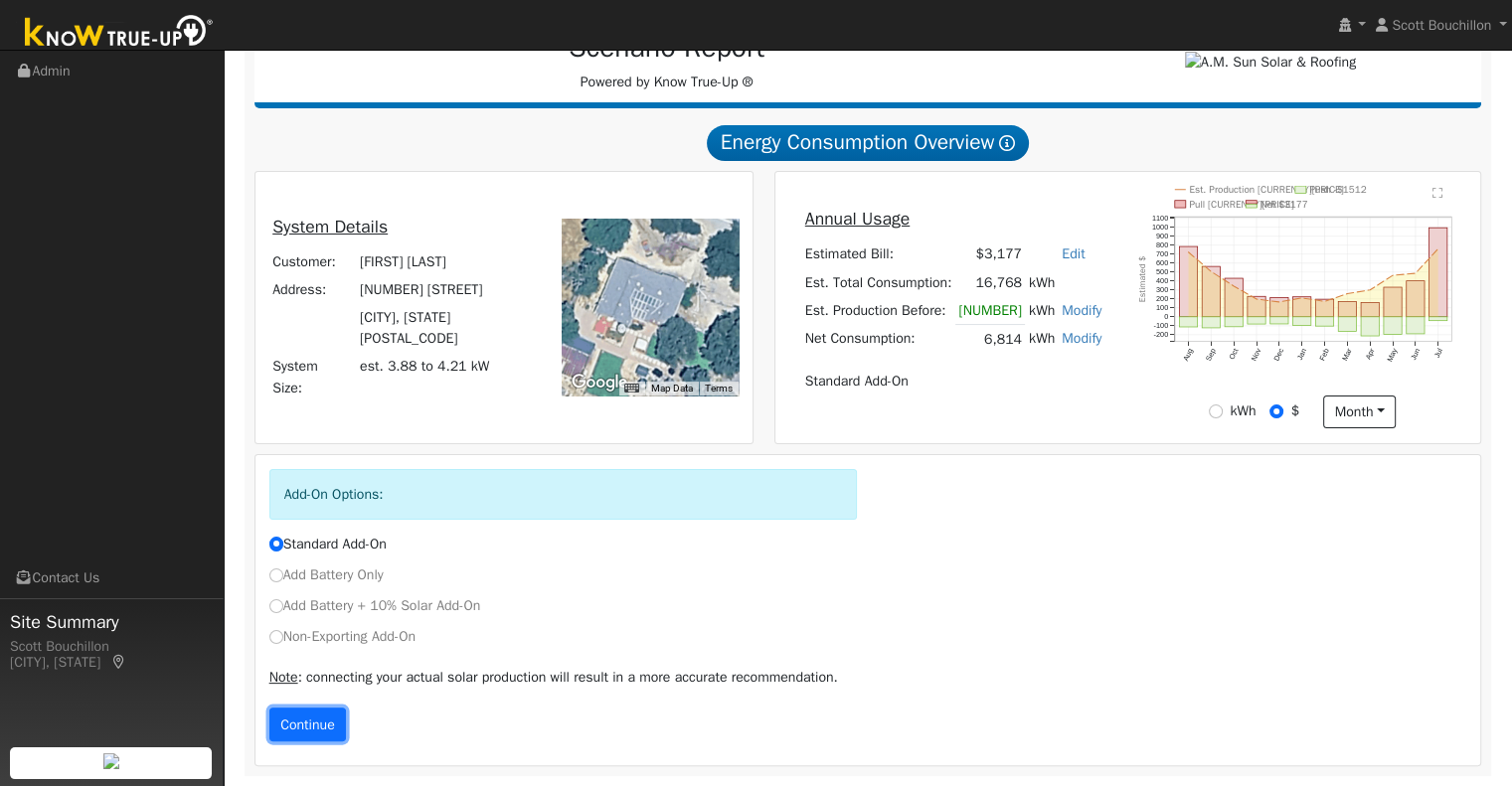 click on "Continue" at bounding box center (308, 724) 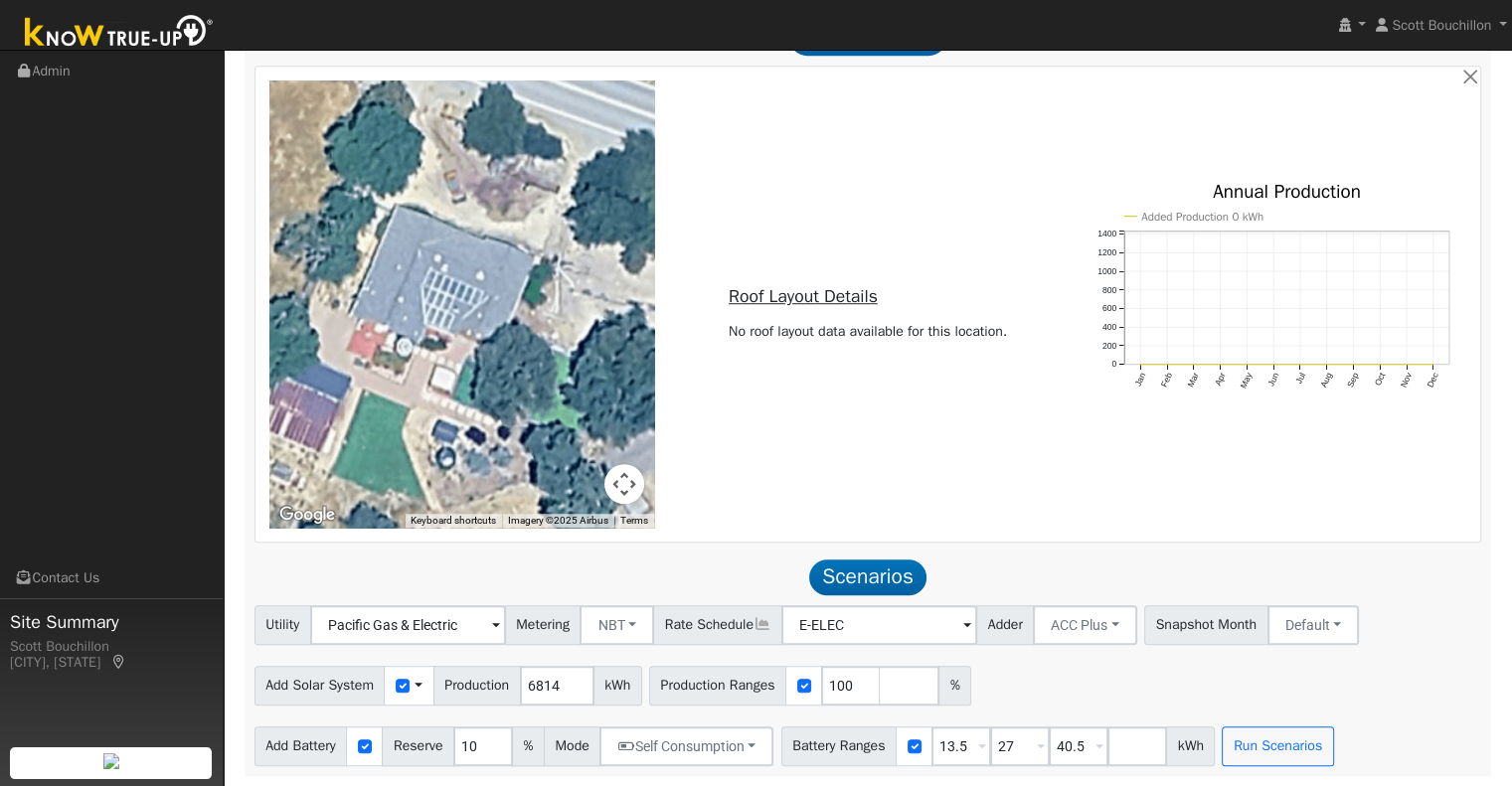 scroll, scrollTop: 1342, scrollLeft: 0, axis: vertical 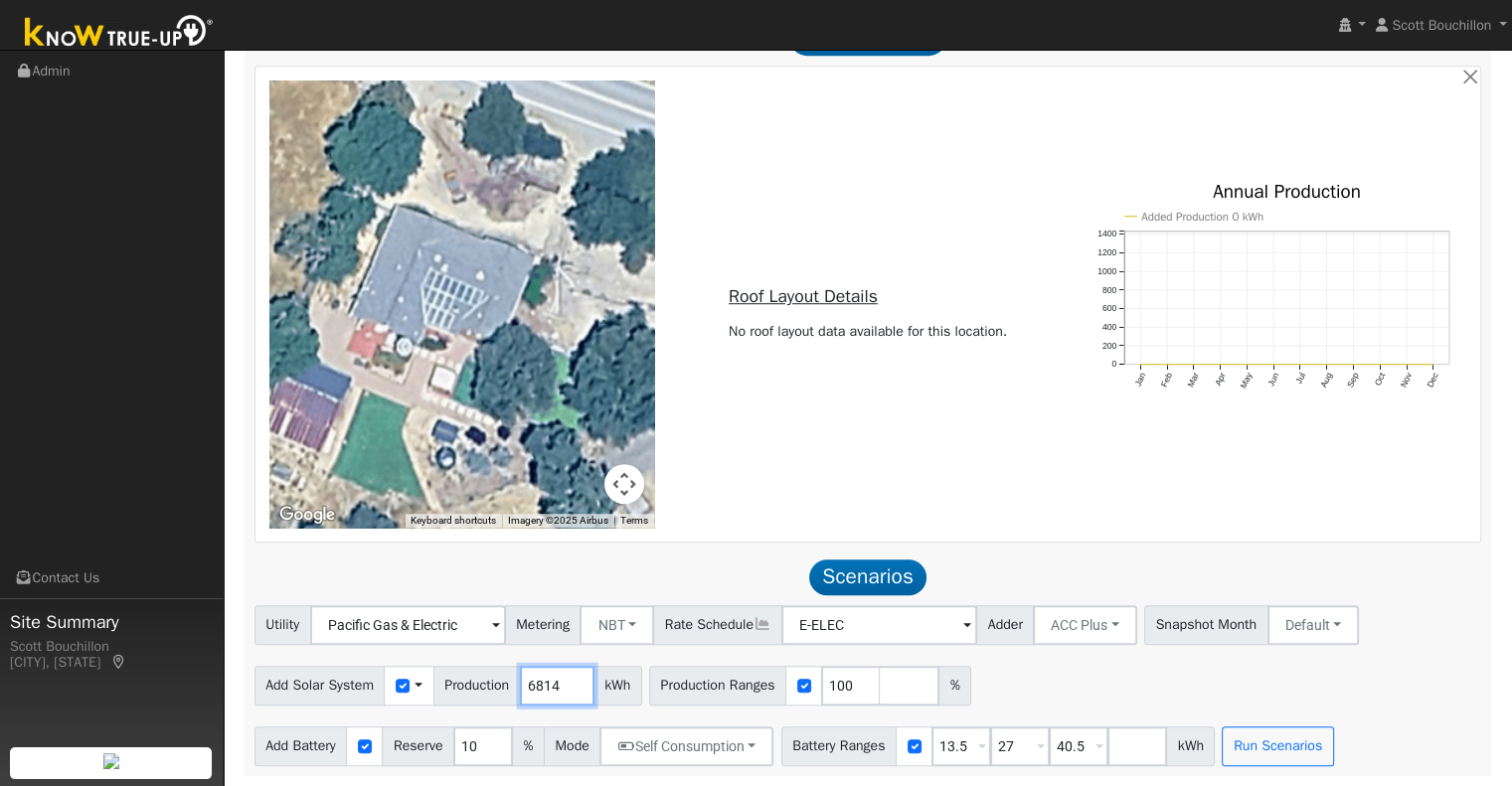 click on "6814" at bounding box center [557, 686] 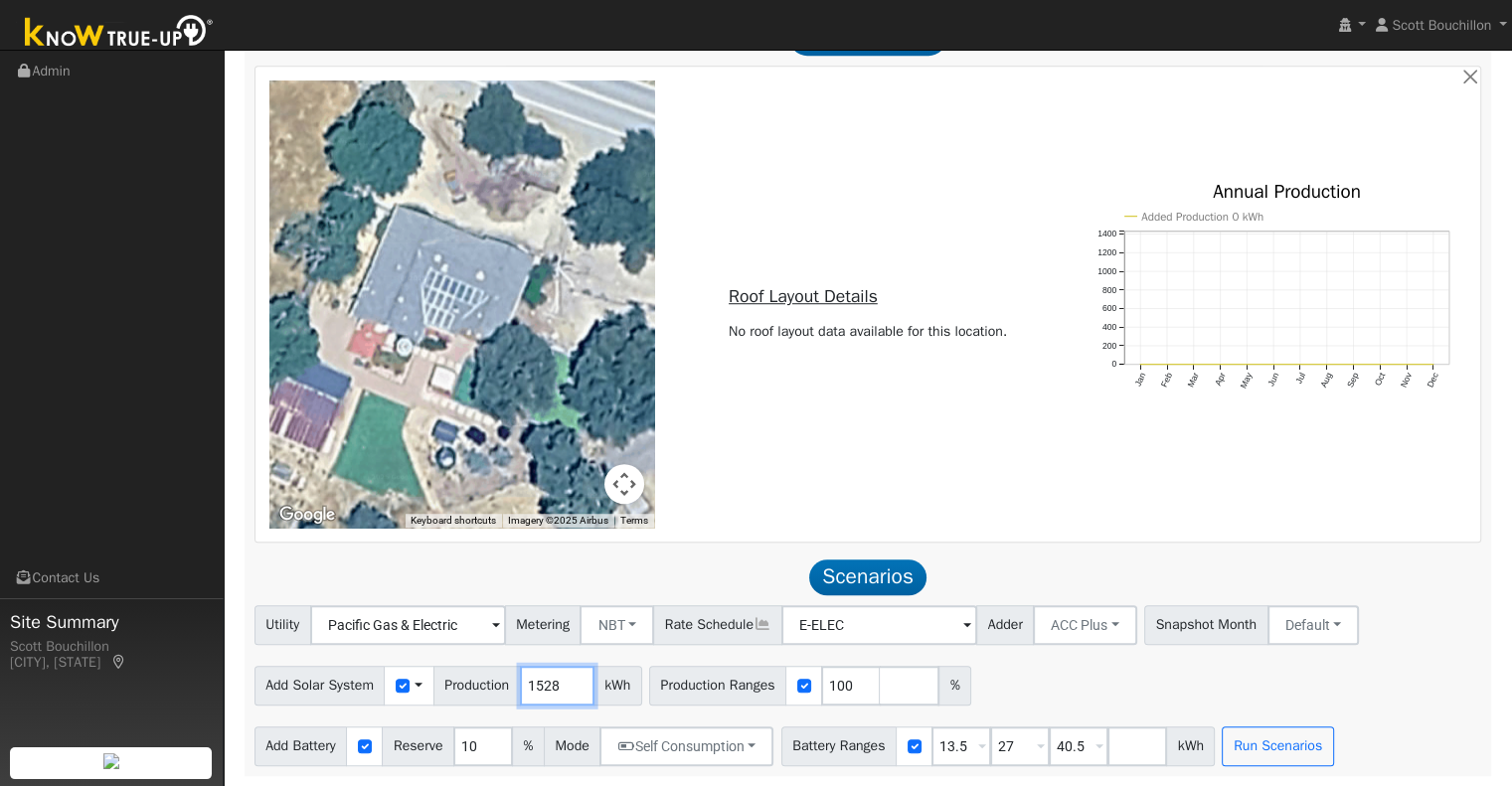 type on "1528" 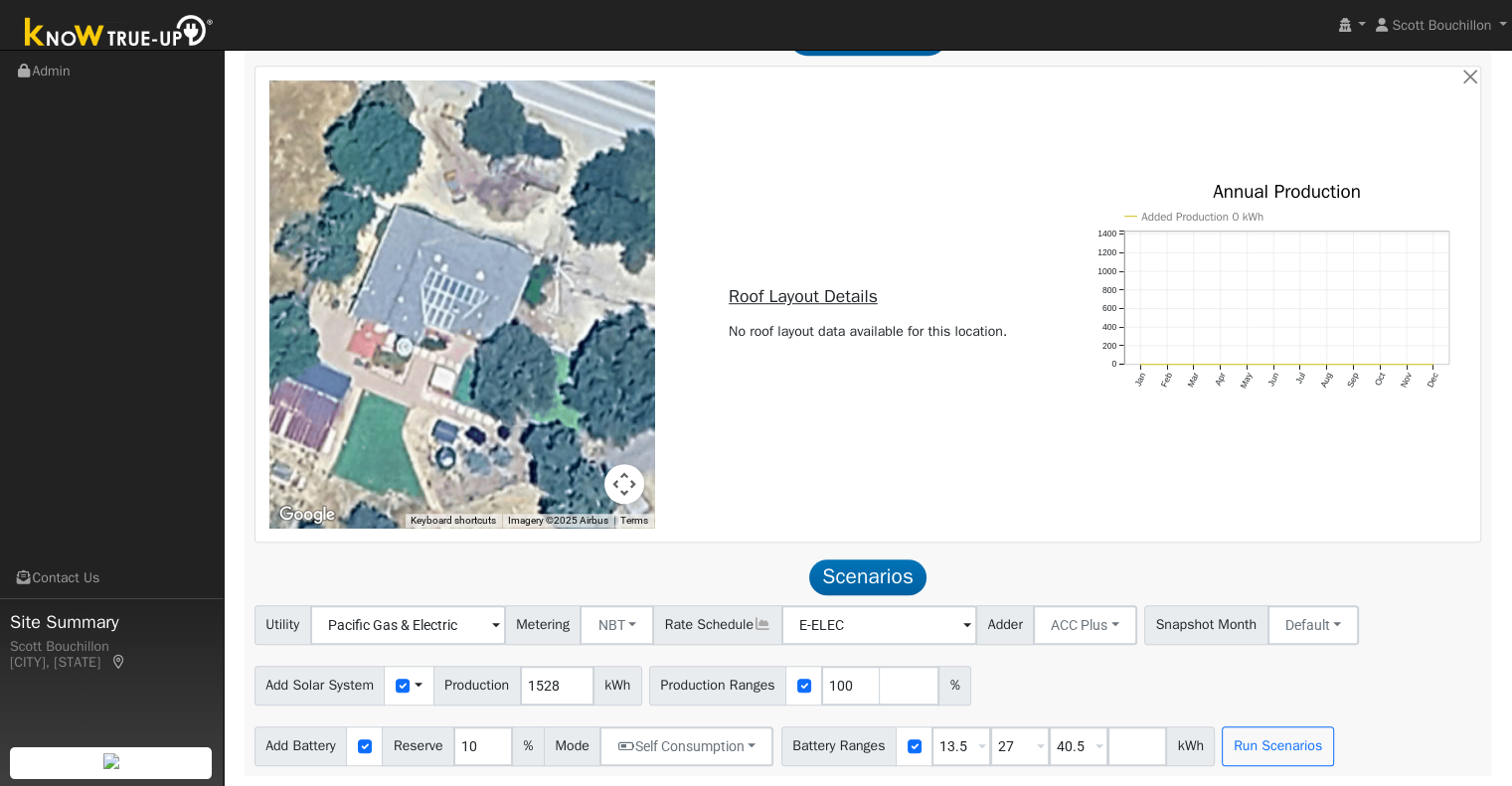 click on "Utility Pacific Gas & Electric Metering NBT NEM NBT  Rate Schedule  E-ELEC Adder ACC Plus - None - ACC Plus SB-535 Snapshot Month Default Jan Feb Mar Apr May Jun Jul Aug Sep Oct Nov Dec Add Solar System Use CSV Data Production 1528 kWh Production Ranges 100 % Add Battery Reserve 10 % Mode  Self Consumption  Self Consumption  Peak Savings    ACC High Value Push    Backup Battery Ranges 13.5 Overrides Reserve % Mode  None None  Self Consumption  Peak Savings    ACC High Value Push    Backup 27 Overrides Reserve % Mode  None None  Self Consumption  Peak Savings    ACC High Value Push    Backup 40.5 Overrides Reserve % Mode  None None  Self Consumption  Peak Savings    ACC High Value Push    Backup kWh Run Scenarios" at bounding box center (868, 686) 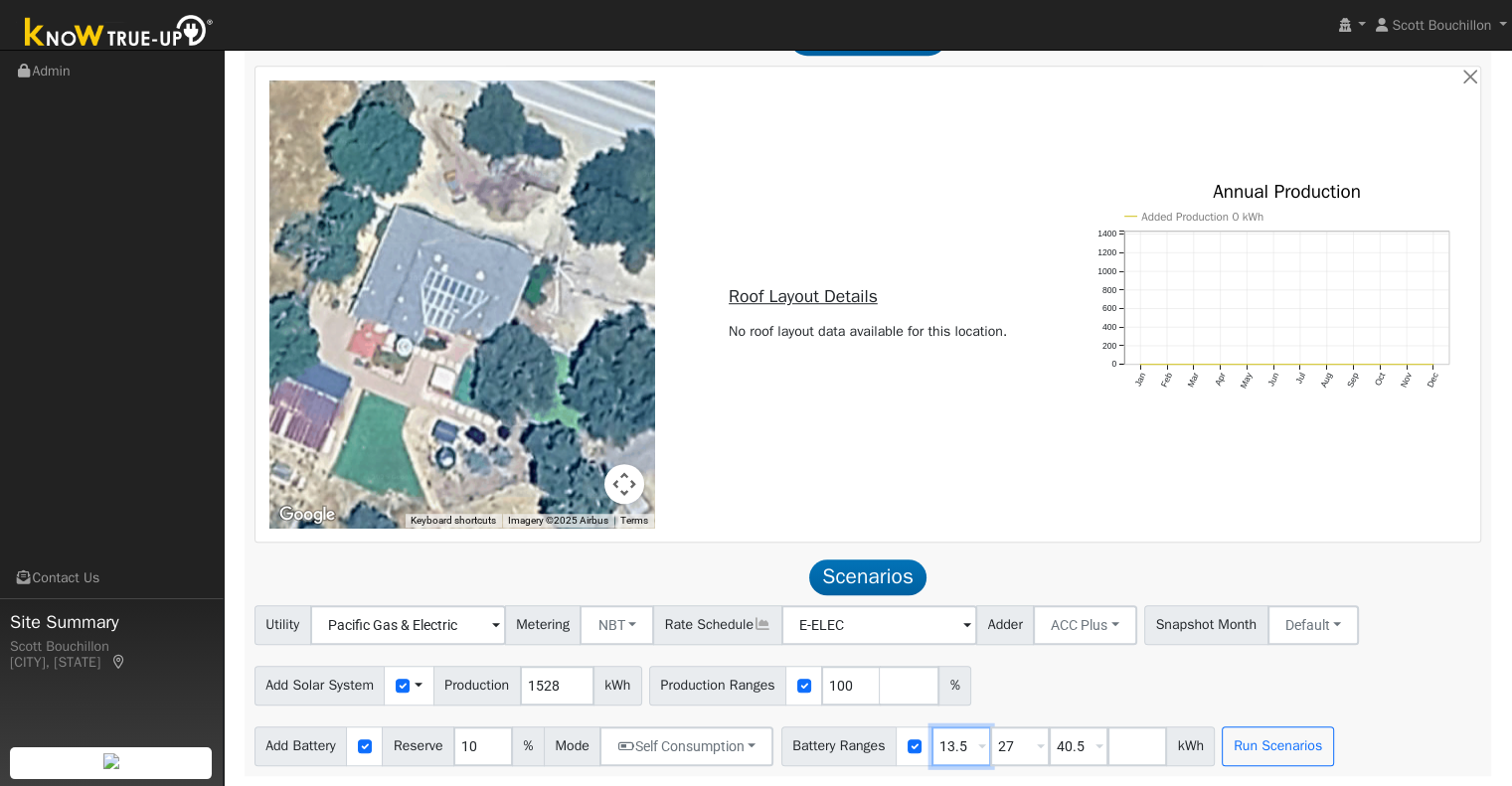 drag, startPoint x: 980, startPoint y: 749, endPoint x: 873, endPoint y: 738, distance: 107.56393 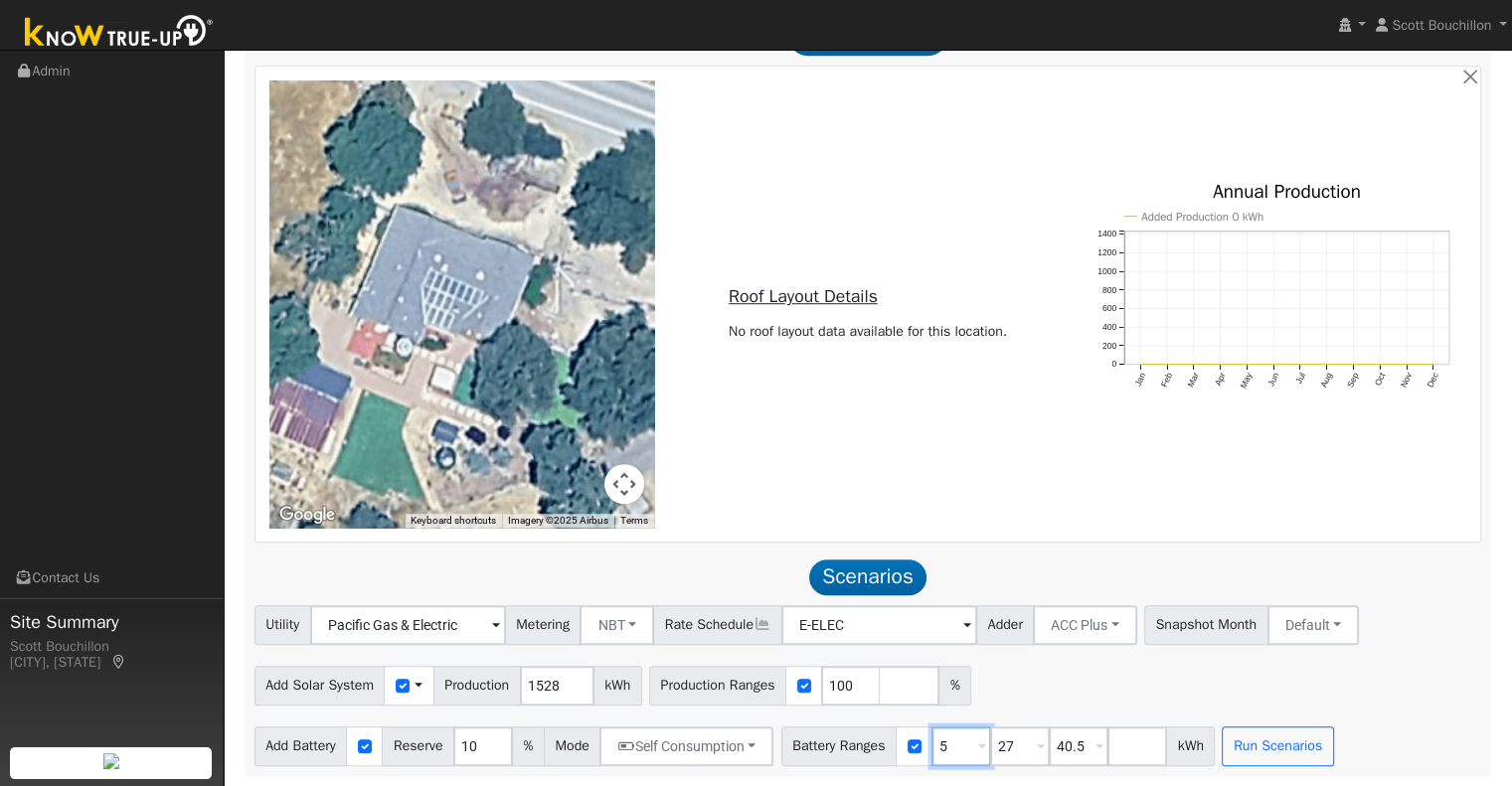 type on "5" 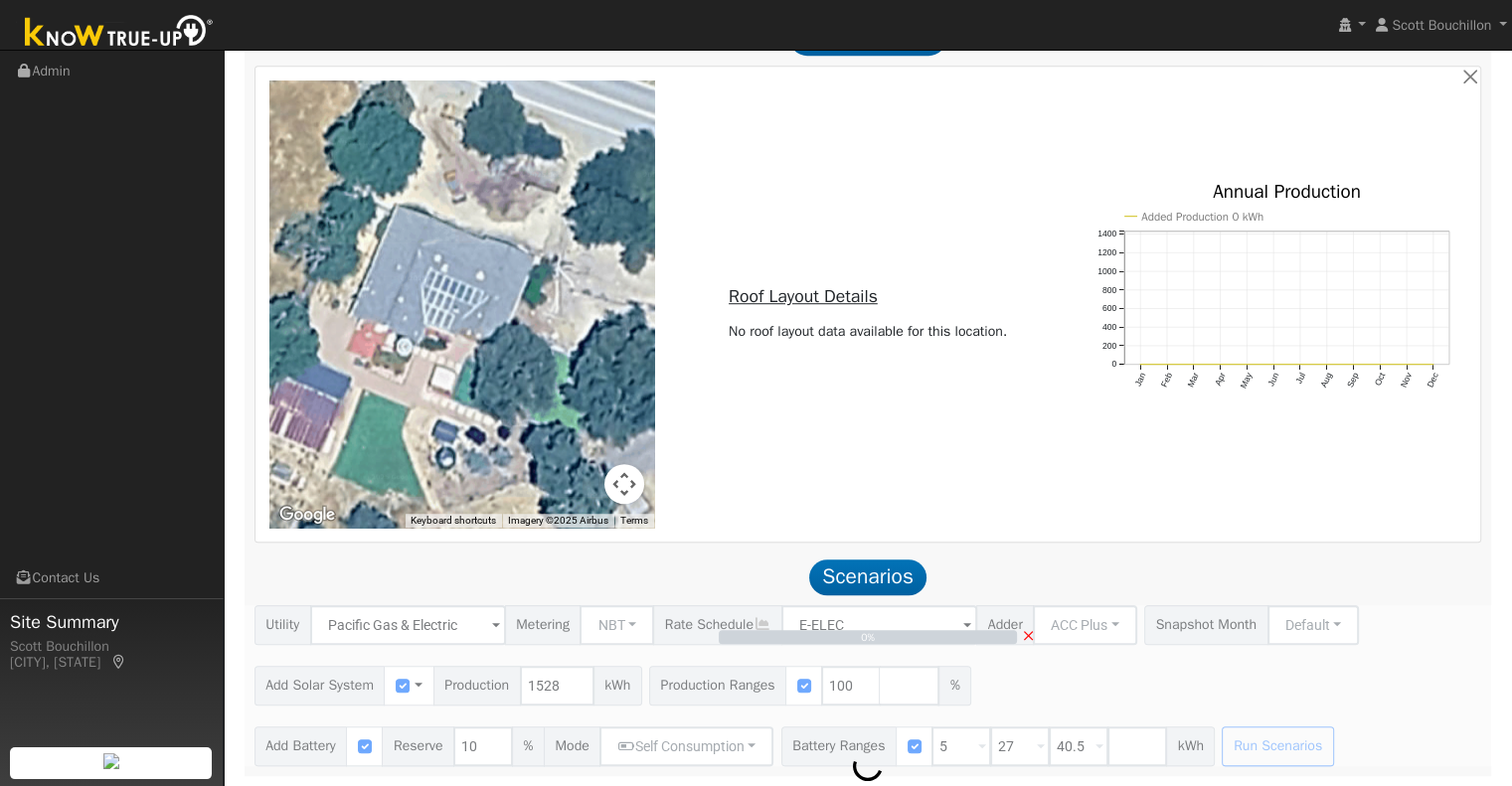 click on "×" at bounding box center (1028, 635) 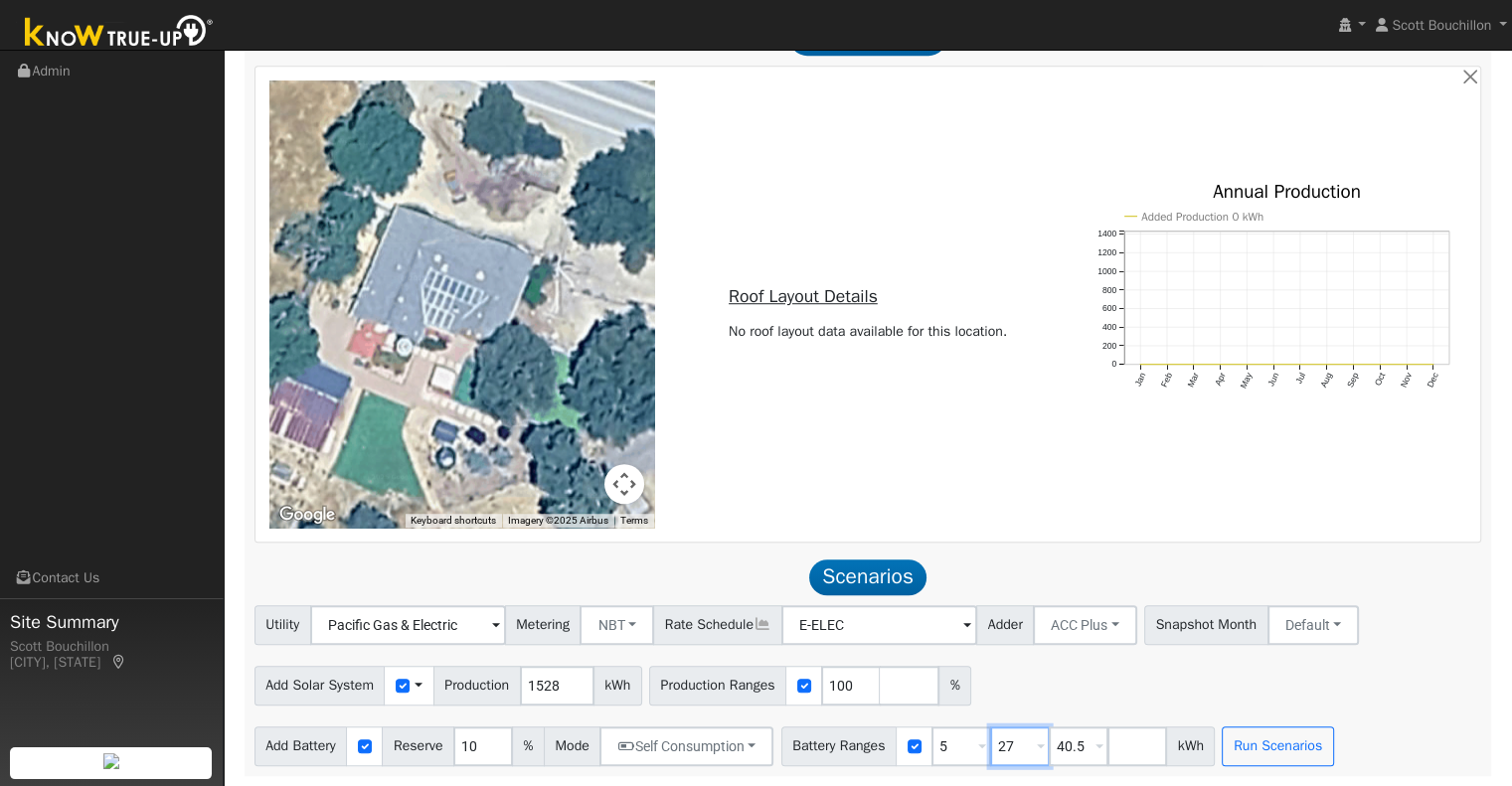 drag, startPoint x: 1025, startPoint y: 735, endPoint x: 991, endPoint y: 738, distance: 34.132096 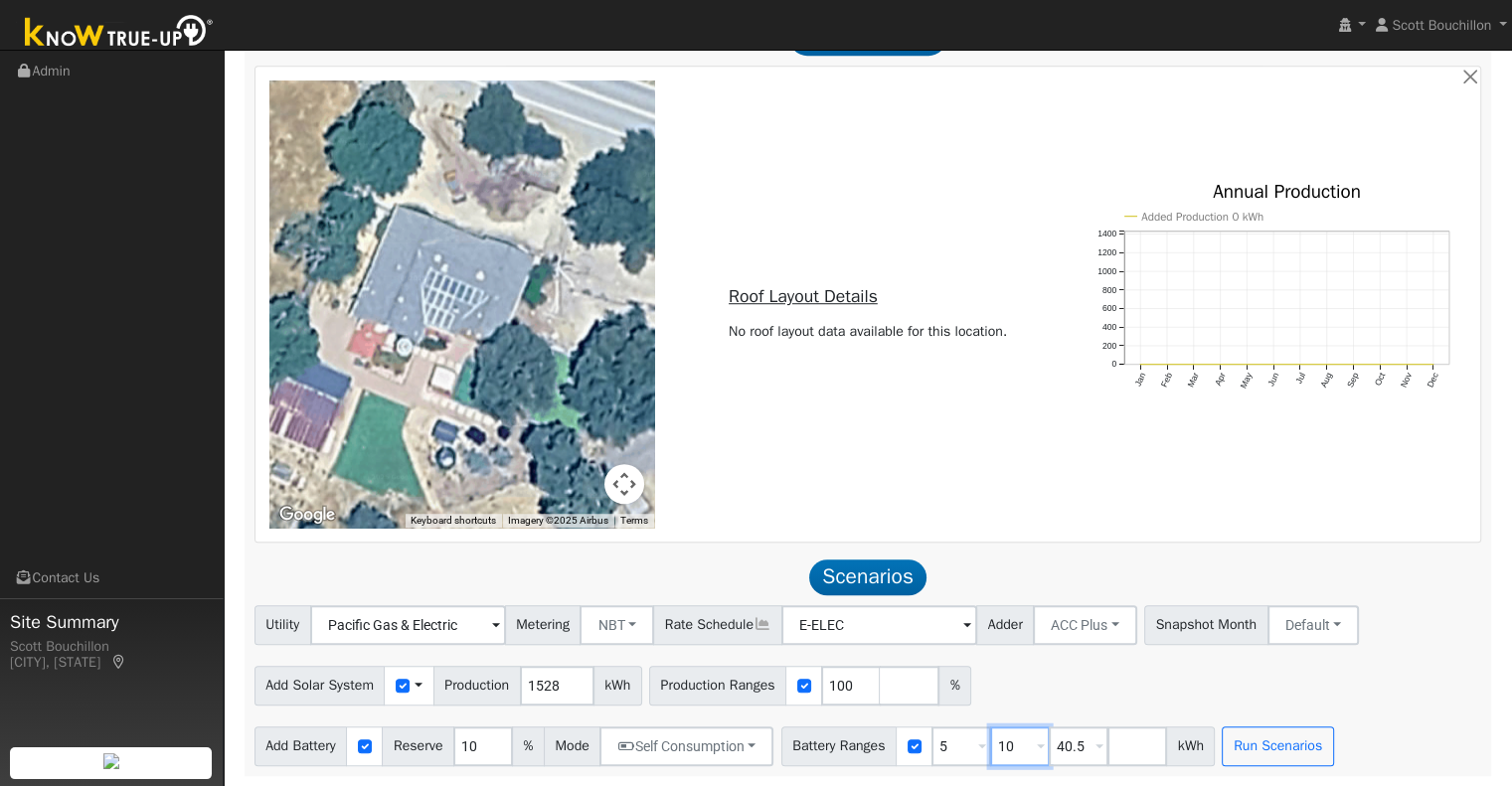 type on "10" 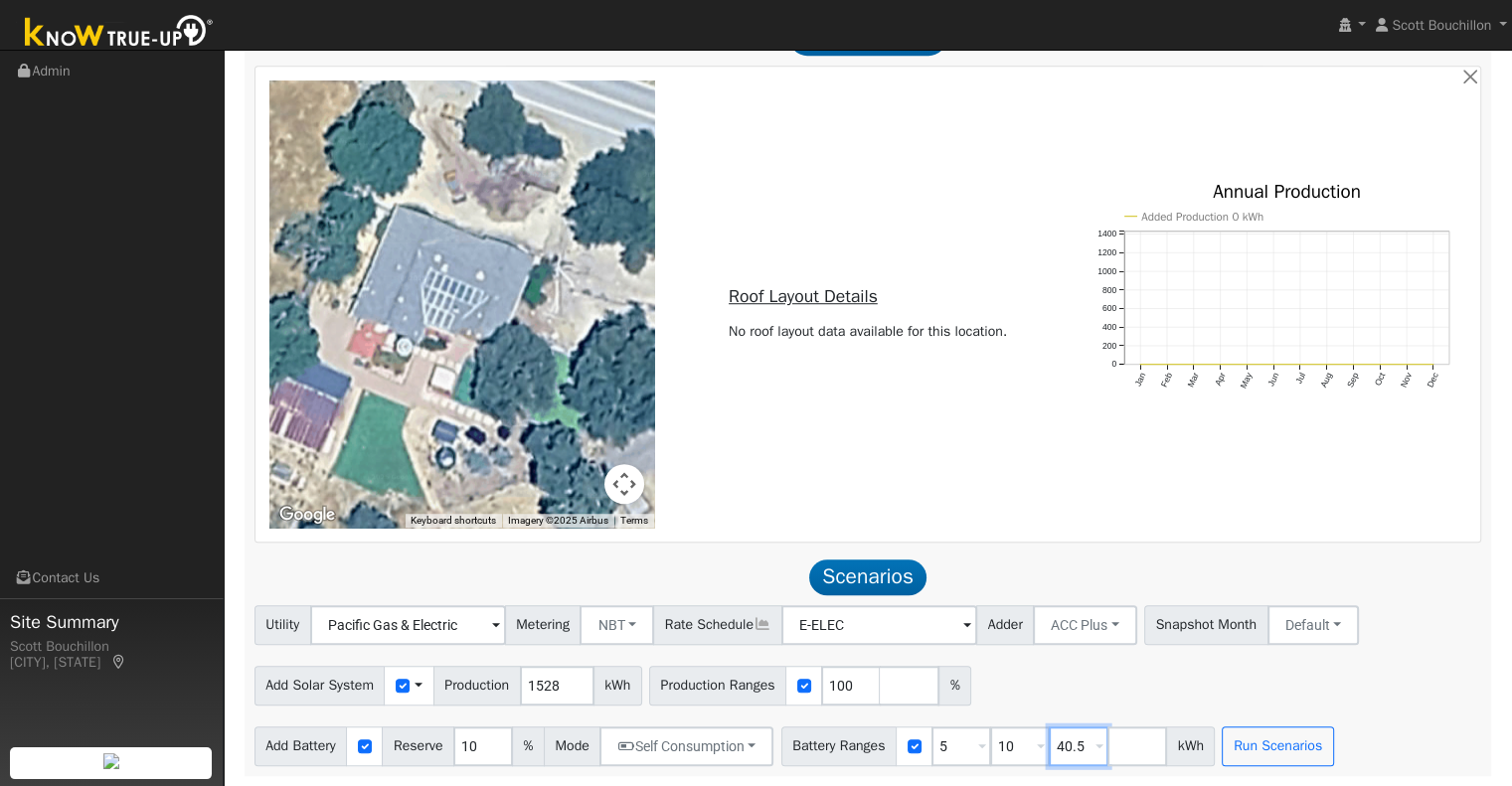 click on "40.5" at bounding box center [1079, 746] 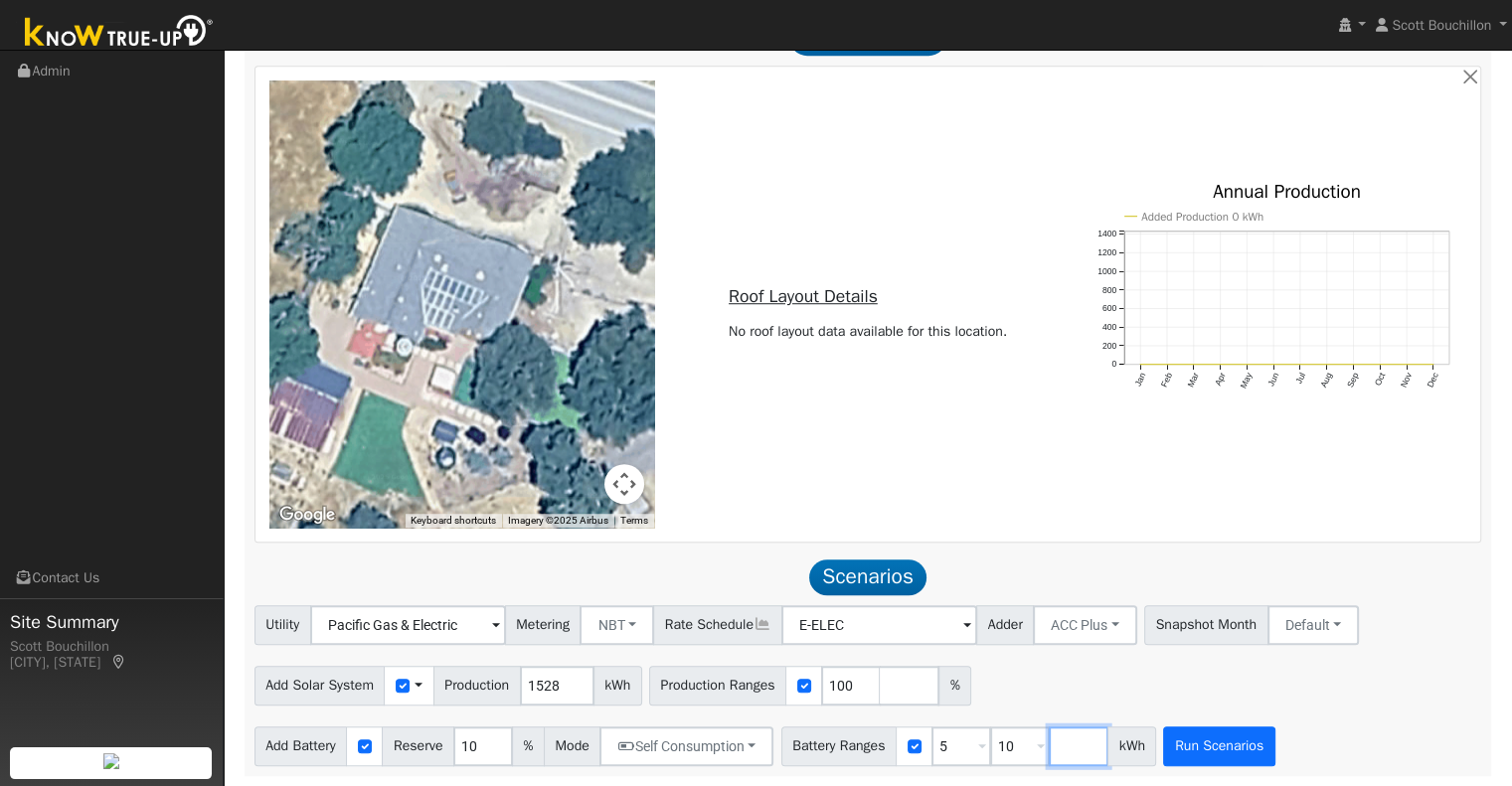 type 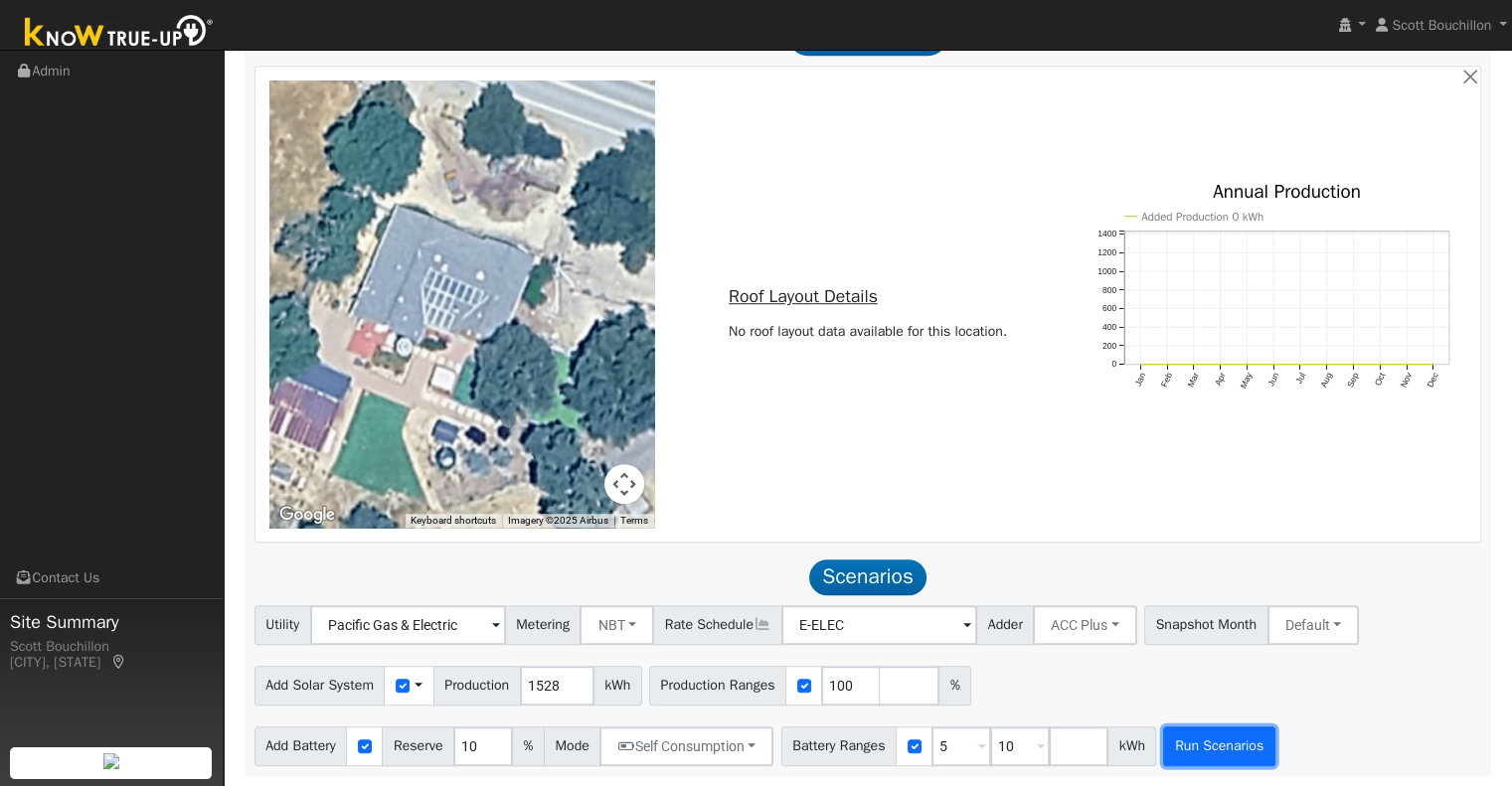 click on "Run Scenarios" at bounding box center (1219, 746) 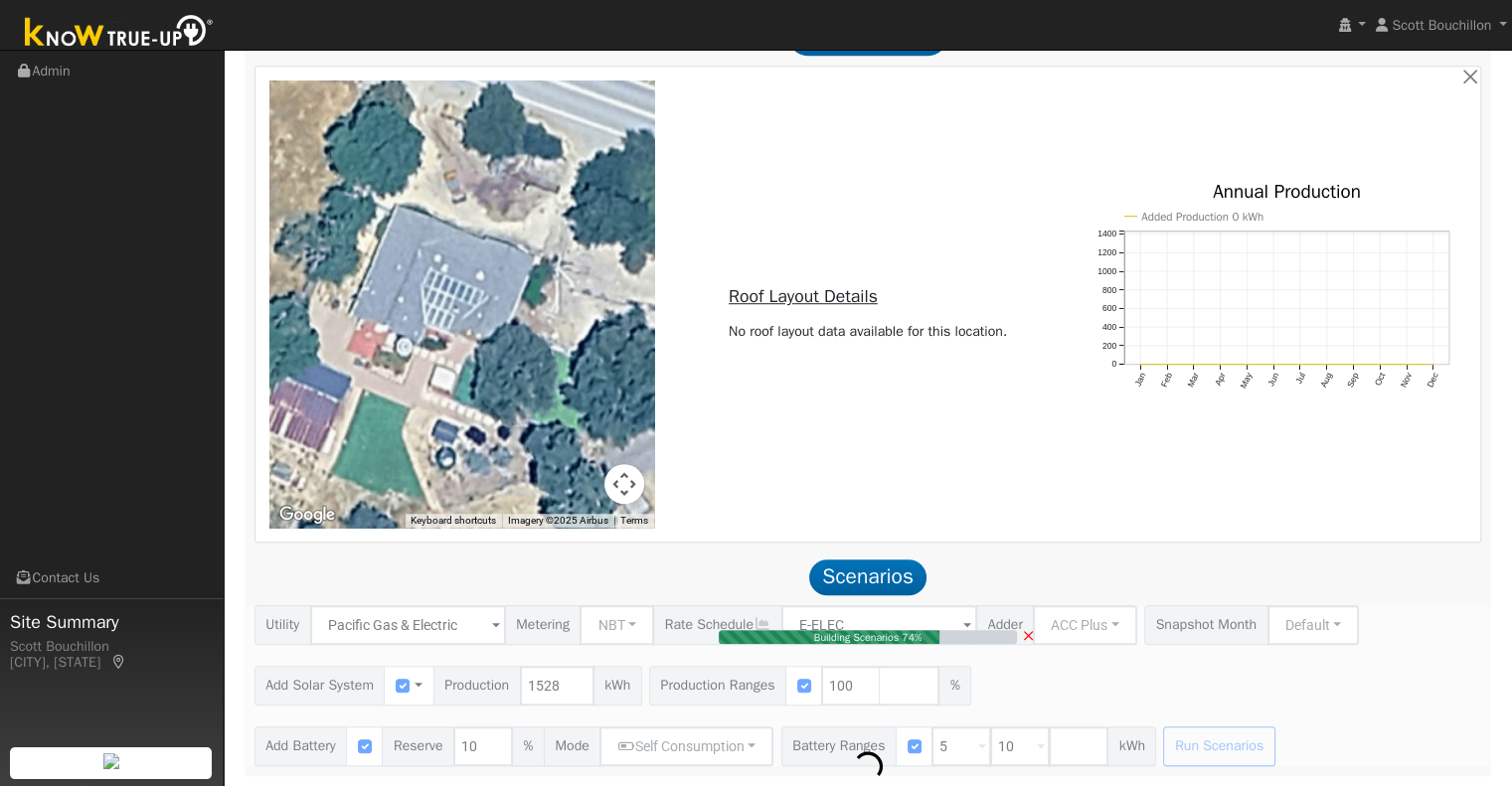 type on "1.0" 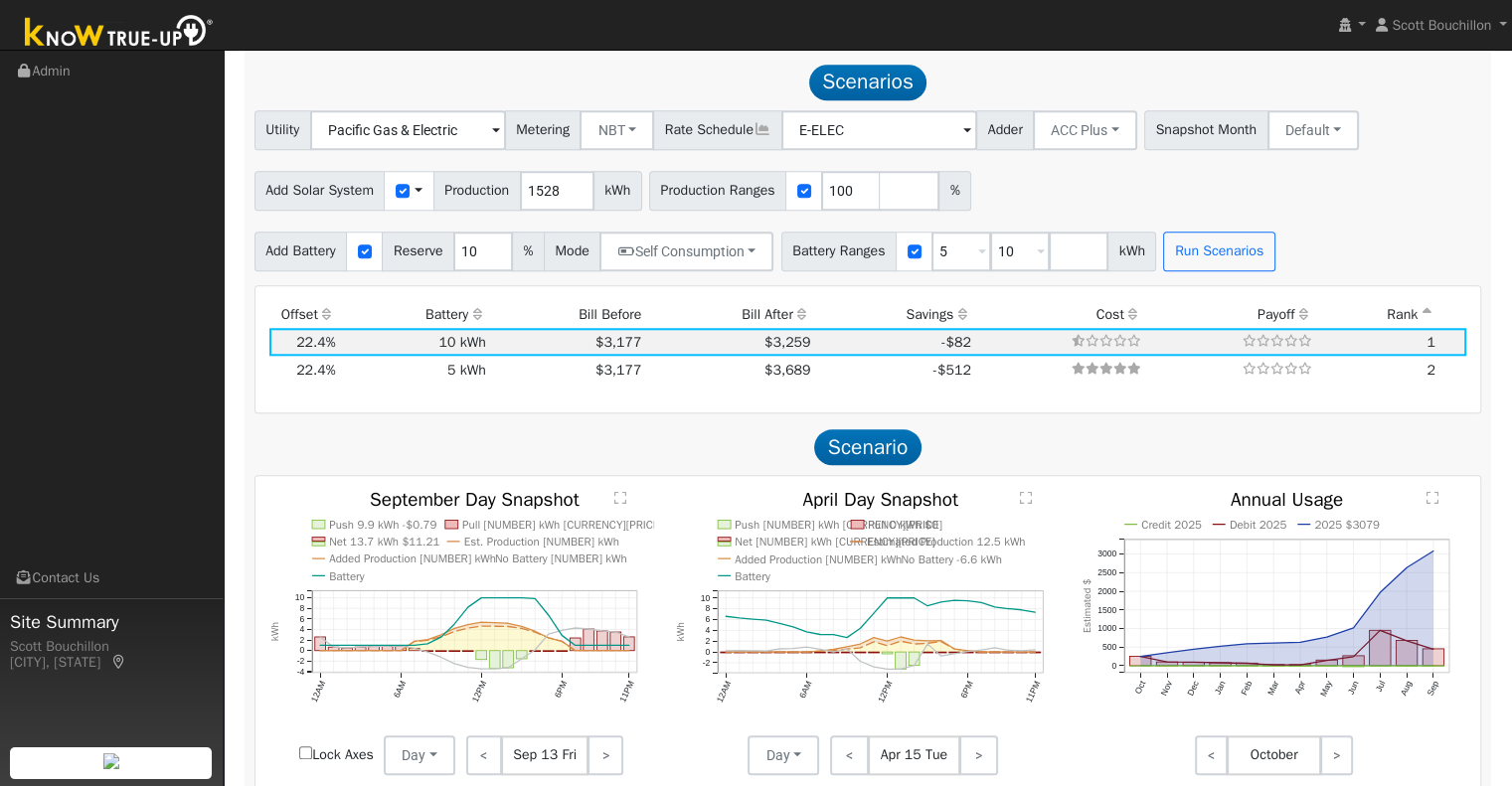 scroll, scrollTop: 1840, scrollLeft: 0, axis: vertical 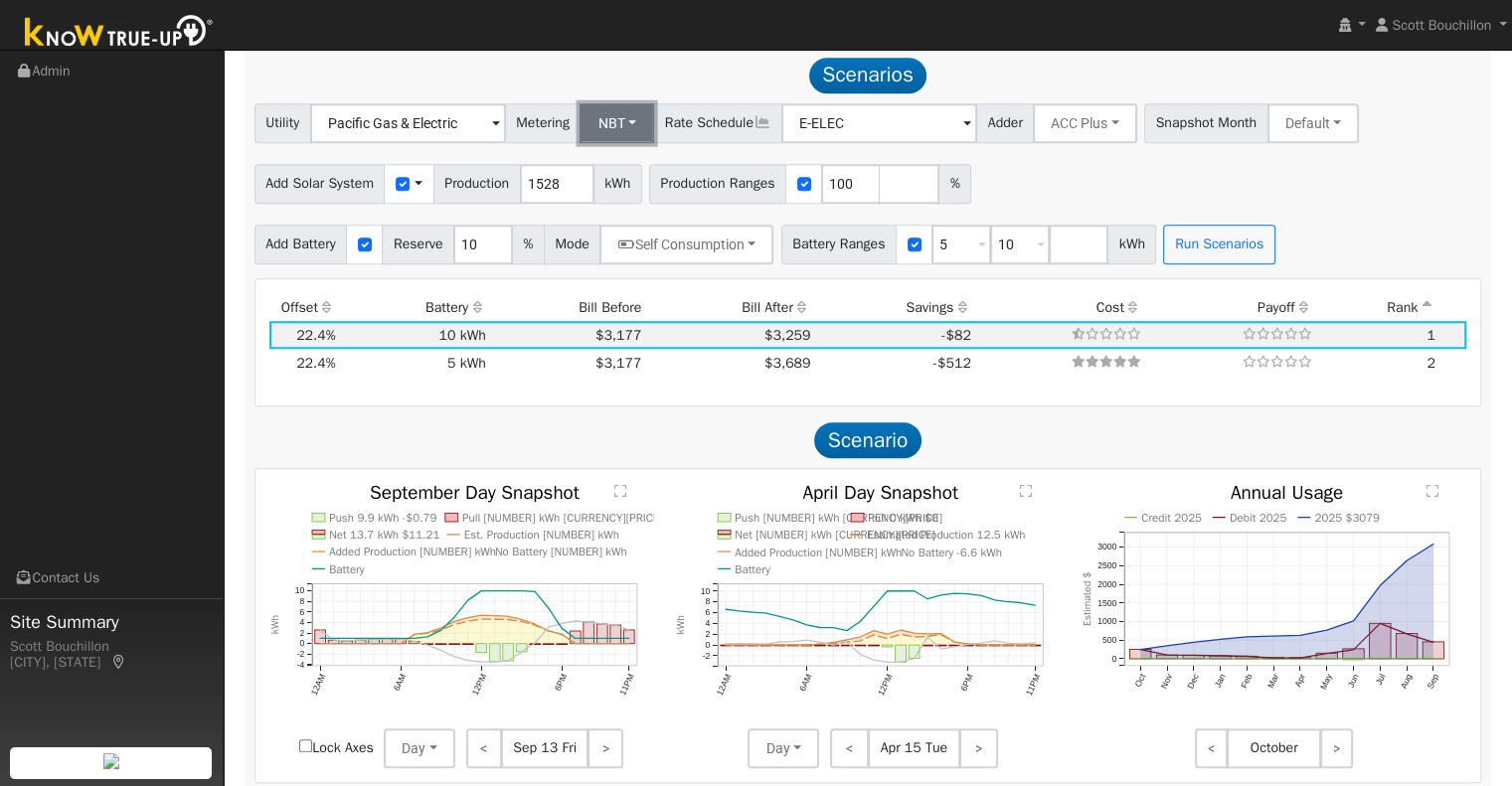 click on "NBT" at bounding box center (616, 123) 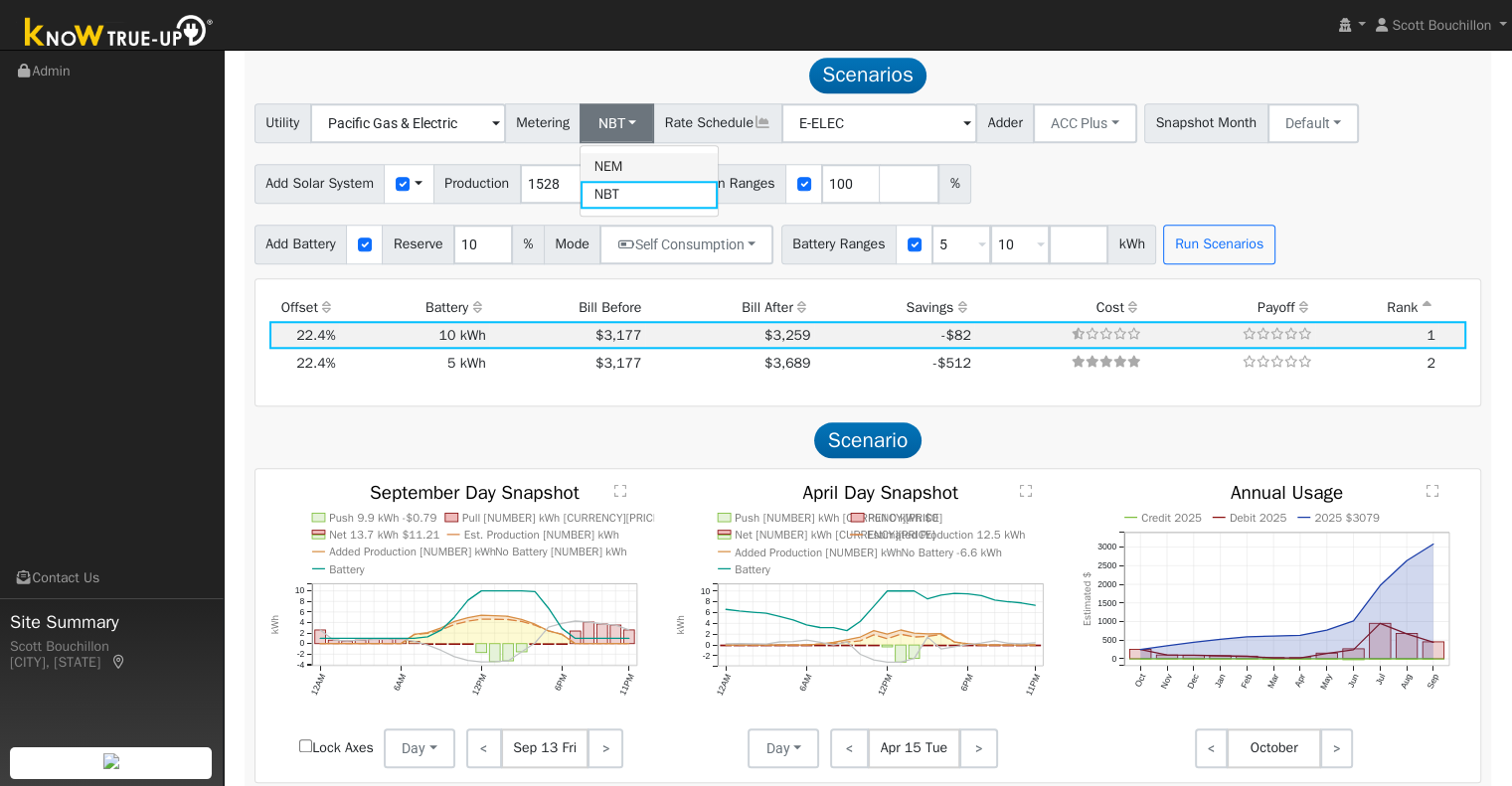click on "NEM" at bounding box center (649, 167) 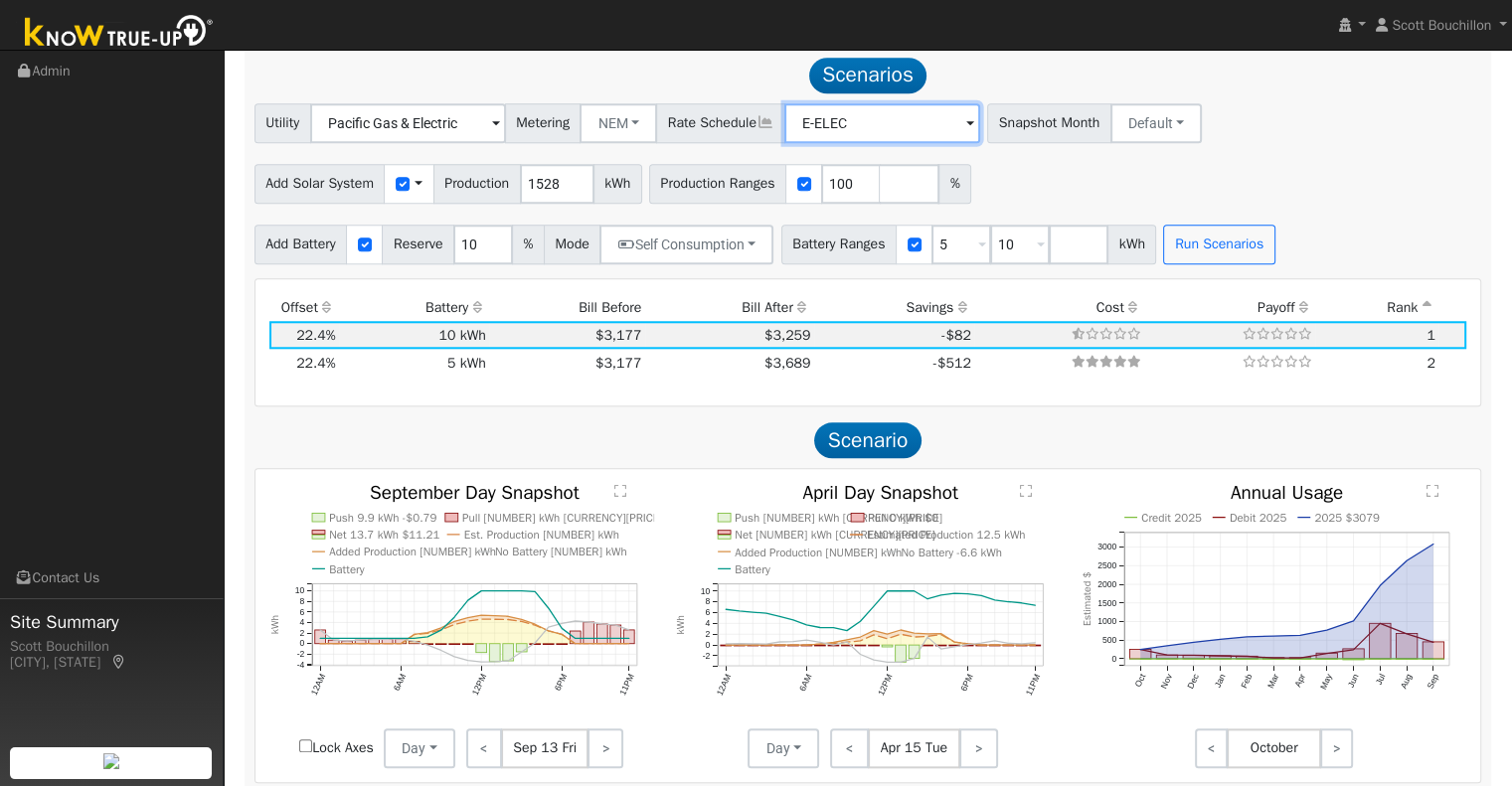 click on "E-ELEC" at bounding box center [408, 123] 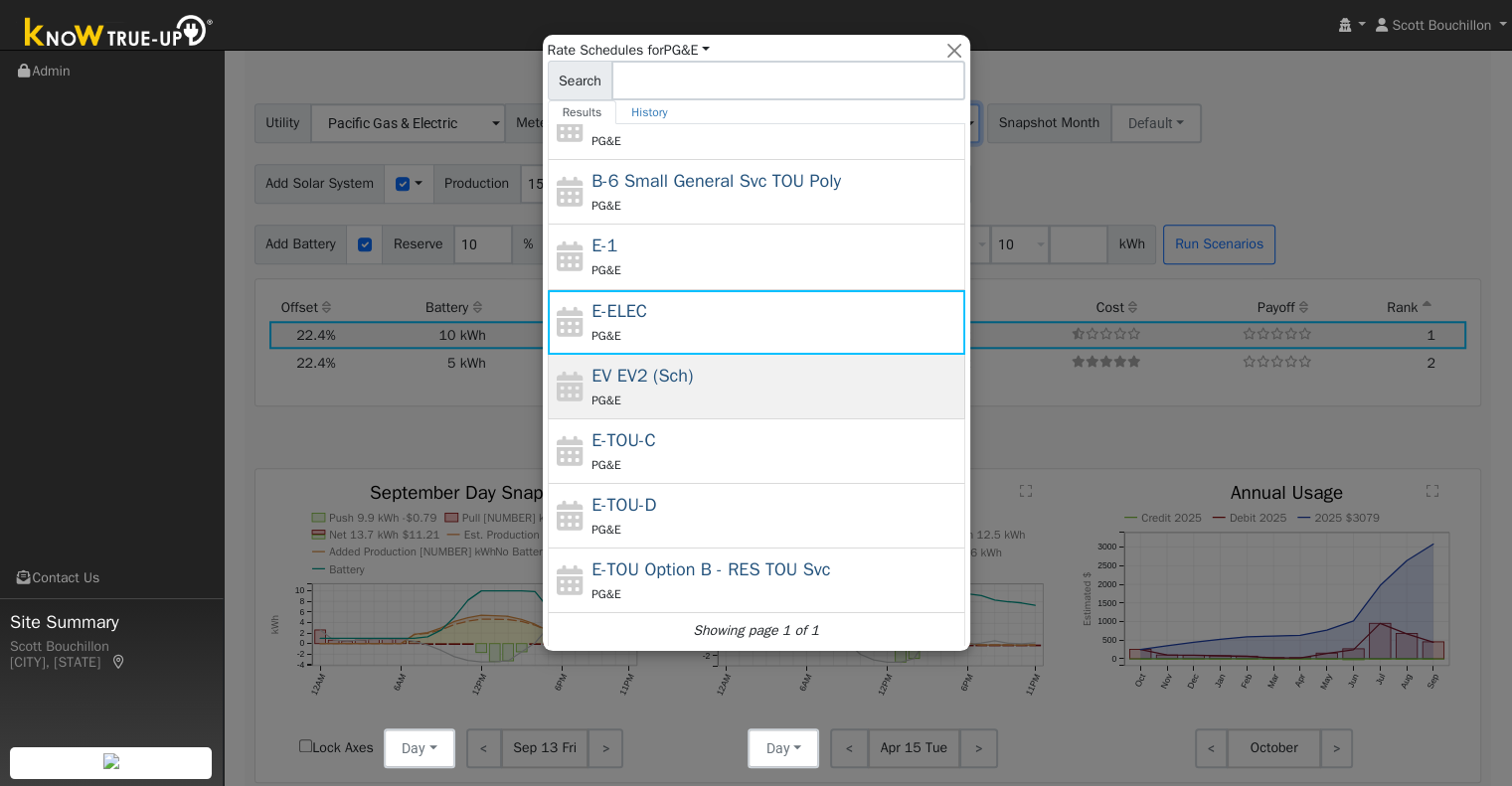 scroll, scrollTop: 215, scrollLeft: 0, axis: vertical 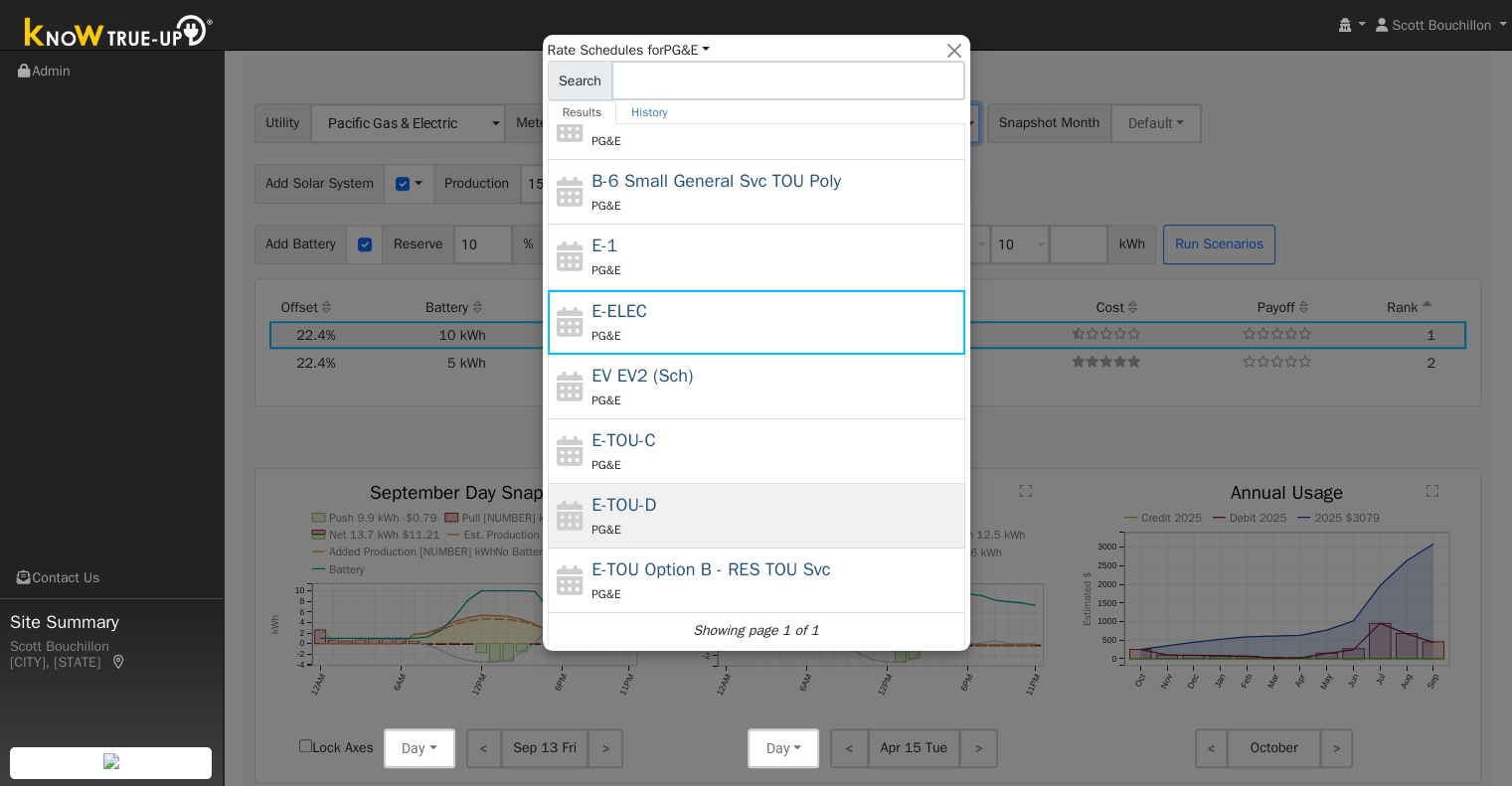 click on "E-TOU-D PG&E" at bounding box center (775, 516) 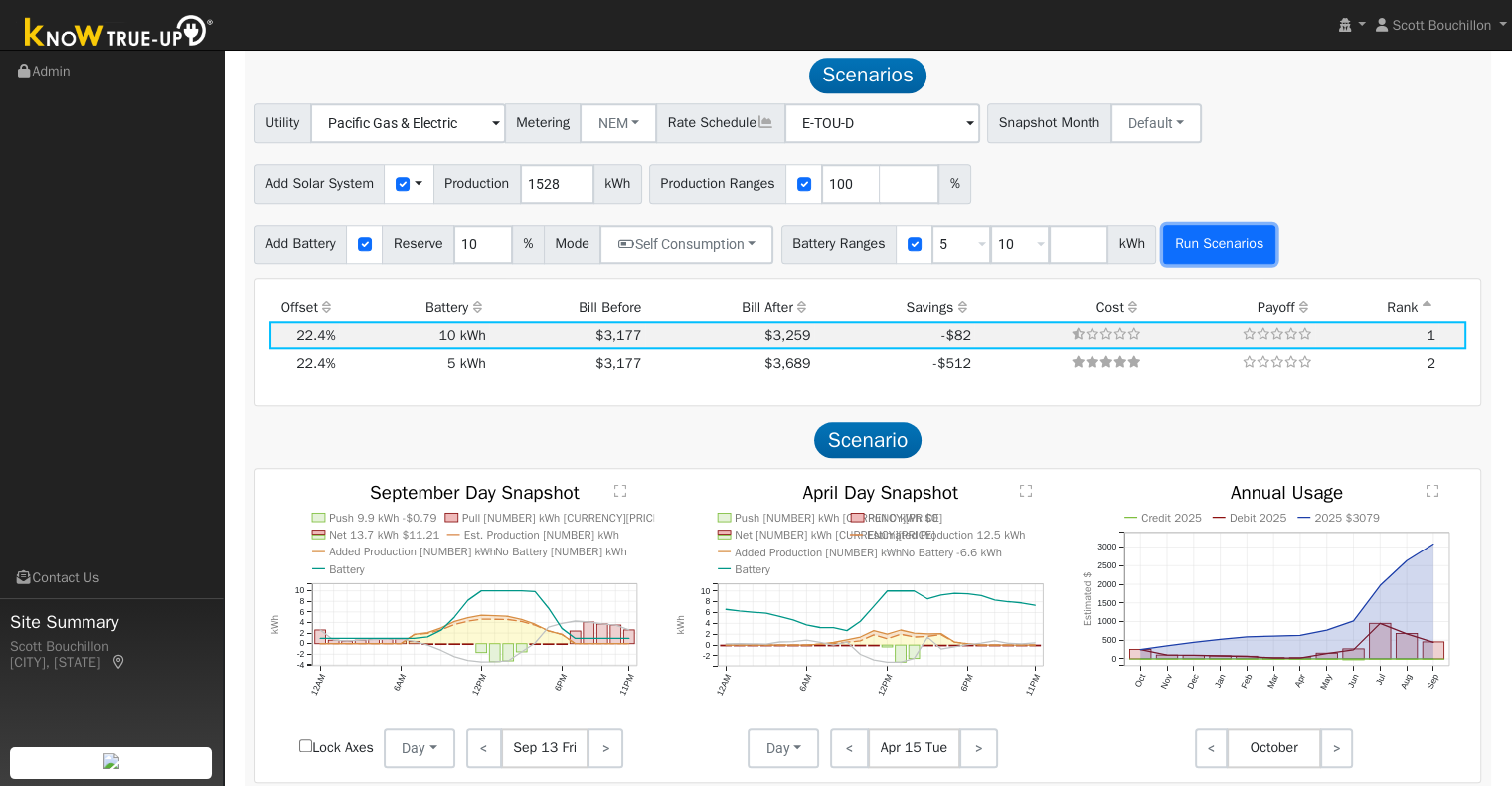 click on "Run Scenarios" at bounding box center (1219, 244) 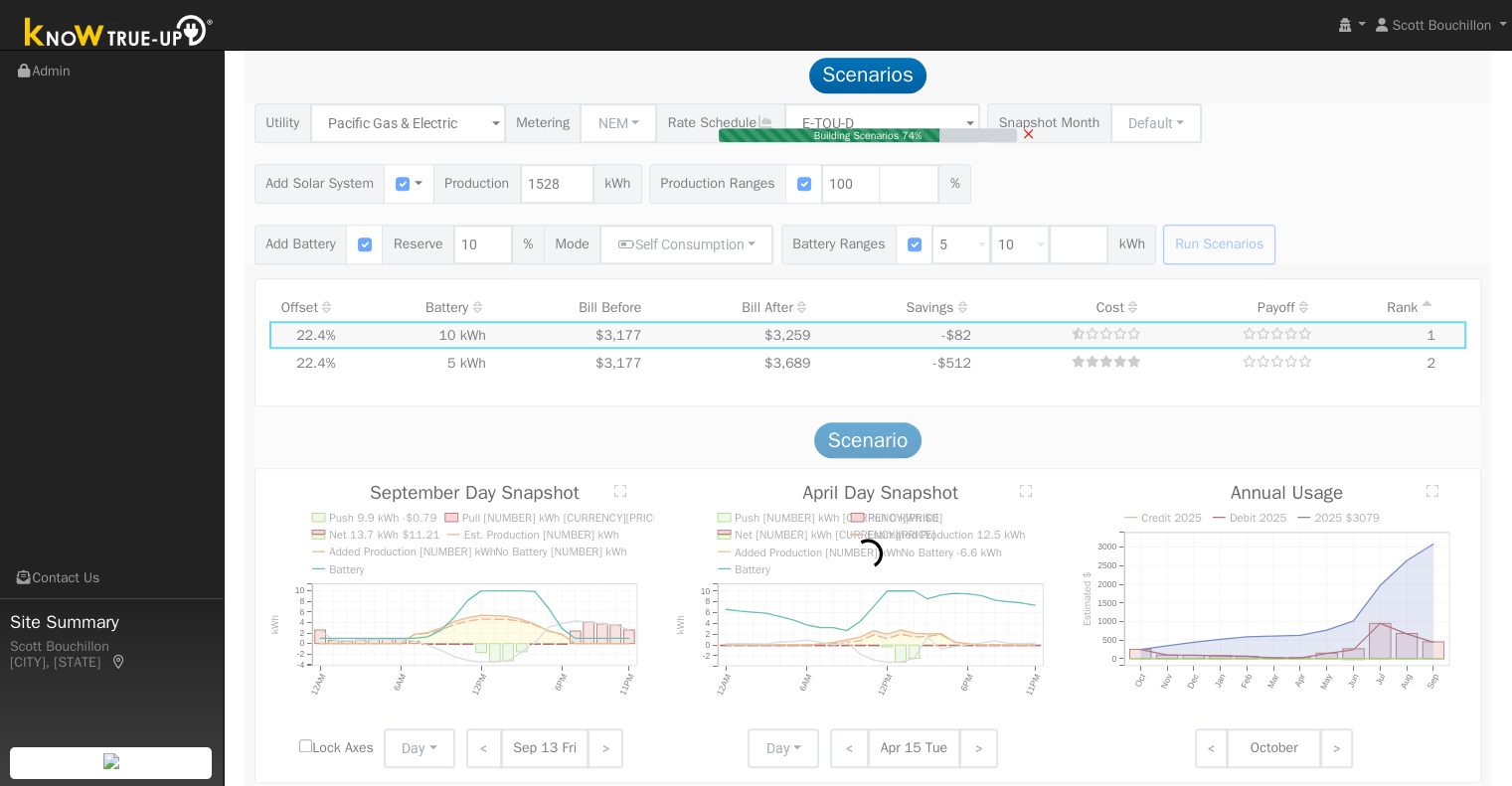 type on "$6,000" 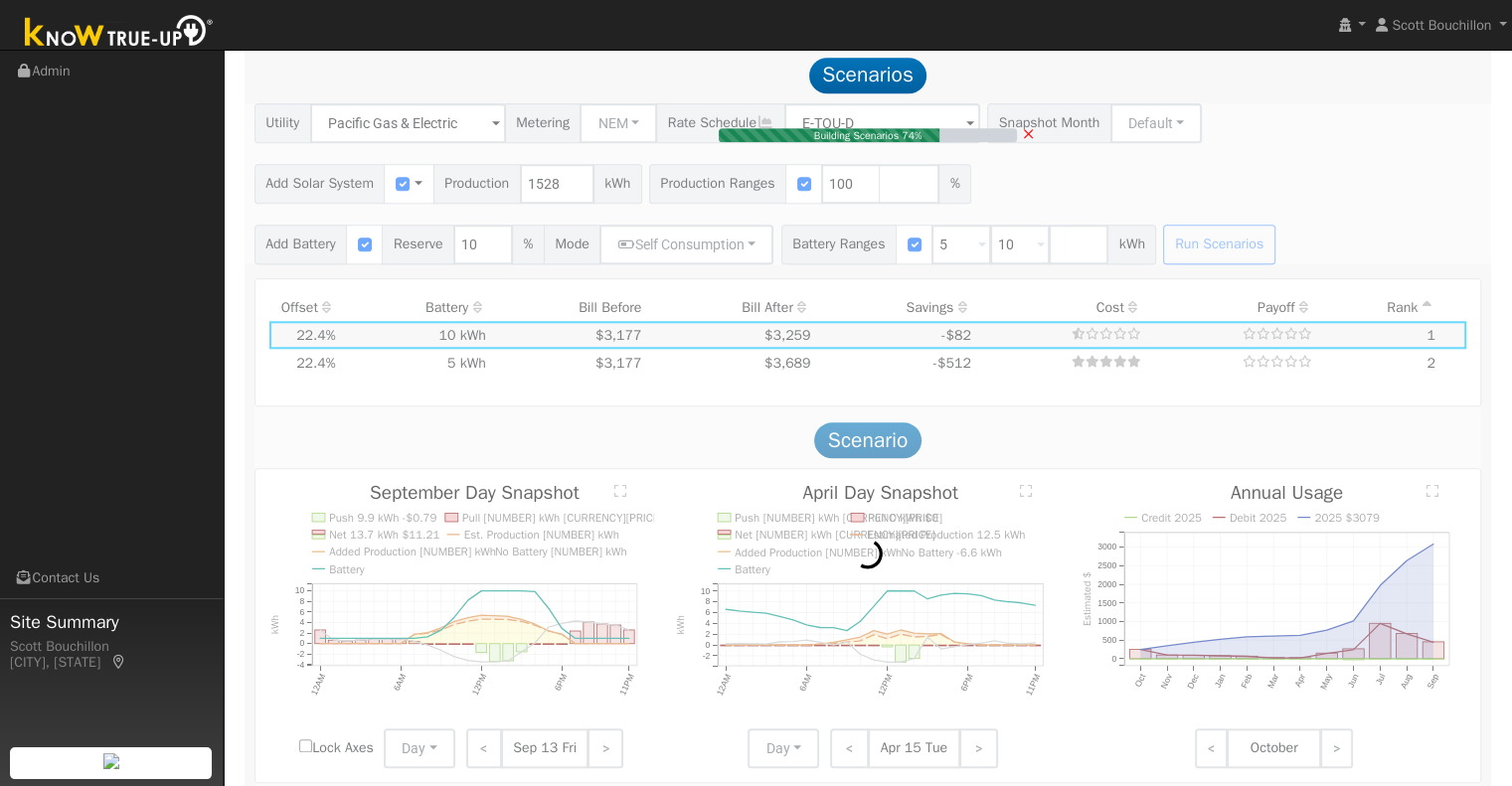 type on "$2,870" 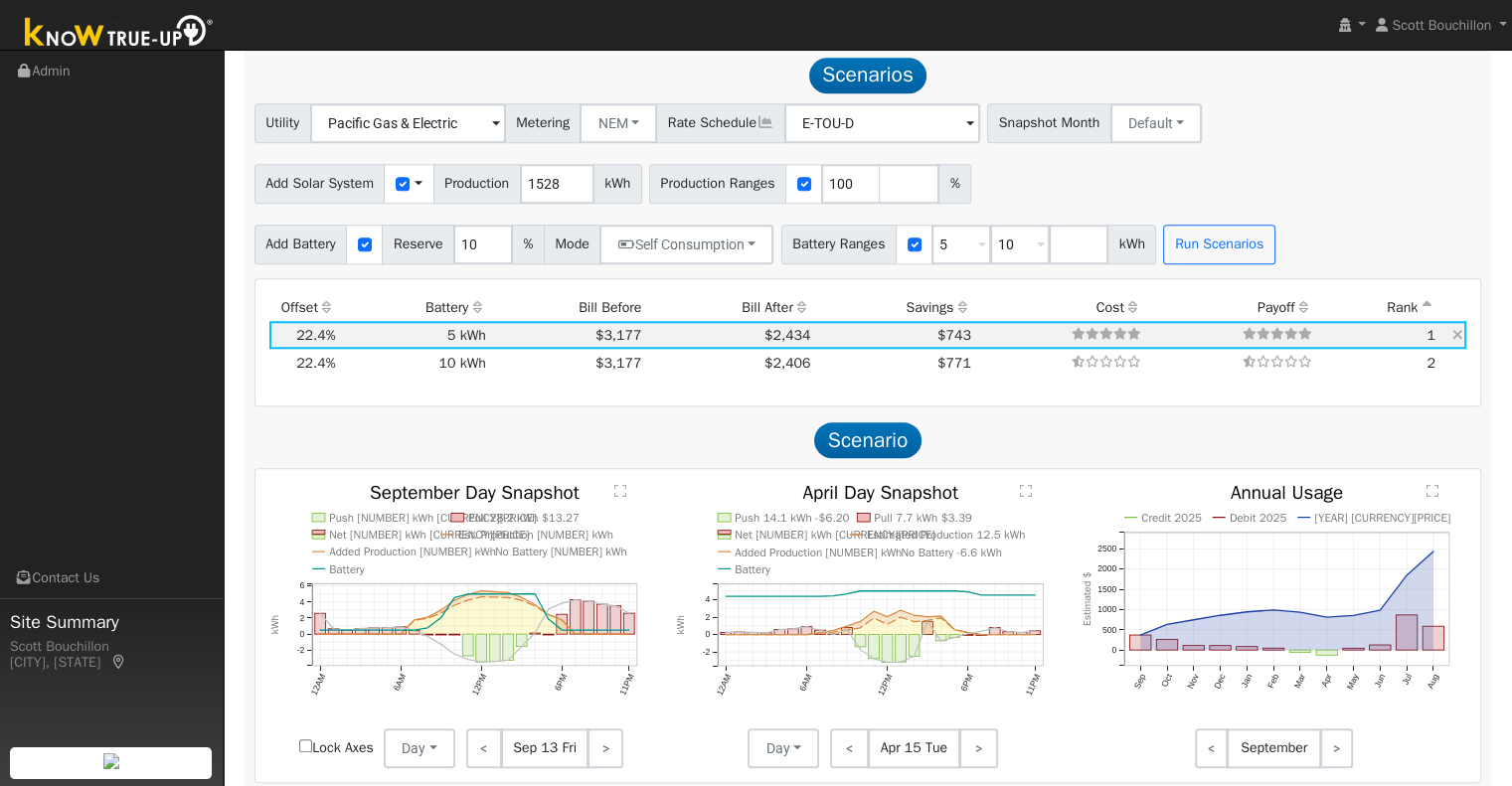 click on "$2,434" at bounding box center (730, 335) 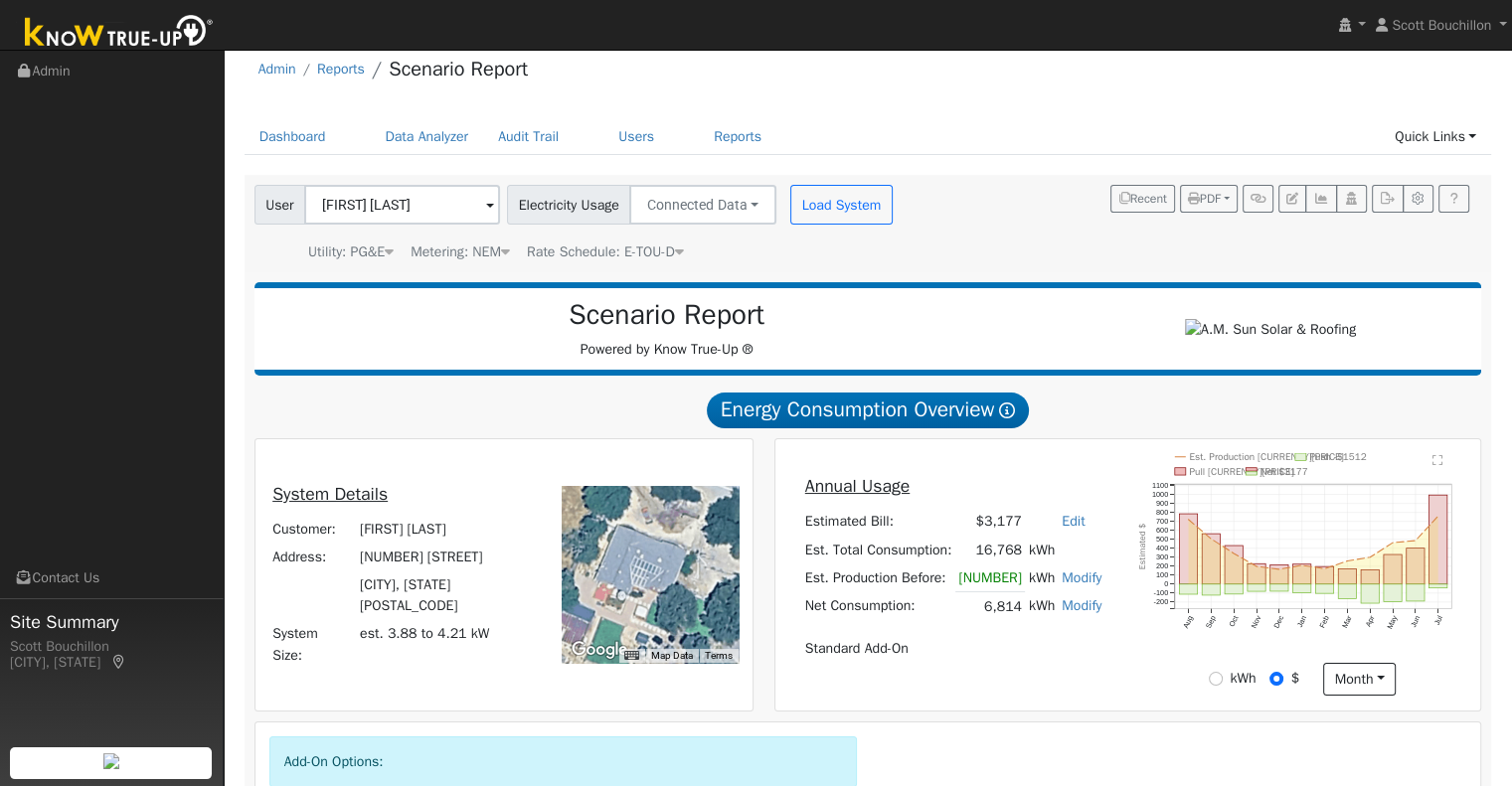 scroll, scrollTop: 0, scrollLeft: 0, axis: both 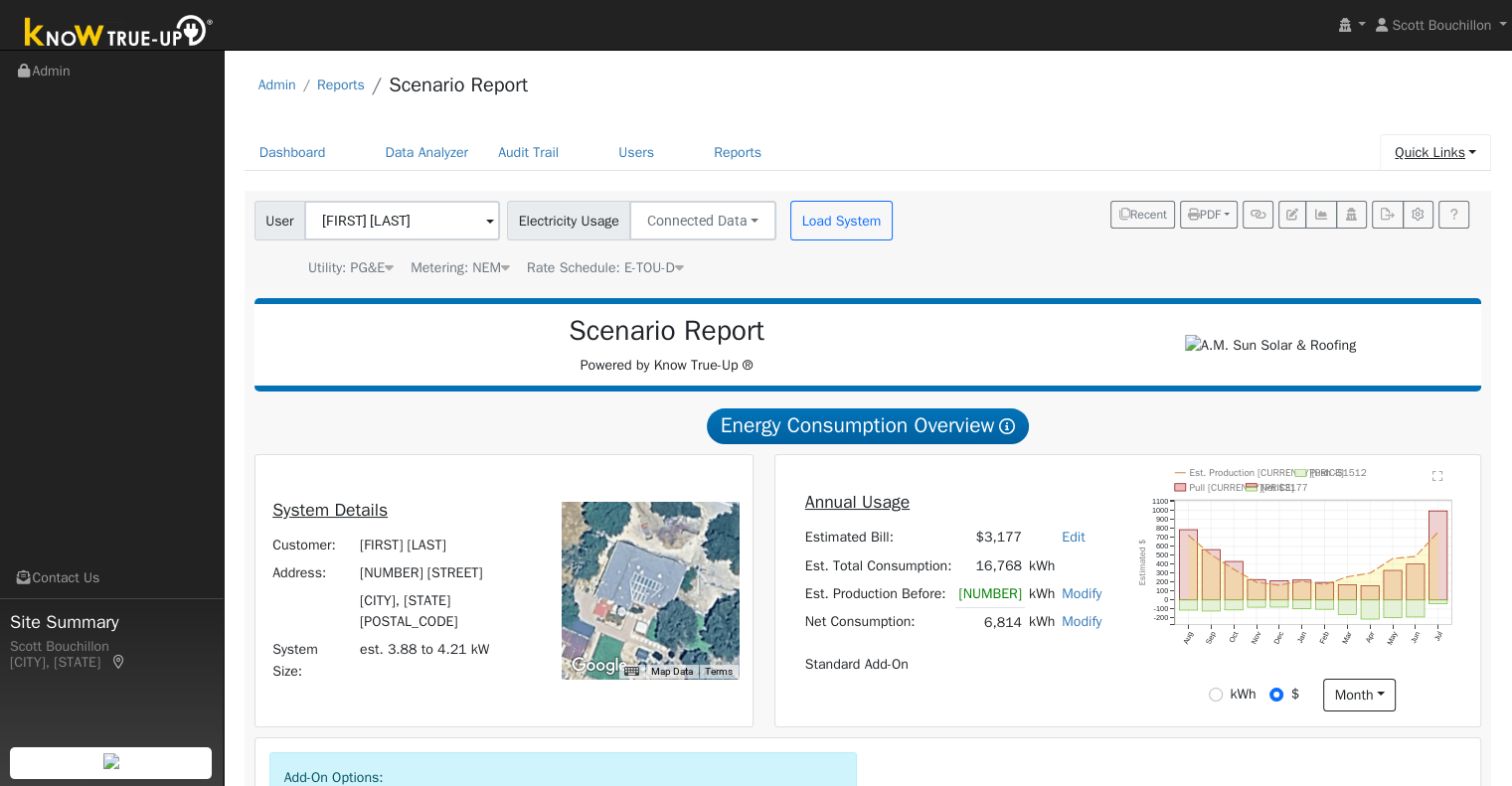 click on "Quick Links" at bounding box center (1435, 152) 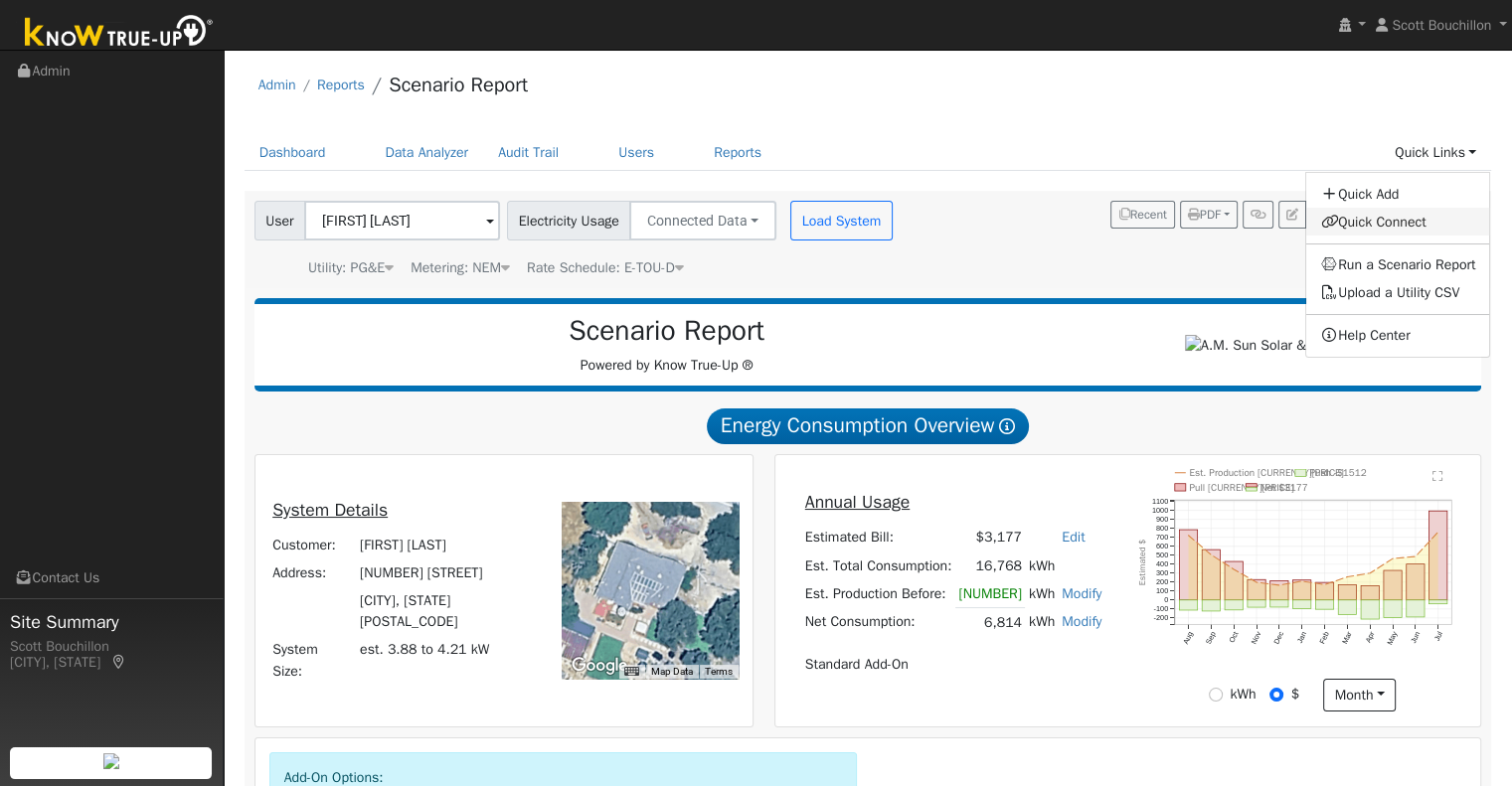click on "Quick Connect" at bounding box center [1398, 222] 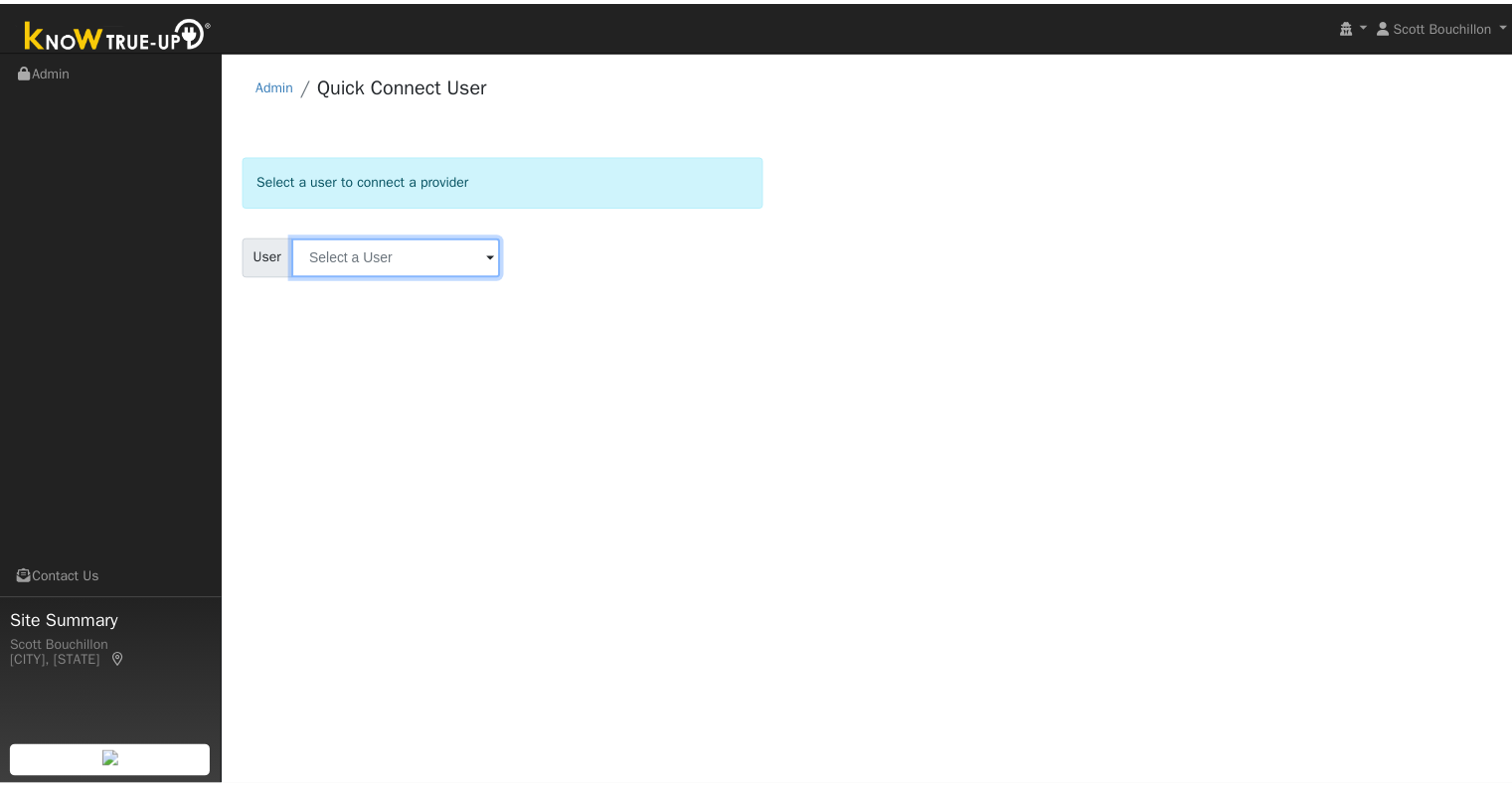scroll, scrollTop: 0, scrollLeft: 0, axis: both 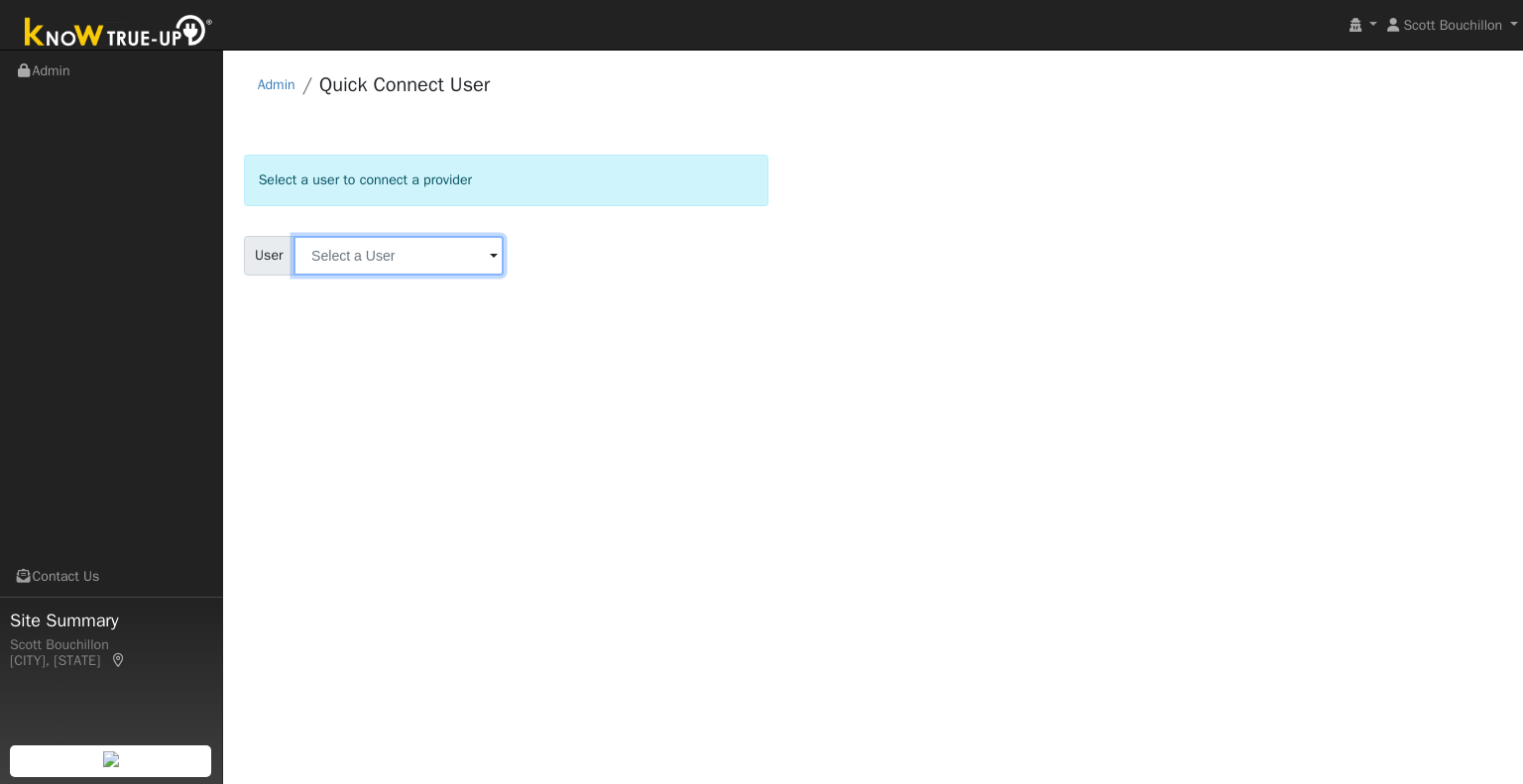 click at bounding box center (399, 256) 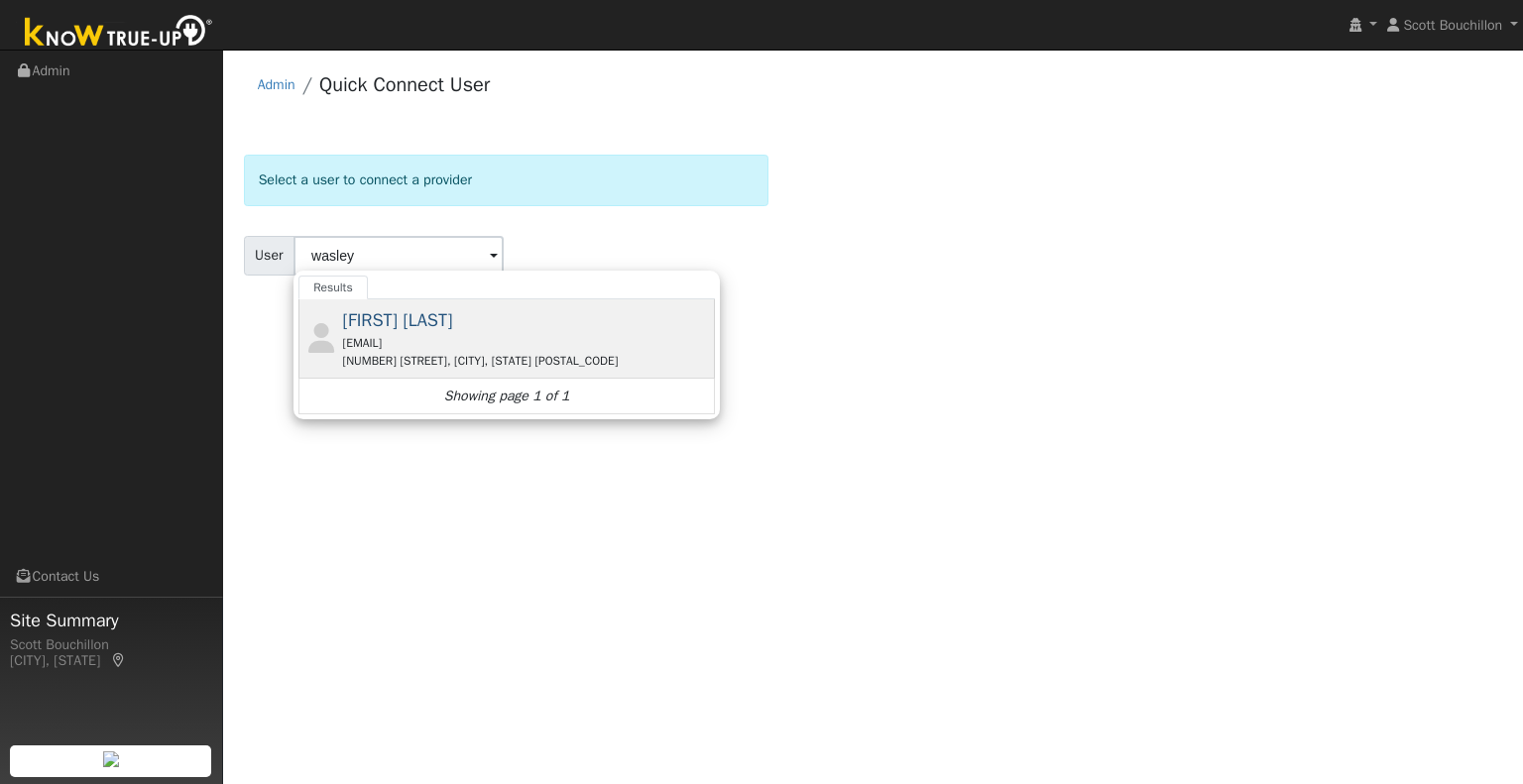 click on "Mike Wasley" at bounding box center (398, 320) 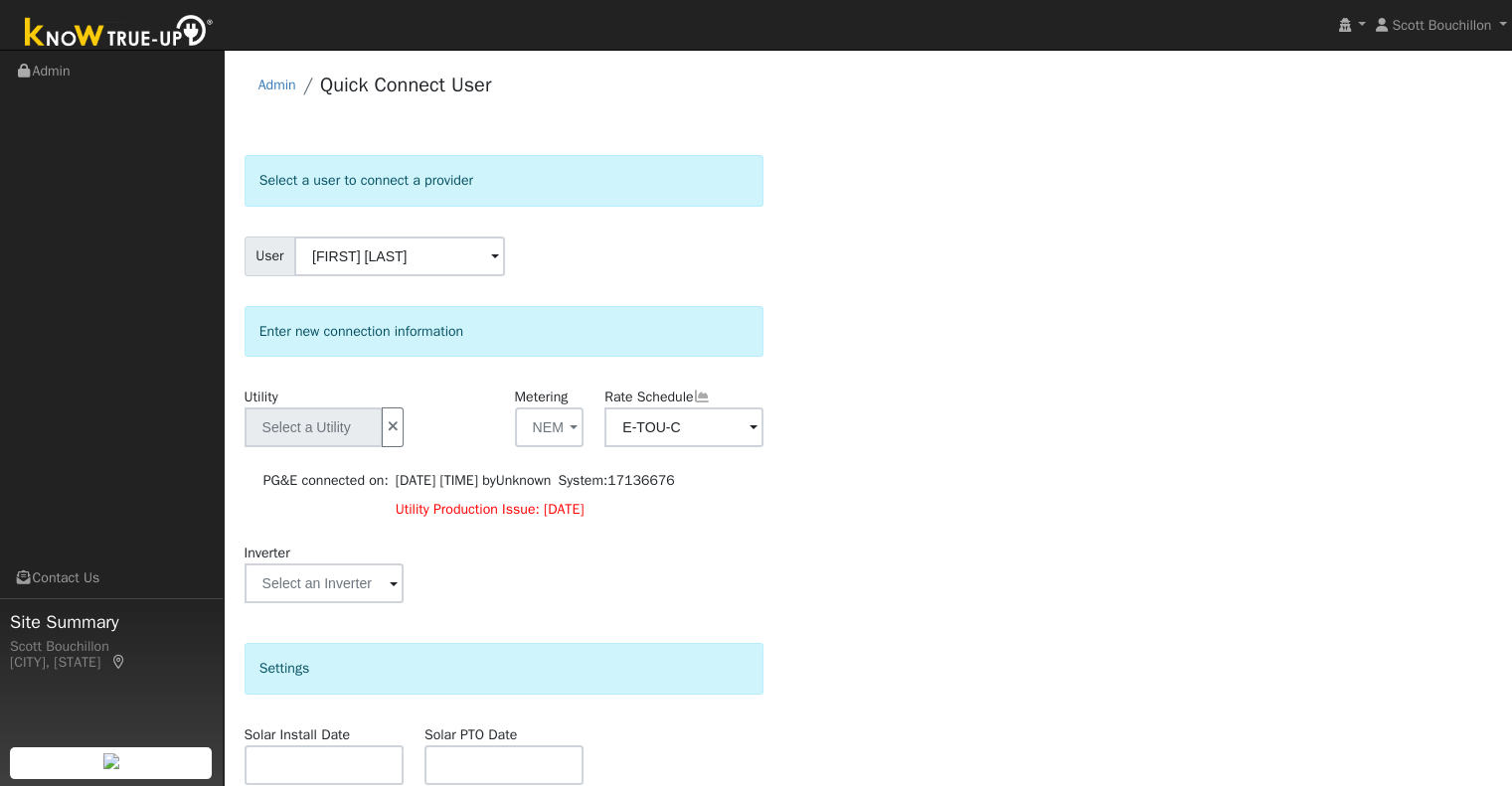 type on "PG&E" 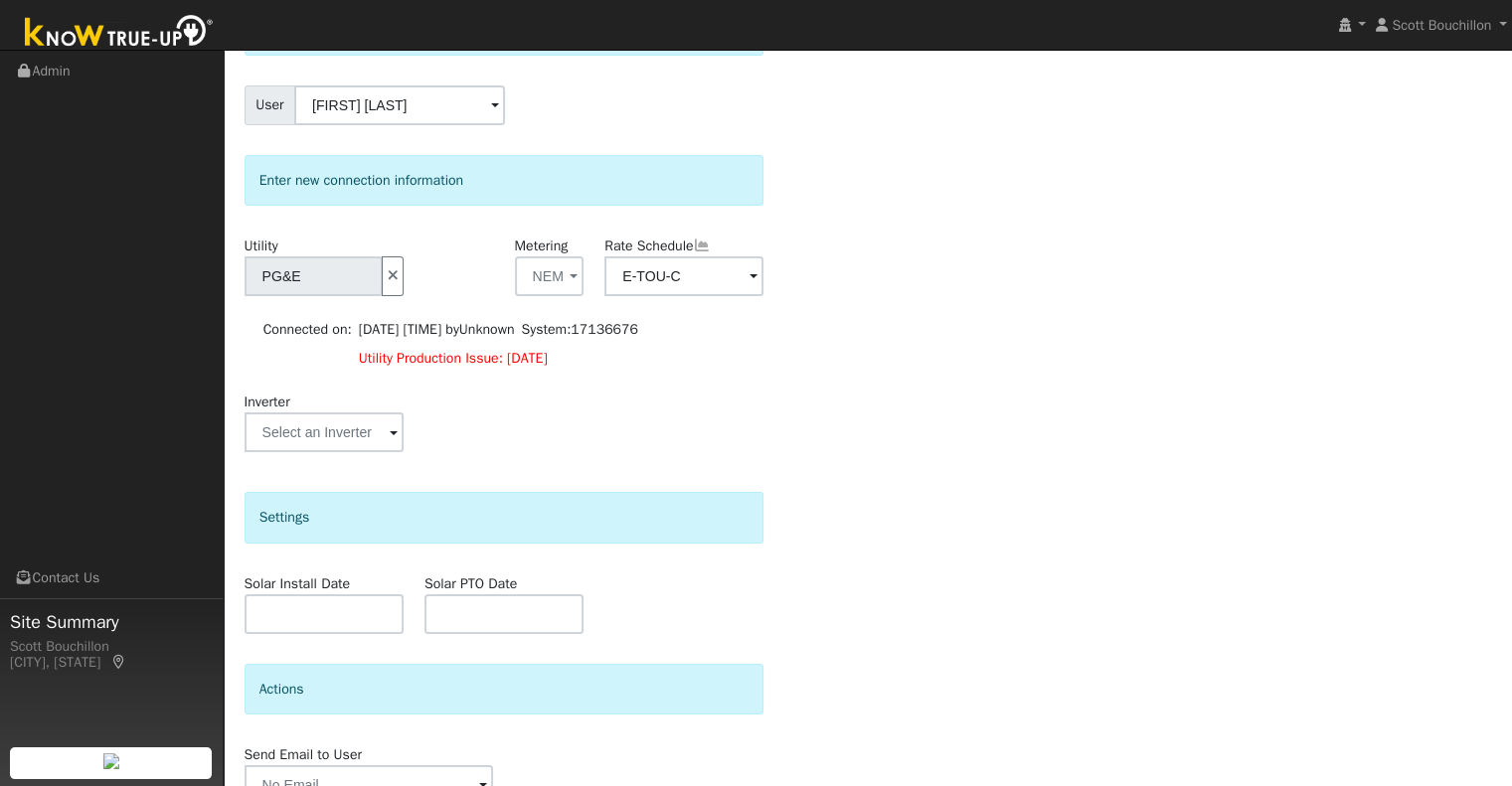 scroll, scrollTop: 250, scrollLeft: 0, axis: vertical 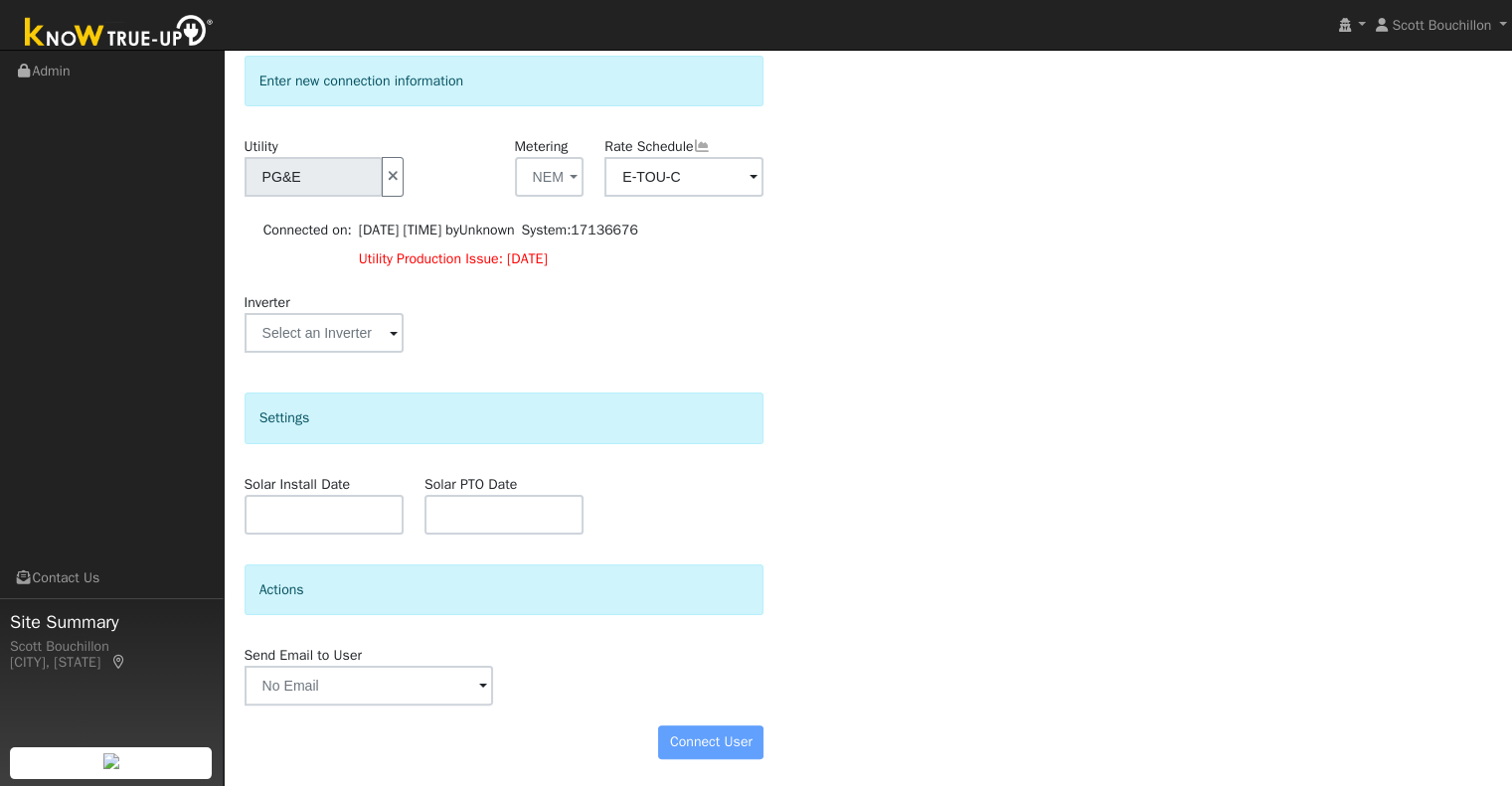 click on "Connect User" at bounding box center (504, 742) 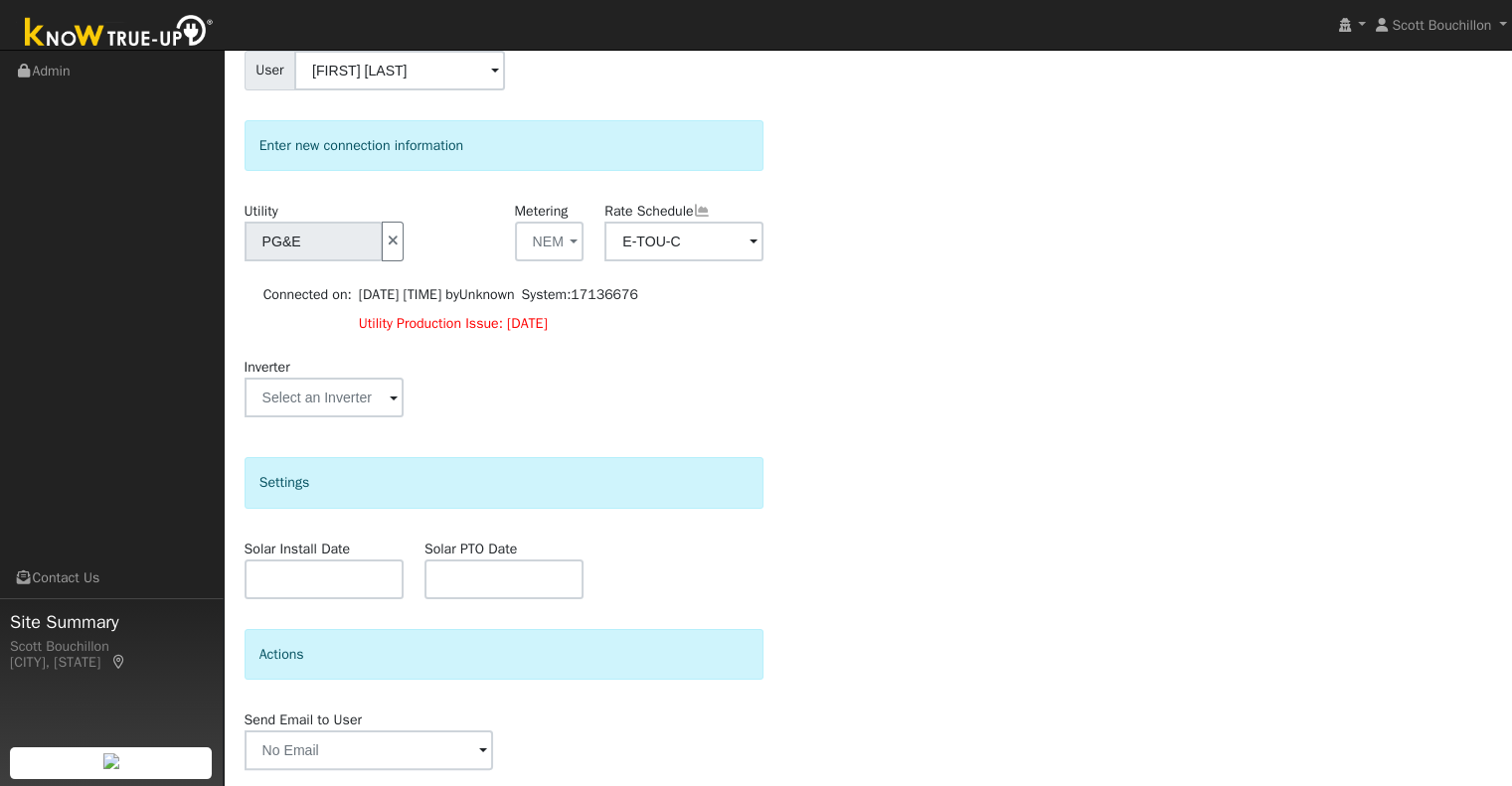 scroll, scrollTop: 52, scrollLeft: 0, axis: vertical 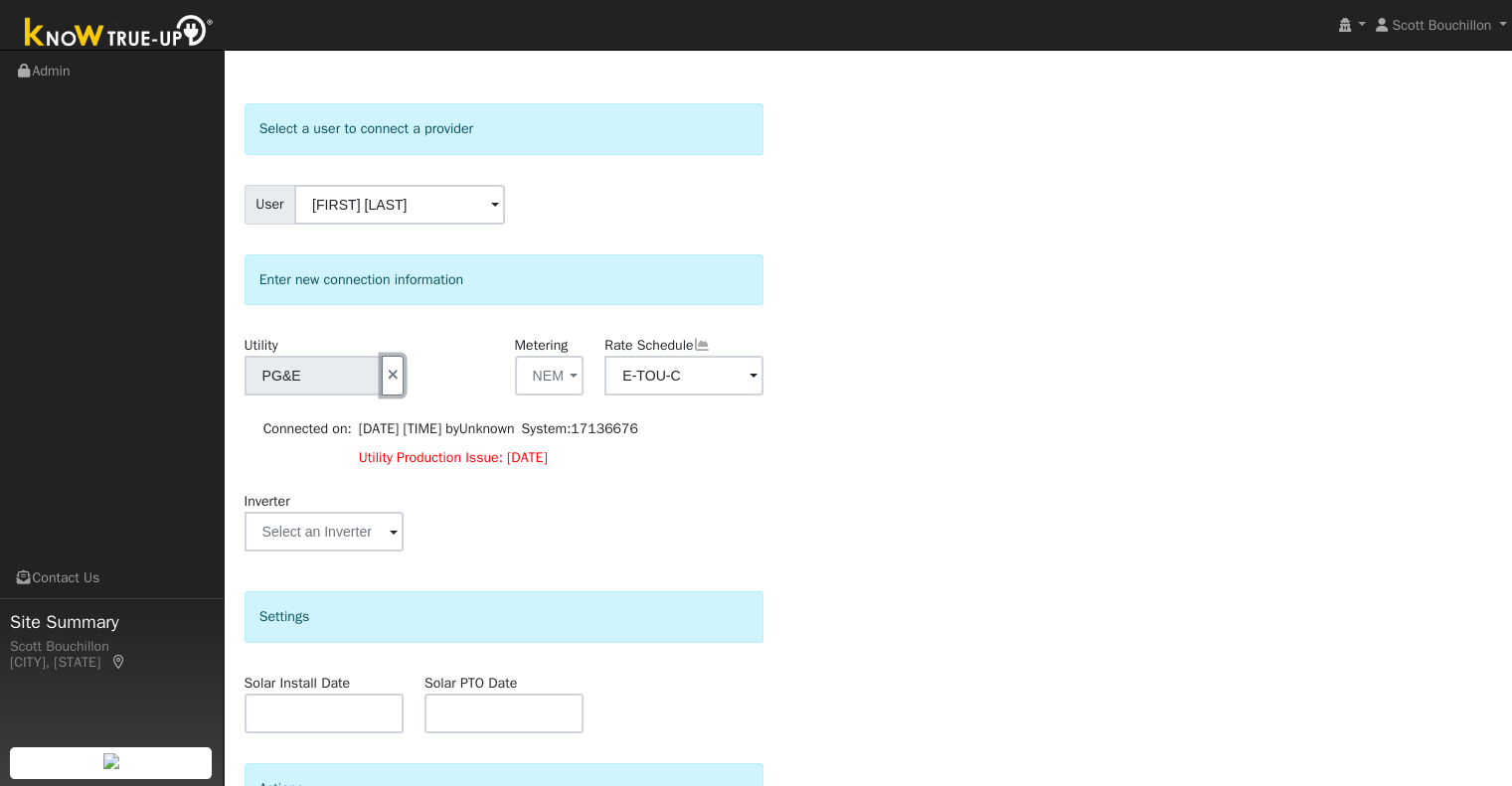 click at bounding box center (393, 375) 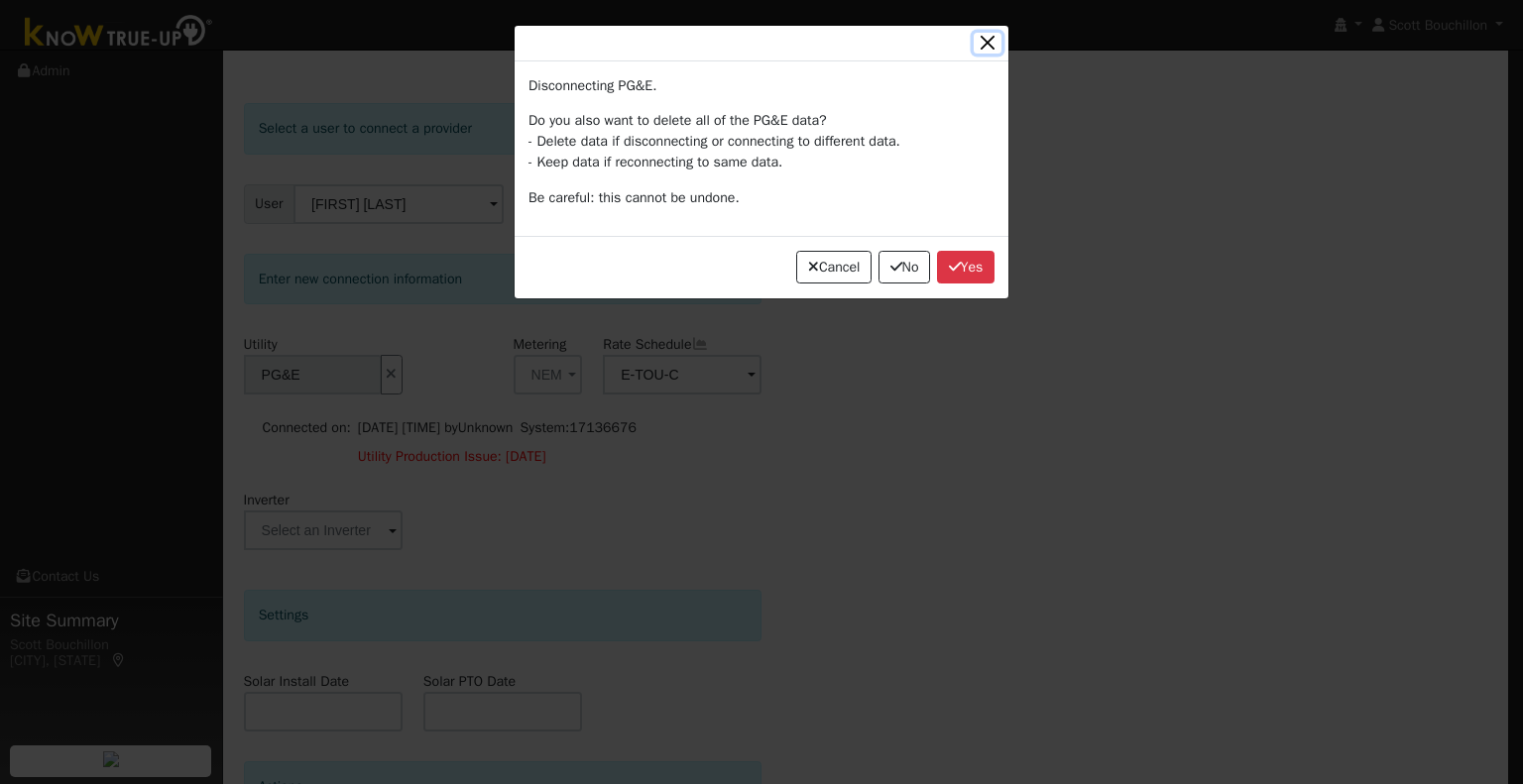 click at bounding box center [988, 43] 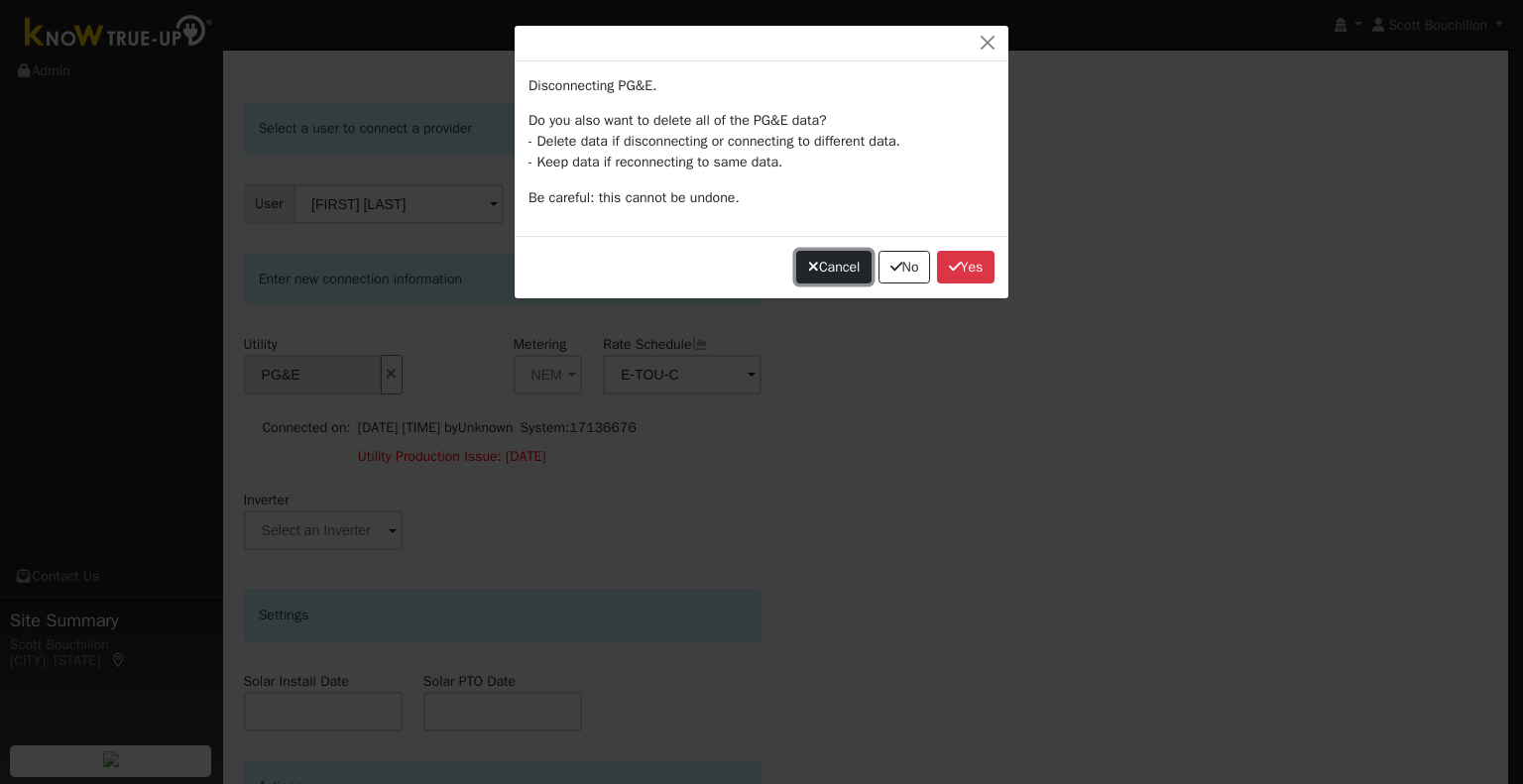 click on "Cancel" at bounding box center (834, 268) 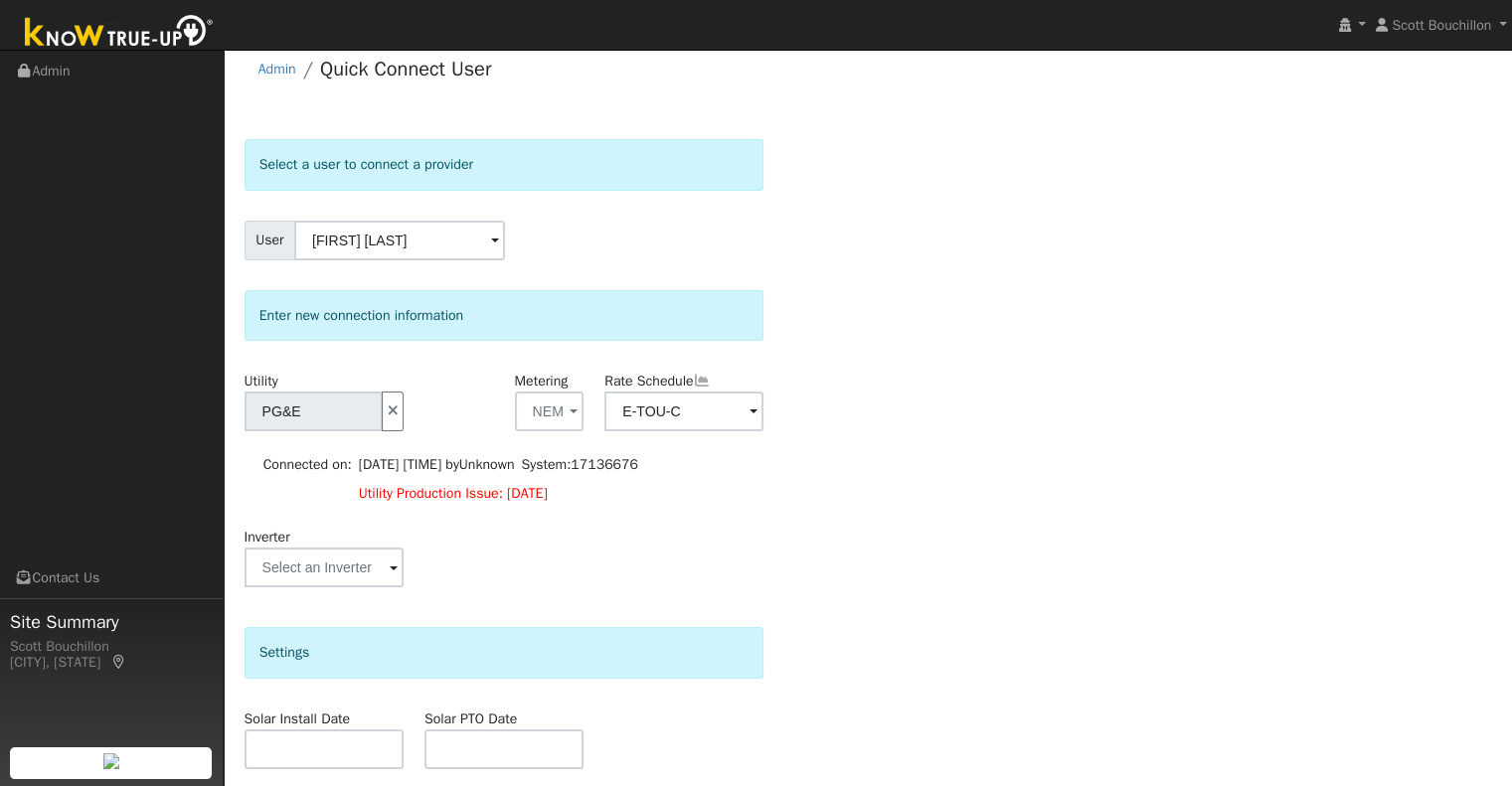 scroll, scrollTop: 0, scrollLeft: 0, axis: both 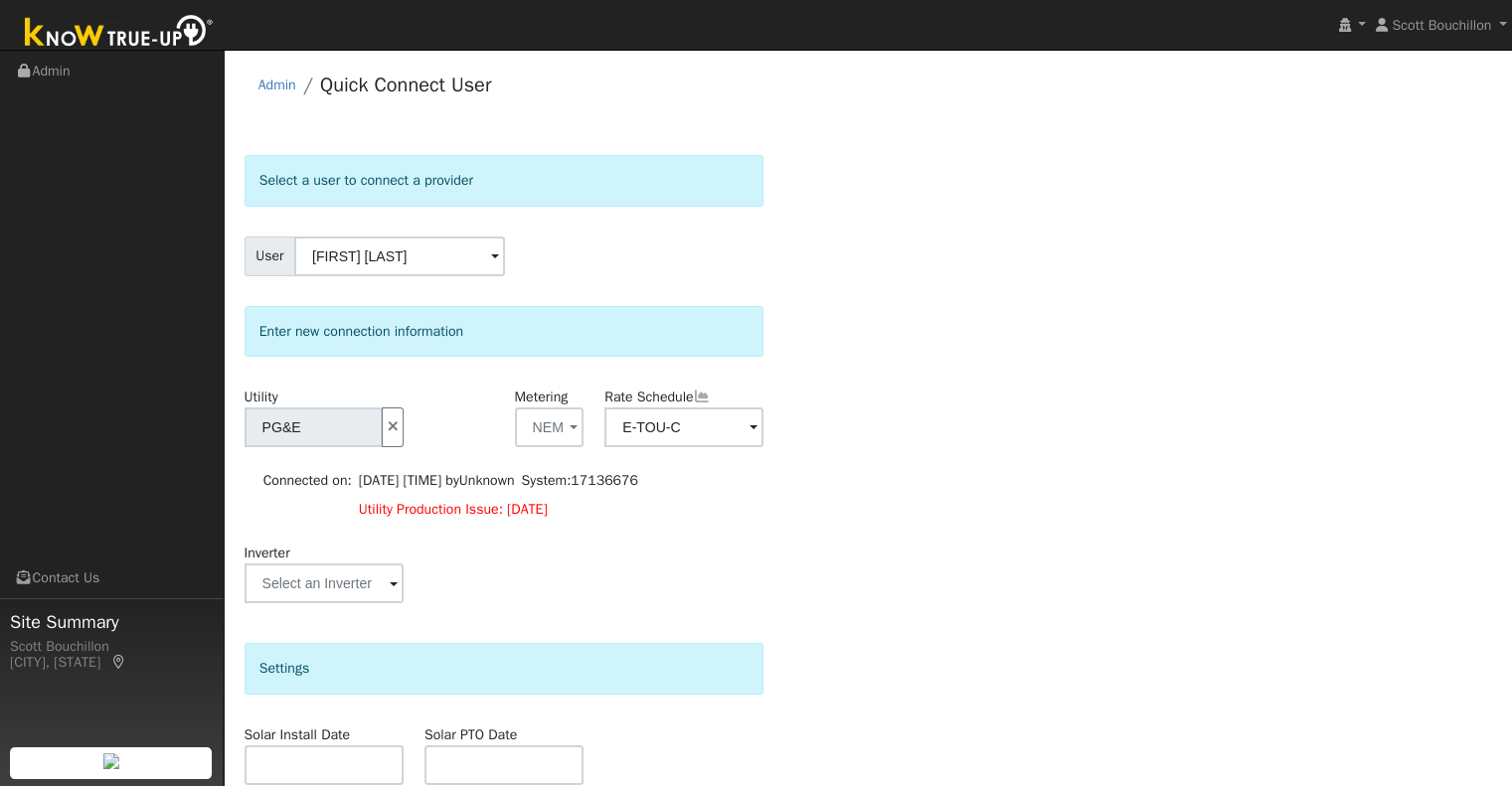 click at bounding box center (119, 33) 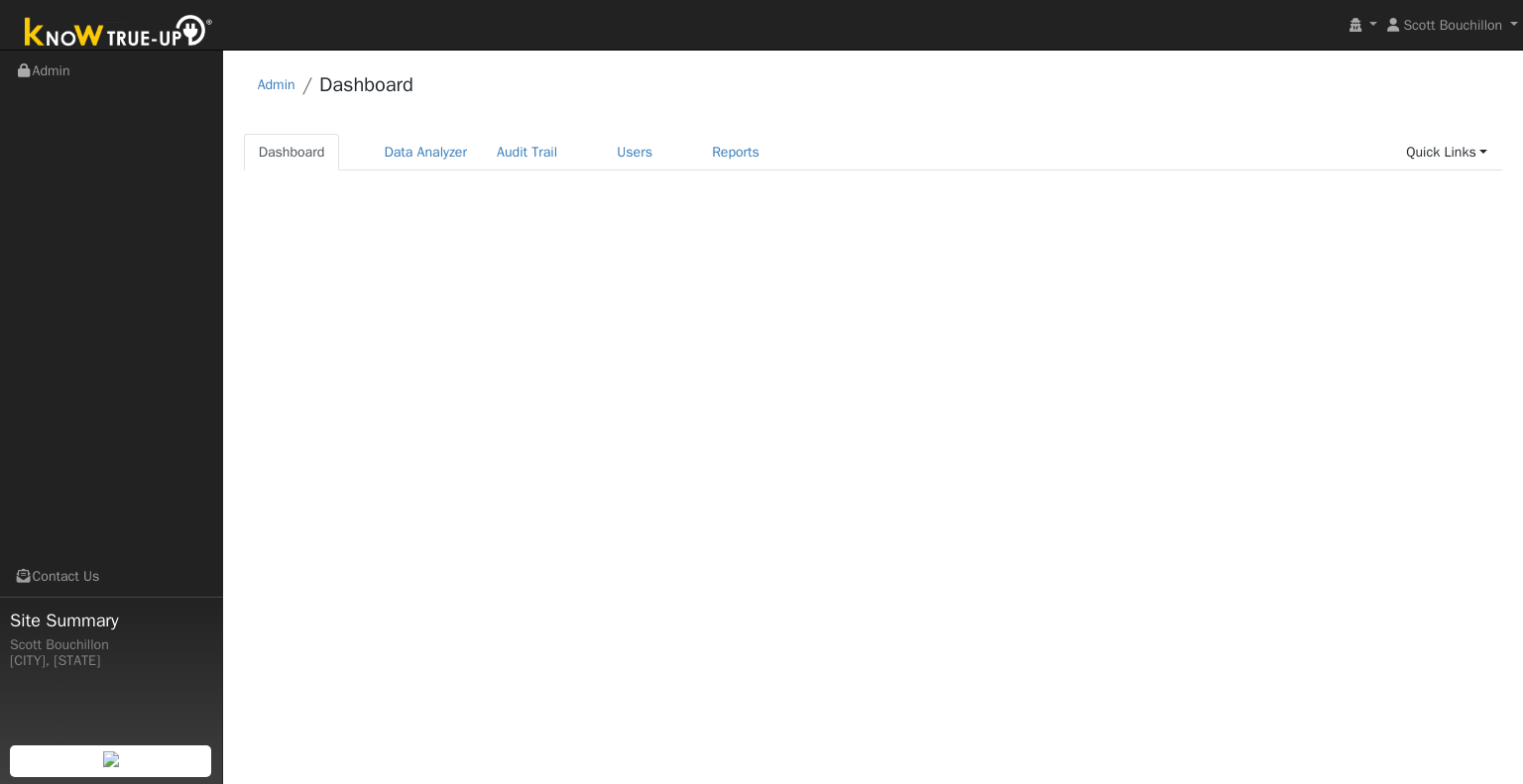 scroll, scrollTop: 0, scrollLeft: 0, axis: both 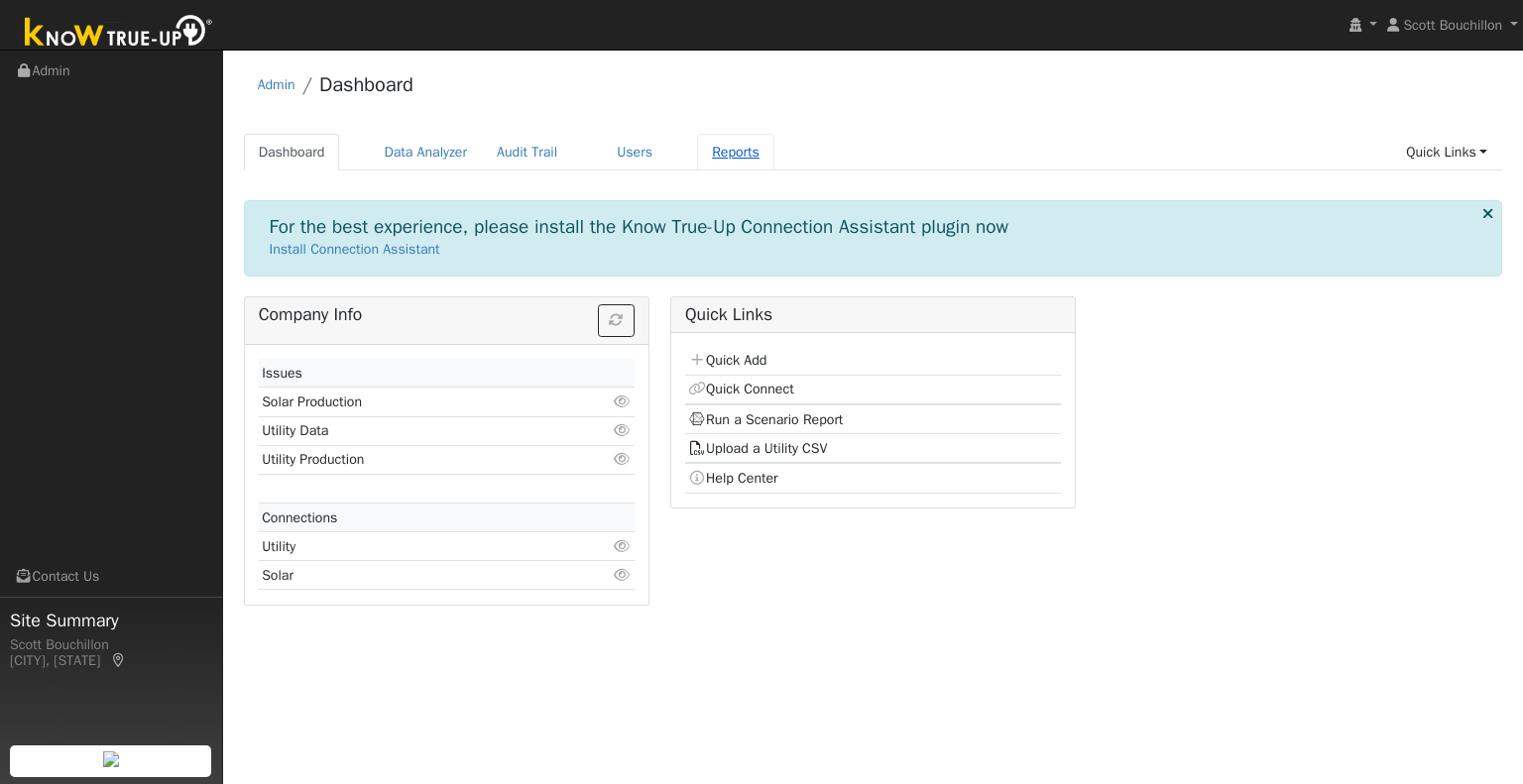 click on "Reports" at bounding box center [736, 152] 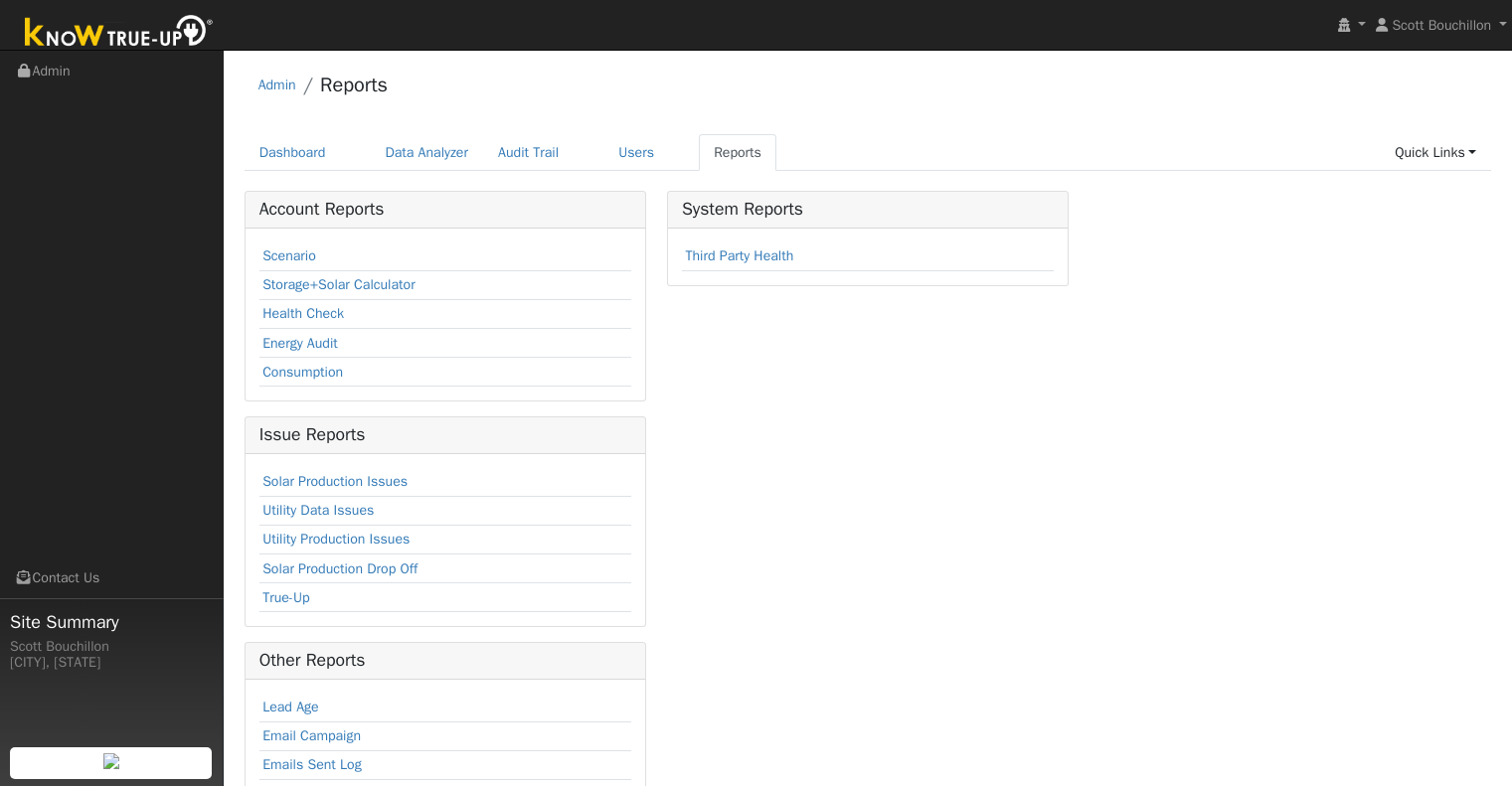 scroll, scrollTop: 0, scrollLeft: 0, axis: both 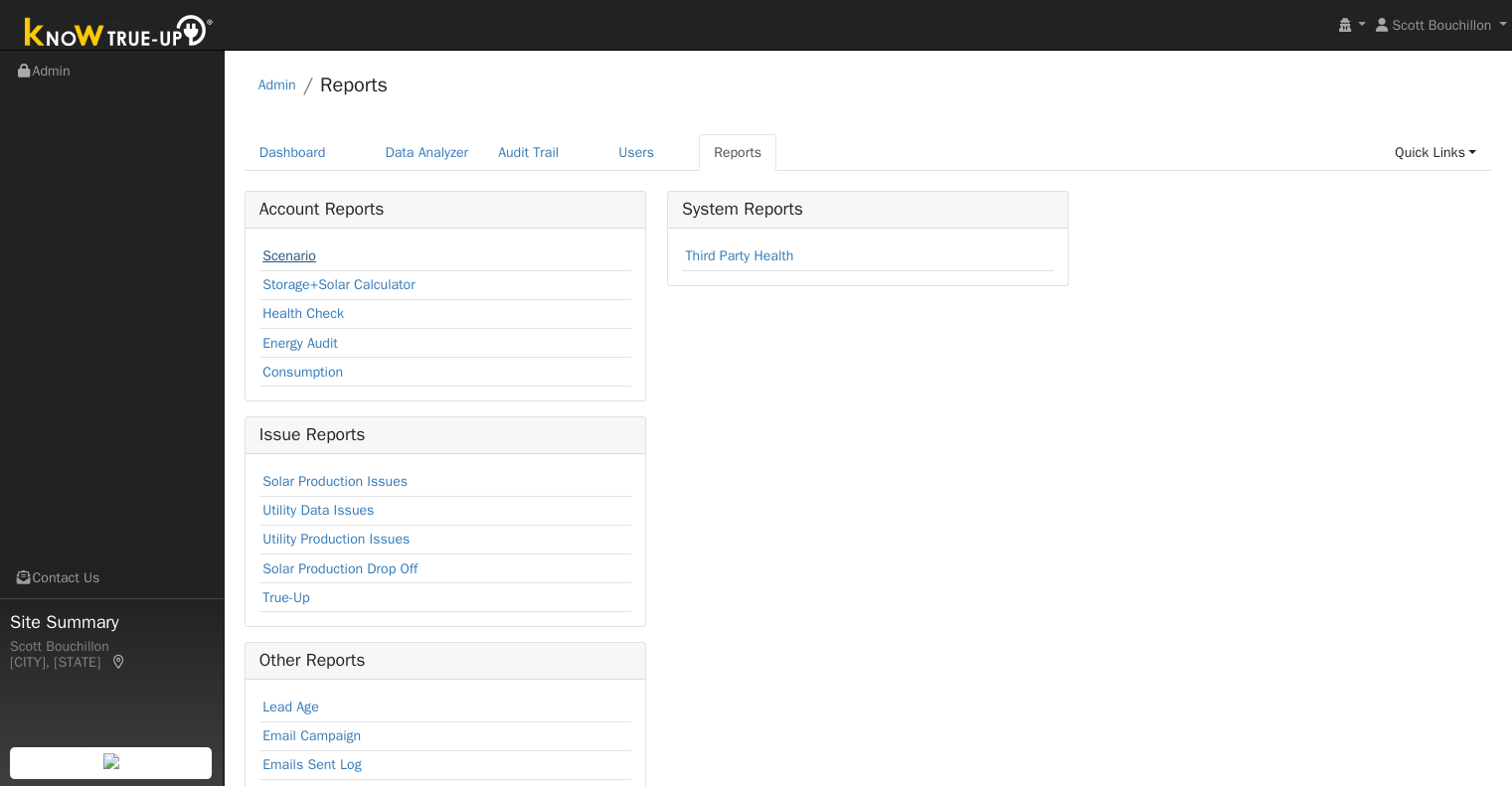 click on "Scenario" at bounding box center (289, 255) 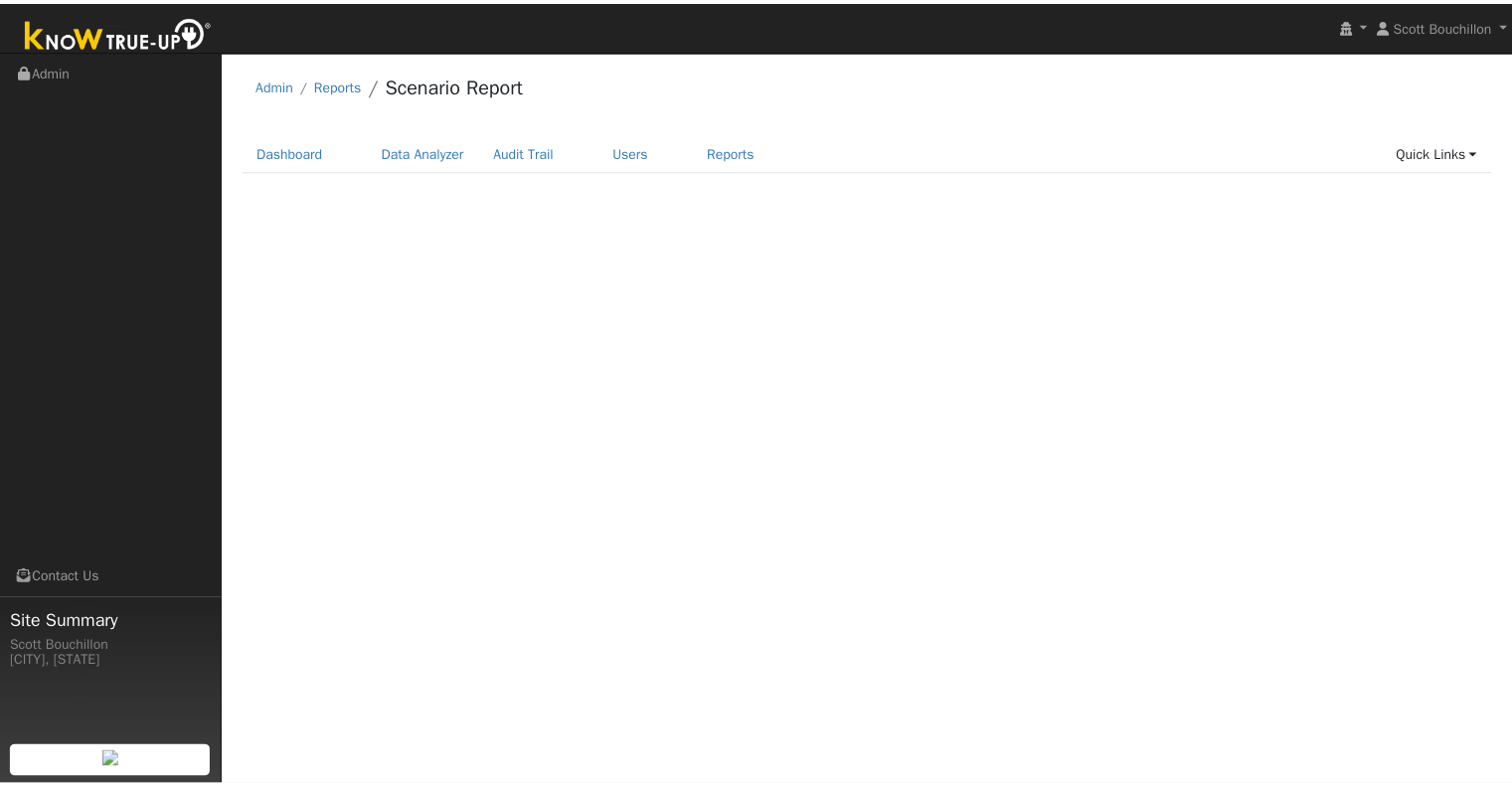 scroll, scrollTop: 0, scrollLeft: 0, axis: both 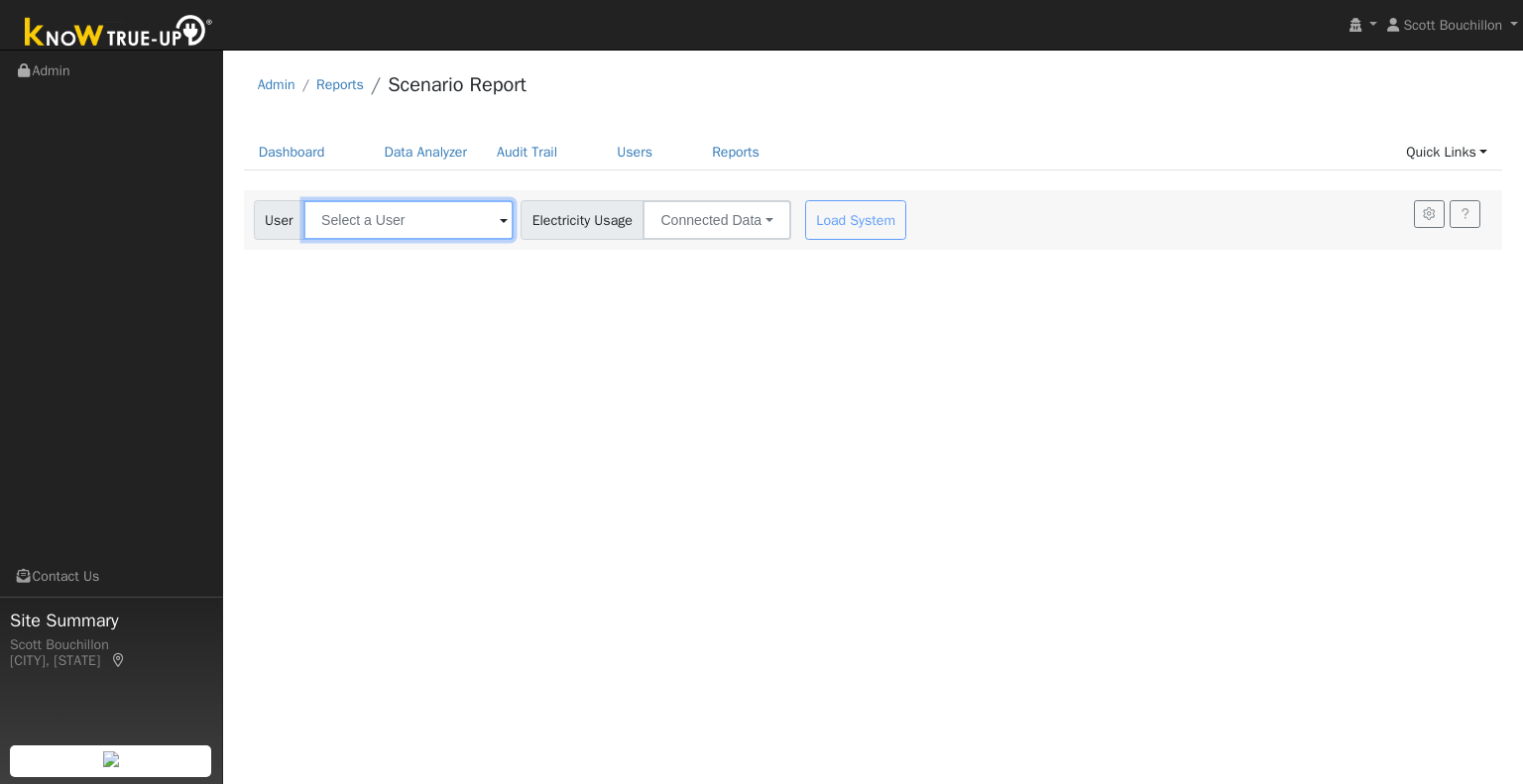click at bounding box center [409, 220] 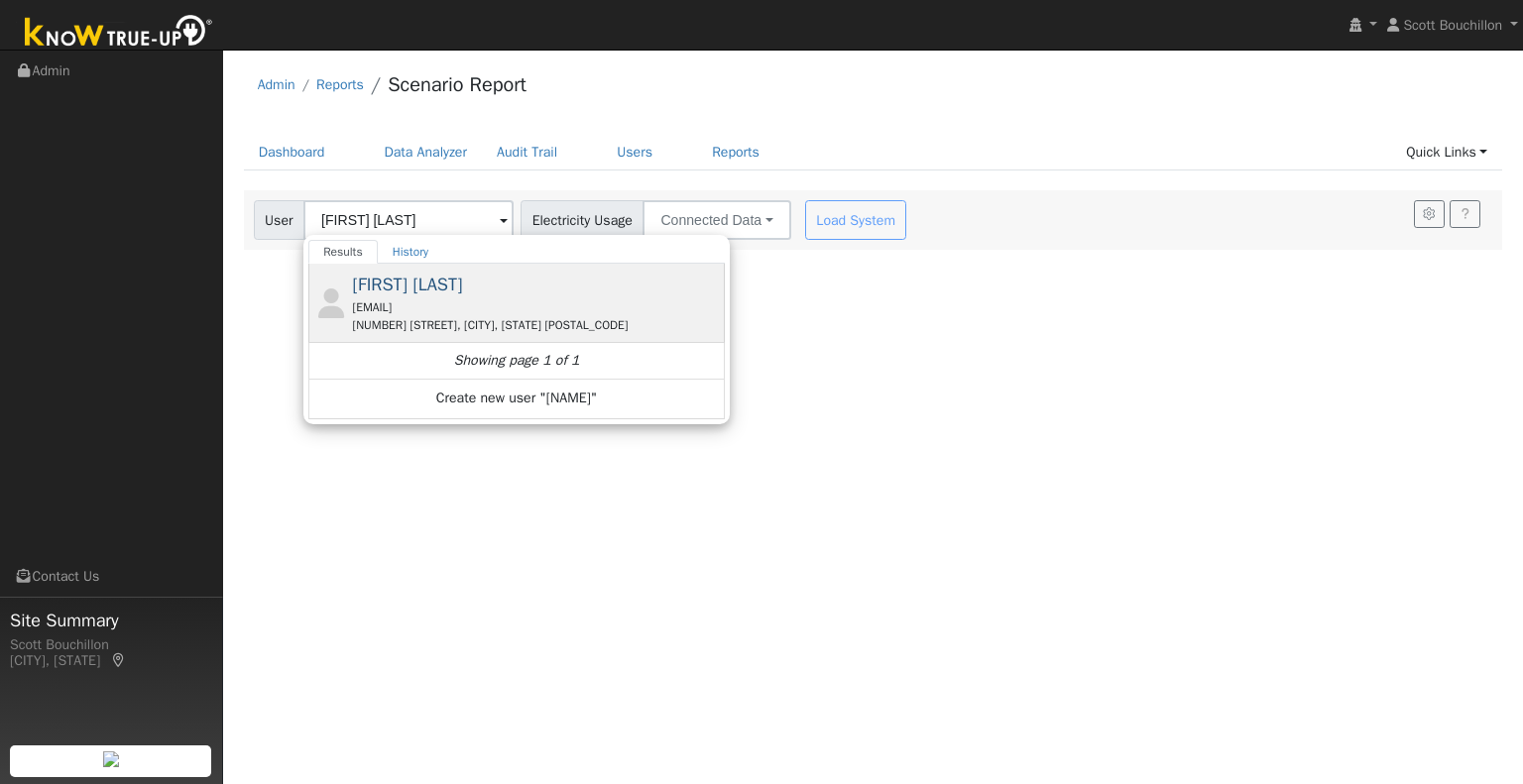 click on "[FIRST] [LAST]" at bounding box center [408, 284] 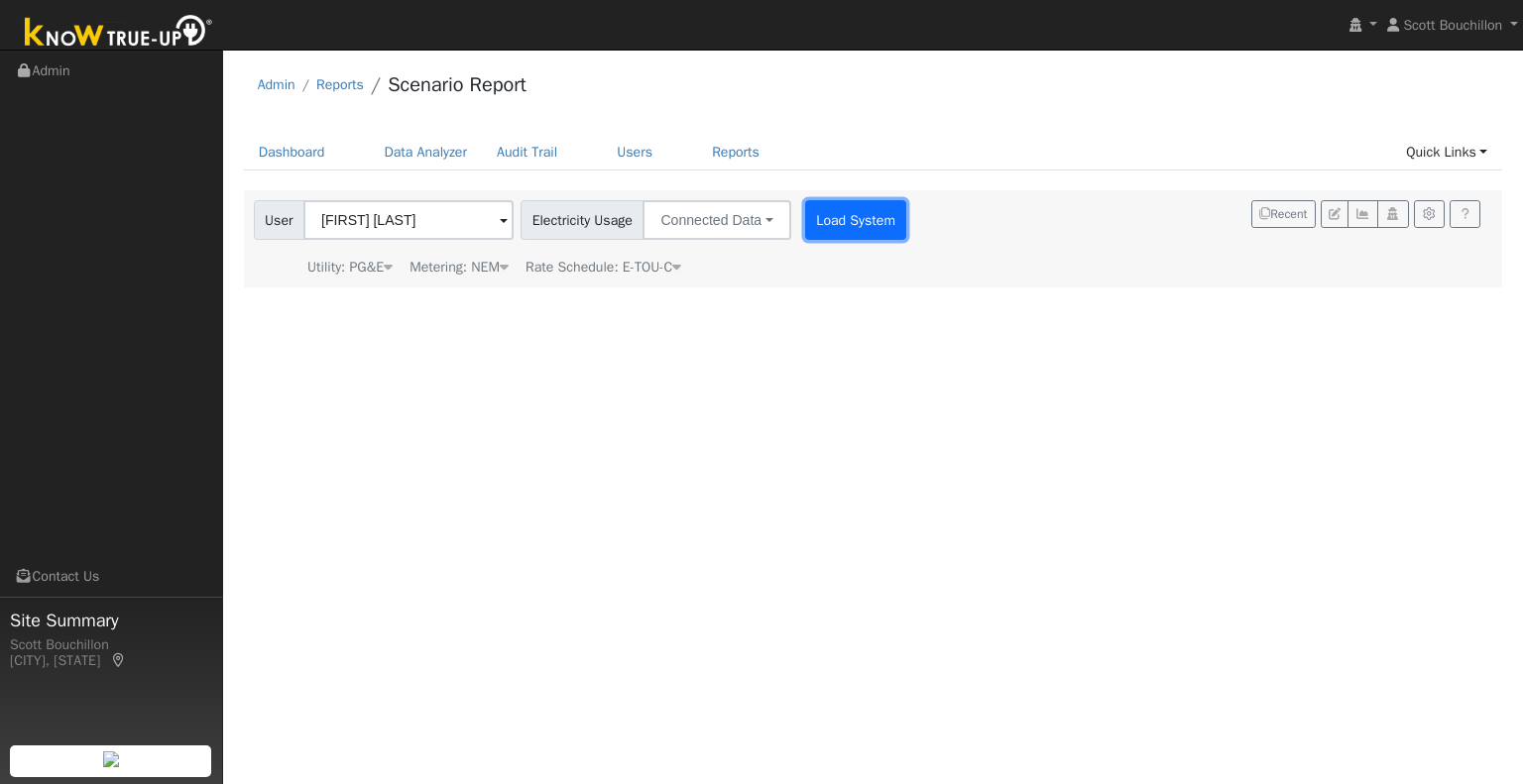 click on "Load System" at bounding box center [856, 220] 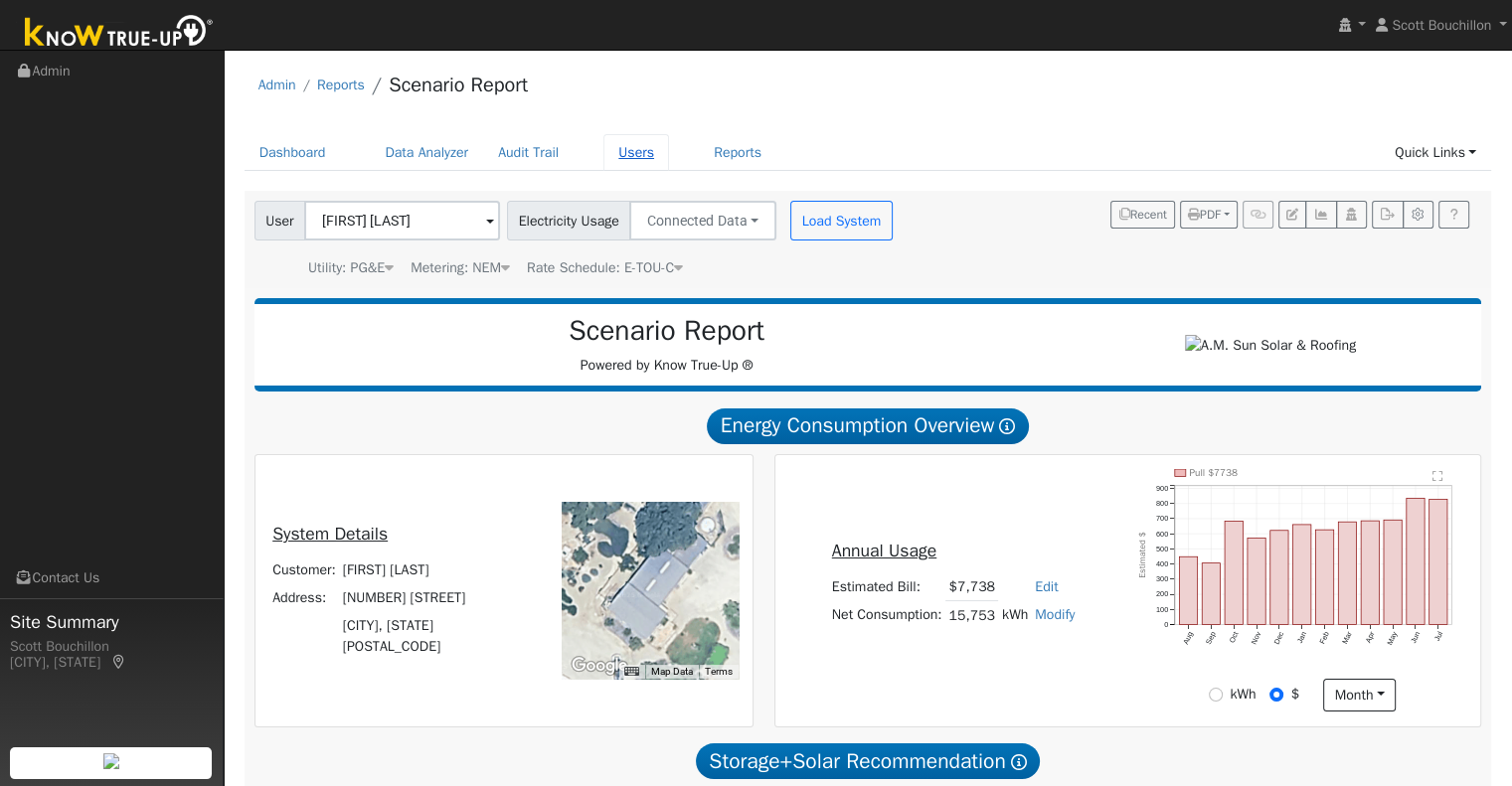 click on "Users" at bounding box center [636, 152] 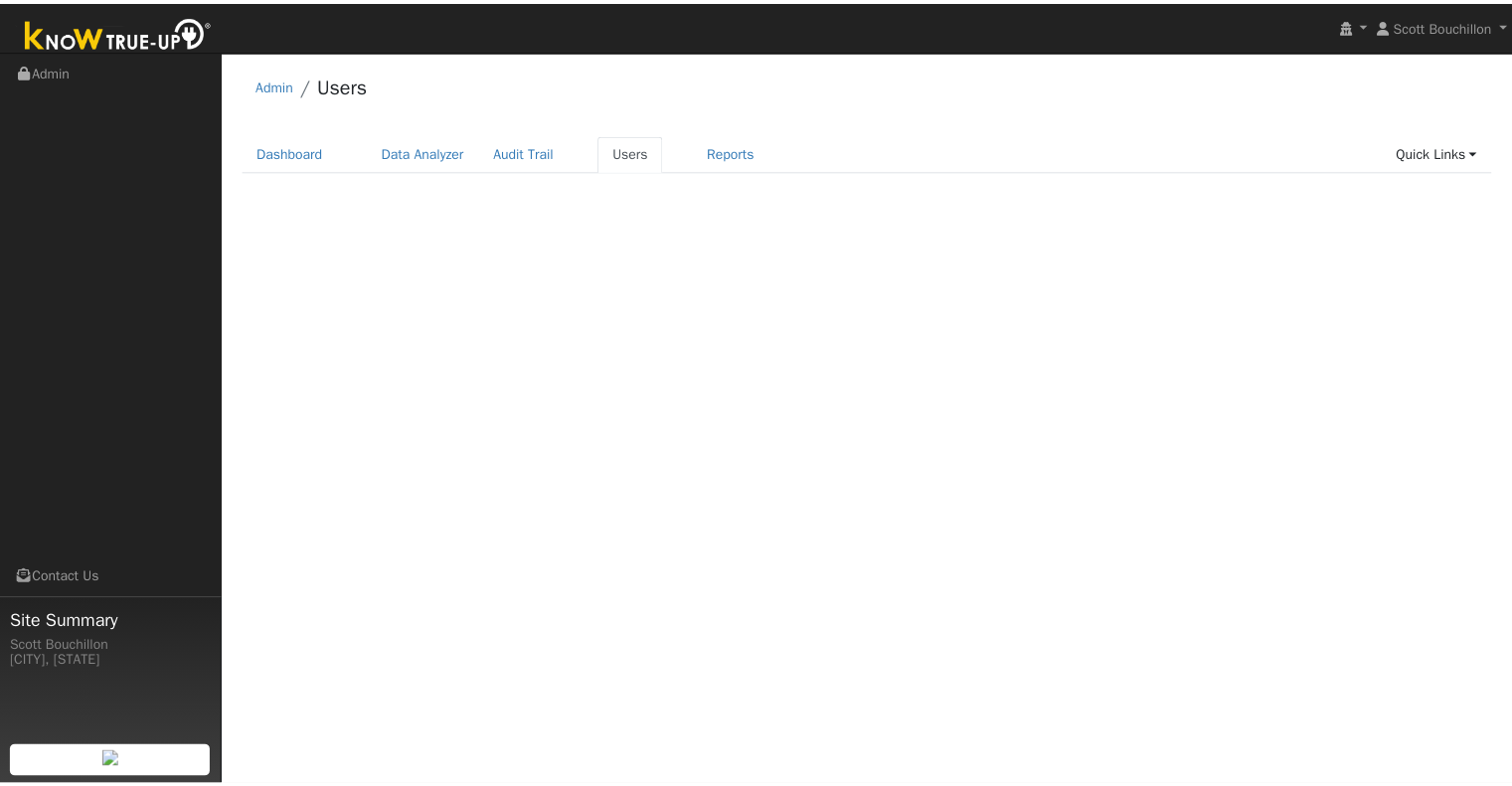 scroll, scrollTop: 0, scrollLeft: 0, axis: both 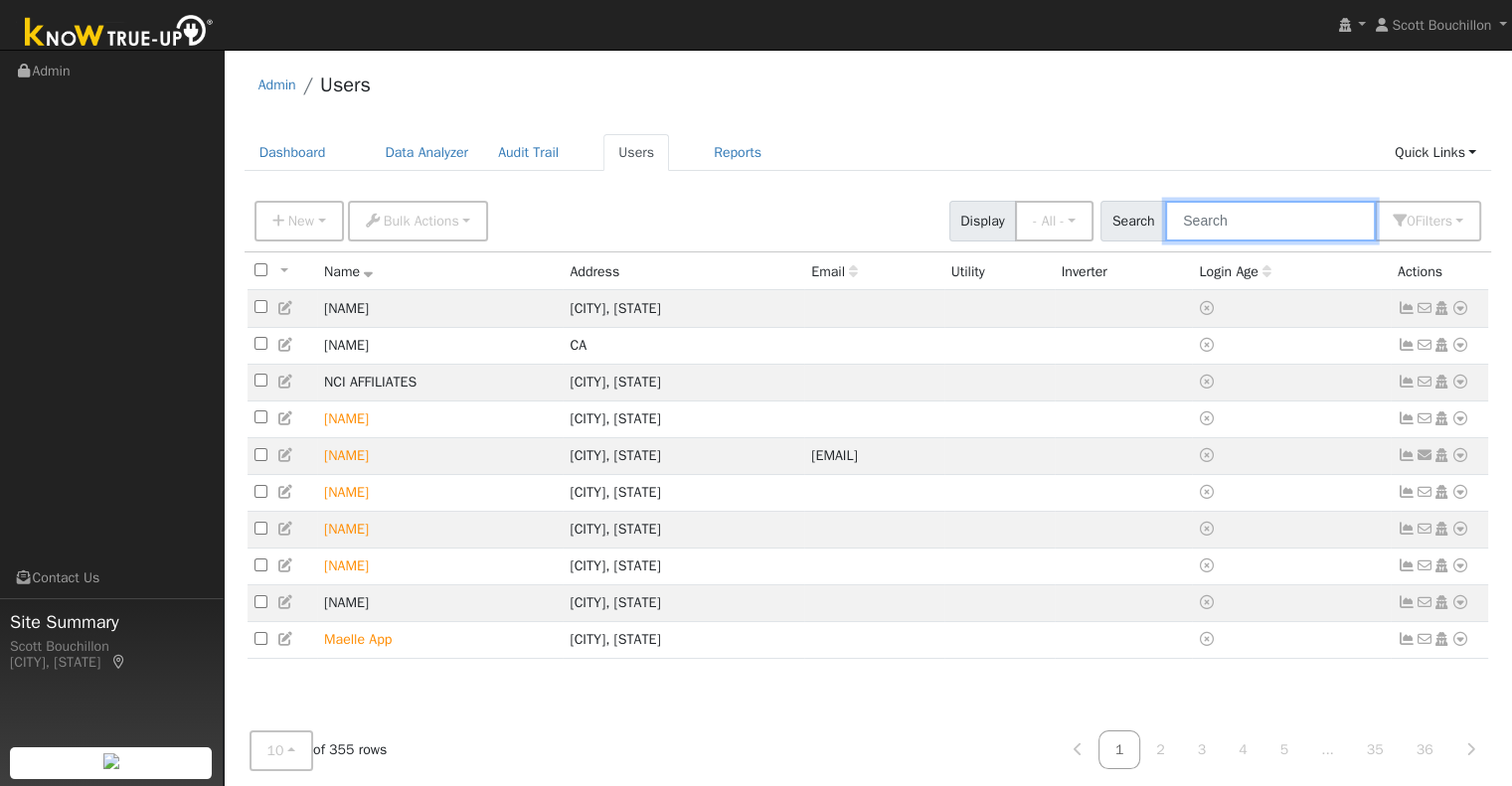 click at bounding box center [1270, 221] 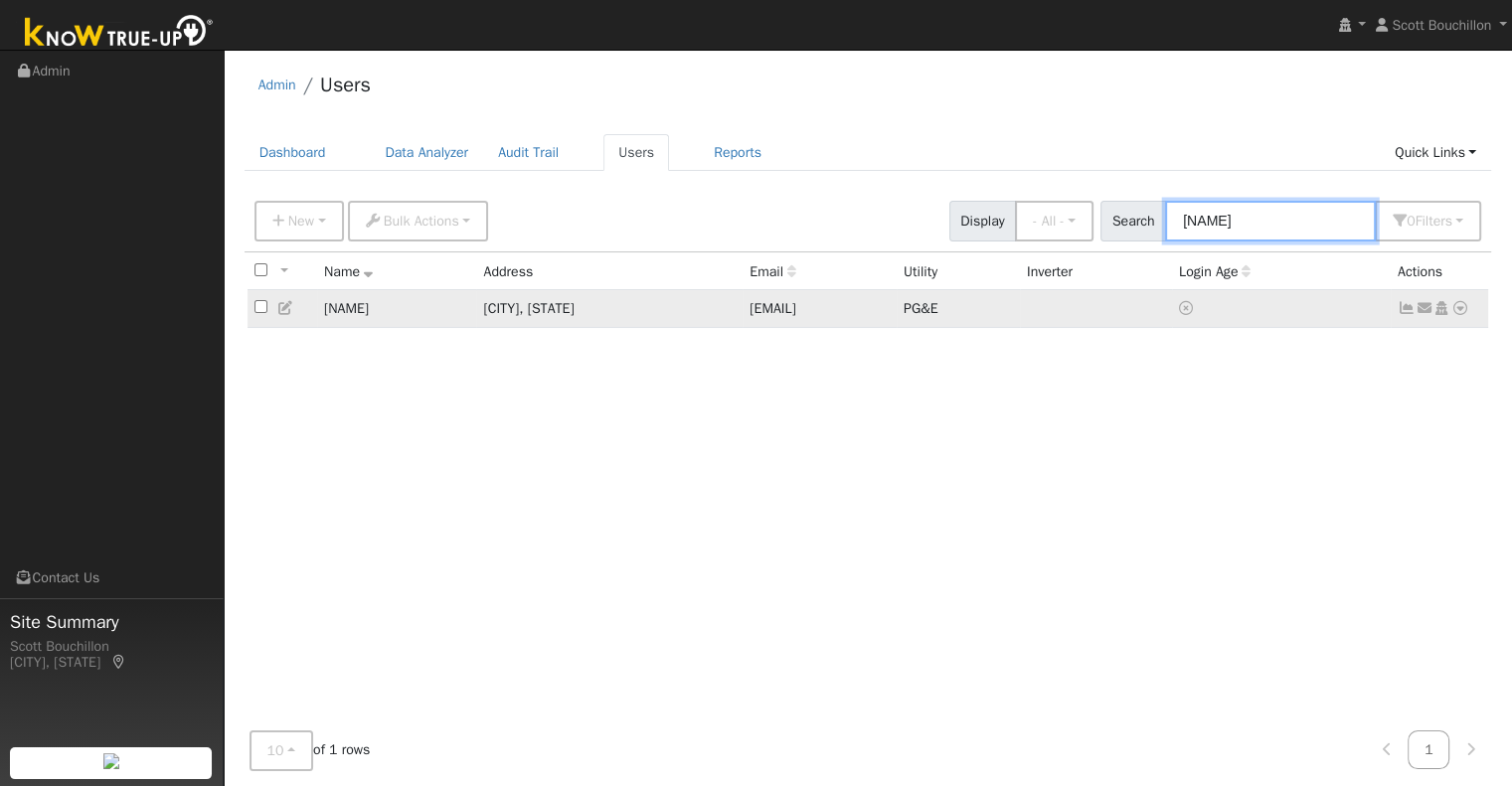 type on "[FIRST] [LAST]" 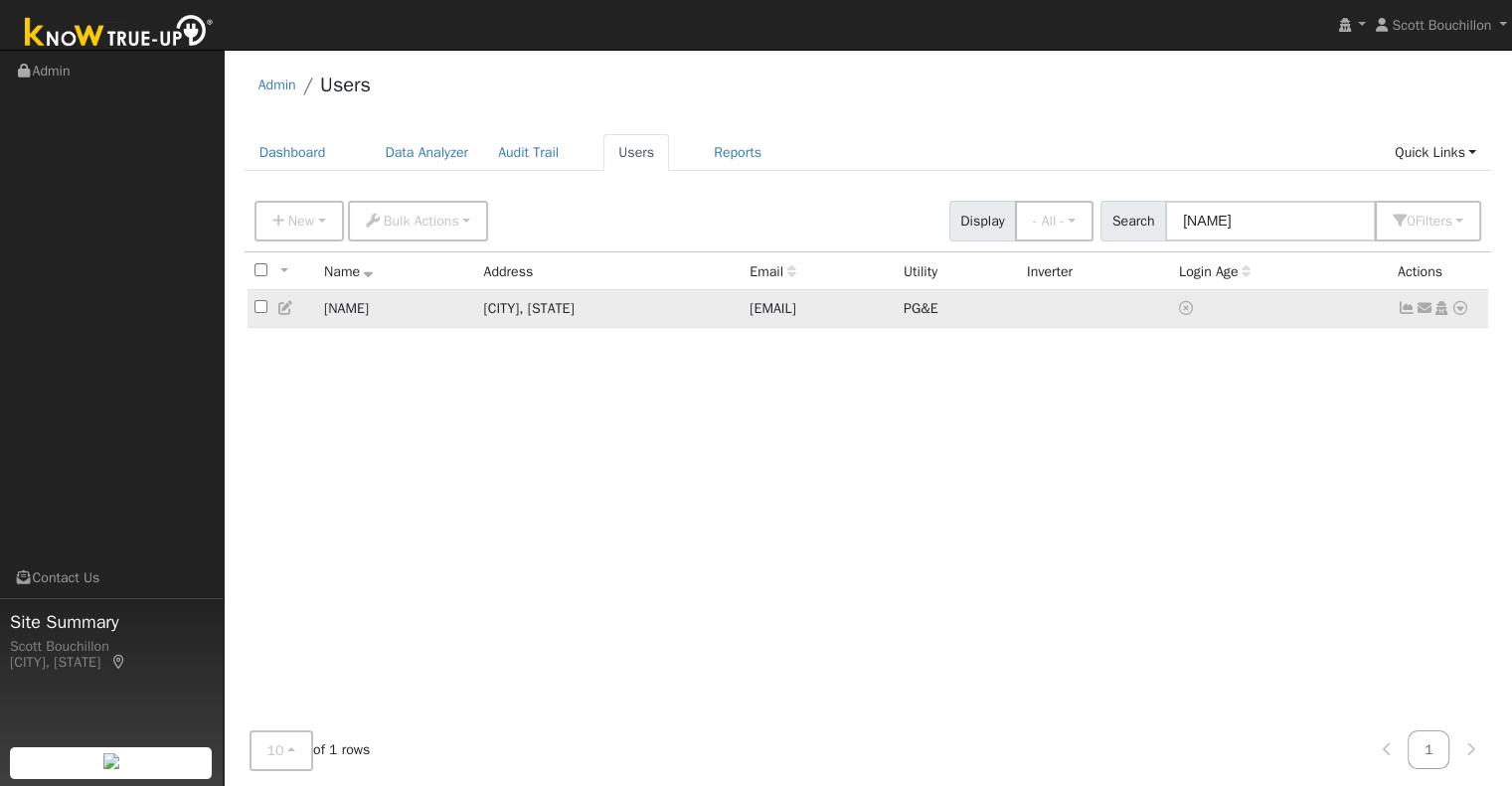 click at bounding box center [286, 308] 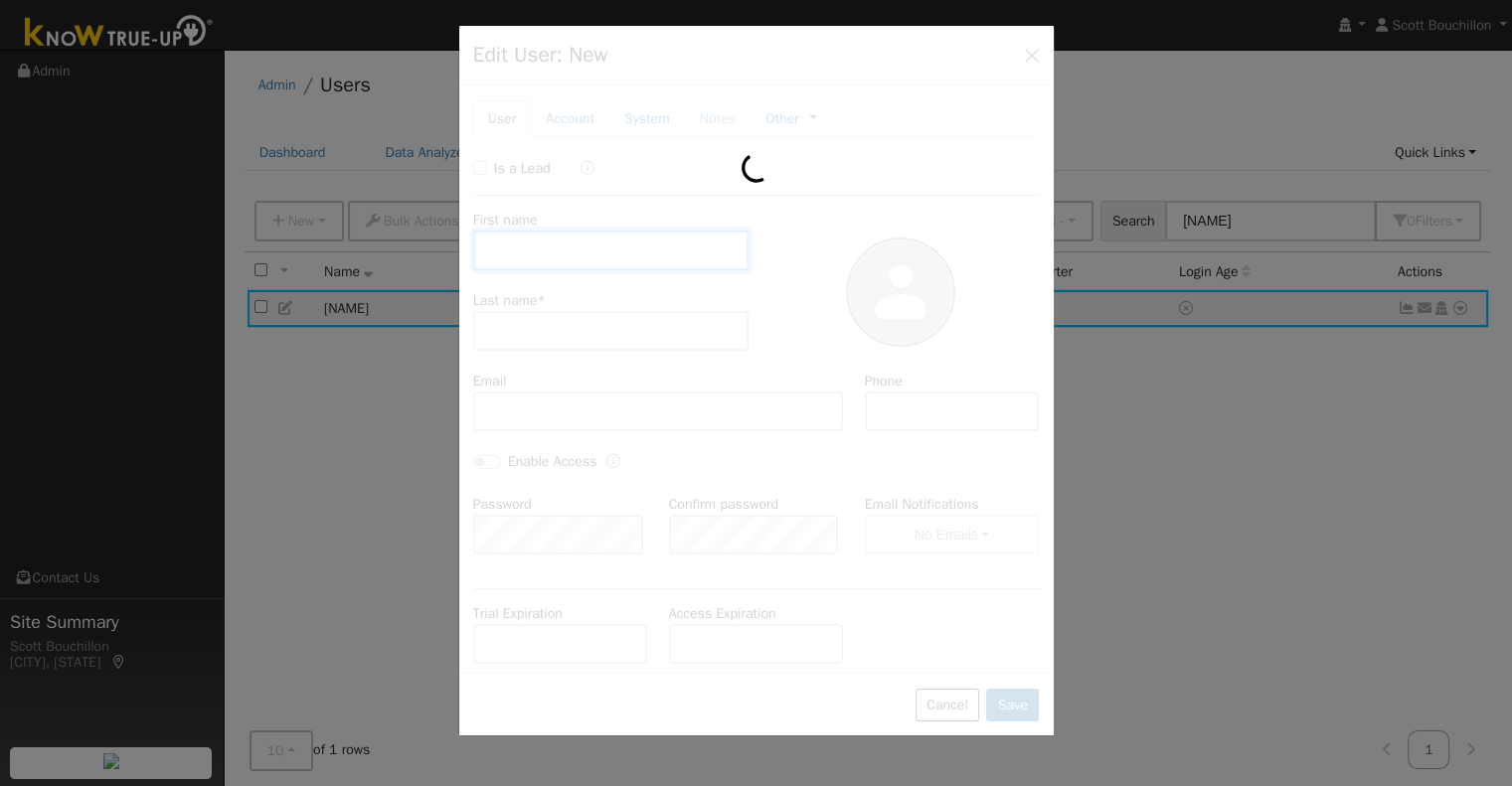 type on "Mike" 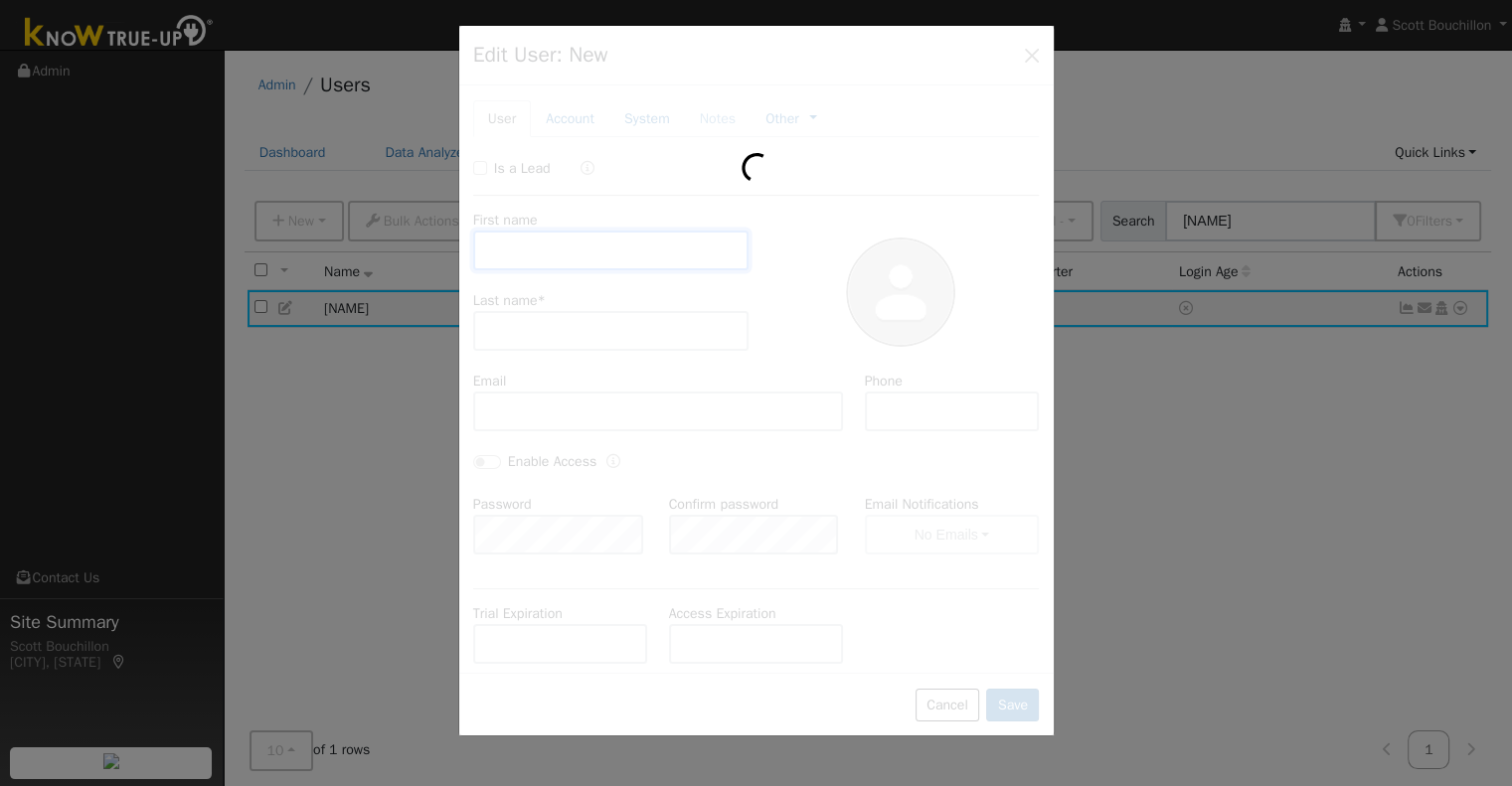 type on "Wasley" 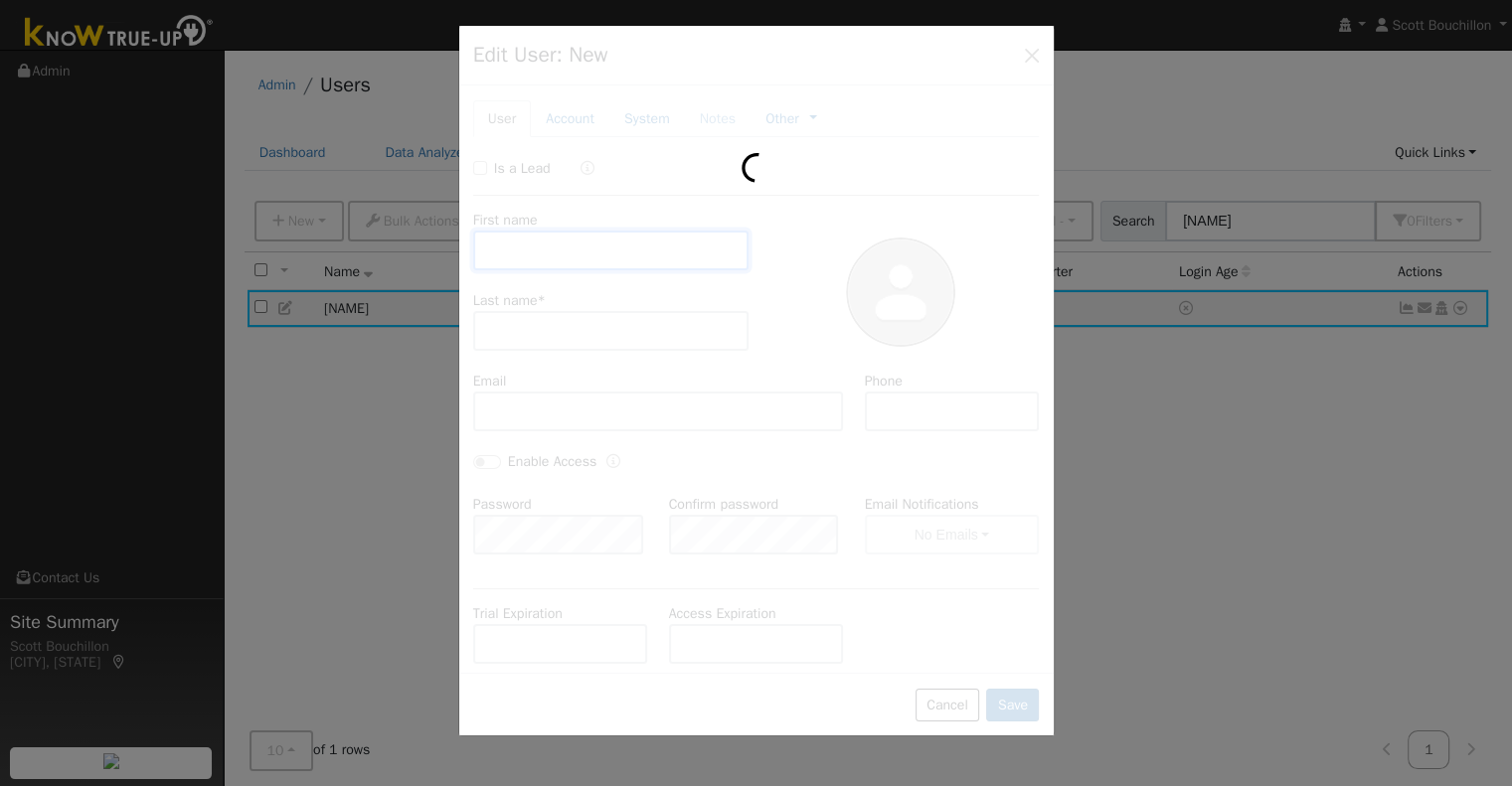 type on "[EMAIL]" 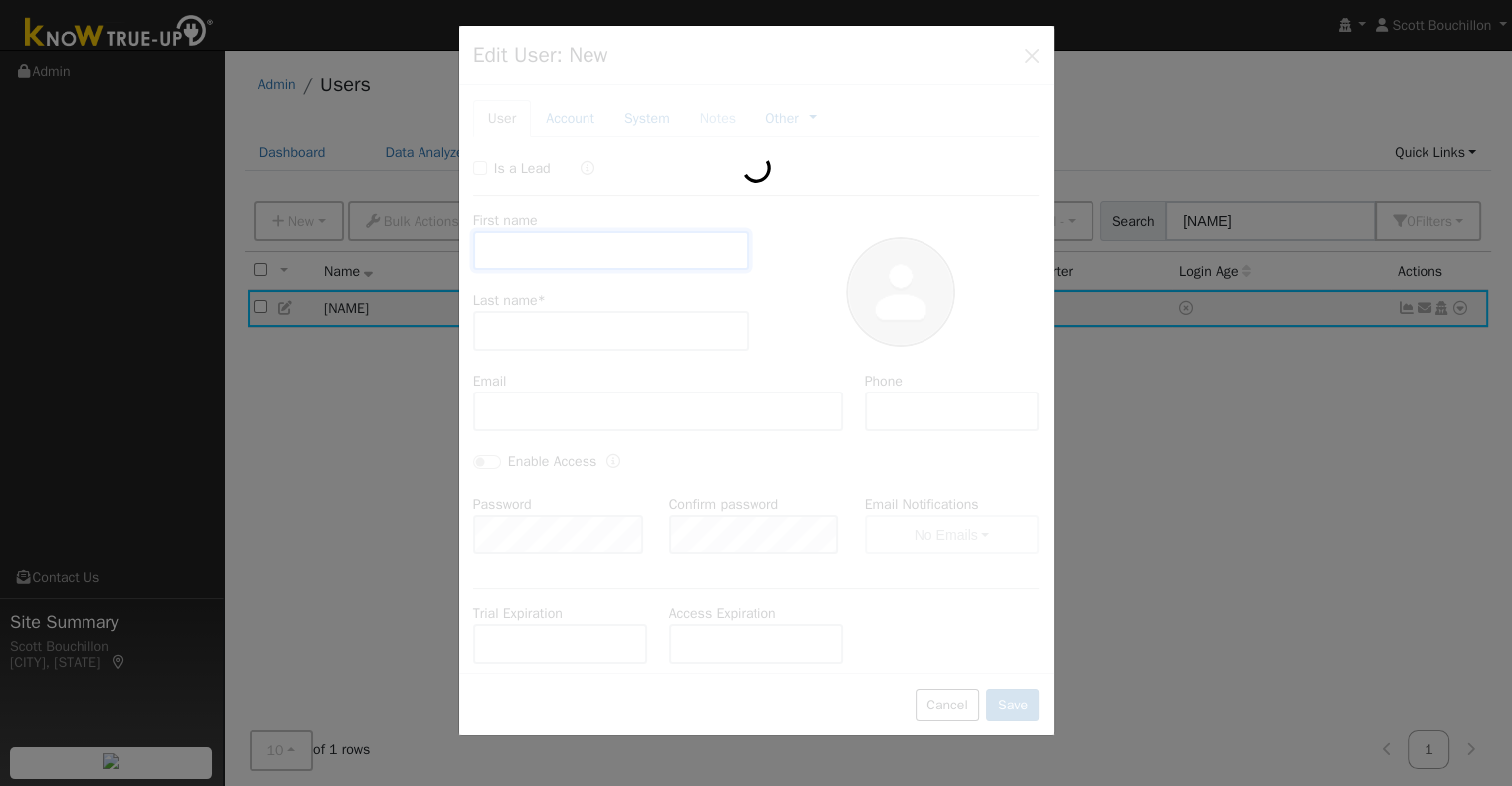 type on "(805)440-3612" 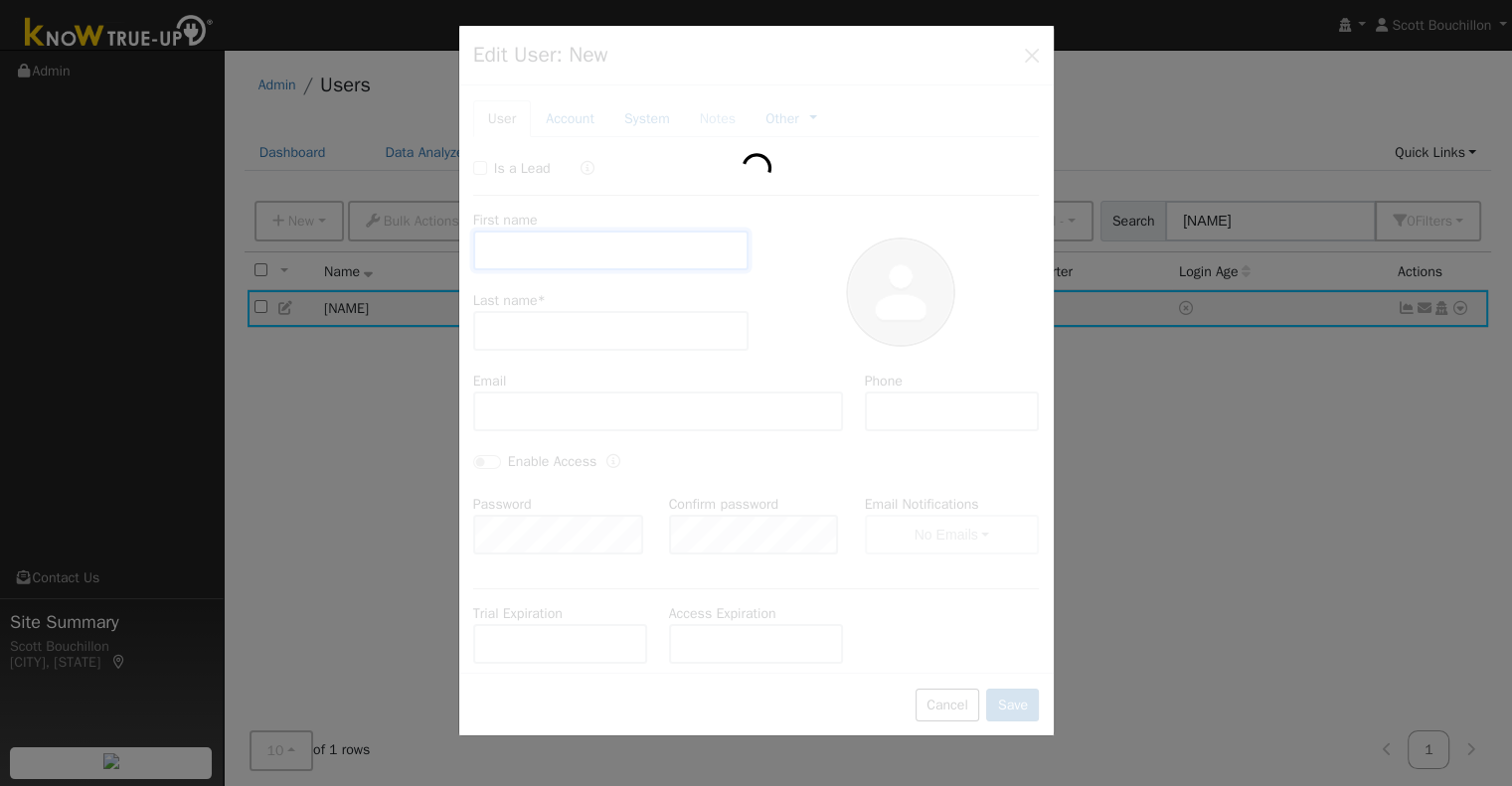 type on "Default Account" 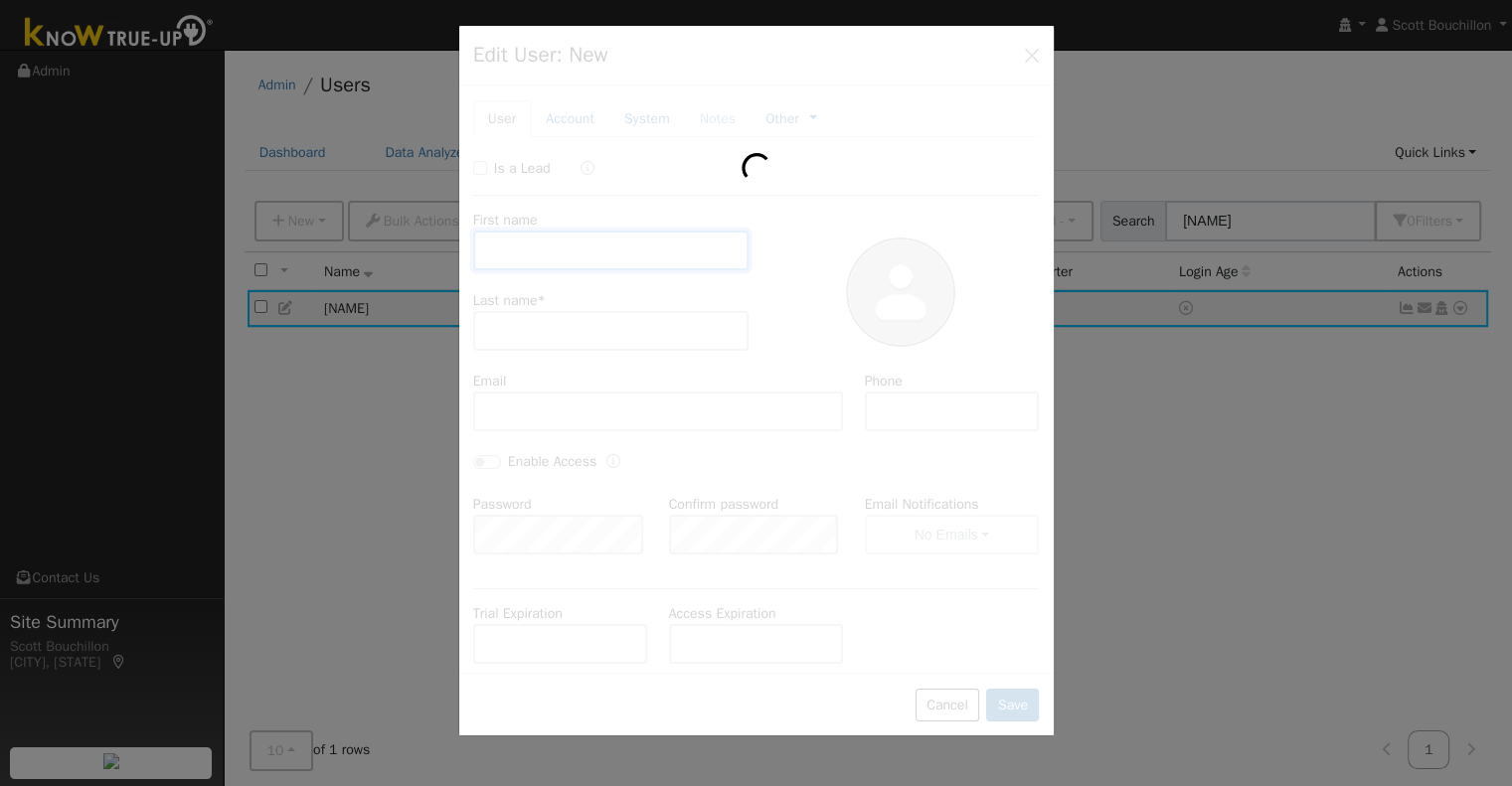 type on "[NUMBER] [STREET]" 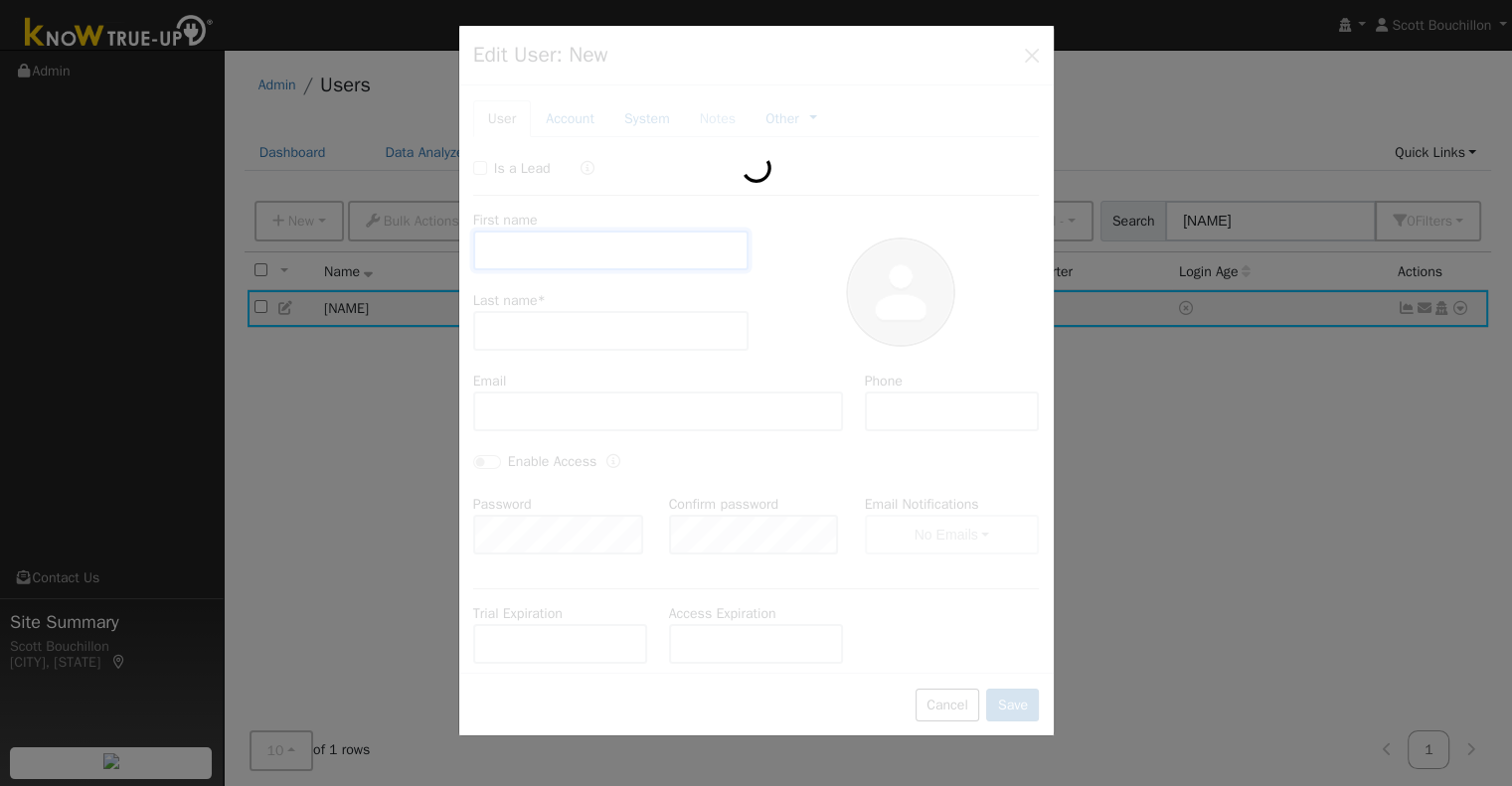 type on "Paso Robles" 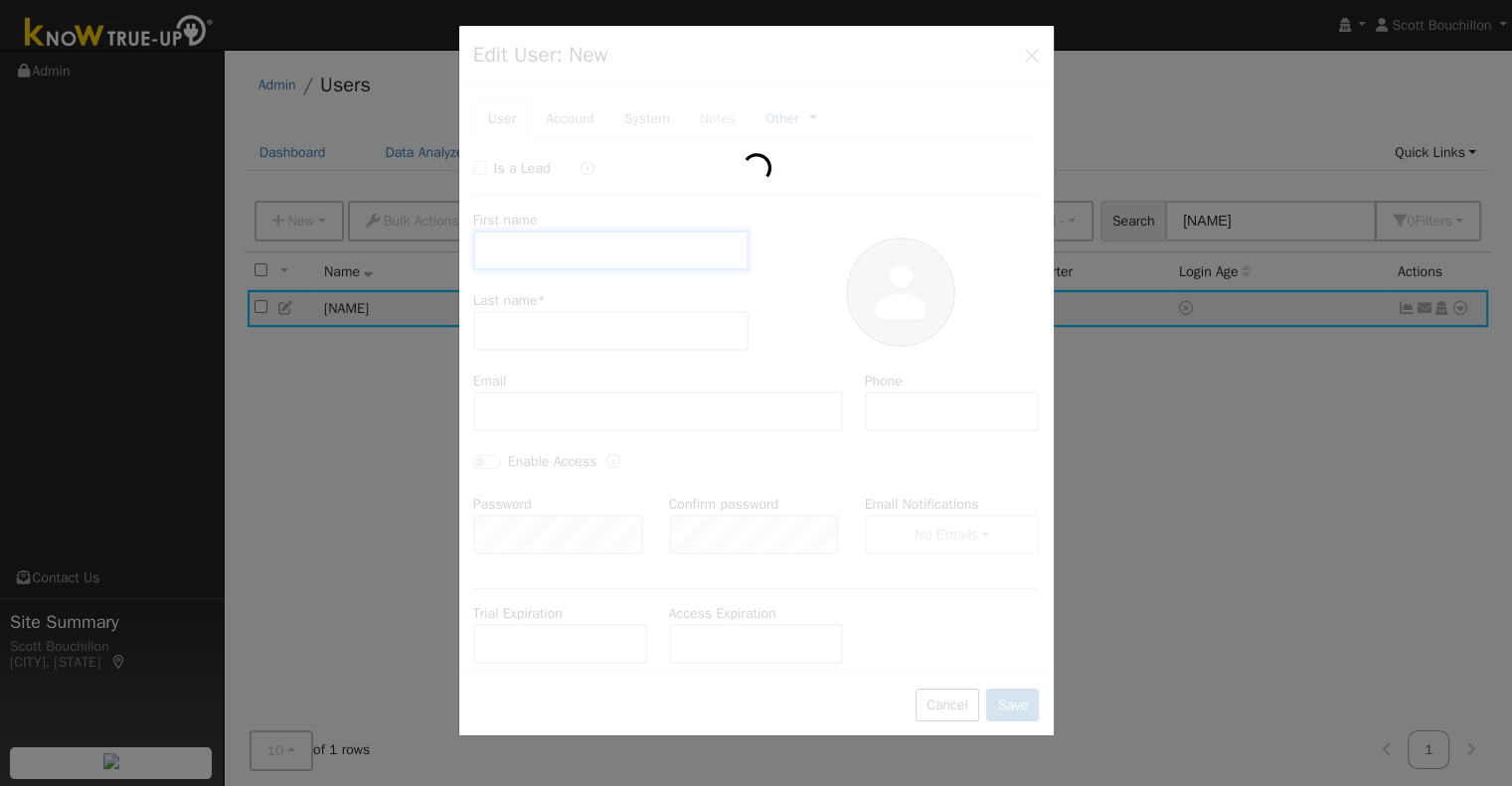 type on "CA" 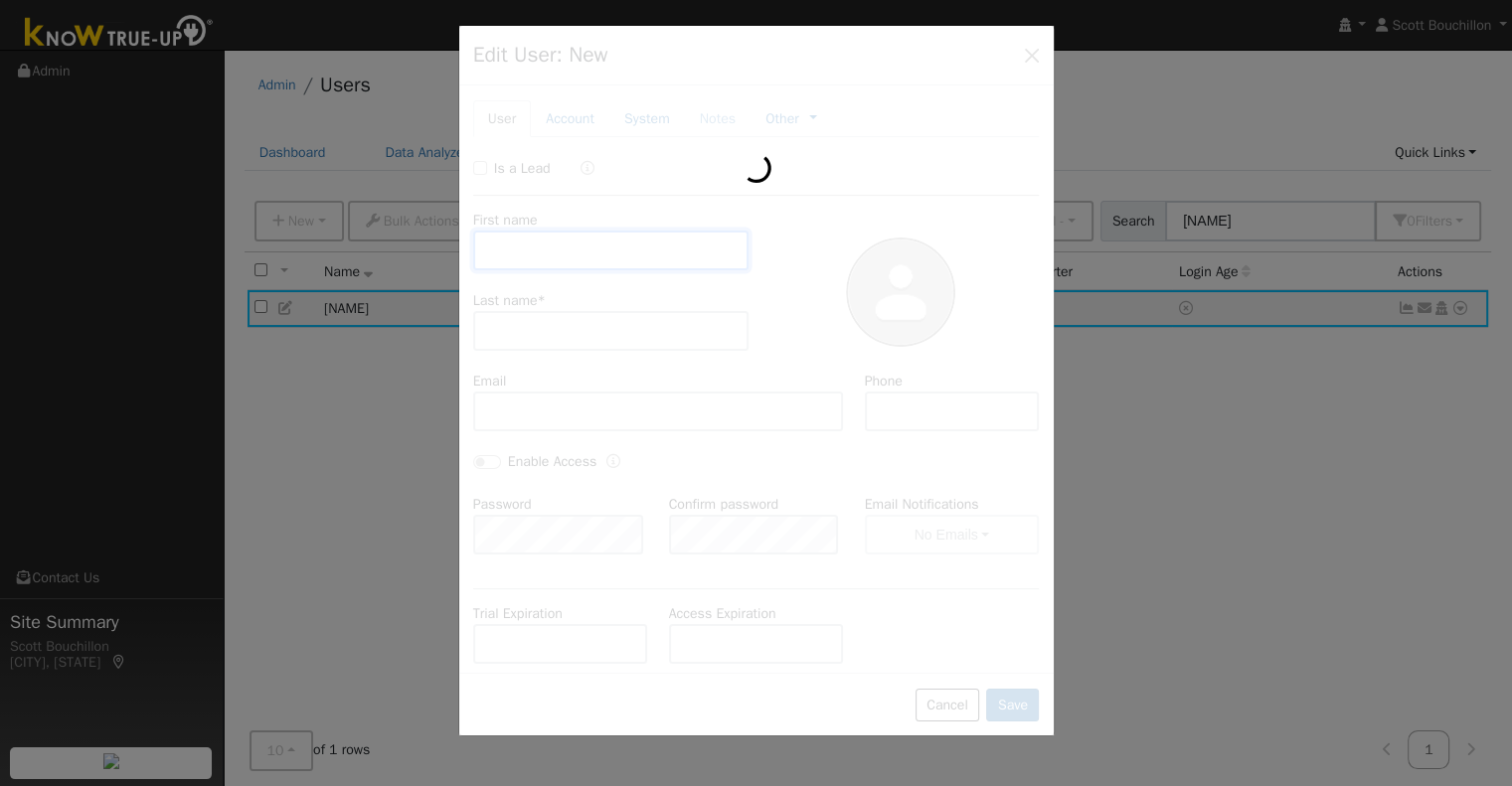 type on "93446" 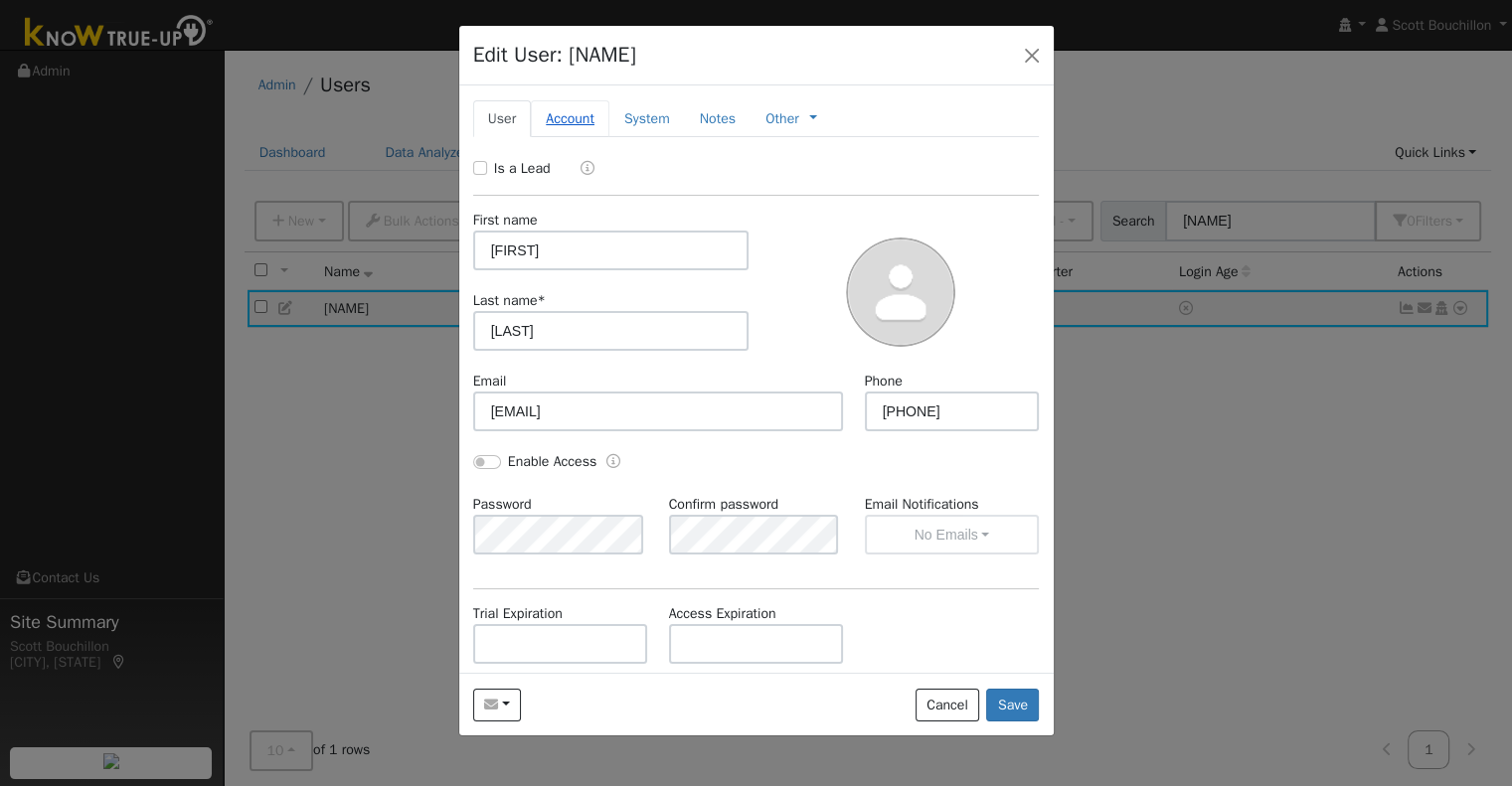click on "Account" at bounding box center (570, 118) 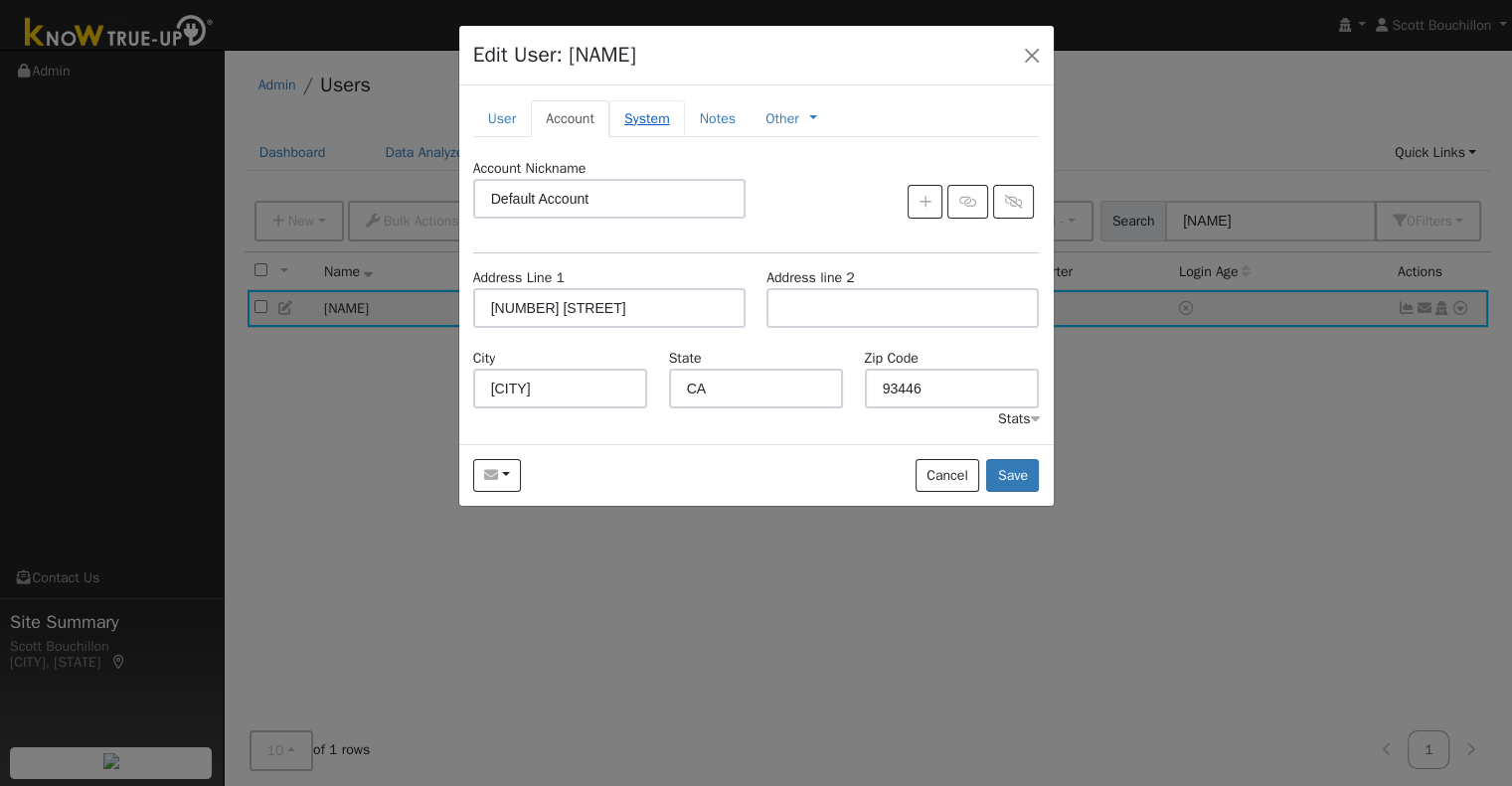 click on "System" at bounding box center [647, 118] 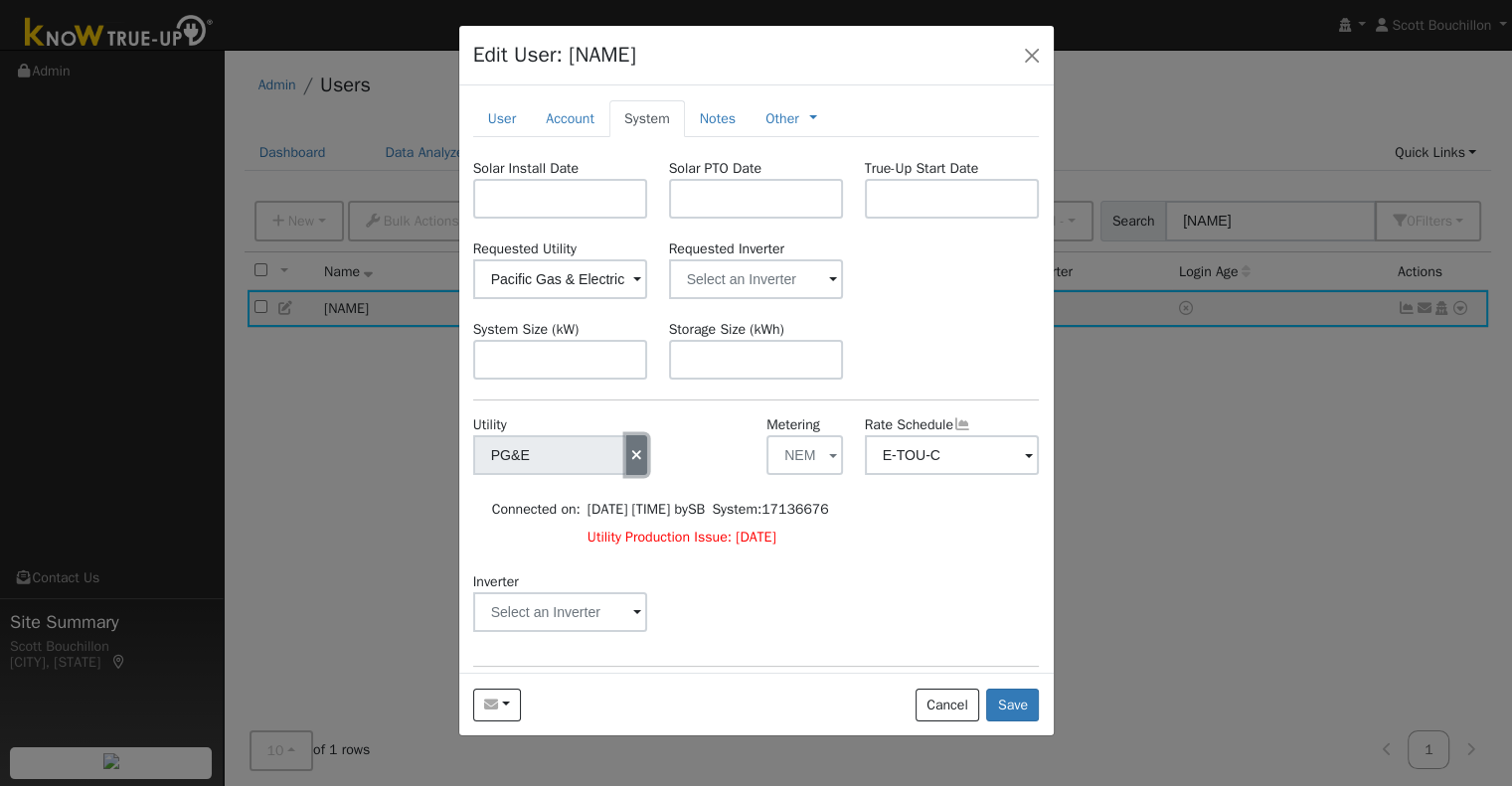 click at bounding box center (637, 455) 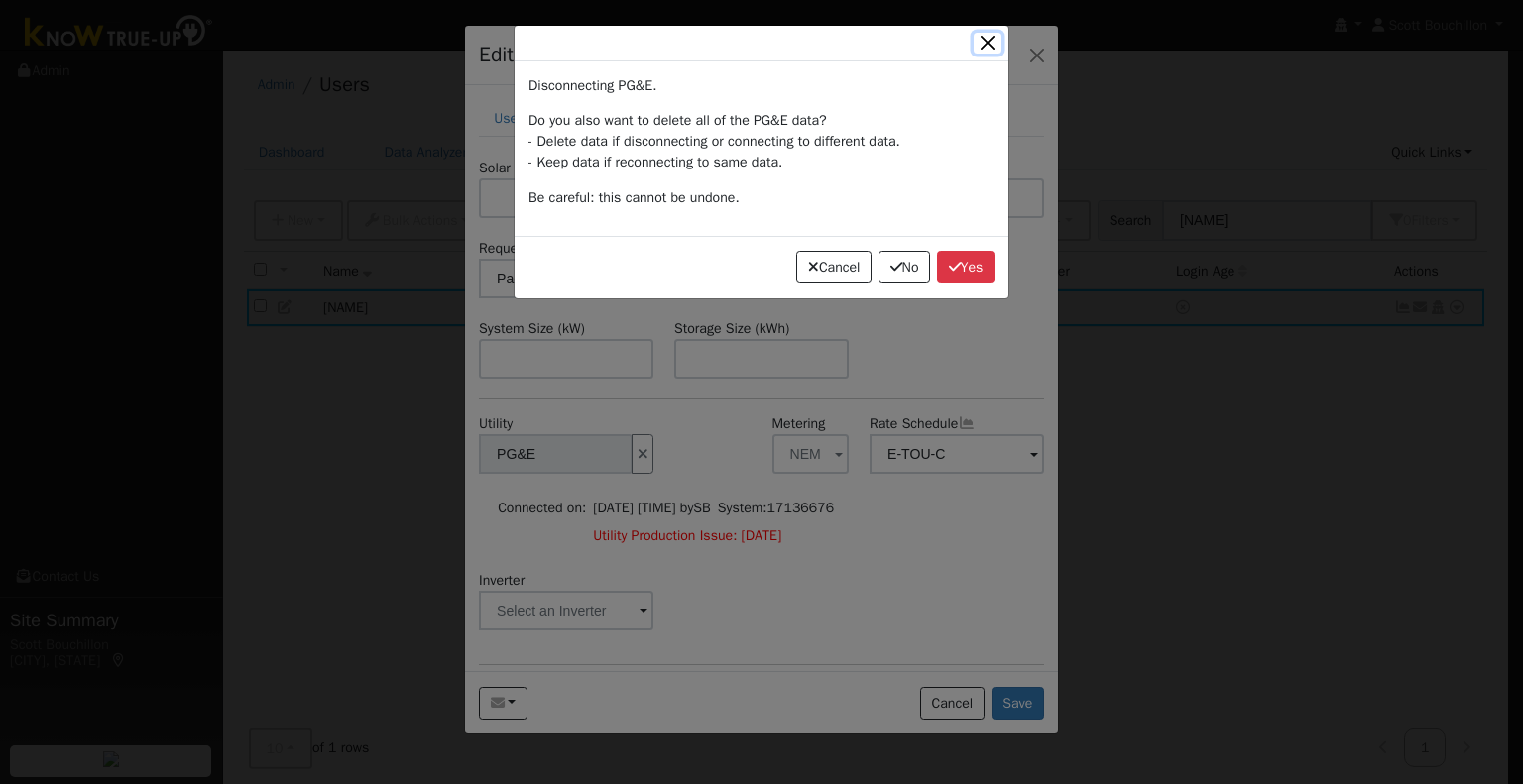 click at bounding box center [988, 43] 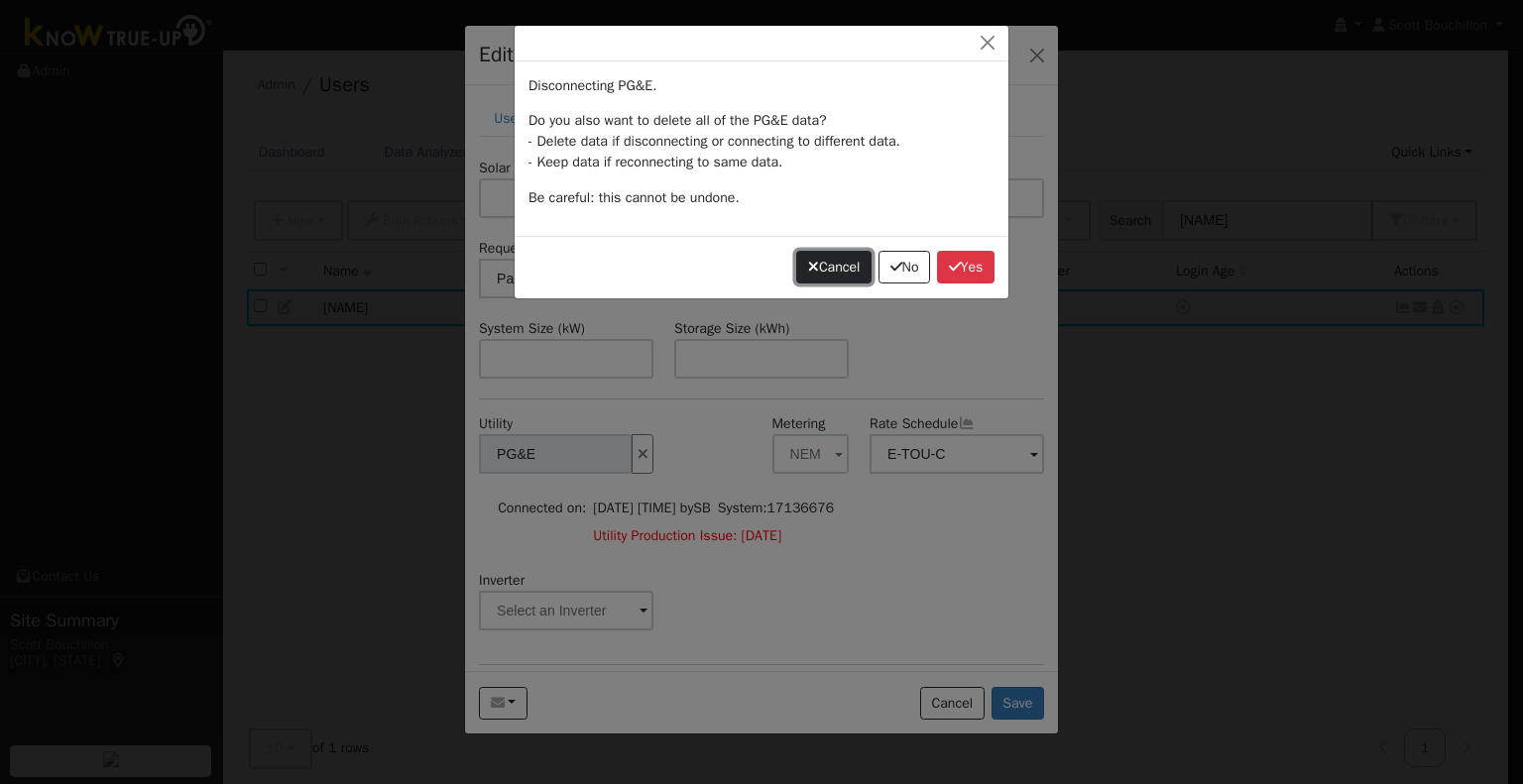 click on "Cancel" at bounding box center (834, 268) 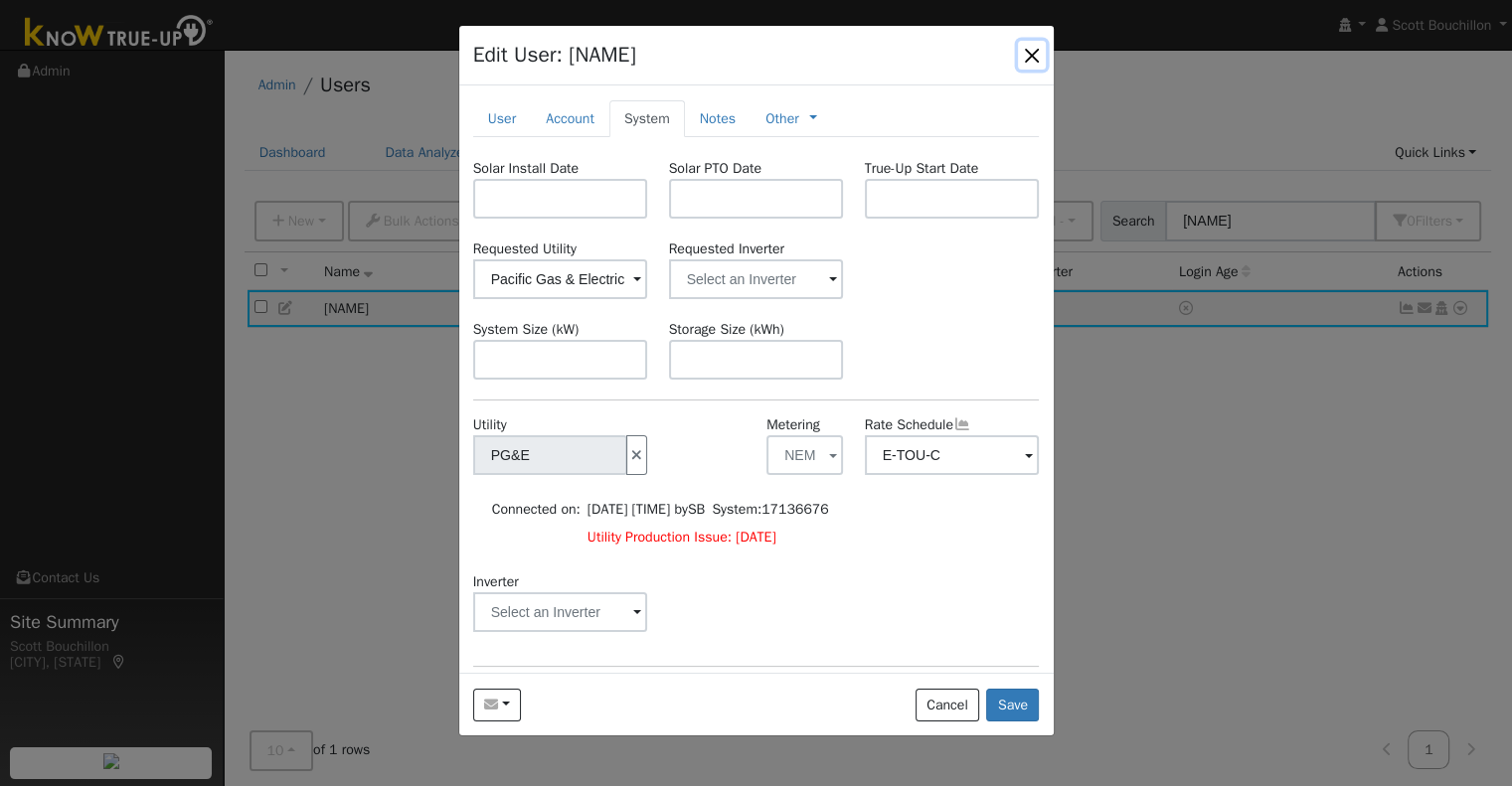 click at bounding box center (1032, 55) 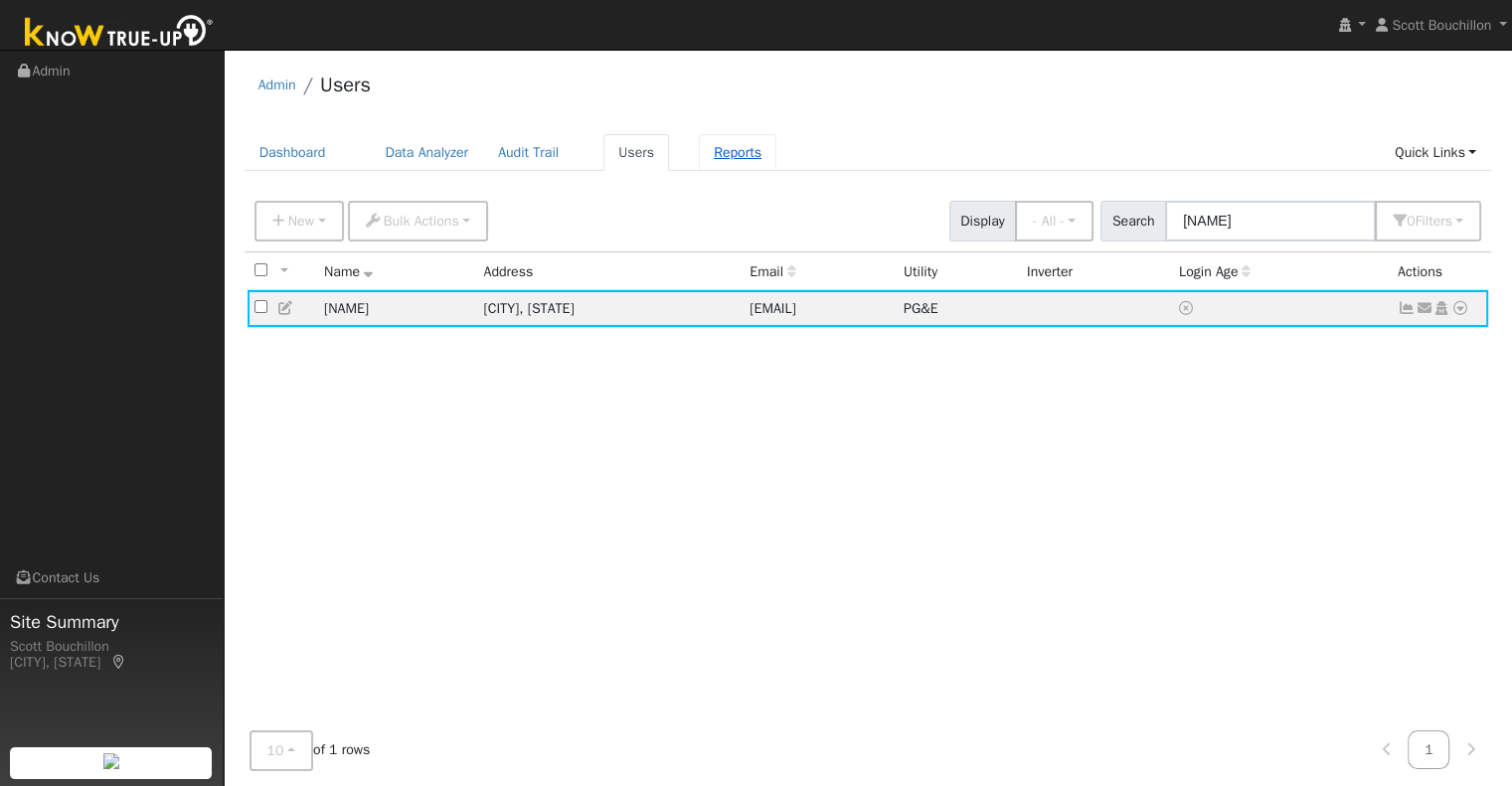 click on "Reports" at bounding box center (738, 152) 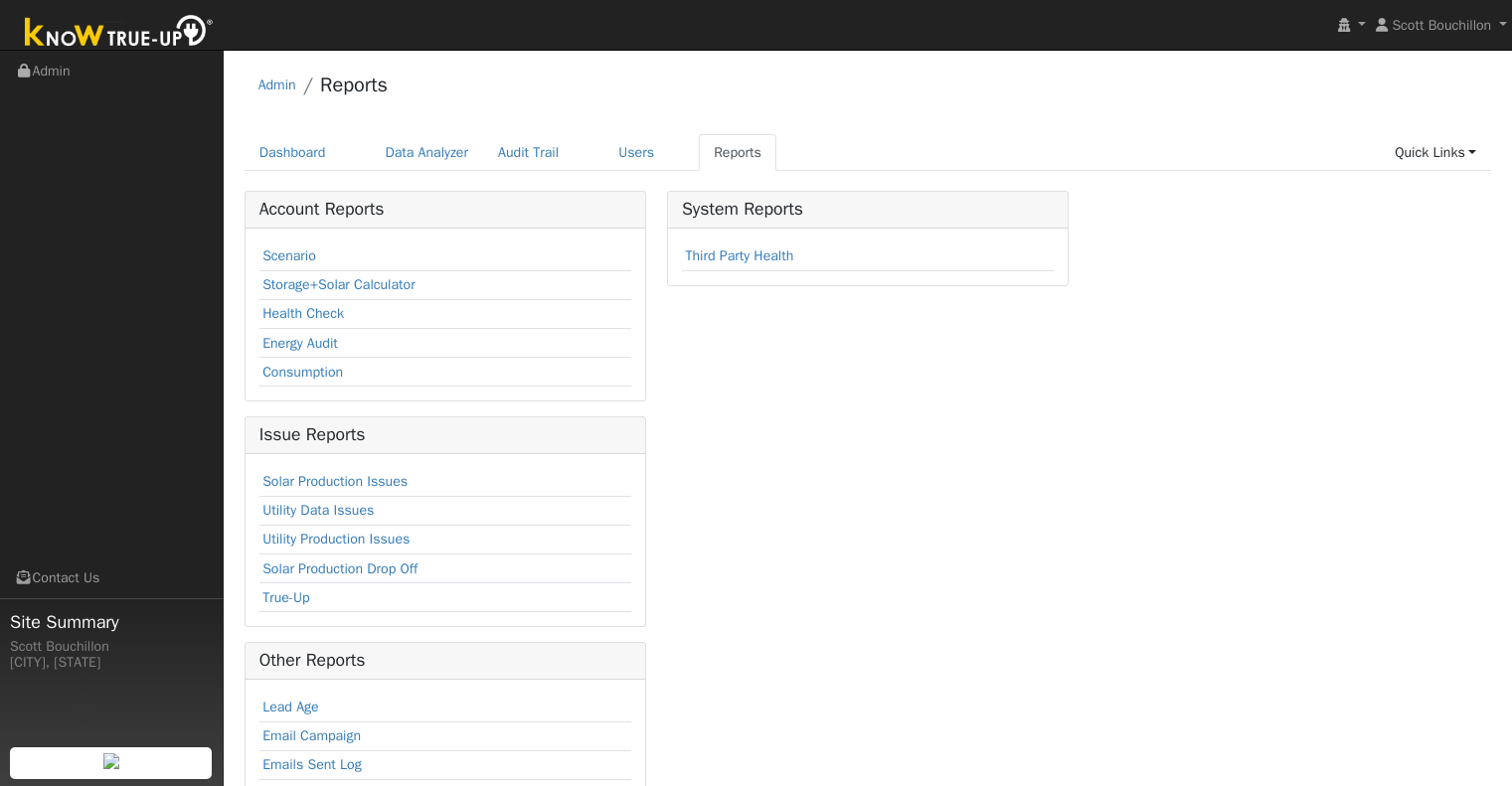 scroll, scrollTop: 0, scrollLeft: 0, axis: both 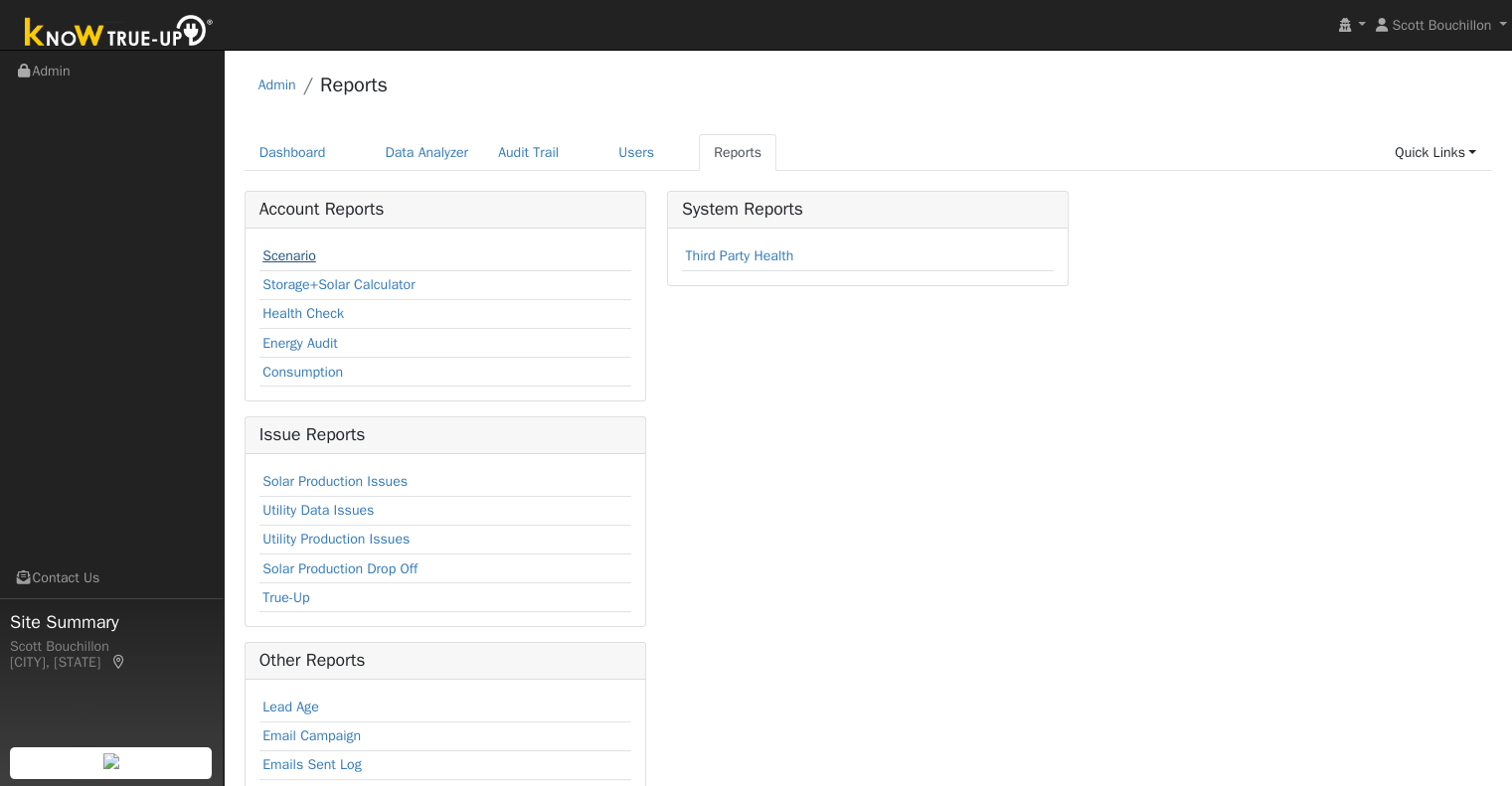 click on "Scenario" at bounding box center [289, 255] 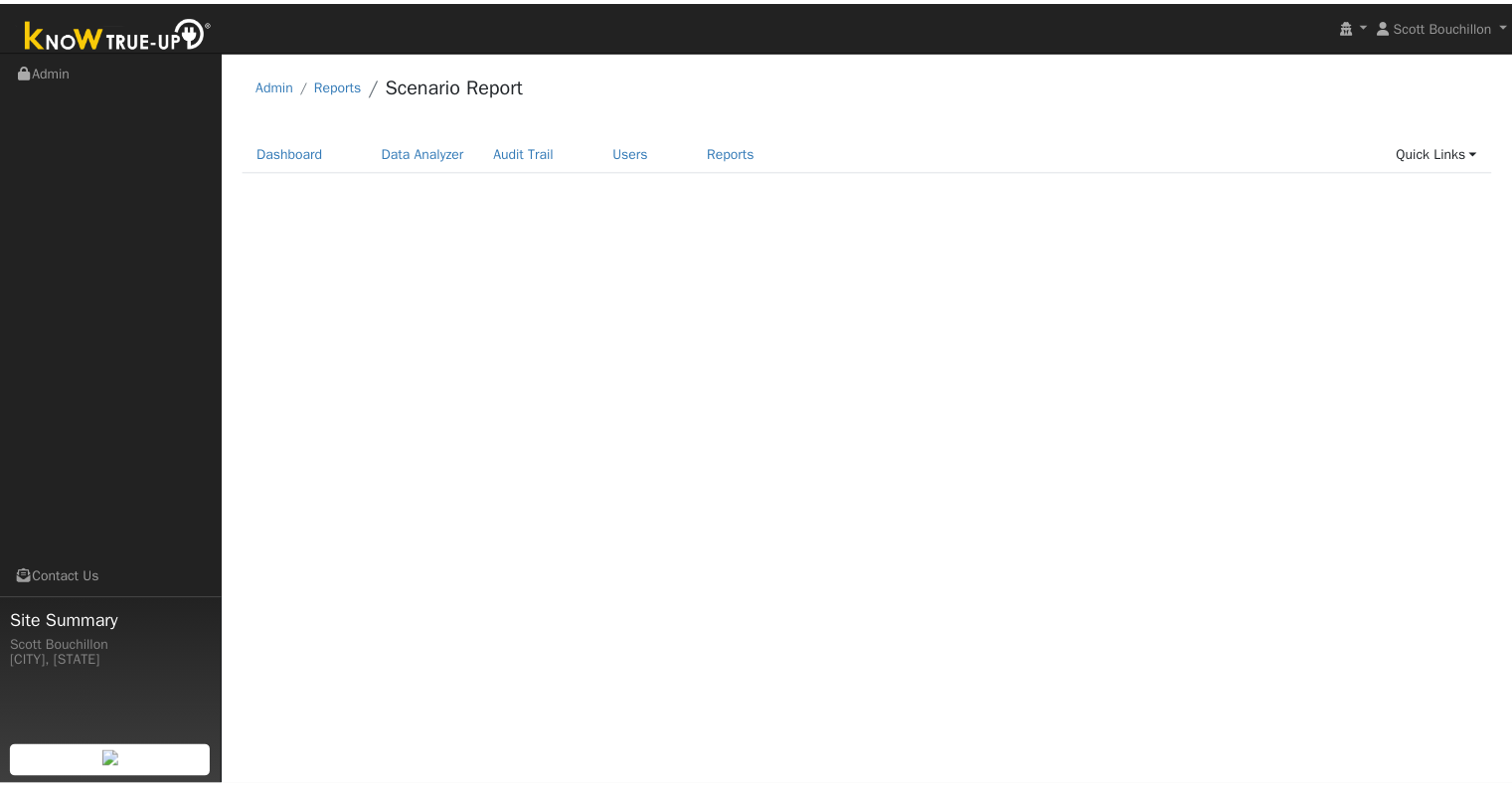 scroll, scrollTop: 0, scrollLeft: 0, axis: both 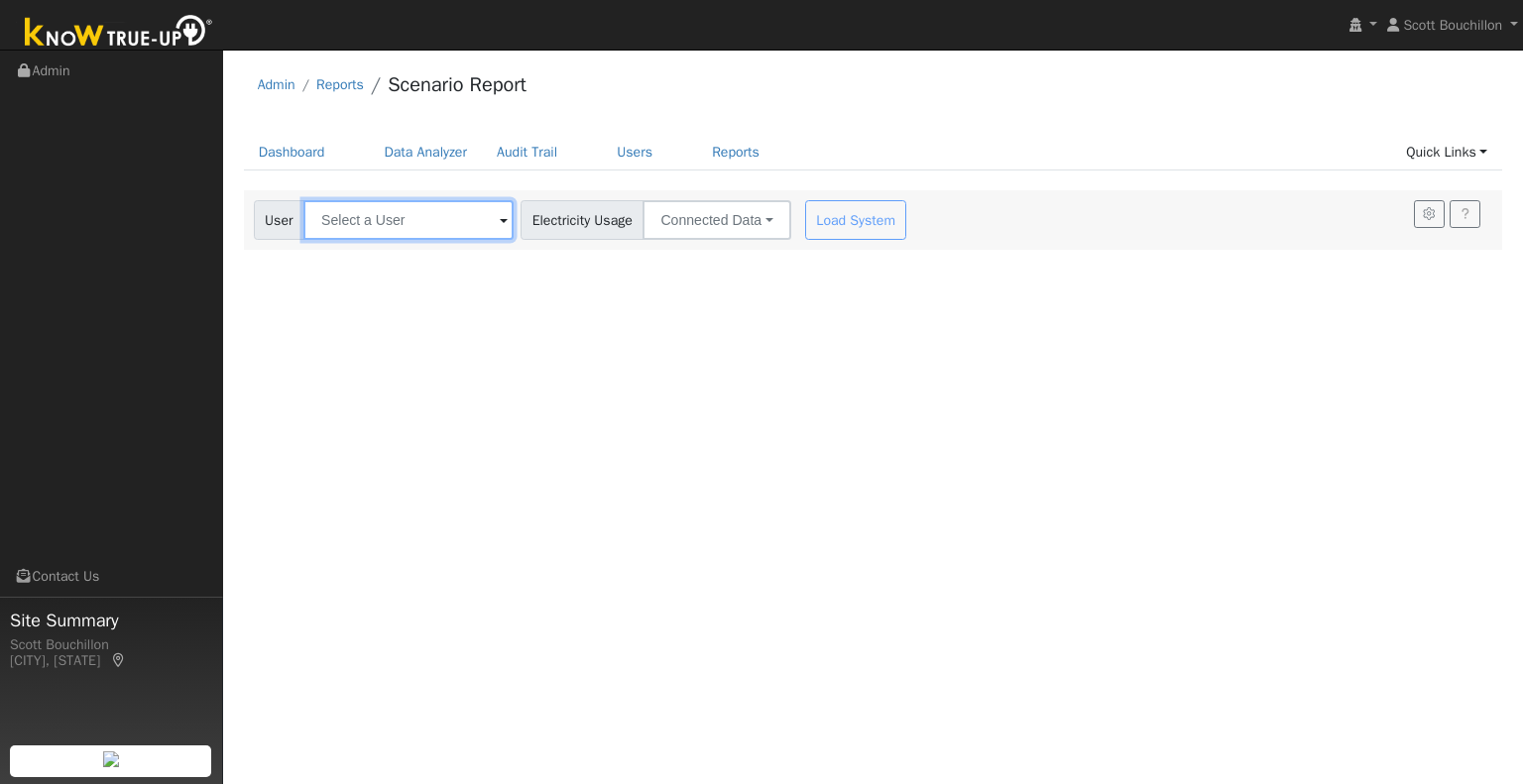 click at bounding box center [409, 220] 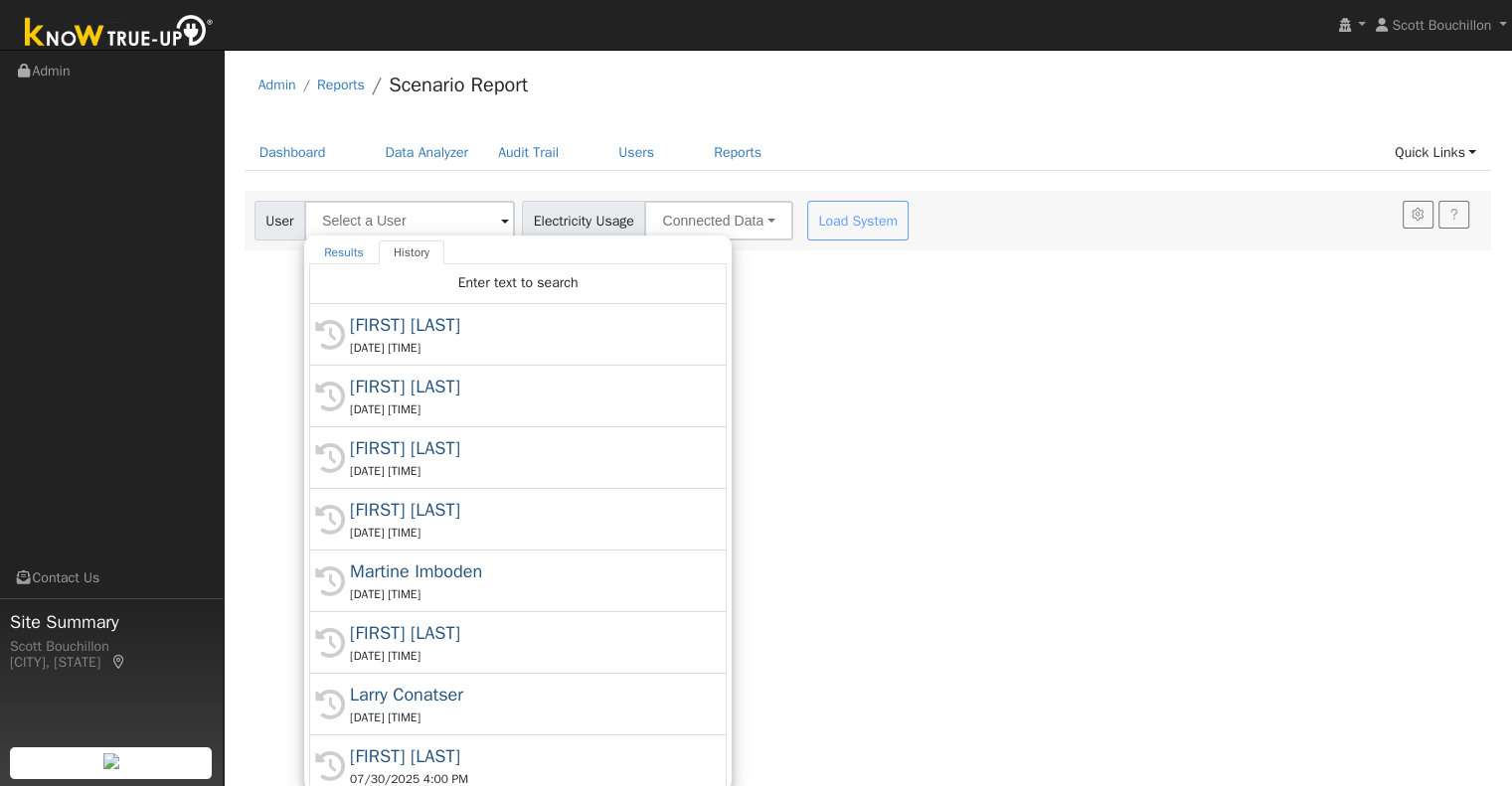 drag, startPoint x: 420, startPoint y: 317, endPoint x: 443, endPoint y: 316, distance: 23.021729 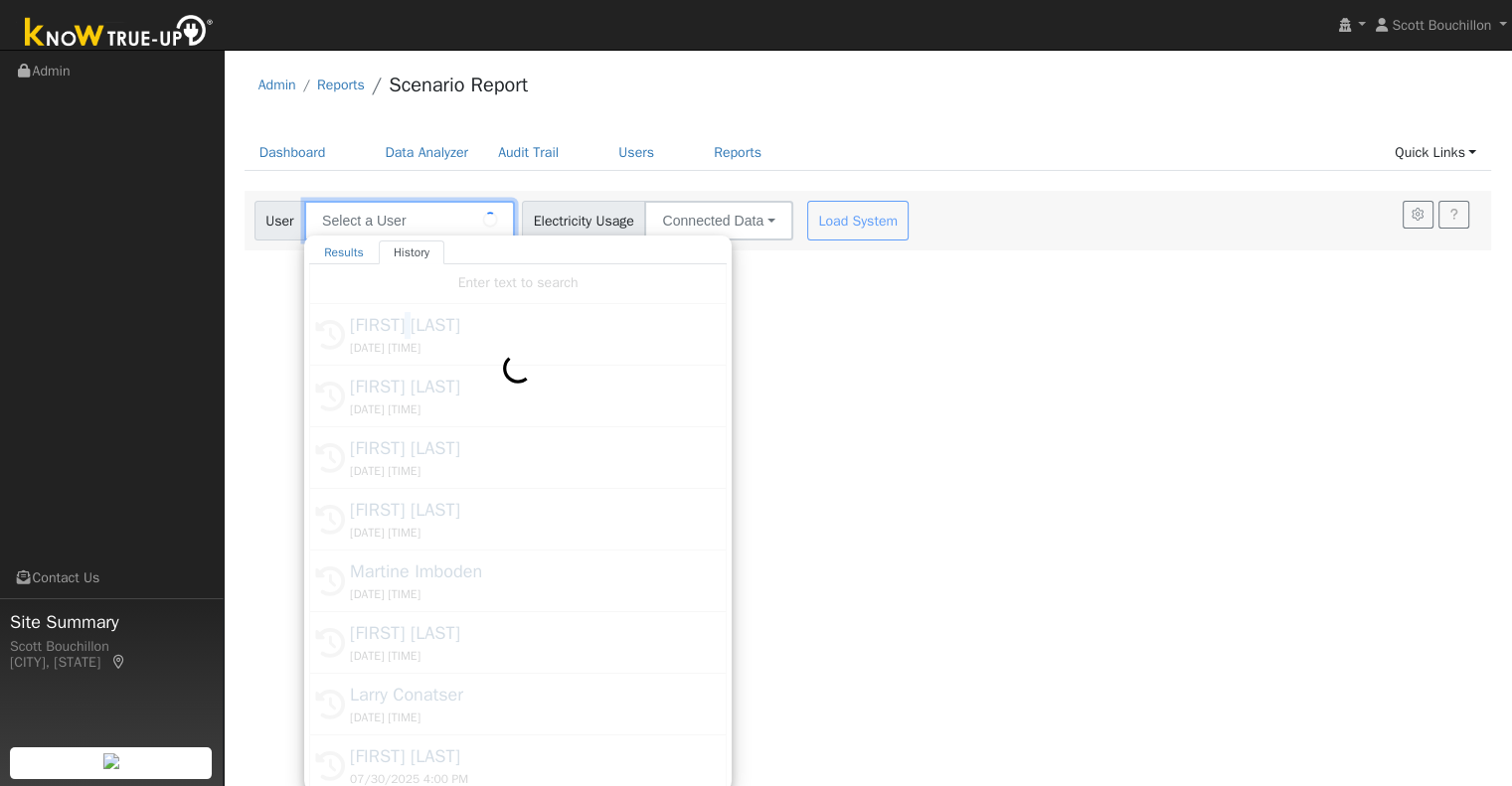 type on "[FIRST] [LAST]" 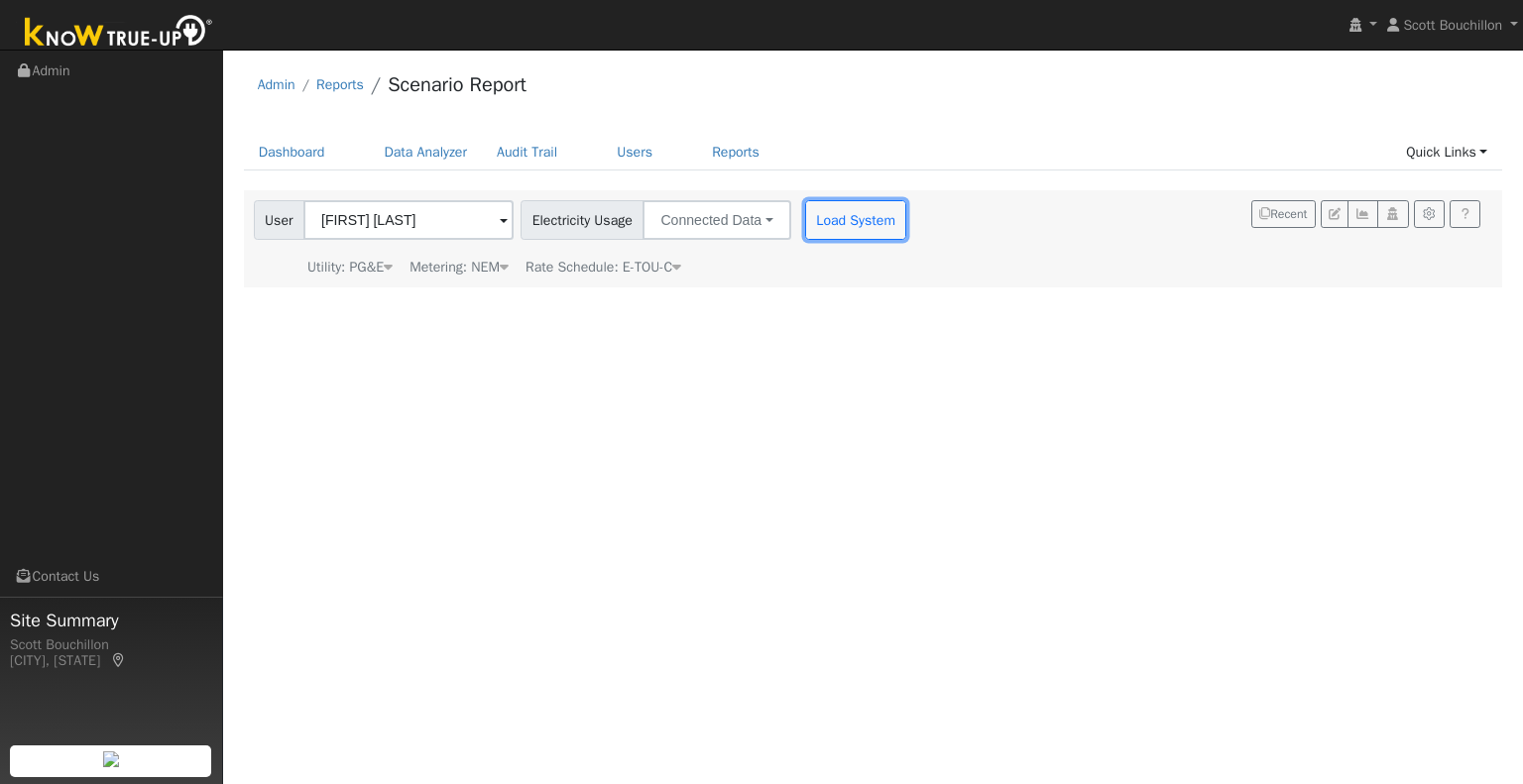 click on "Load System" at bounding box center [856, 220] 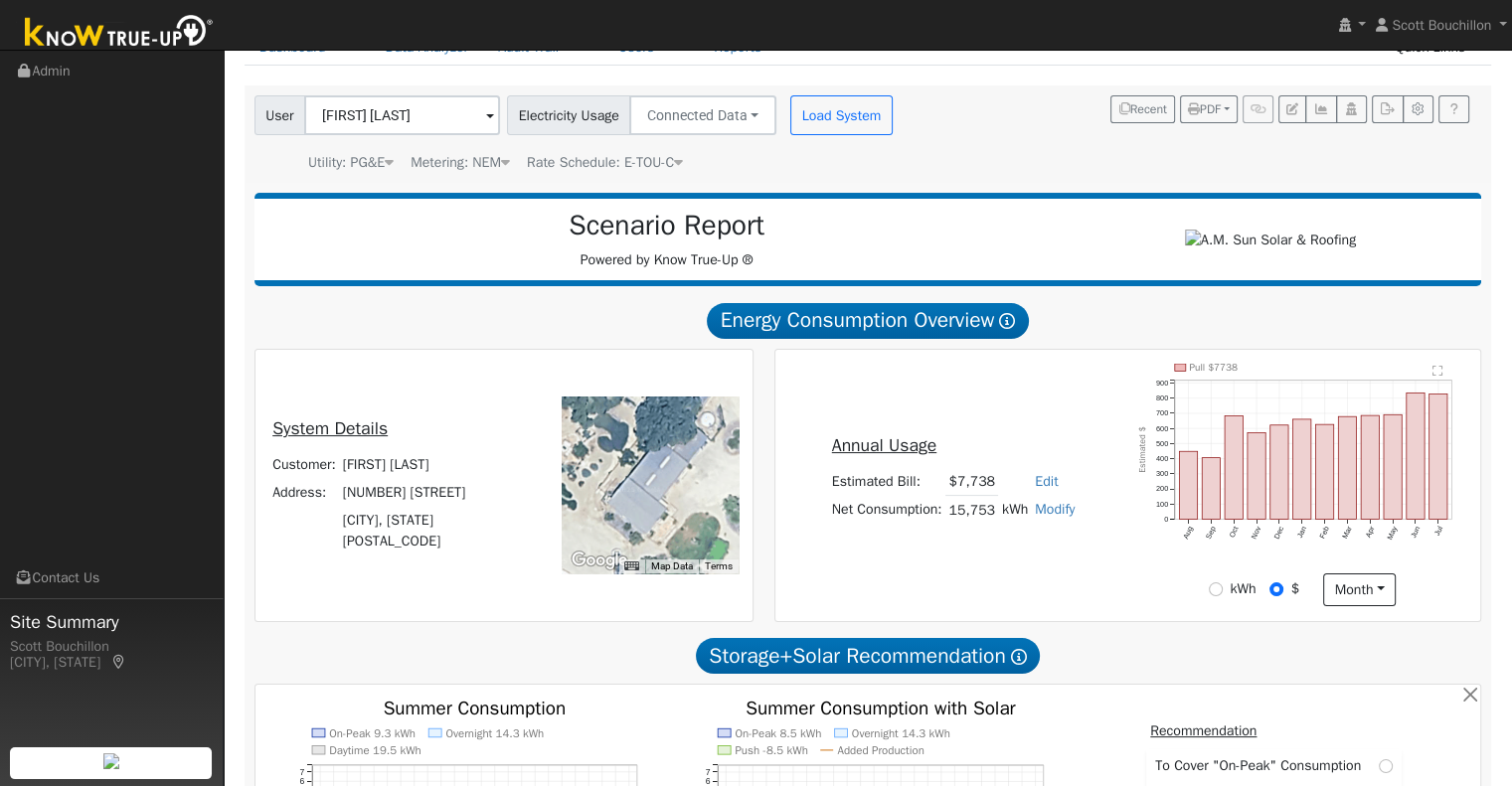 scroll, scrollTop: 0, scrollLeft: 0, axis: both 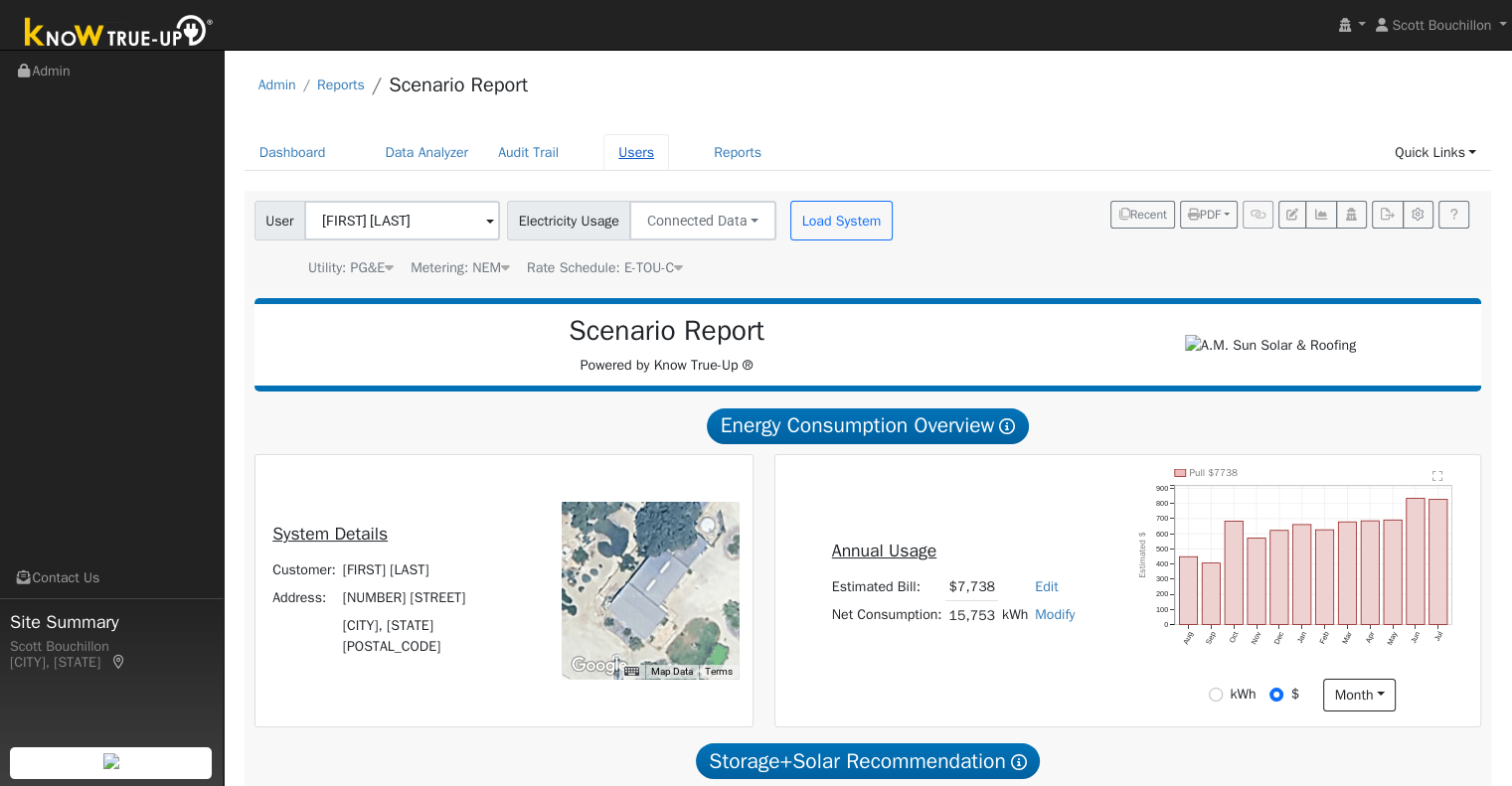 click on "Users" at bounding box center (636, 152) 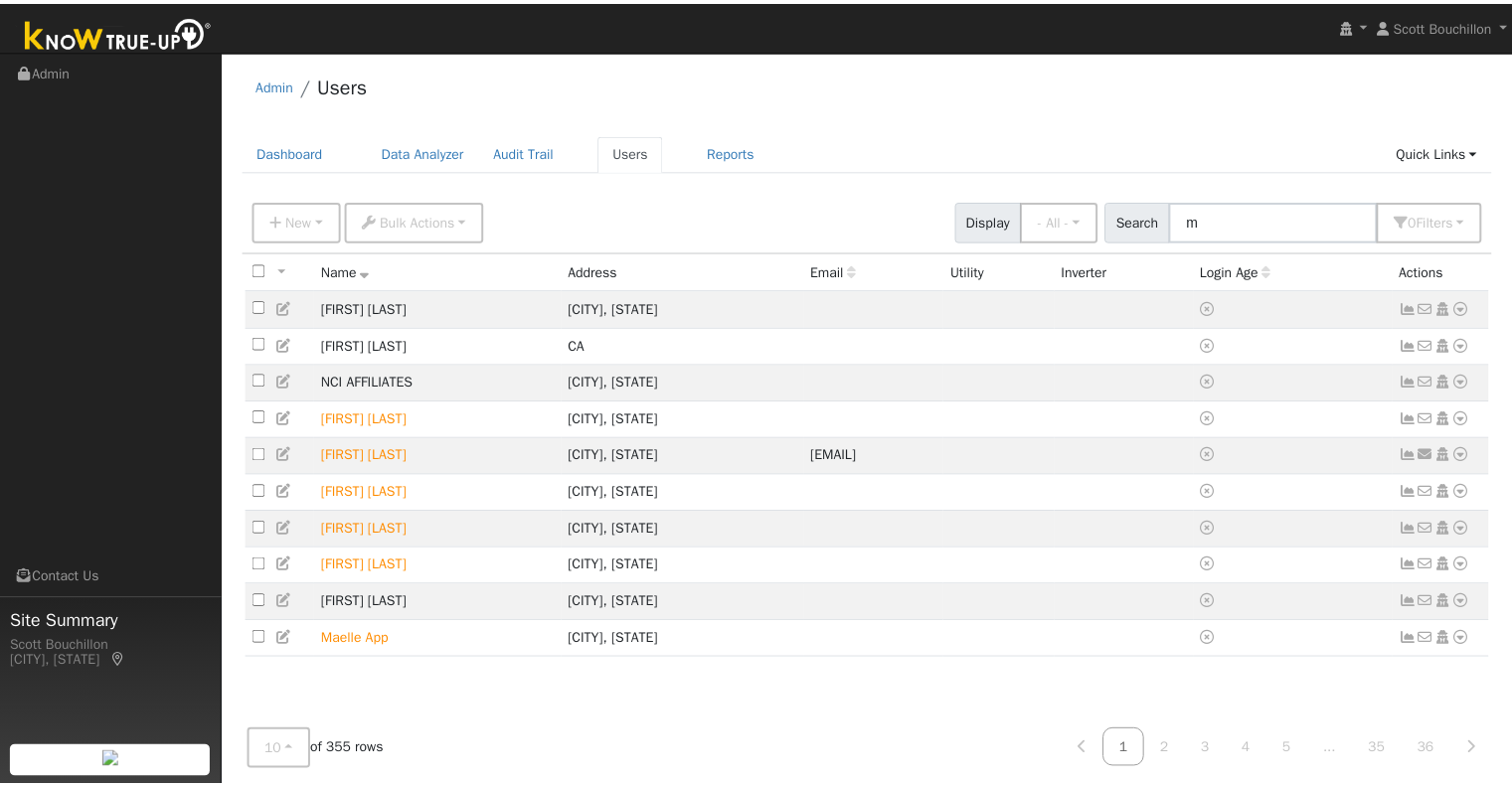 scroll, scrollTop: 0, scrollLeft: 0, axis: both 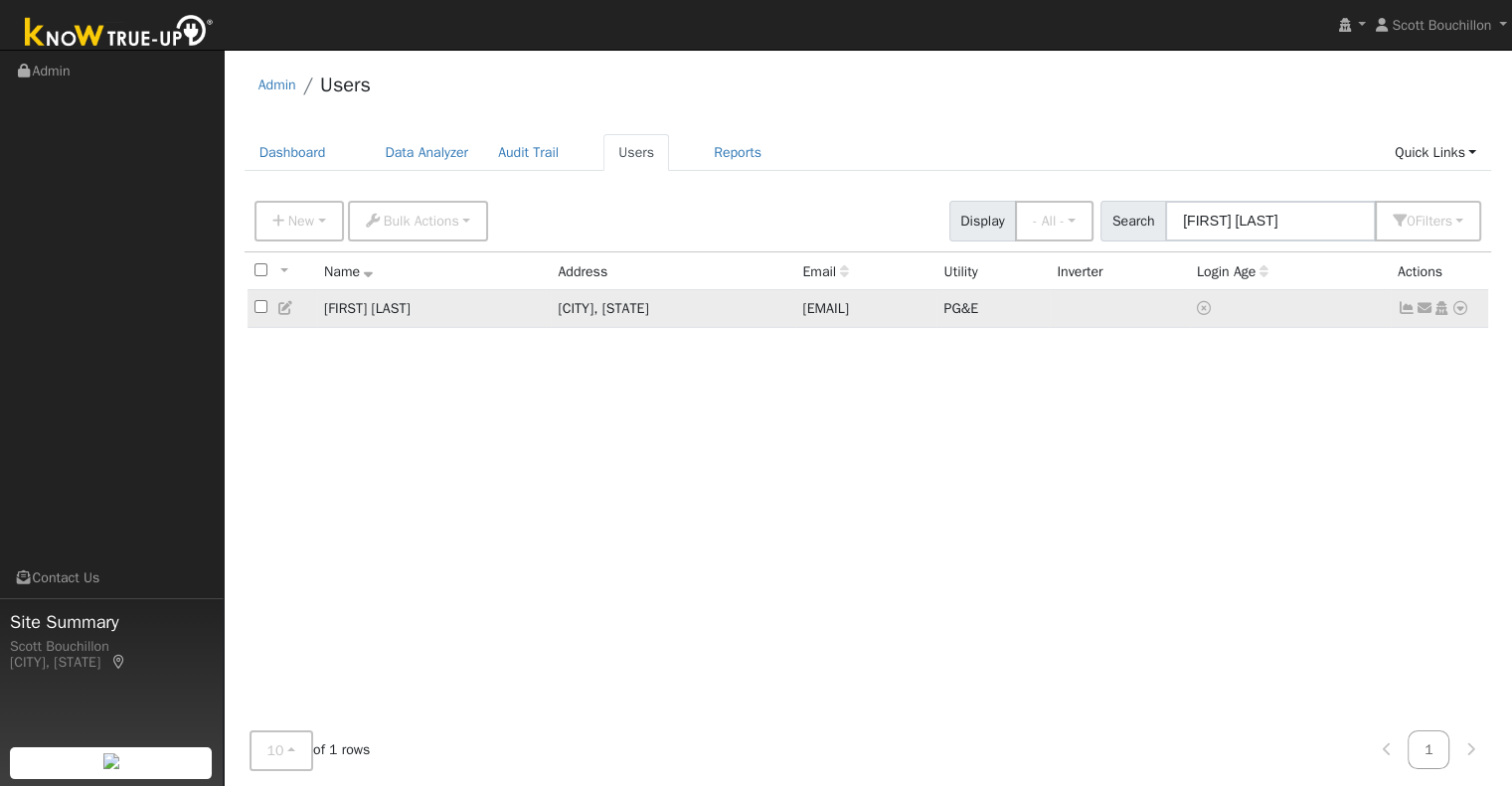 type on "mike was" 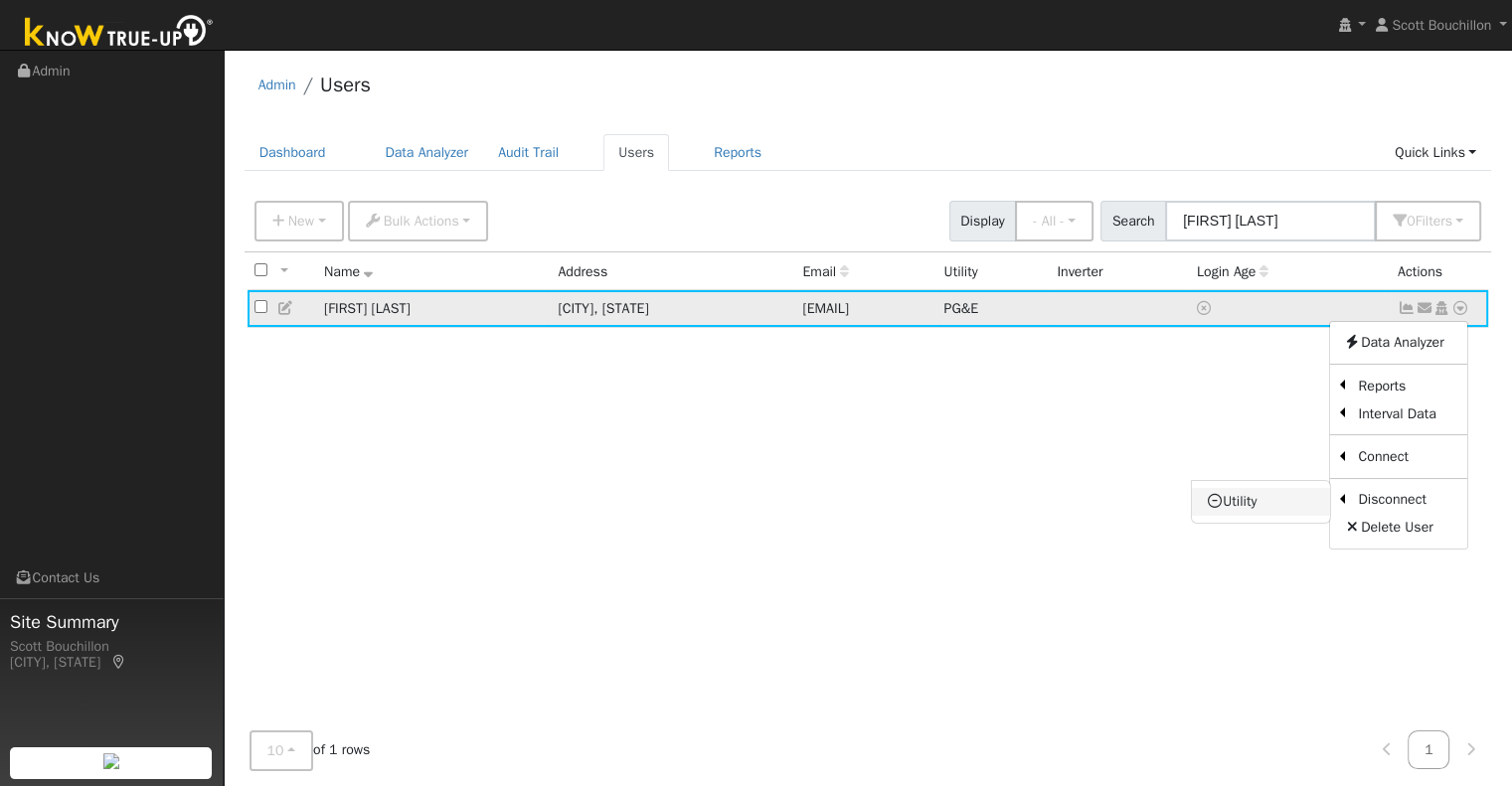 click on "Utility" at bounding box center (1260, 502) 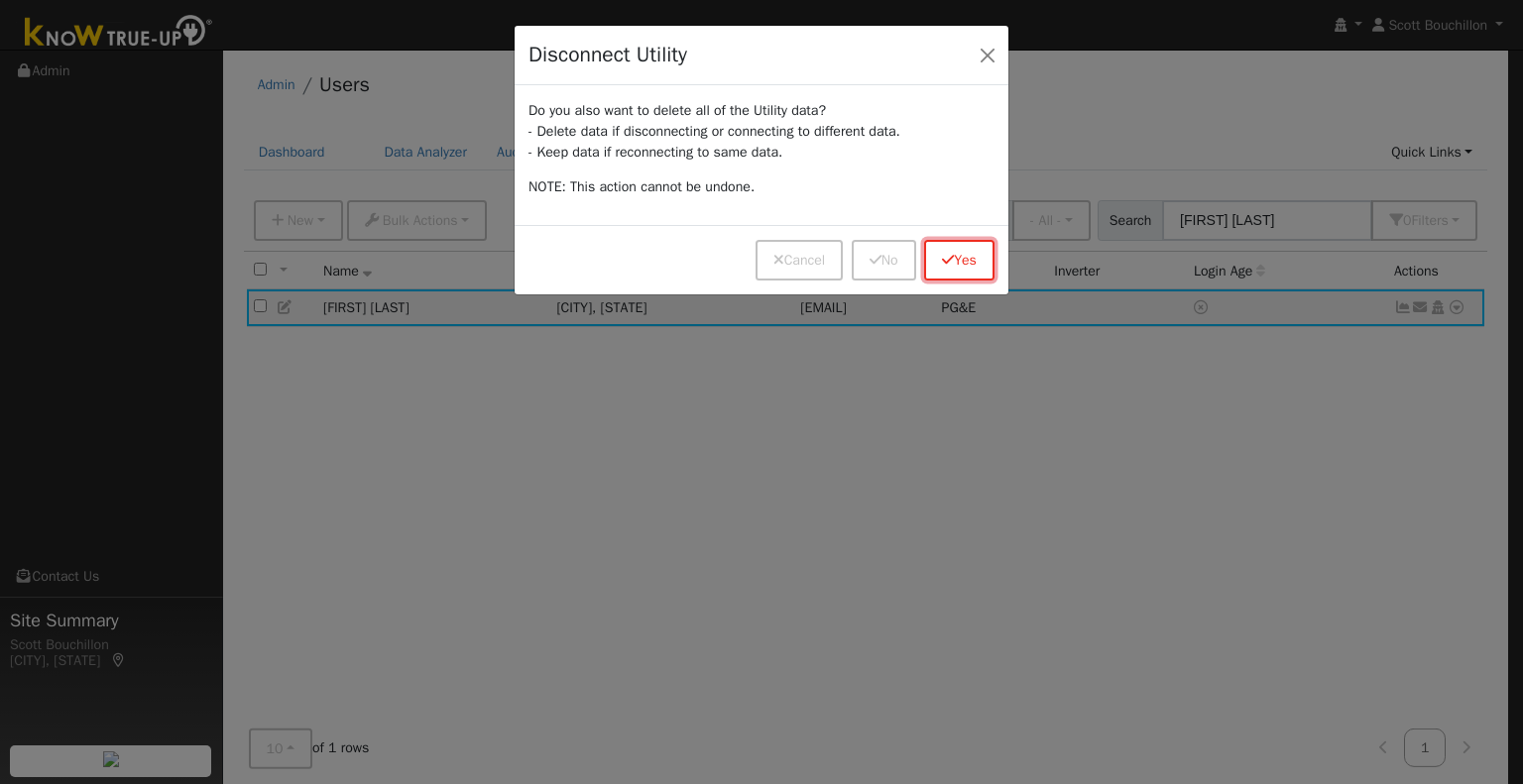 click on "Yes" at bounding box center [959, 260] 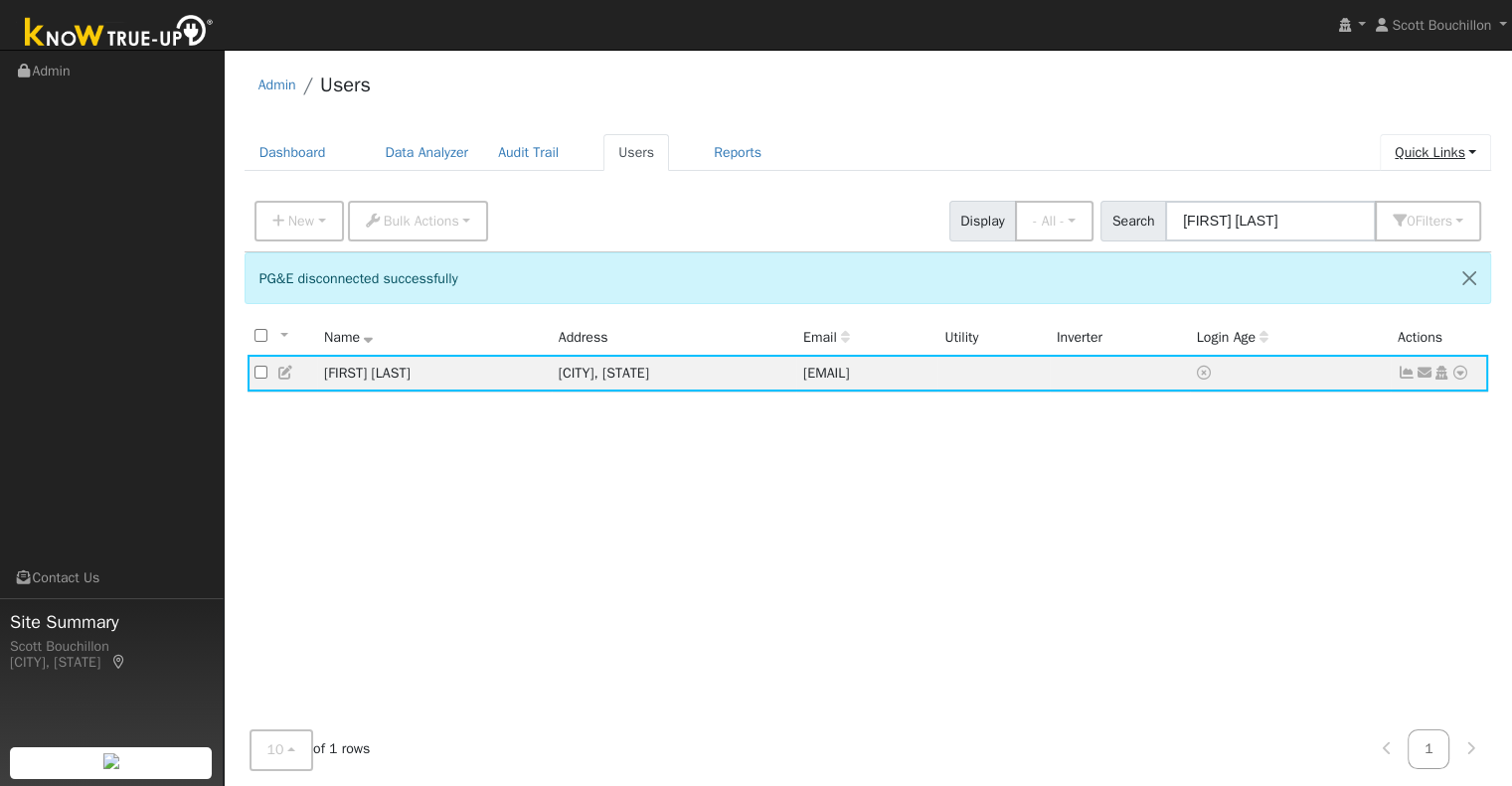 click on "Quick Links" at bounding box center [1435, 152] 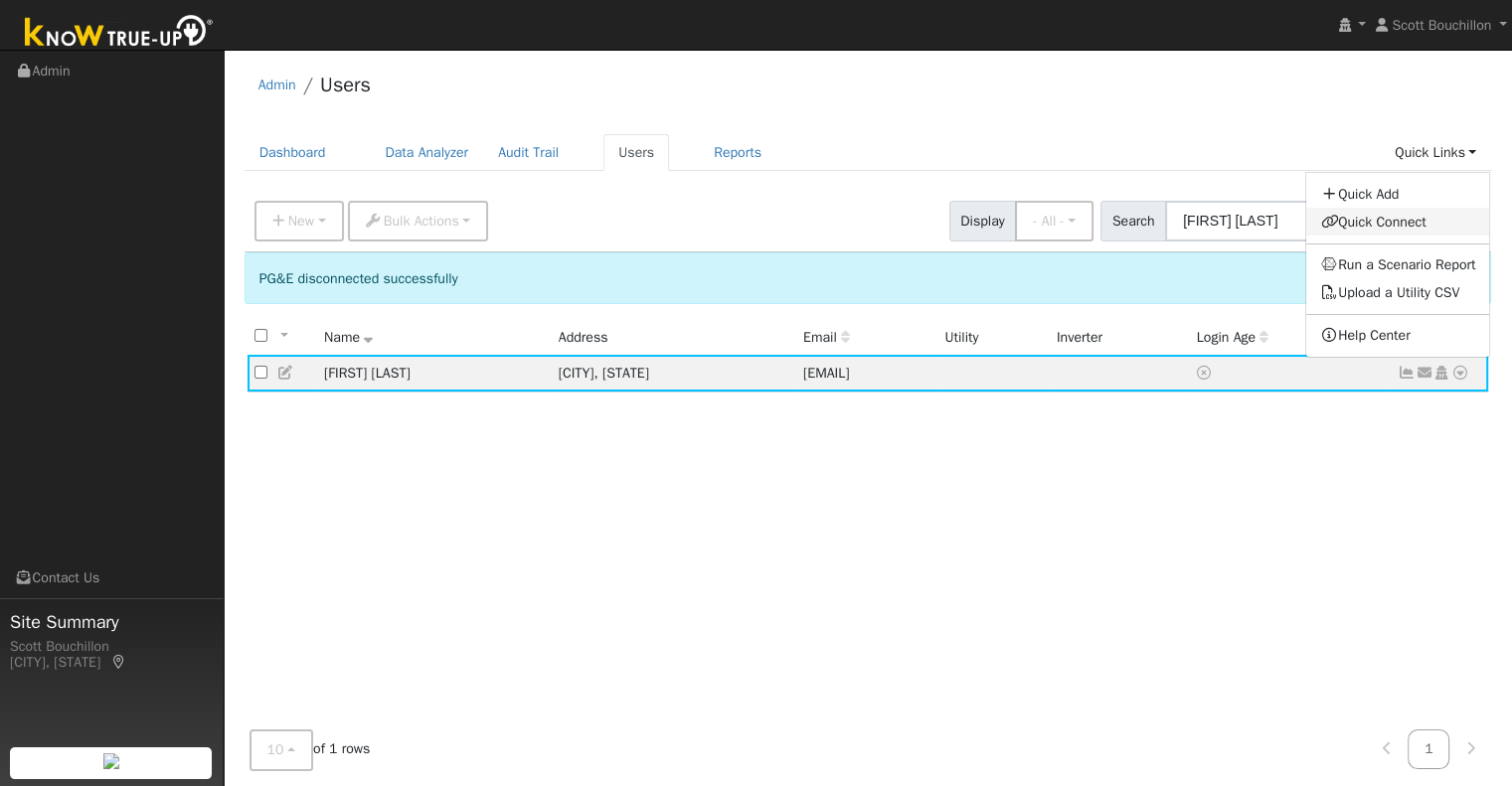 click on "Quick Connect" at bounding box center (1398, 222) 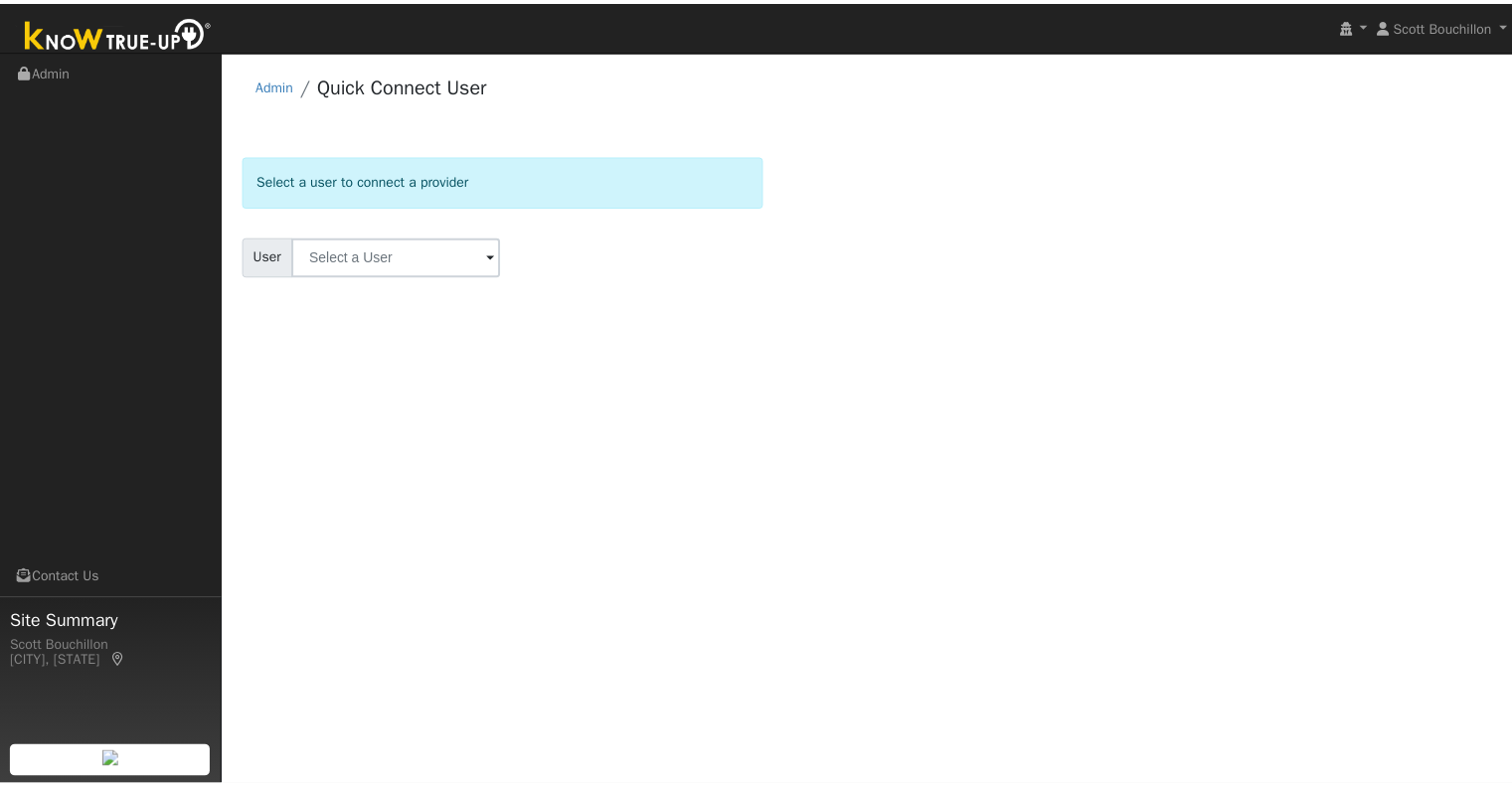scroll, scrollTop: 0, scrollLeft: 0, axis: both 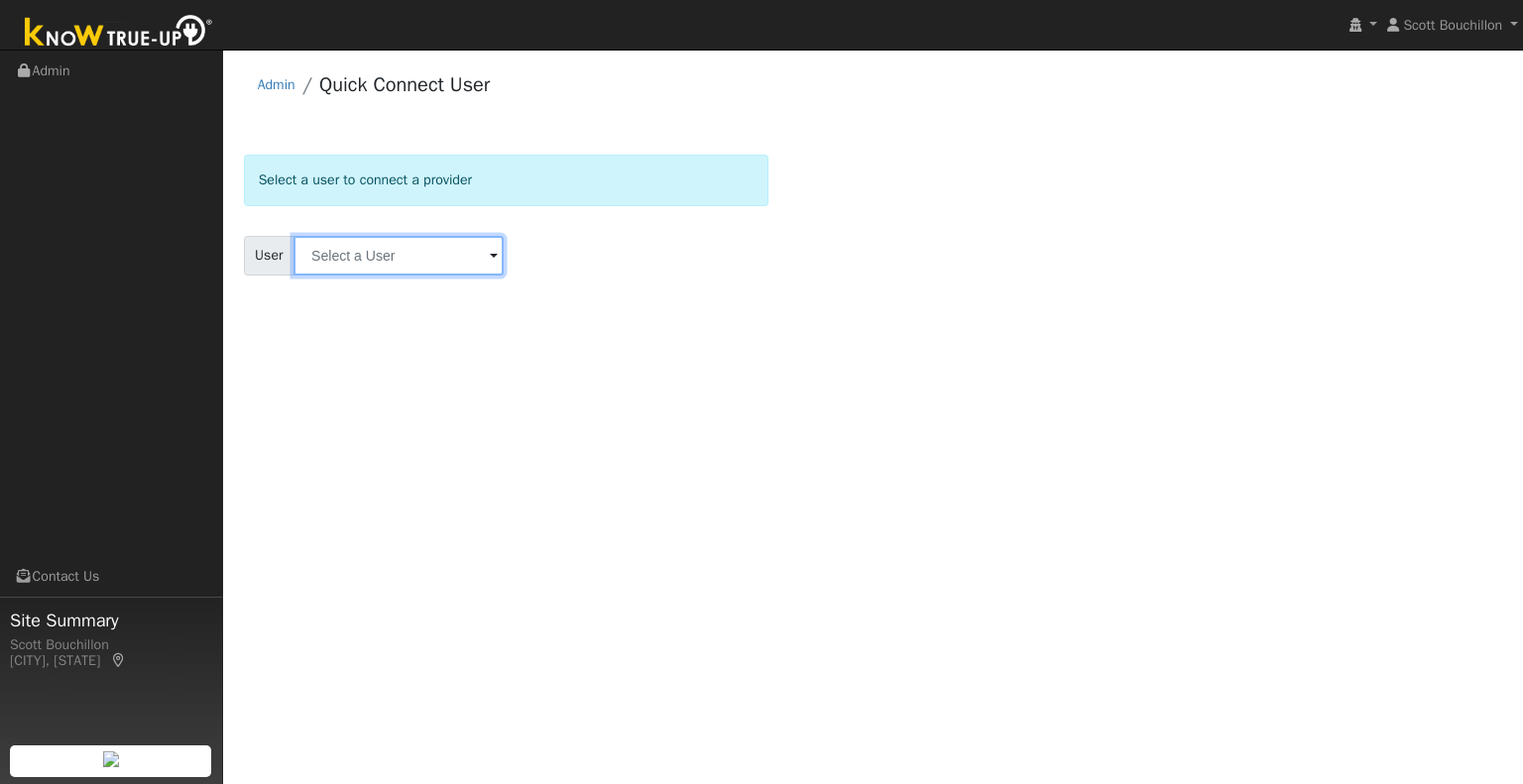 click at bounding box center [399, 256] 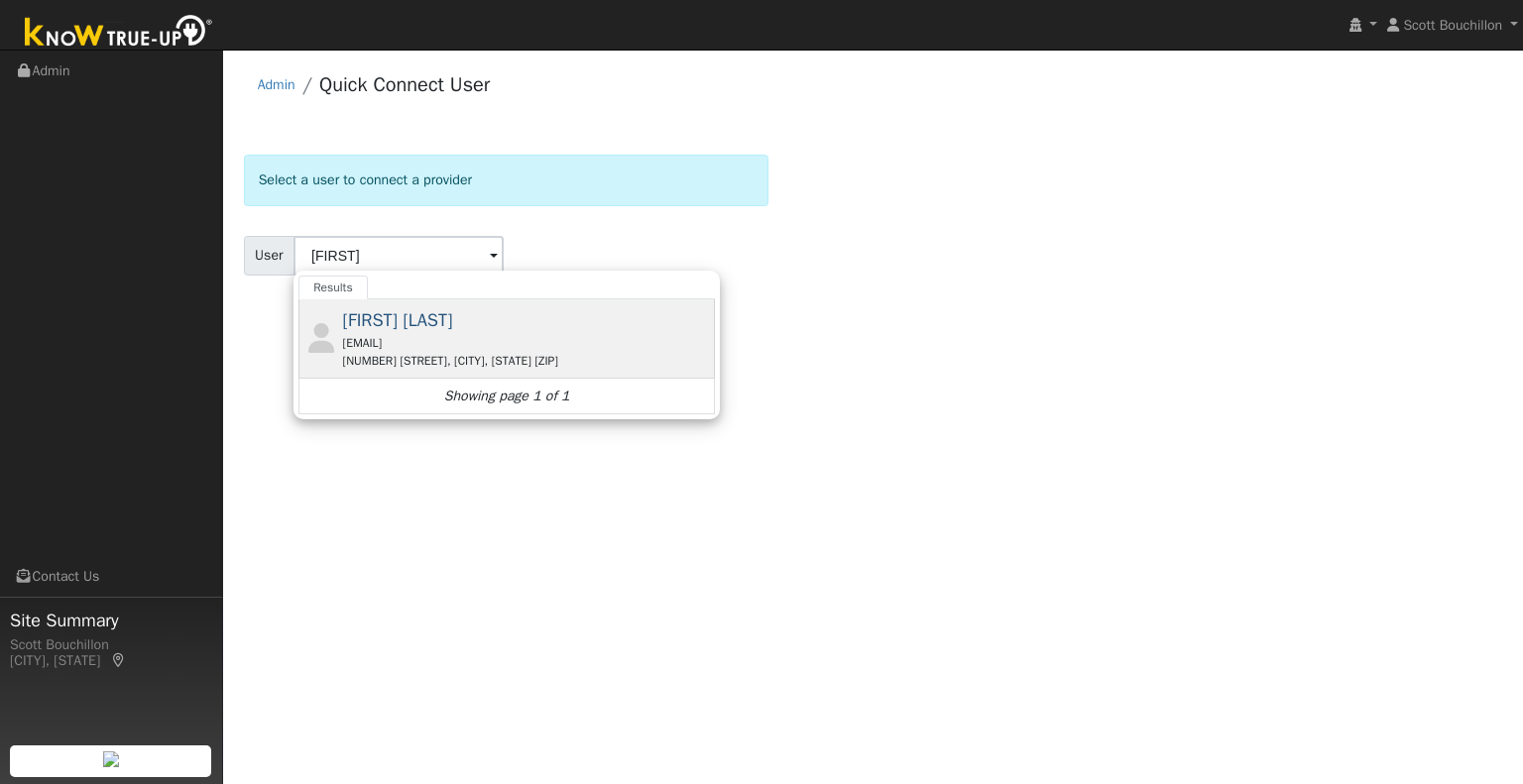 click on "[FIRST] [LAST]" at bounding box center (398, 320) 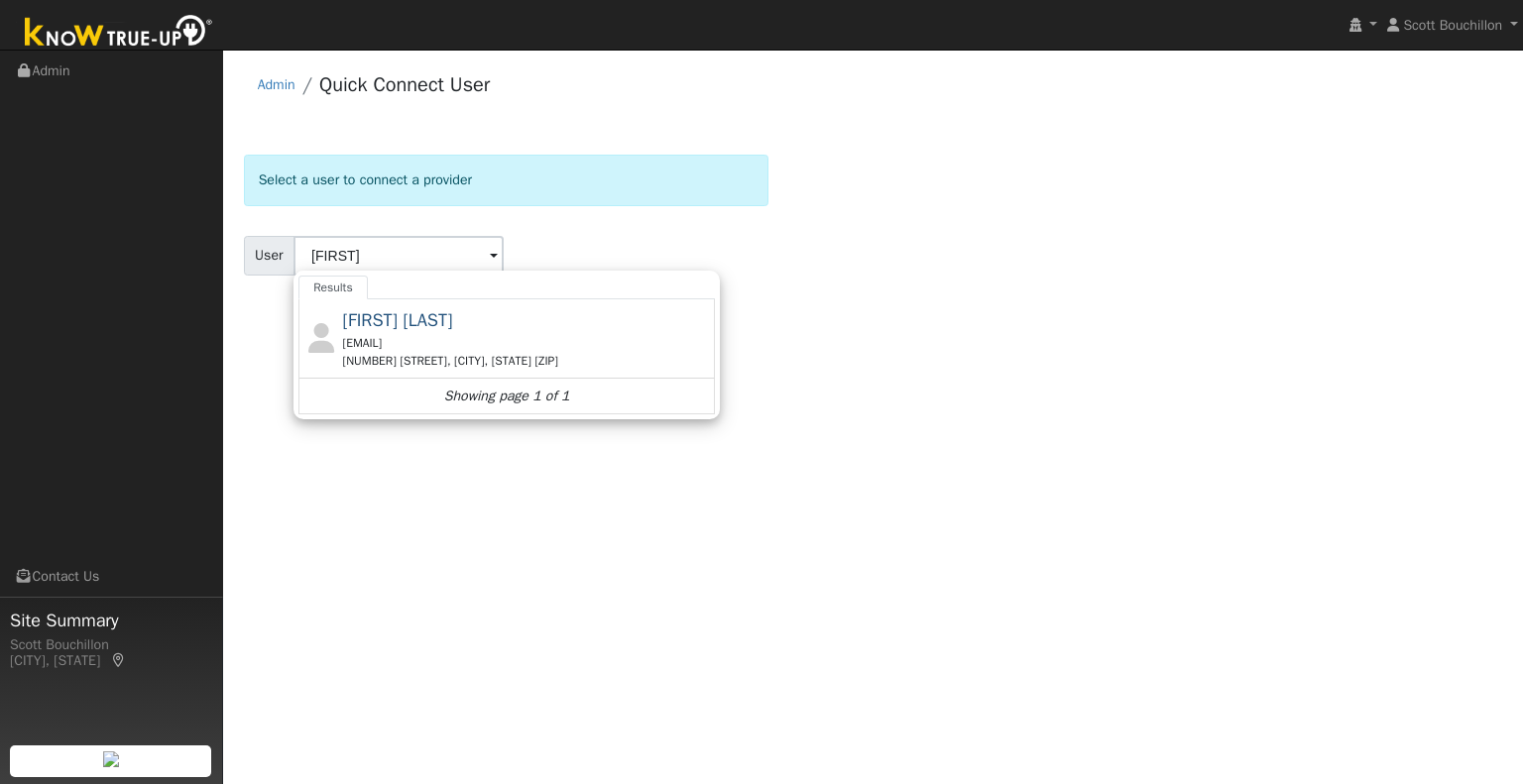 type on "[FIRST] [LAST]" 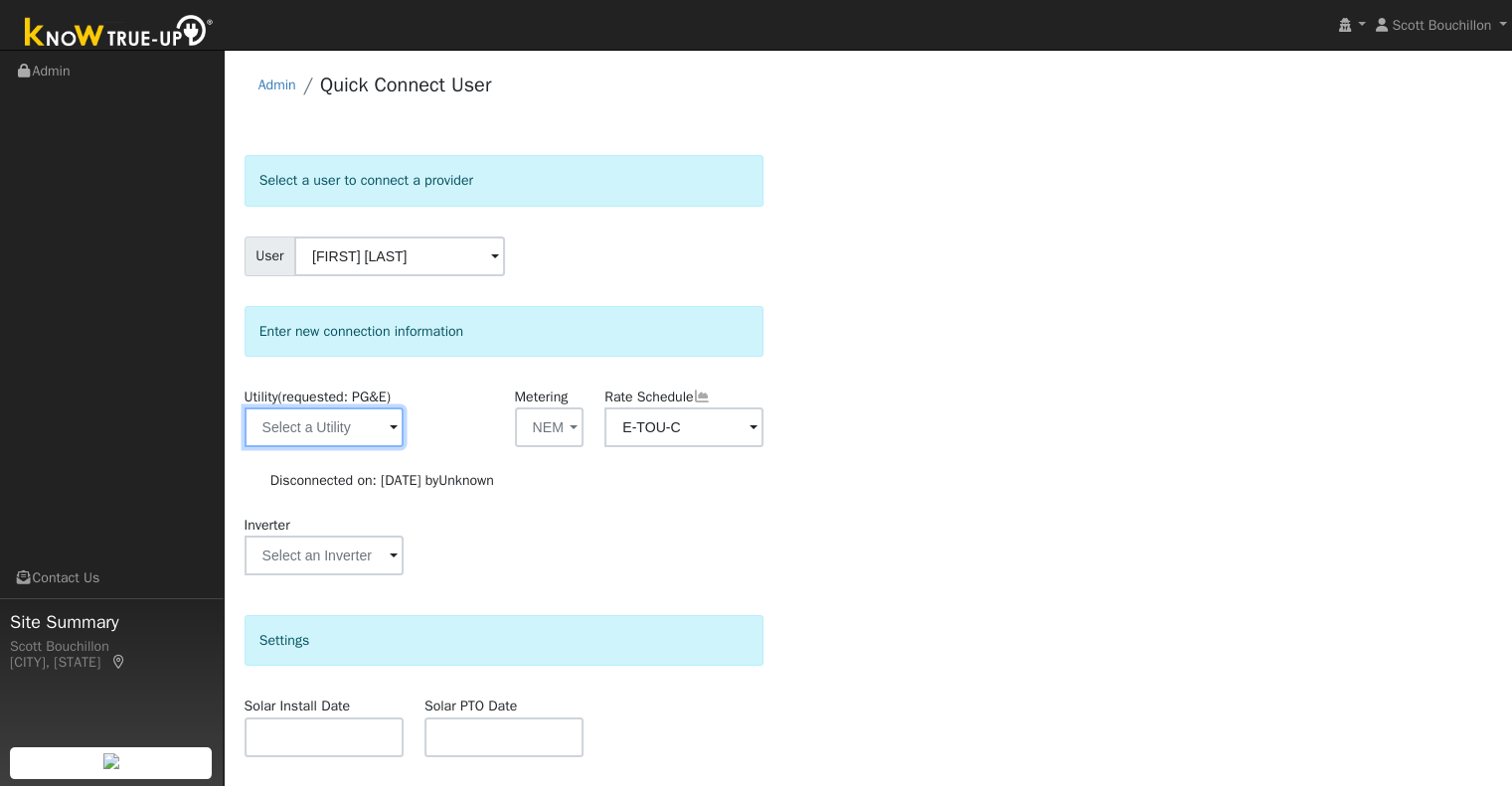 click at bounding box center [324, 427] 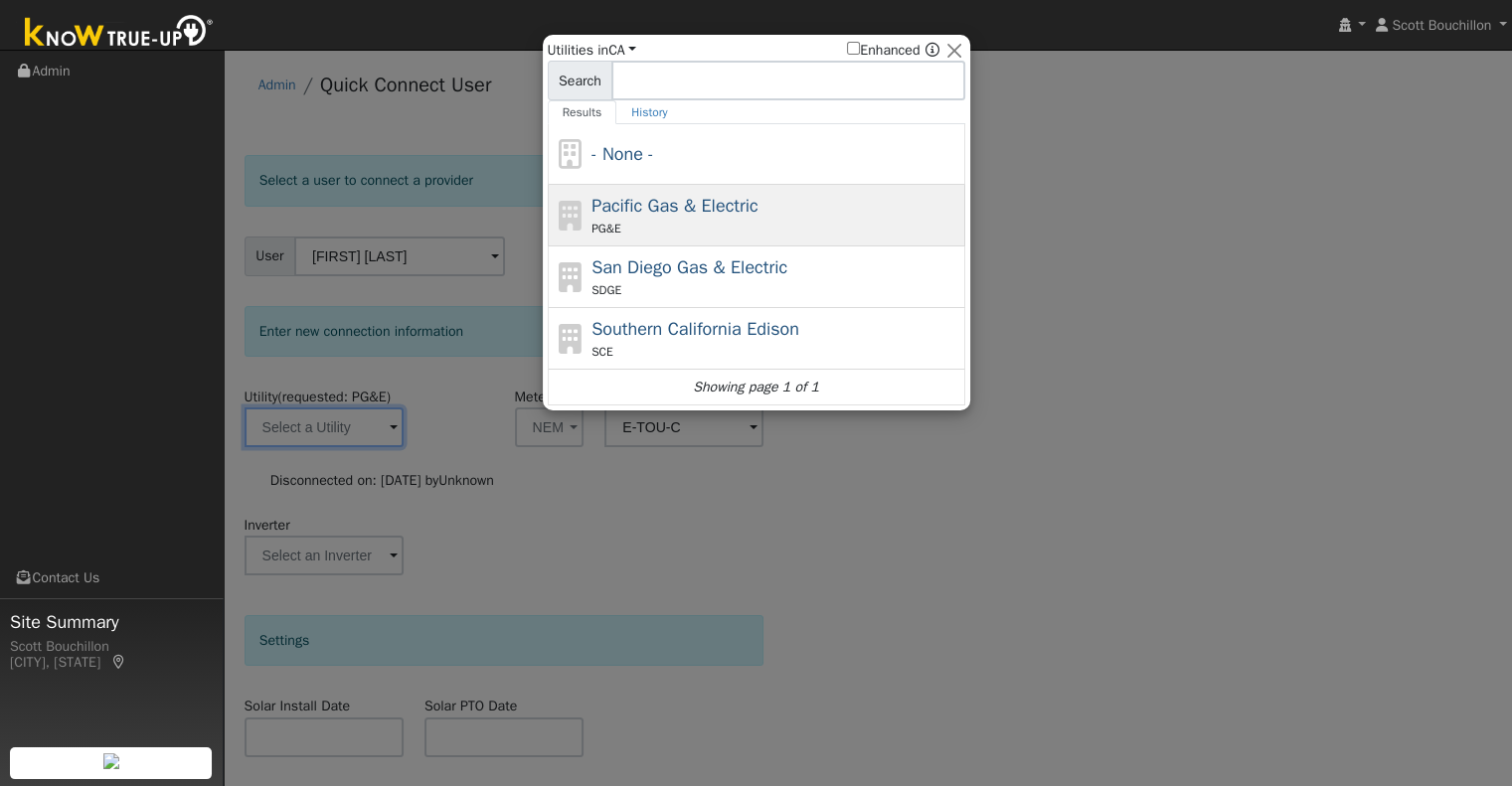 click on "PG&E" at bounding box center (775, 229) 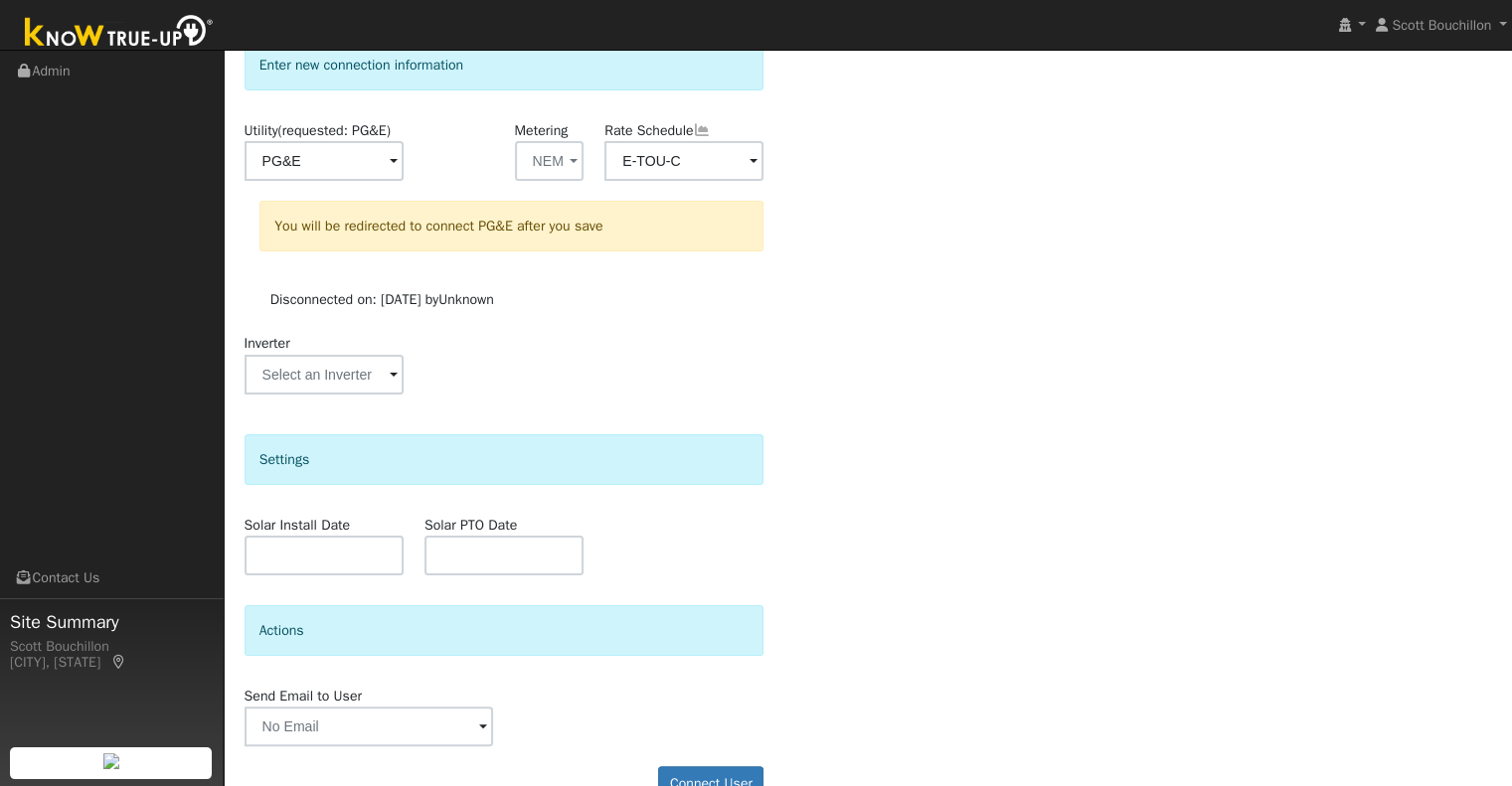 scroll, scrollTop: 307, scrollLeft: 0, axis: vertical 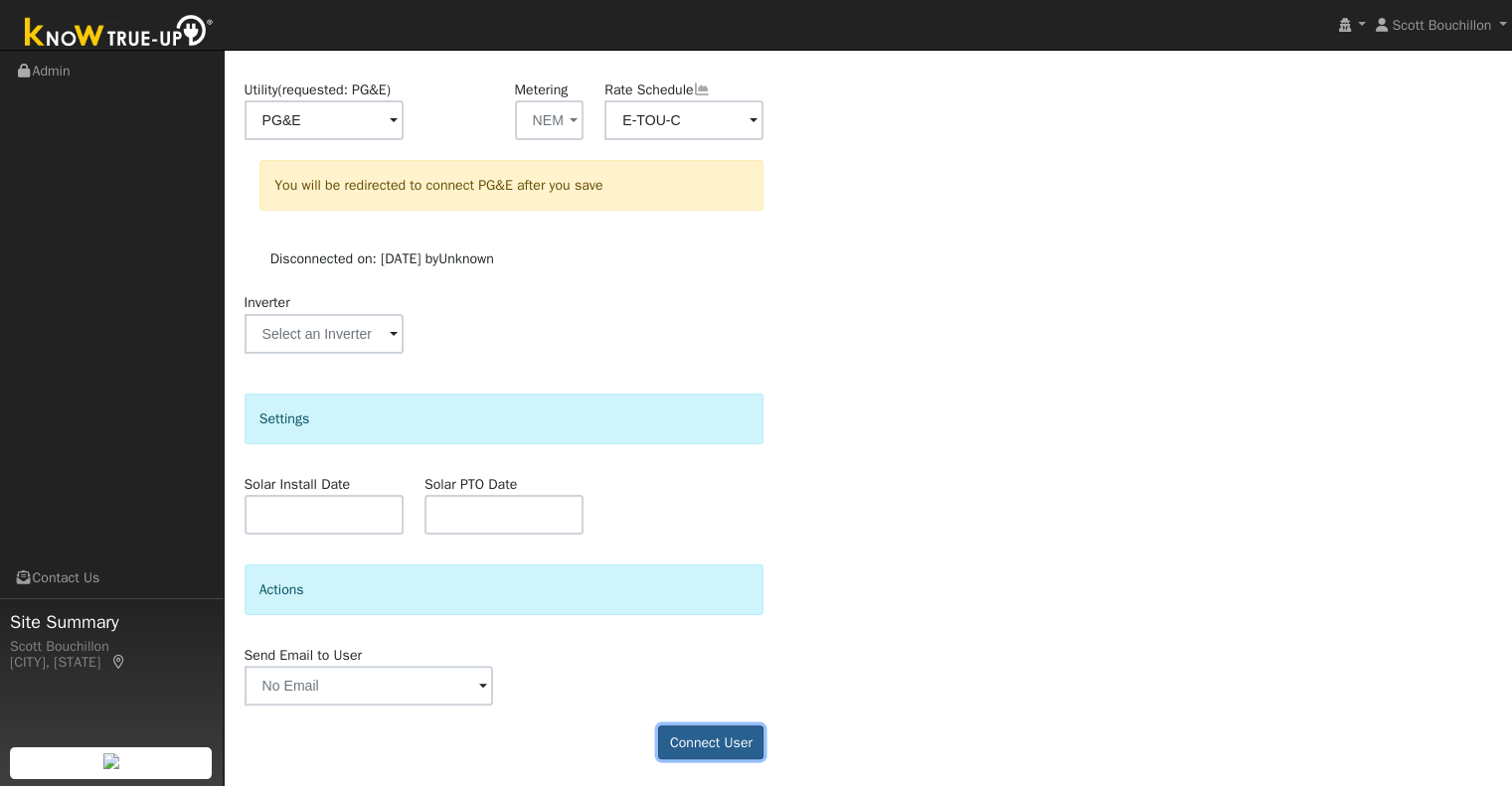 click on "Connect User" at bounding box center [711, 742] 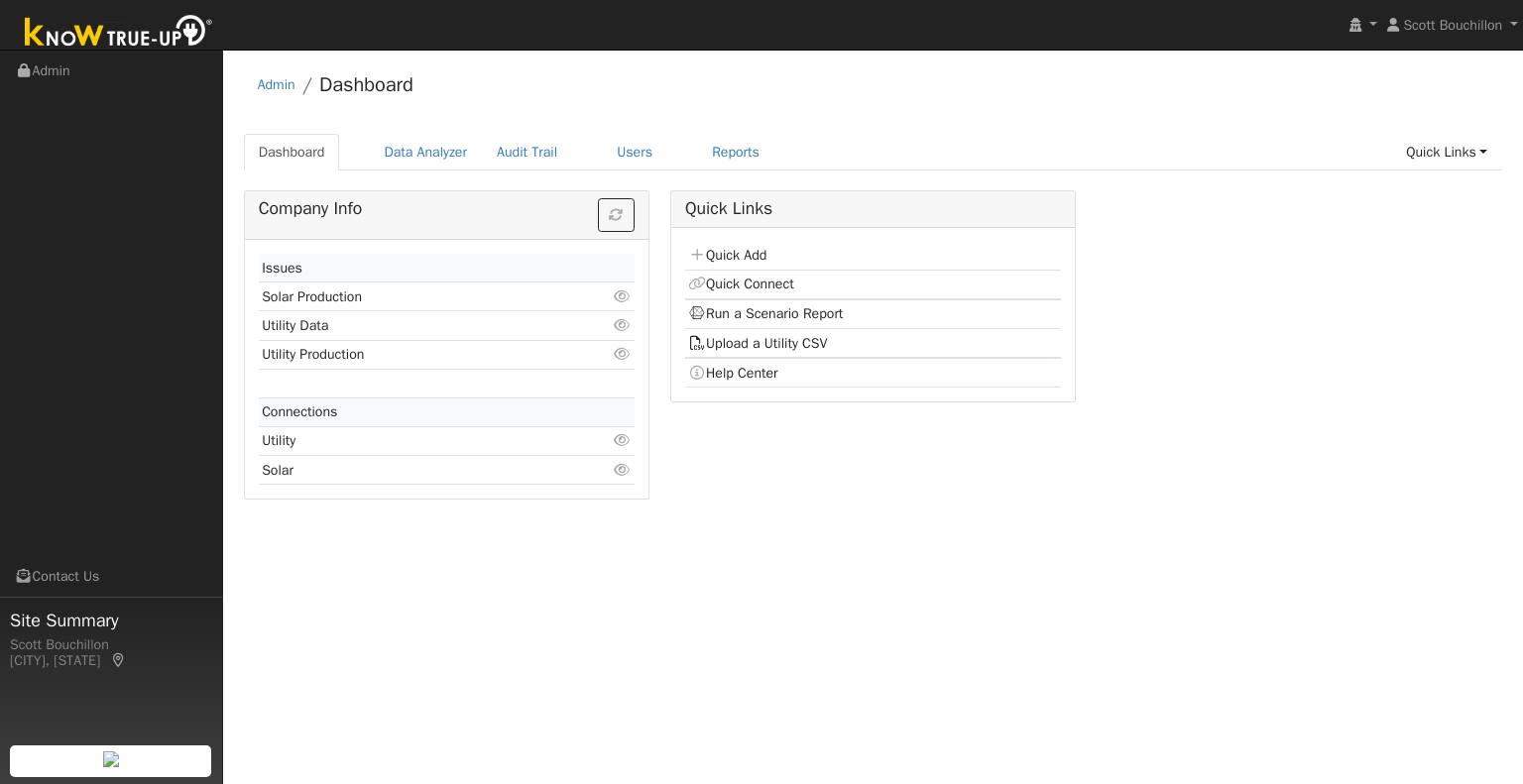 scroll, scrollTop: 0, scrollLeft: 0, axis: both 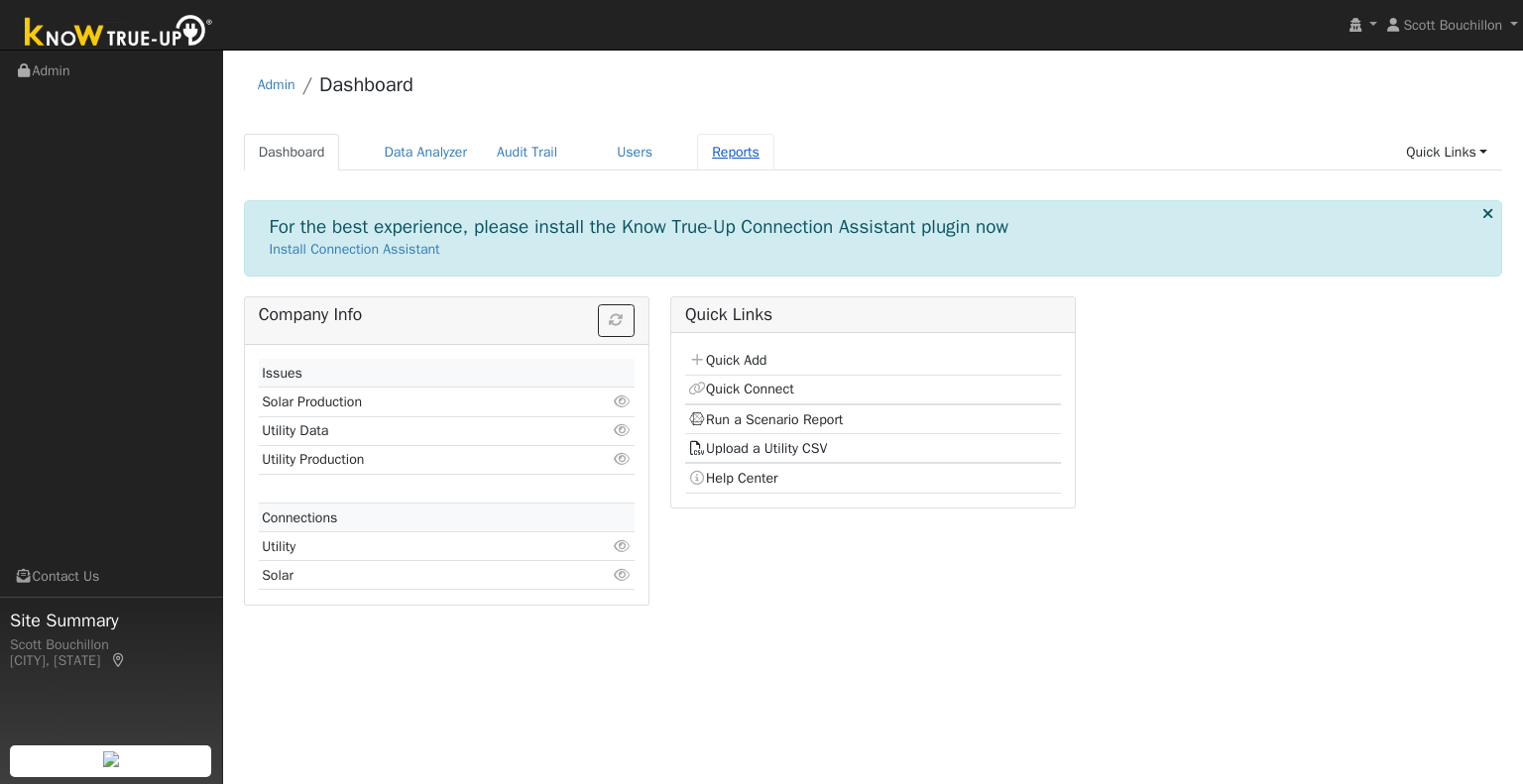 click on "Reports" at bounding box center [736, 152] 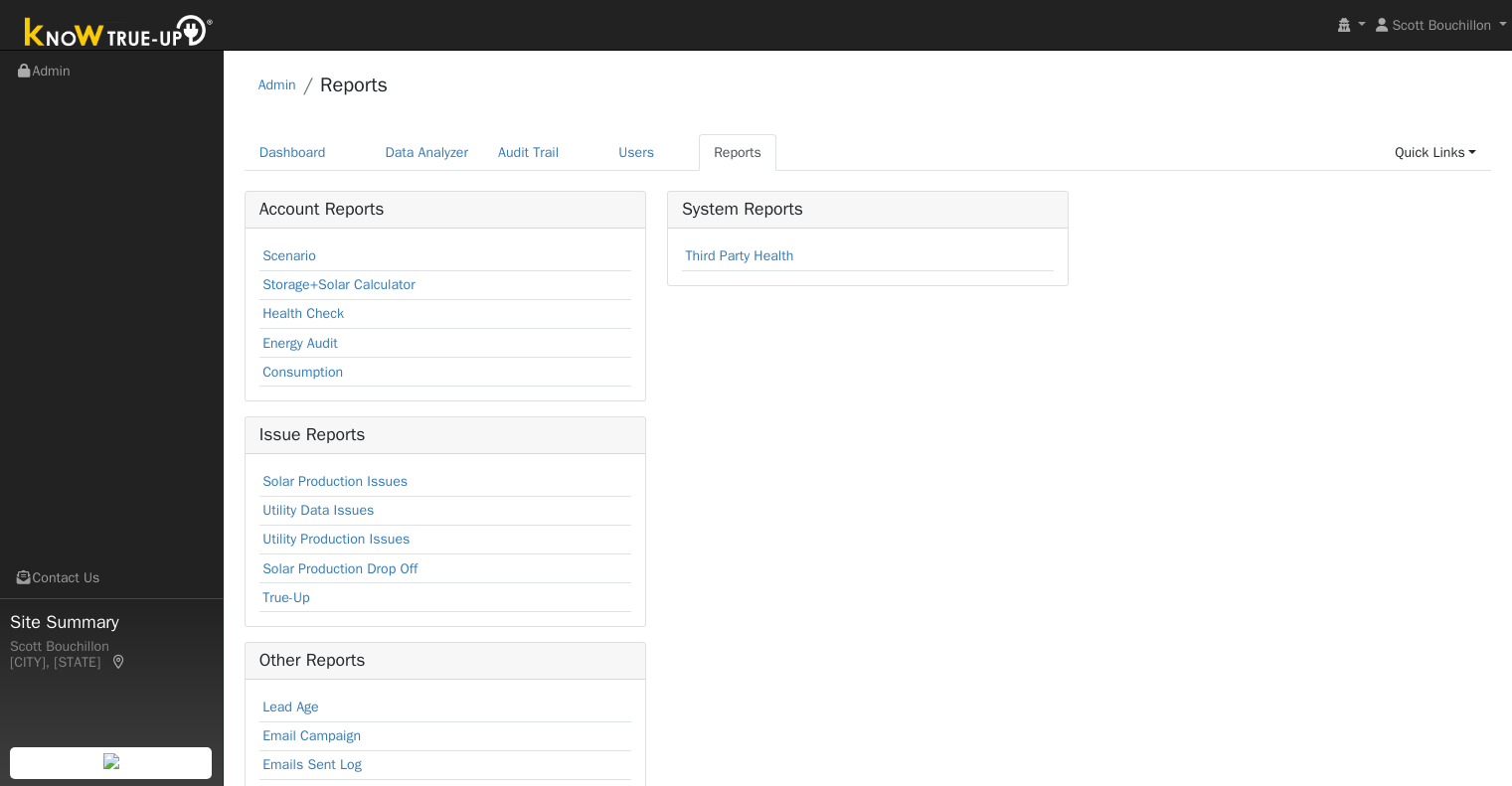 scroll, scrollTop: 0, scrollLeft: 0, axis: both 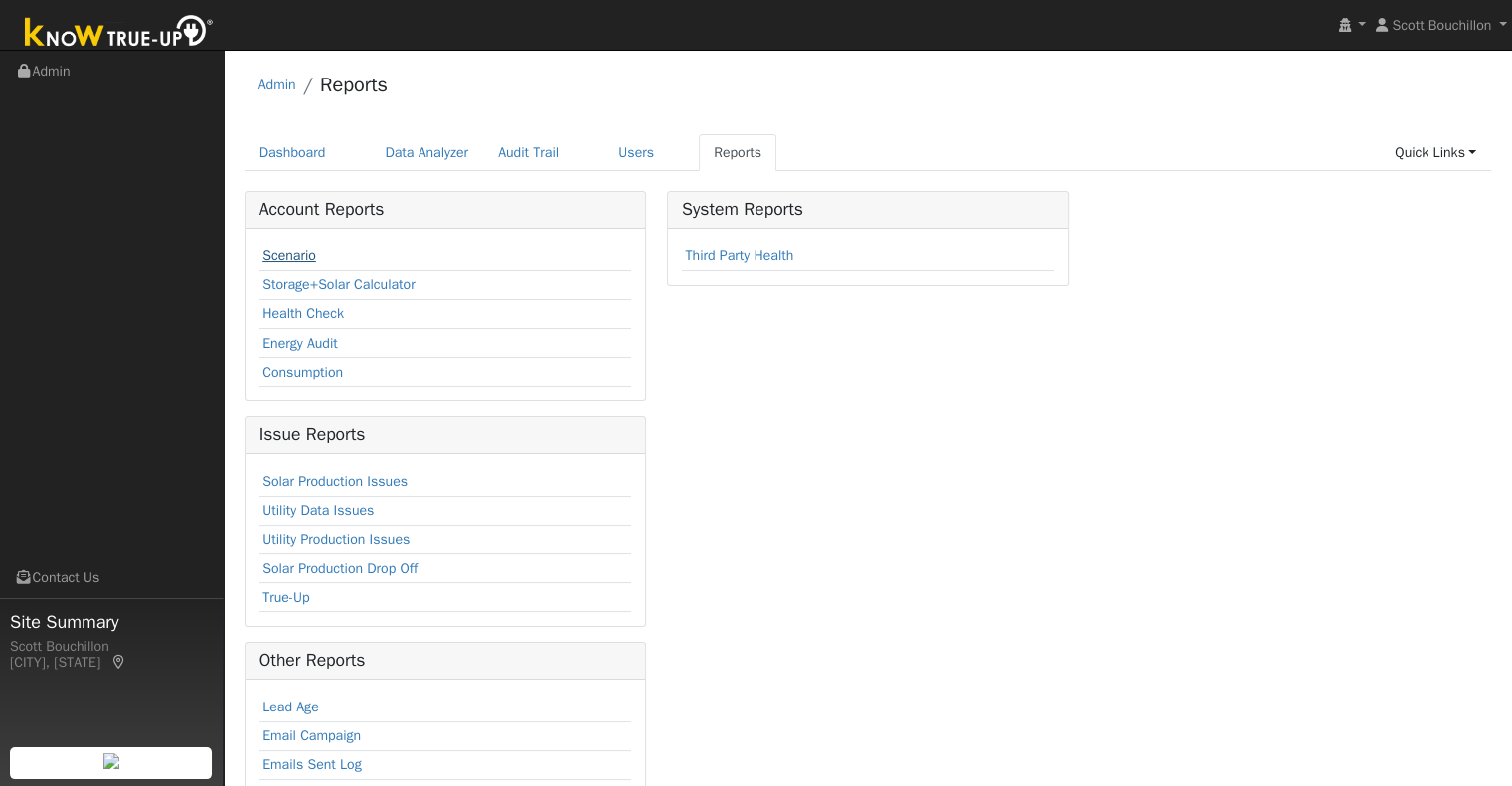click on "Scenario" at bounding box center [289, 255] 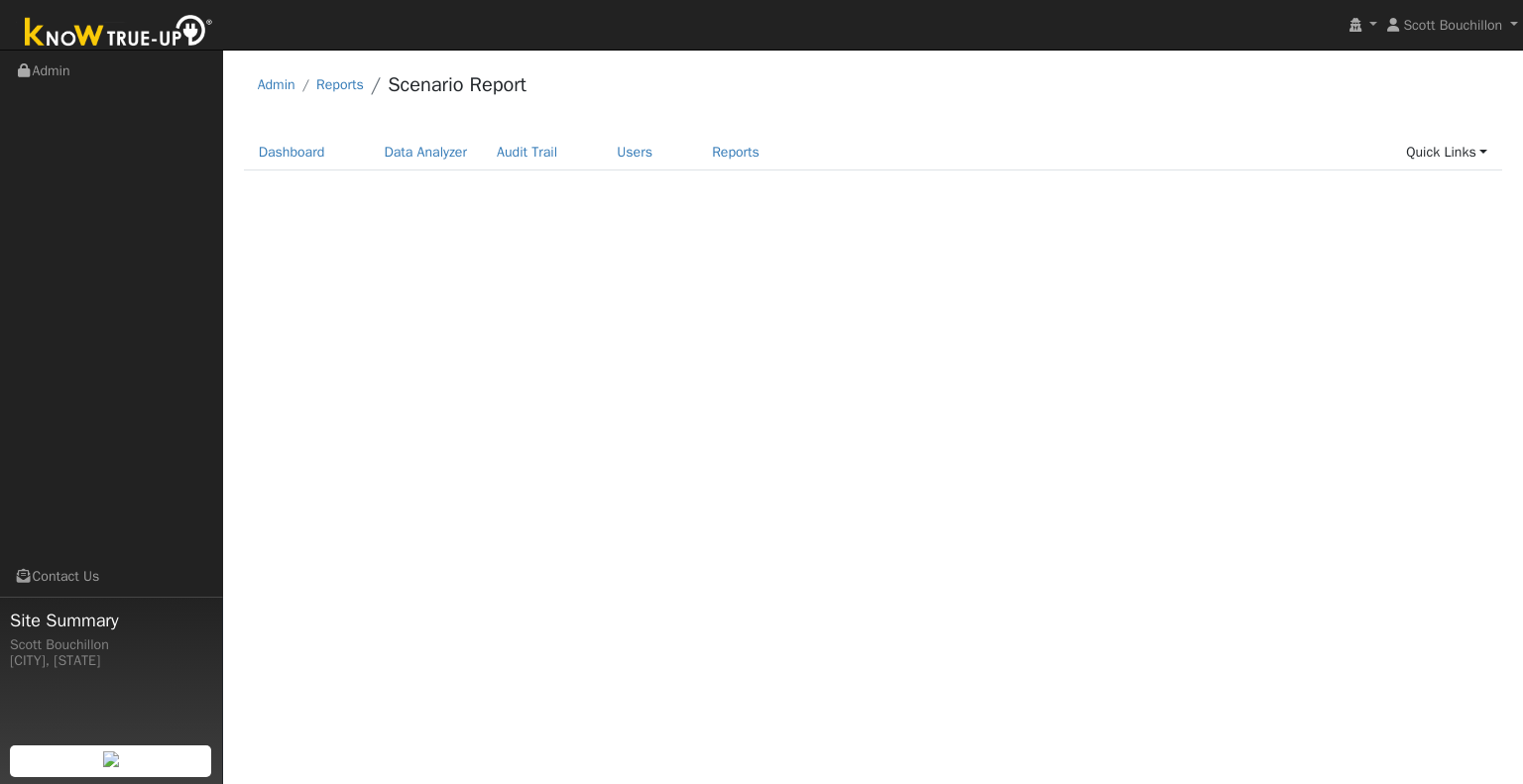scroll, scrollTop: 0, scrollLeft: 0, axis: both 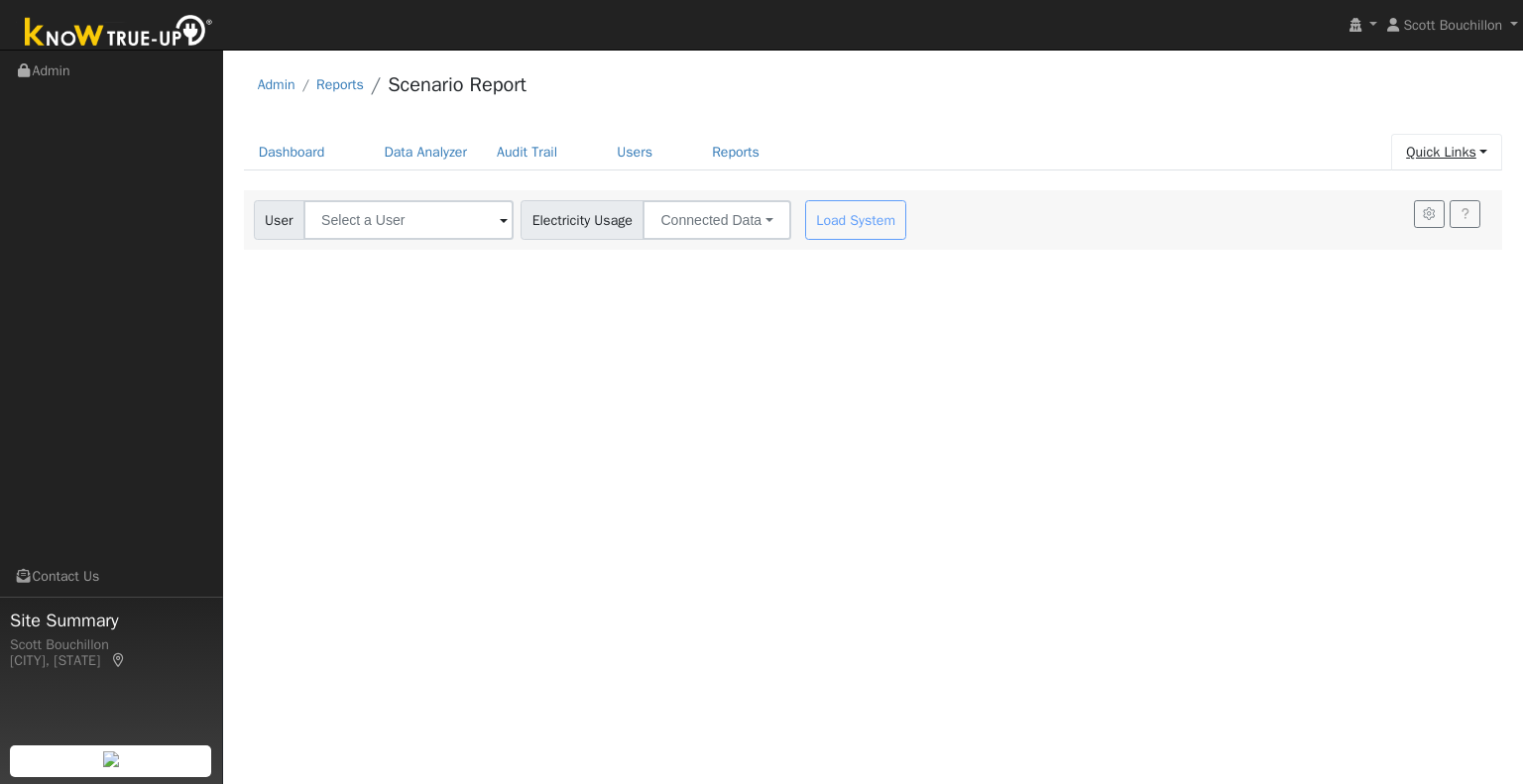 click on "Quick Links" at bounding box center (1447, 152) 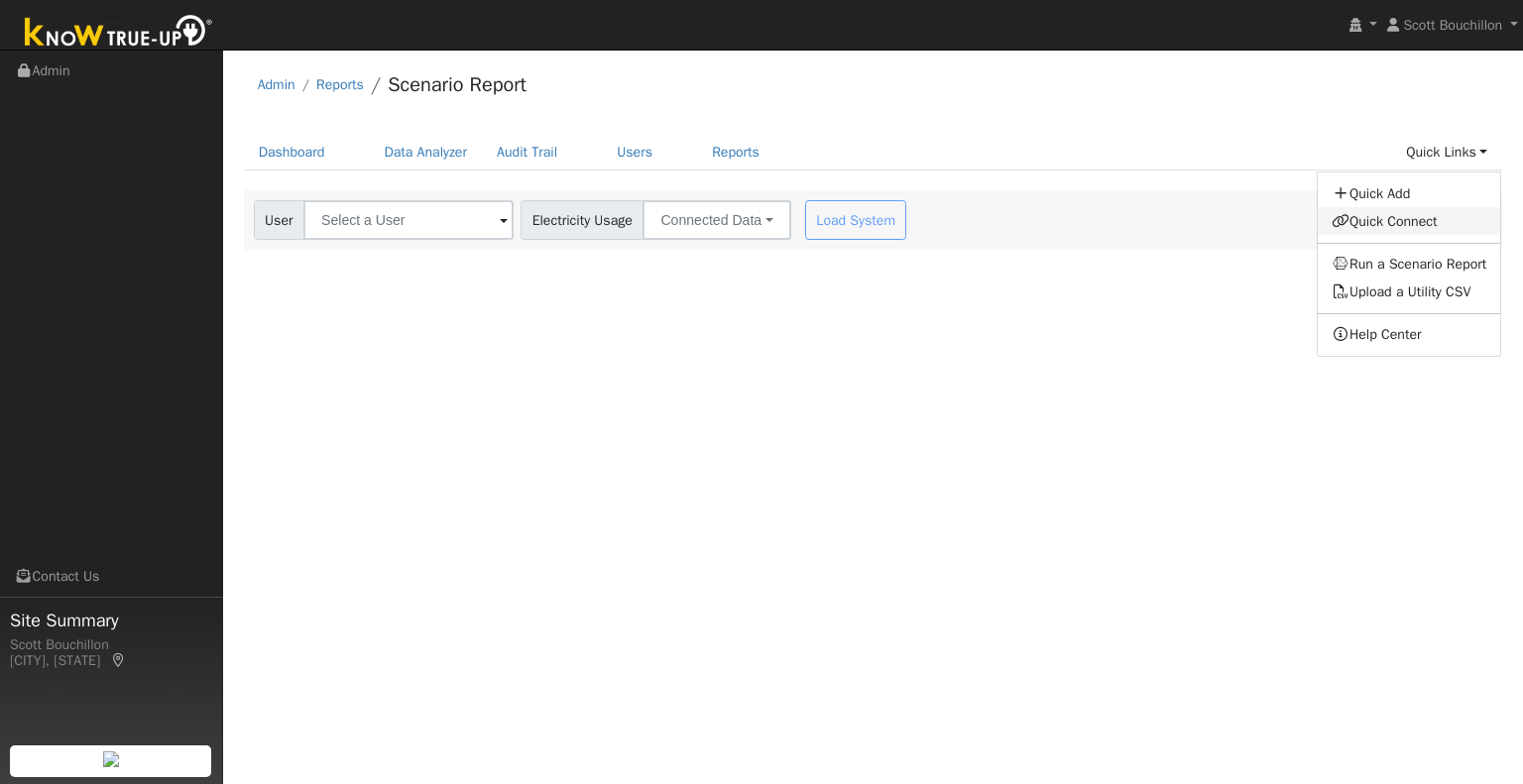 click on "Quick Connect" at bounding box center (1409, 221) 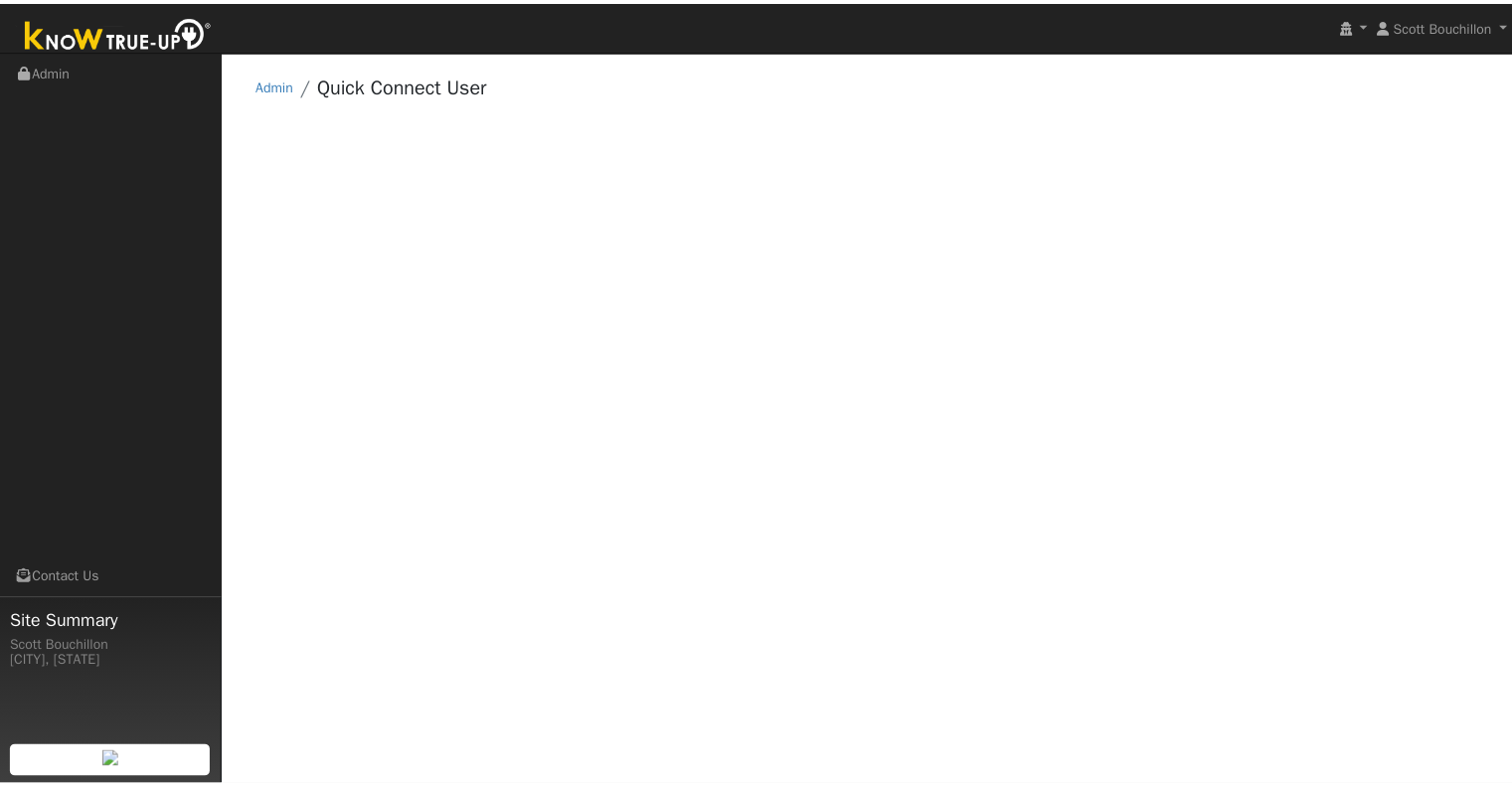 scroll, scrollTop: 0, scrollLeft: 0, axis: both 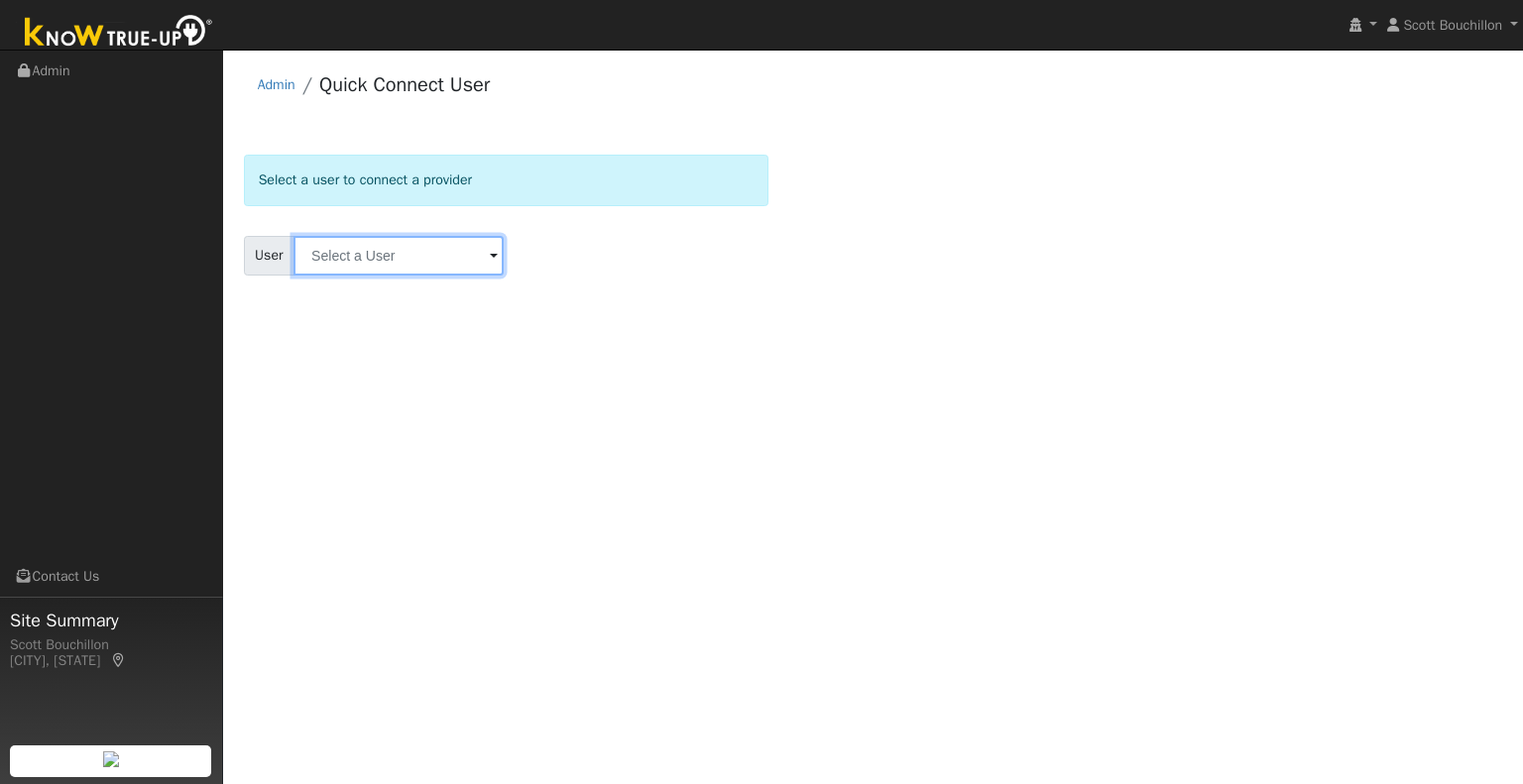 click at bounding box center (399, 256) 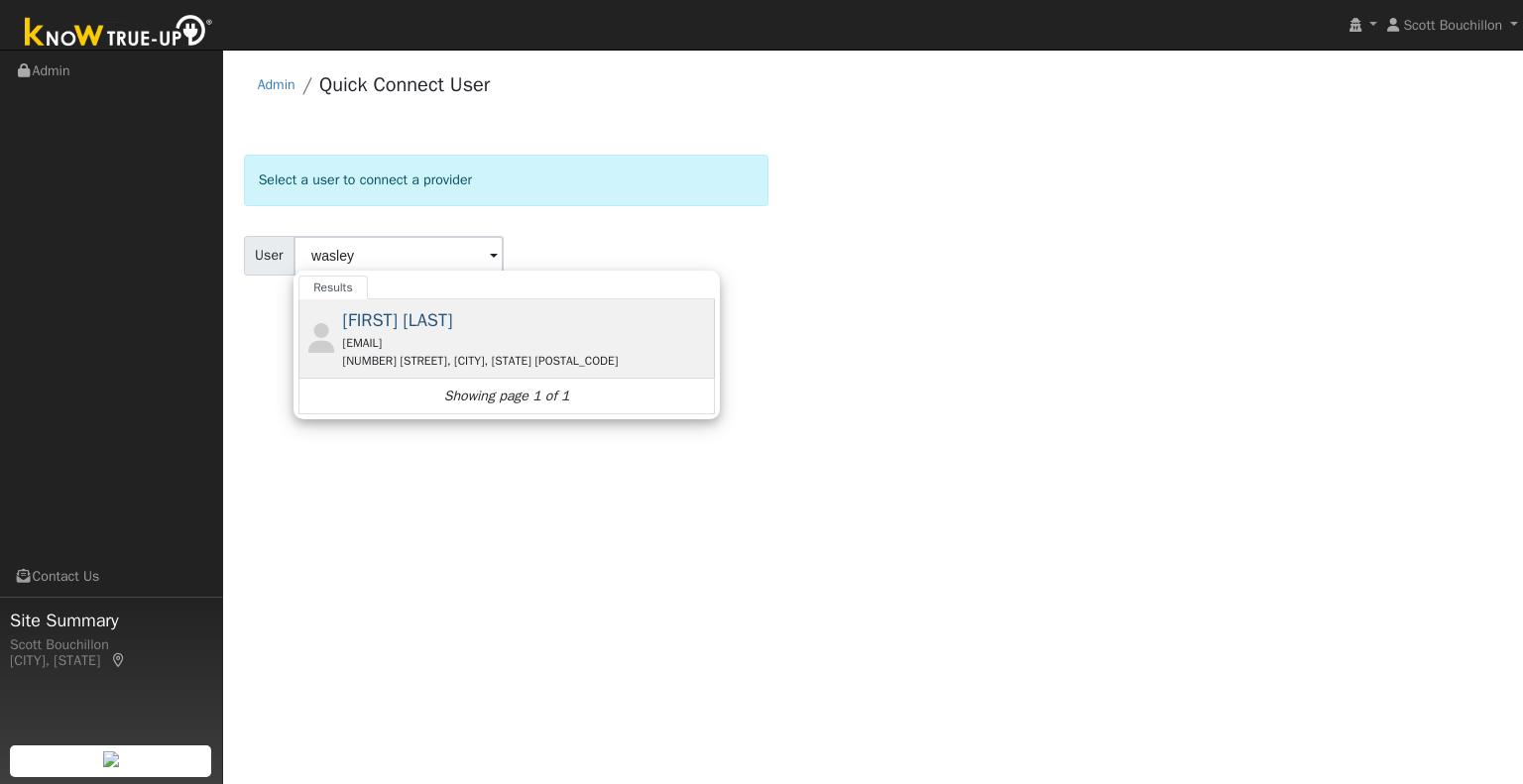 click on "[FIRST] [LAST]" at bounding box center [398, 320] 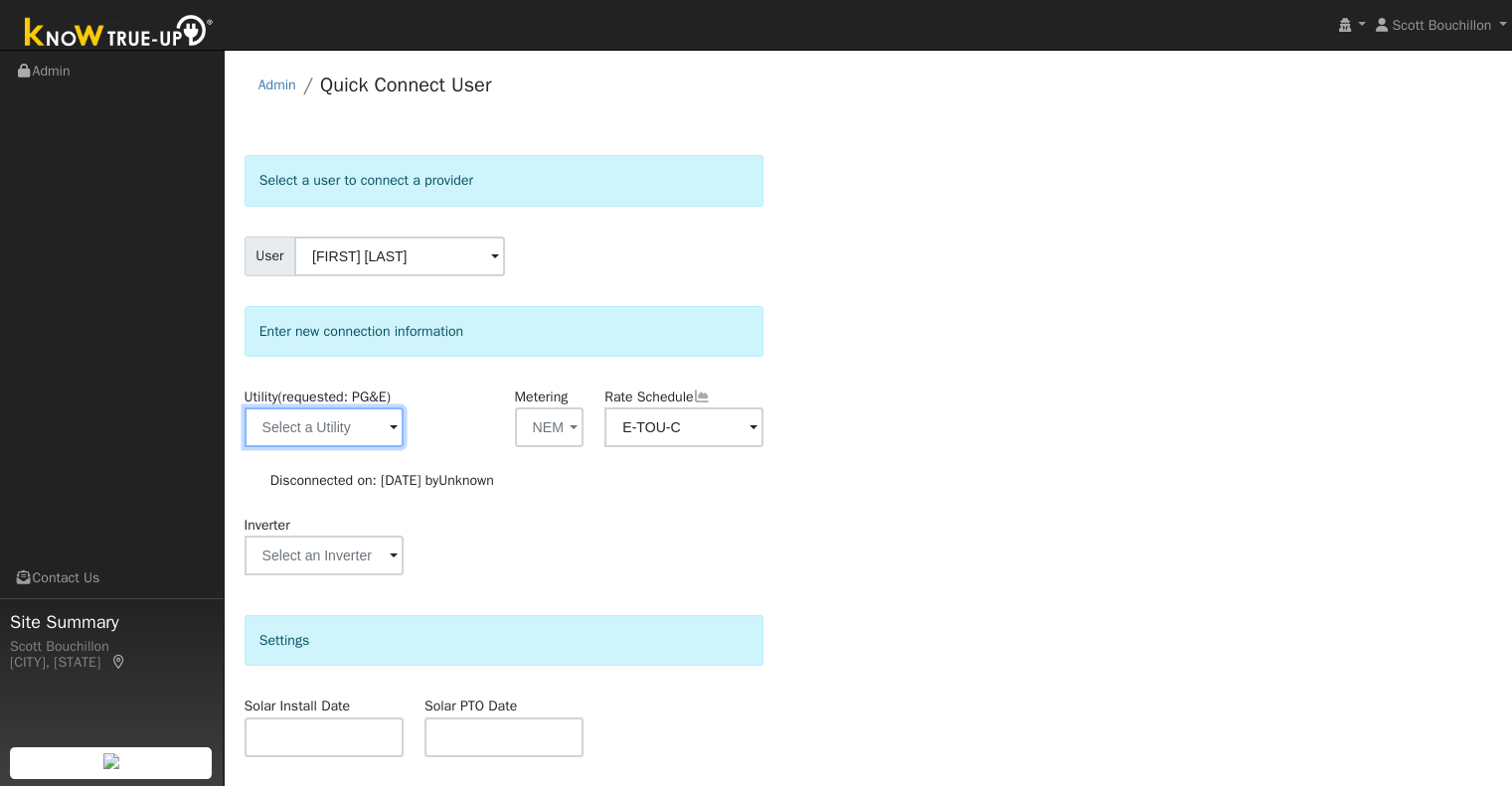 click at bounding box center [324, 427] 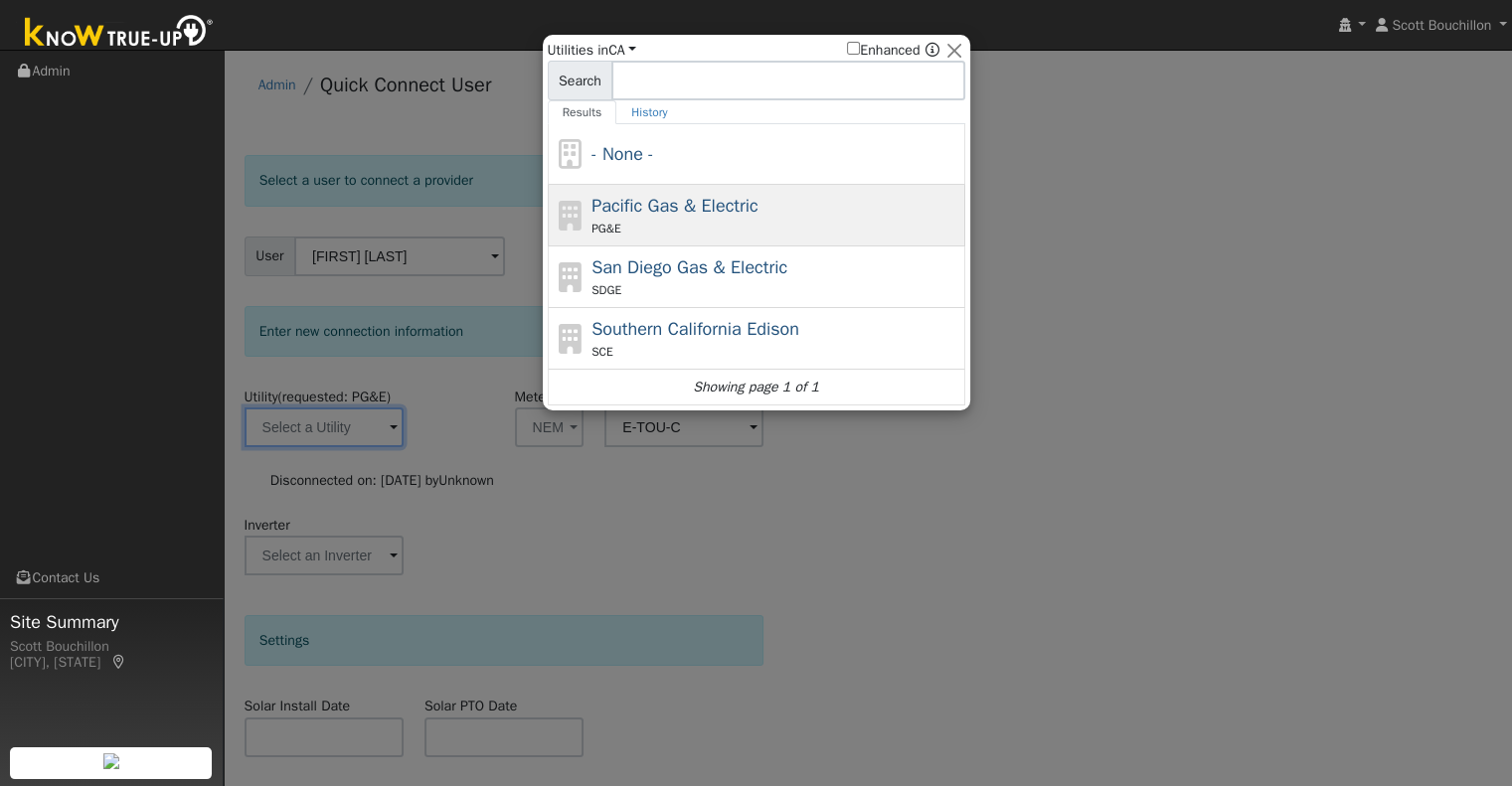 click on "Pacific Gas & Electric" at bounding box center (675, 206) 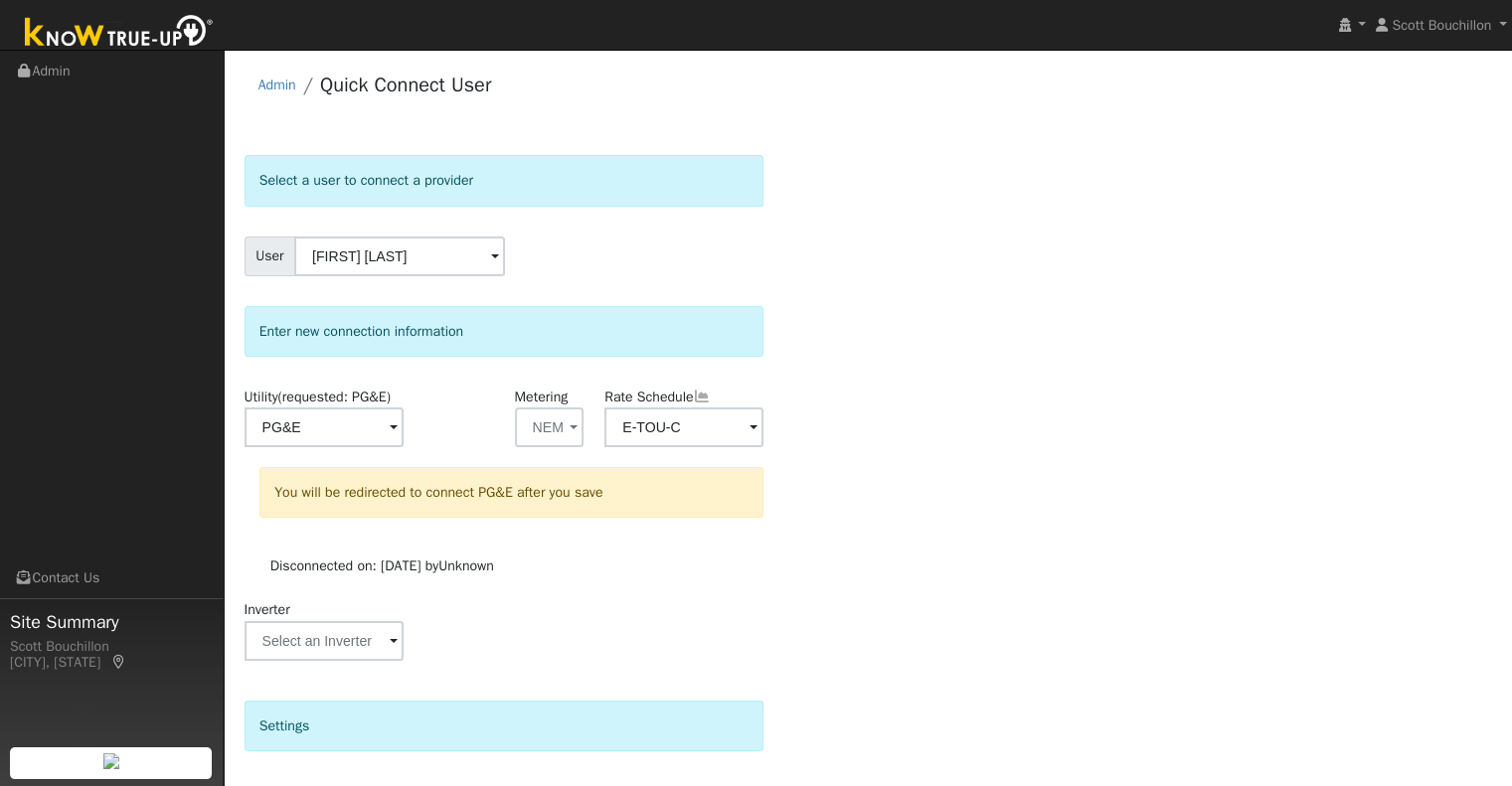click on "Select a user to connect a provider User Mike Wasley Account   Default Account Default Account 3040 Creston Road, Paso Robles, CA 93446 Primary Account Enter new connection information Utility  (requested: PG&E) PG&E Metering NEM - None - NEM NBT  Rate Schedule  E-TOU-C You will be redirected to connect PG&E after you save Disconnected on: 08/05/25 by  Unknown Inverter Disconnecting . Do you also want to delete all of the  data?  - Delete data if disconnecting or connecting to different data.  - Keep data if reconnecting to same data.  Be careful: this cannot be undone.  Cancel  No  Yes Settings Solar Install Date Solar PTO Date Actions Send Email to User Delete Email Template Are you sure you want to delete ? Cancel Delete Connect User No Yes" at bounding box center (868, 620) 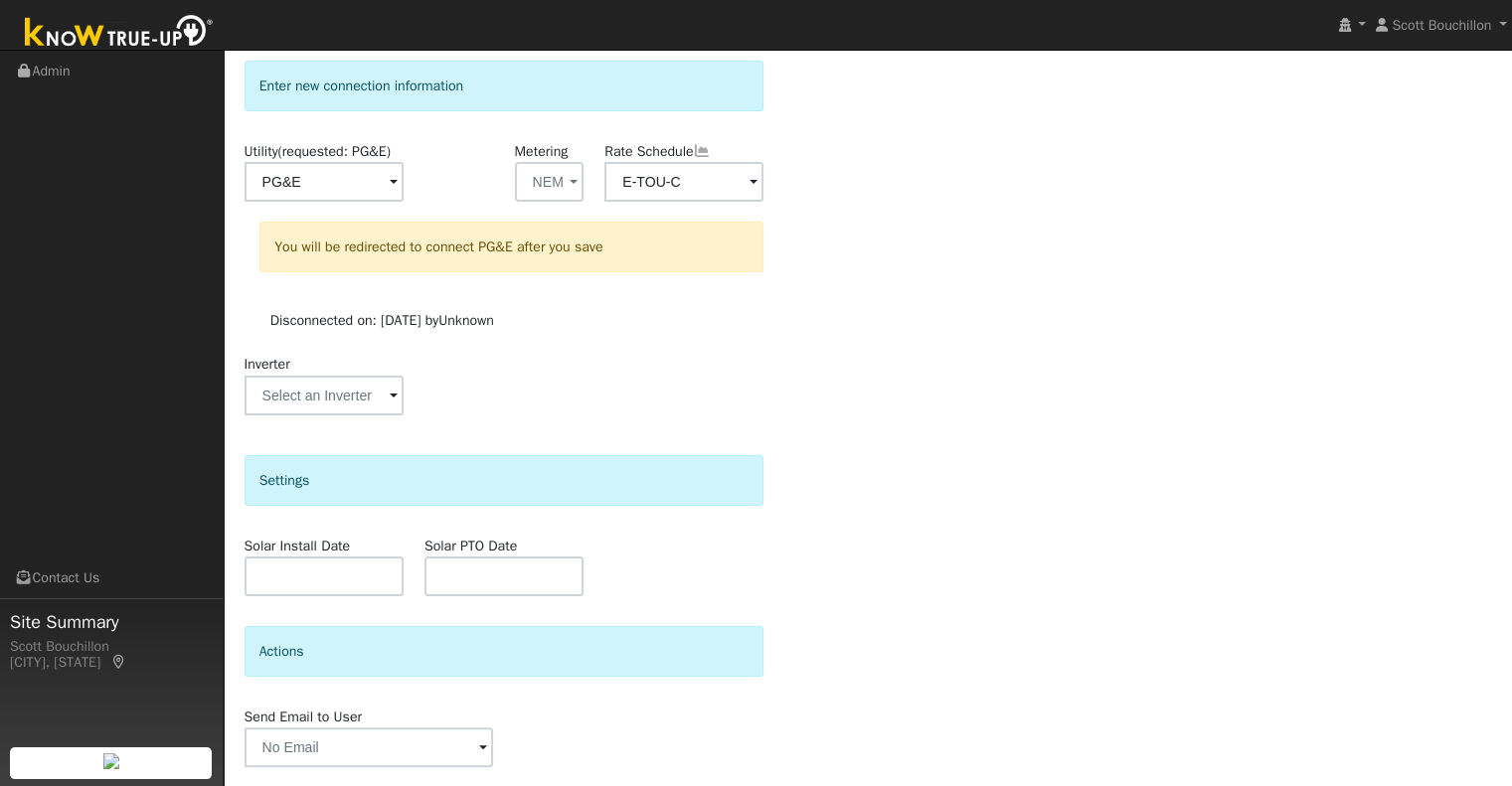 scroll, scrollTop: 307, scrollLeft: 0, axis: vertical 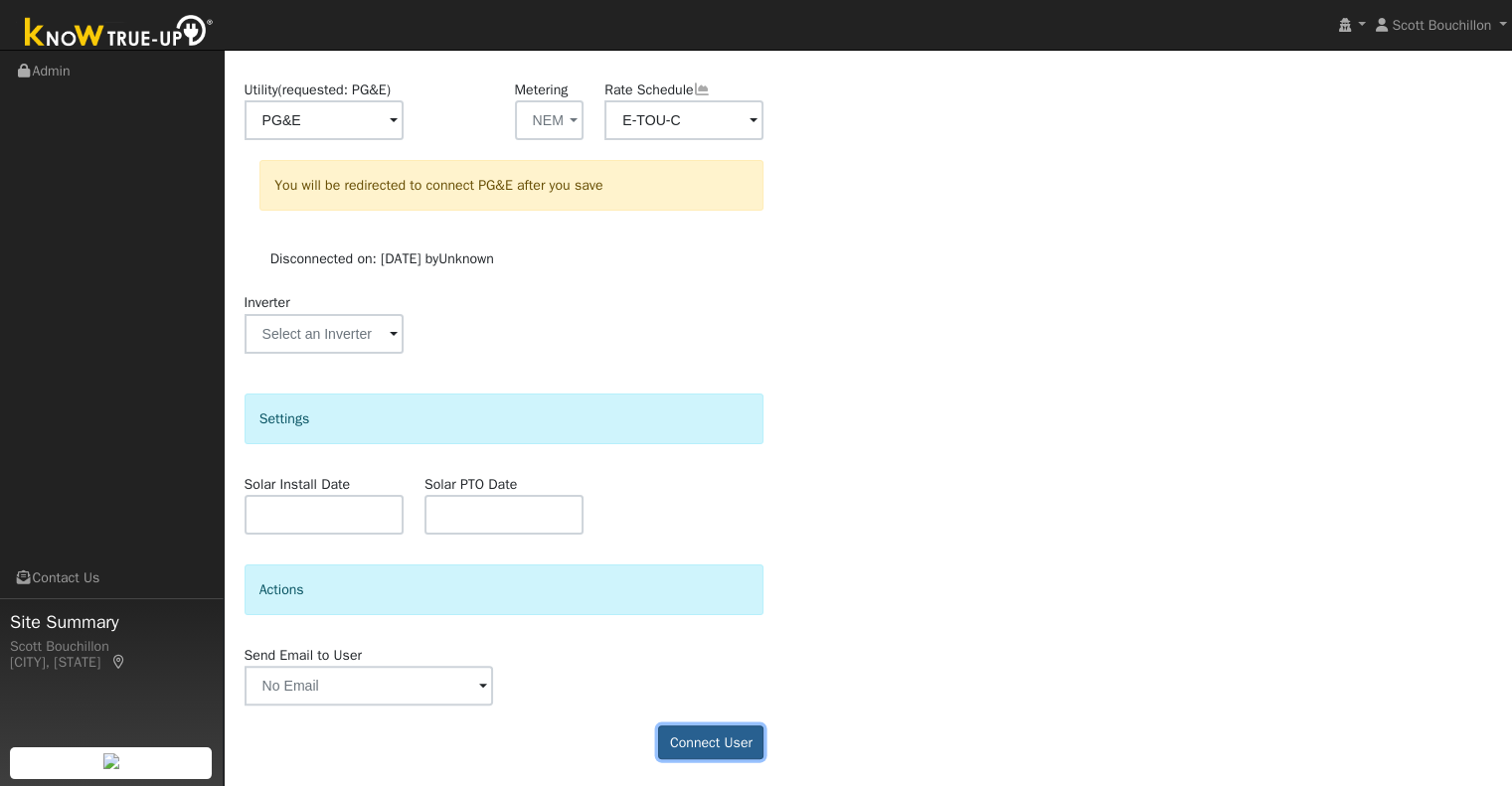 click on "Connect User" at bounding box center [711, 742] 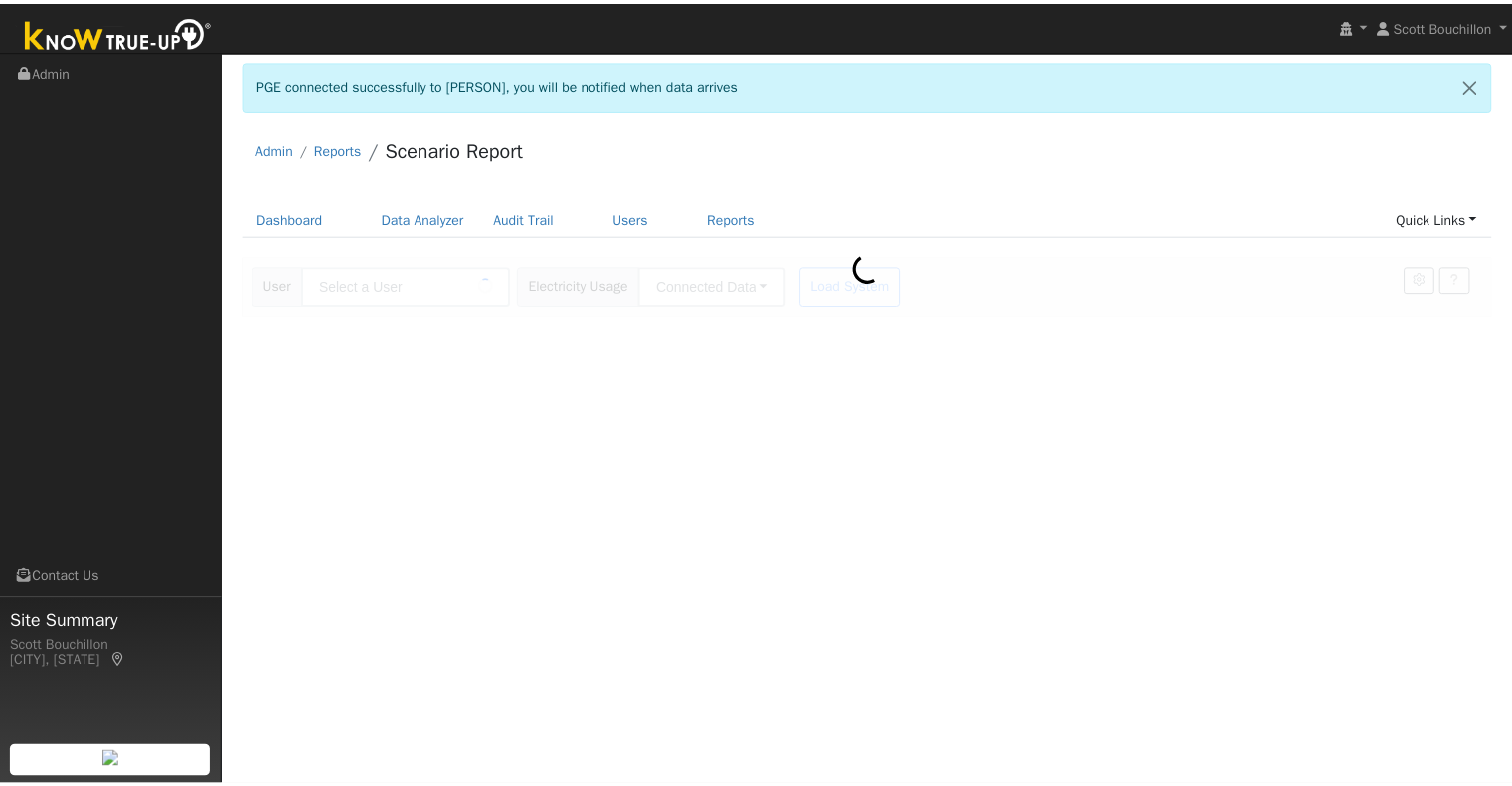 scroll, scrollTop: 0, scrollLeft: 0, axis: both 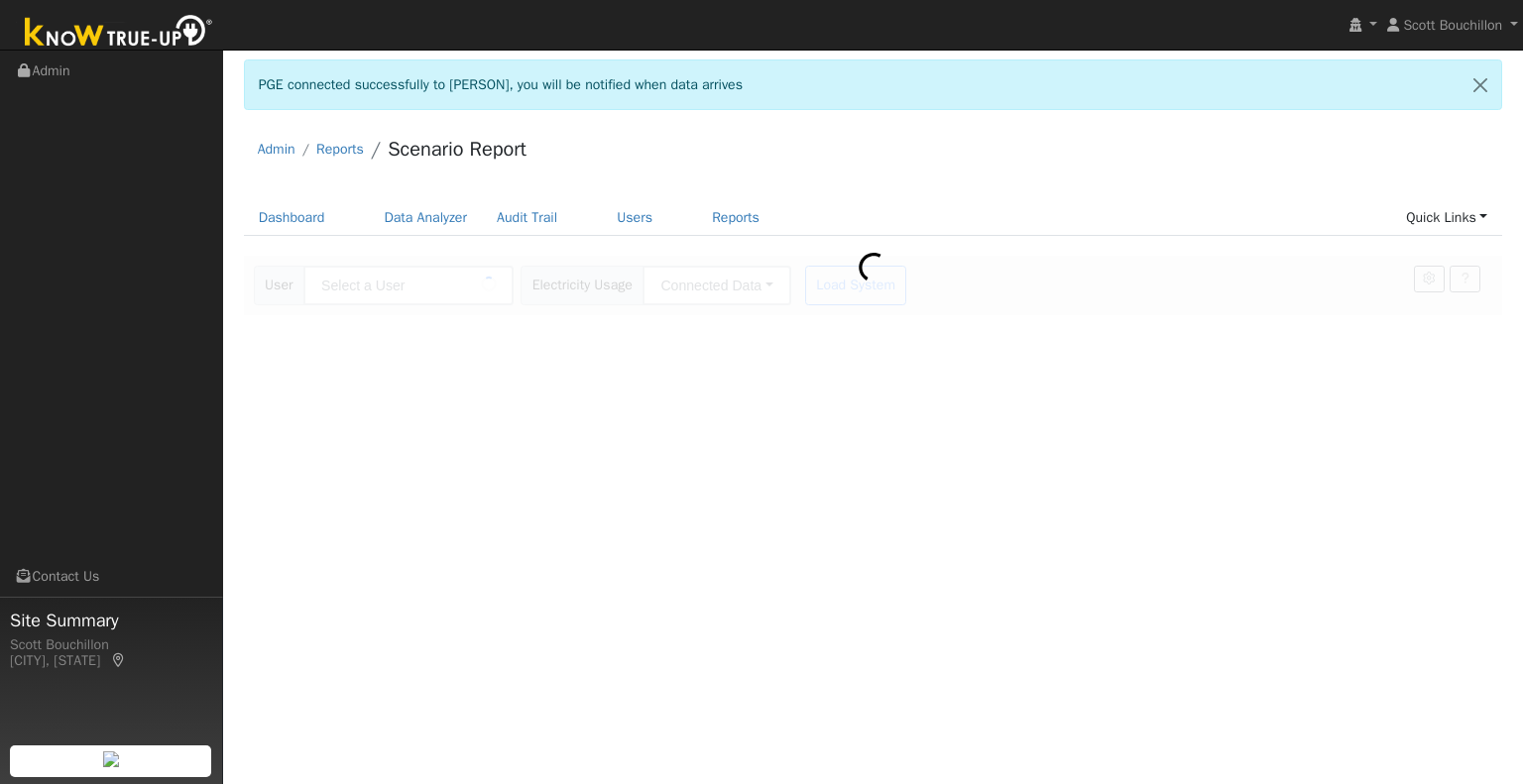 type on "[NAME] [NAME]" 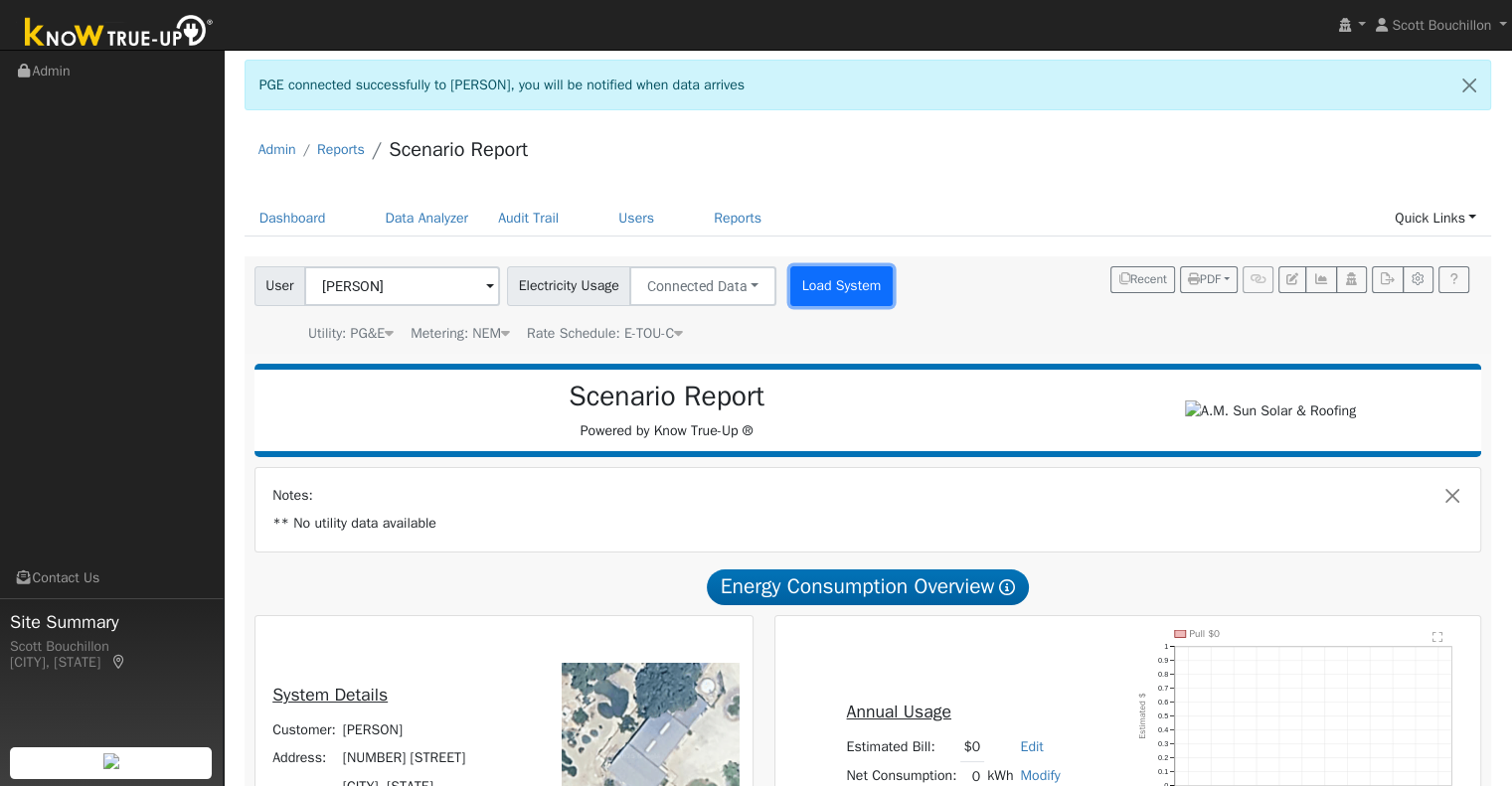 click on "Load System" at bounding box center (841, 286) 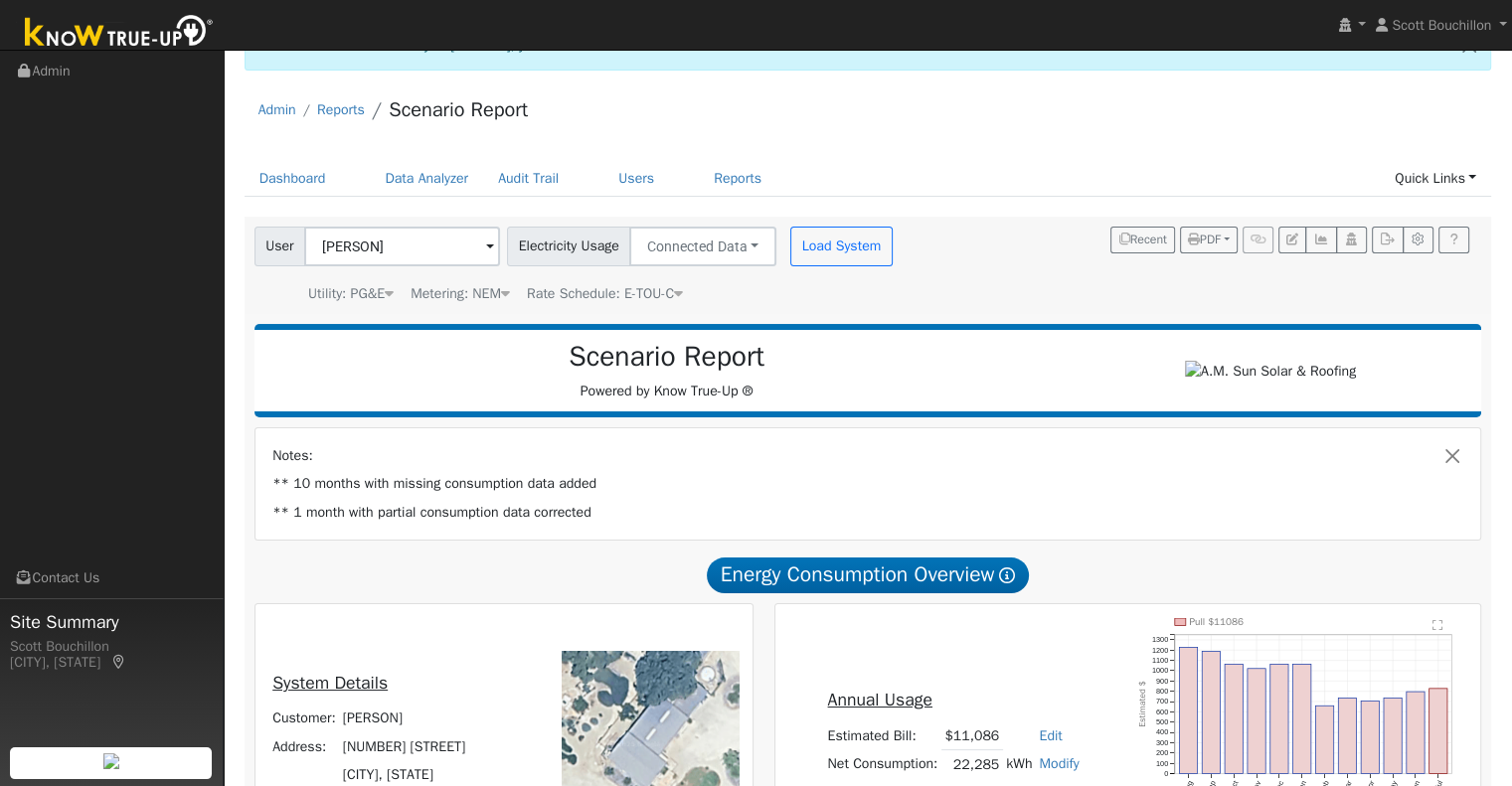 scroll, scrollTop: 0, scrollLeft: 0, axis: both 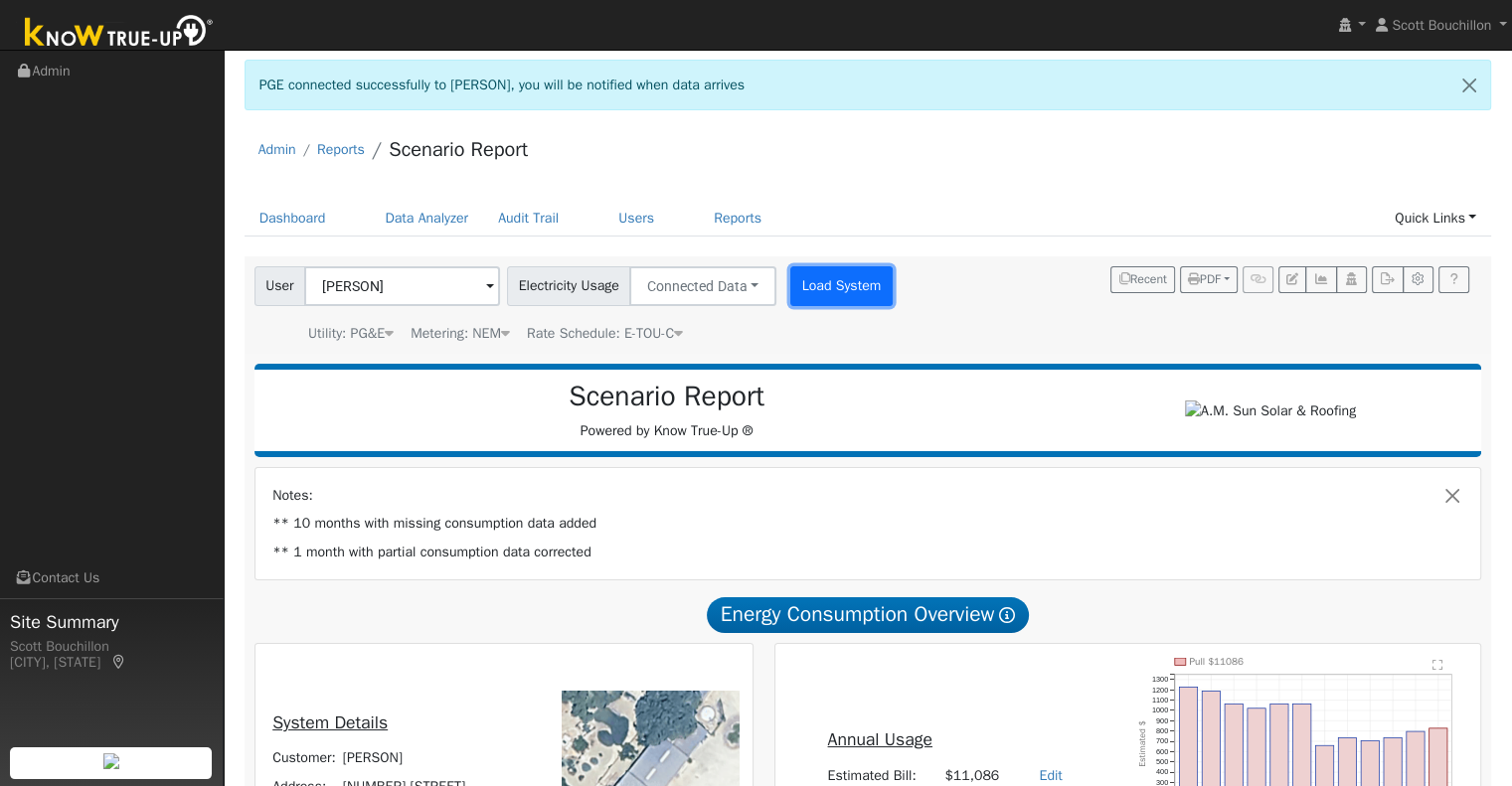 click on "Load System" at bounding box center [841, 286] 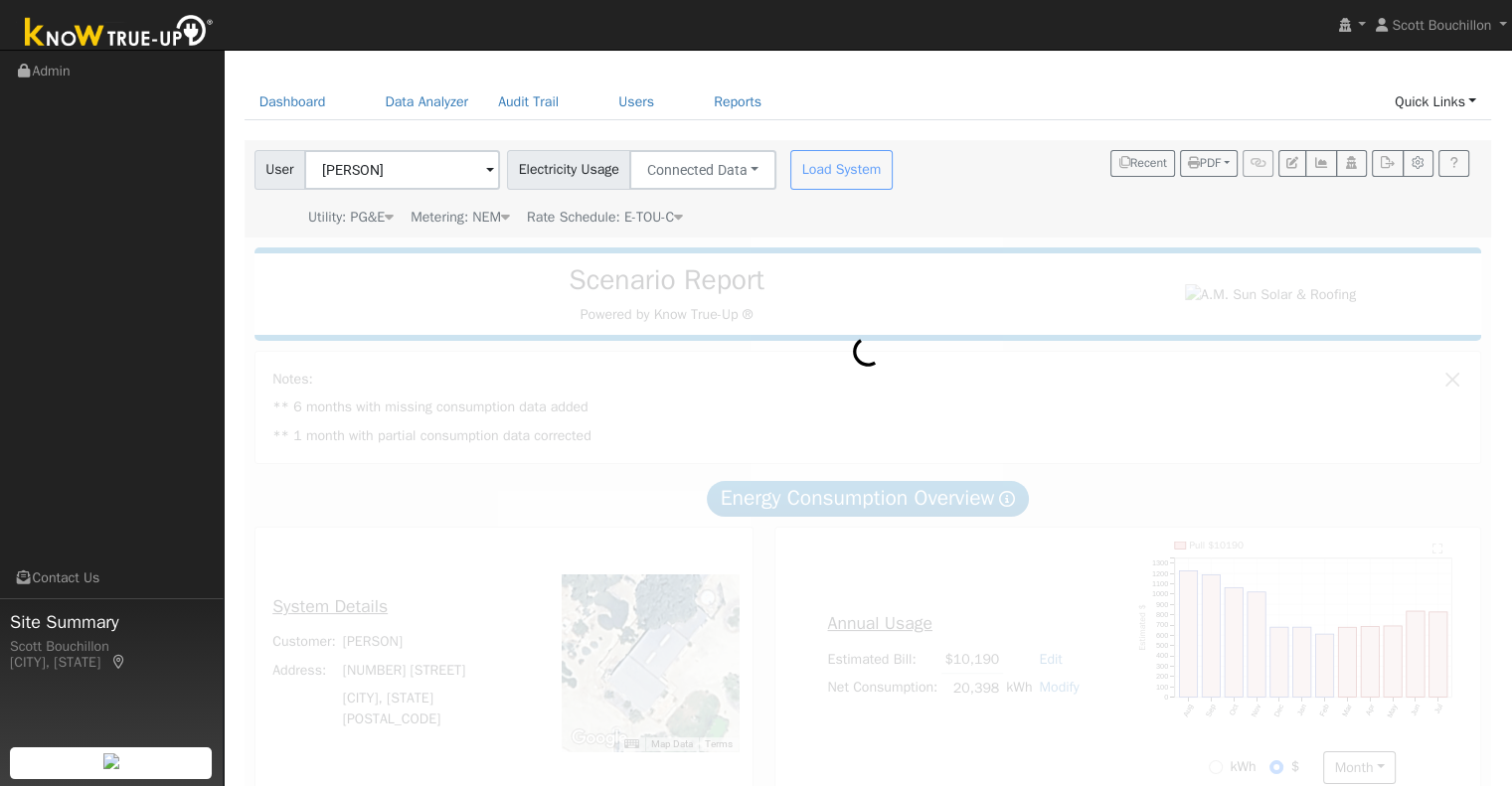 scroll, scrollTop: 154, scrollLeft: 0, axis: vertical 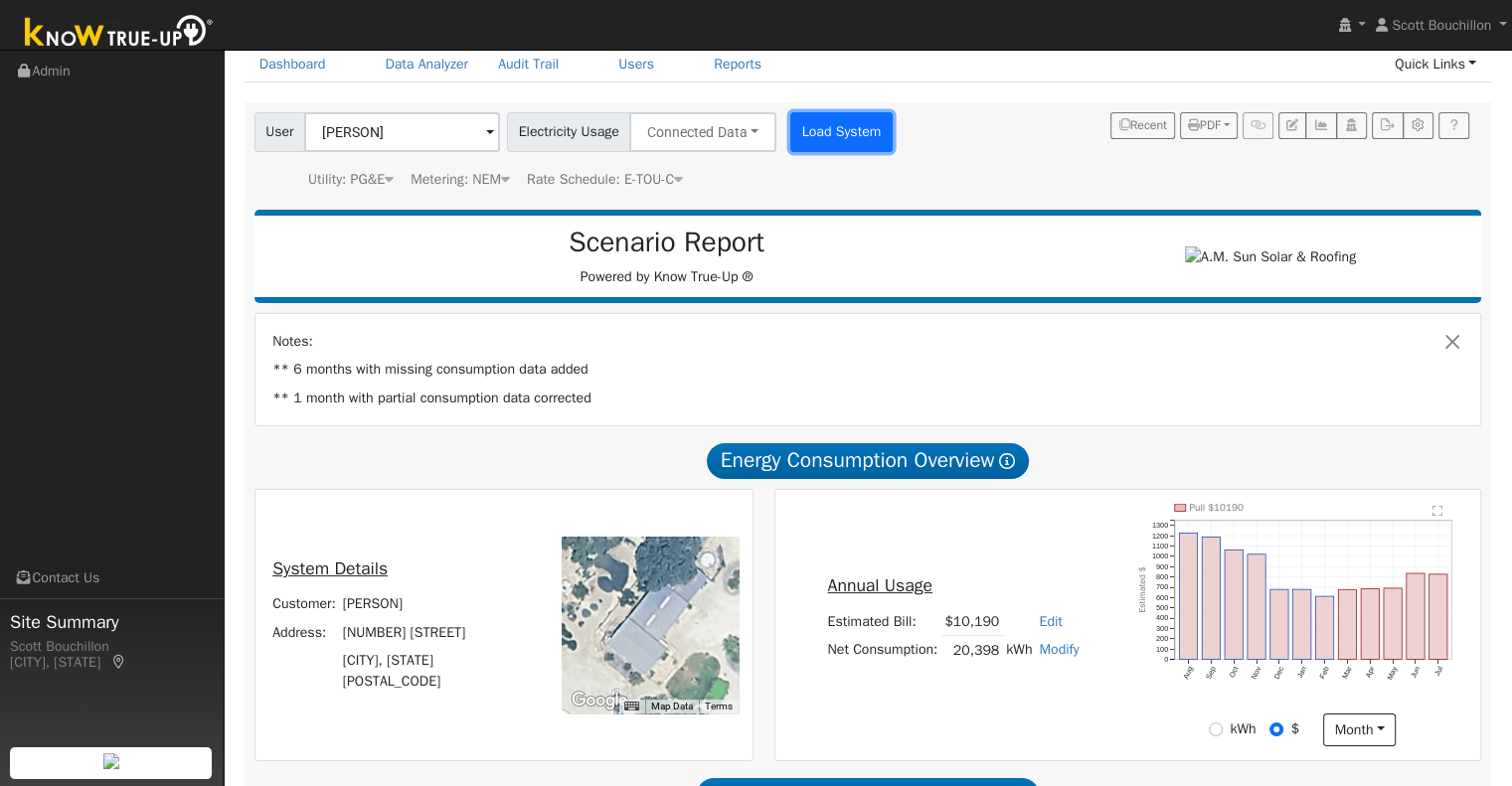 click on "Load System" at bounding box center (841, 132) 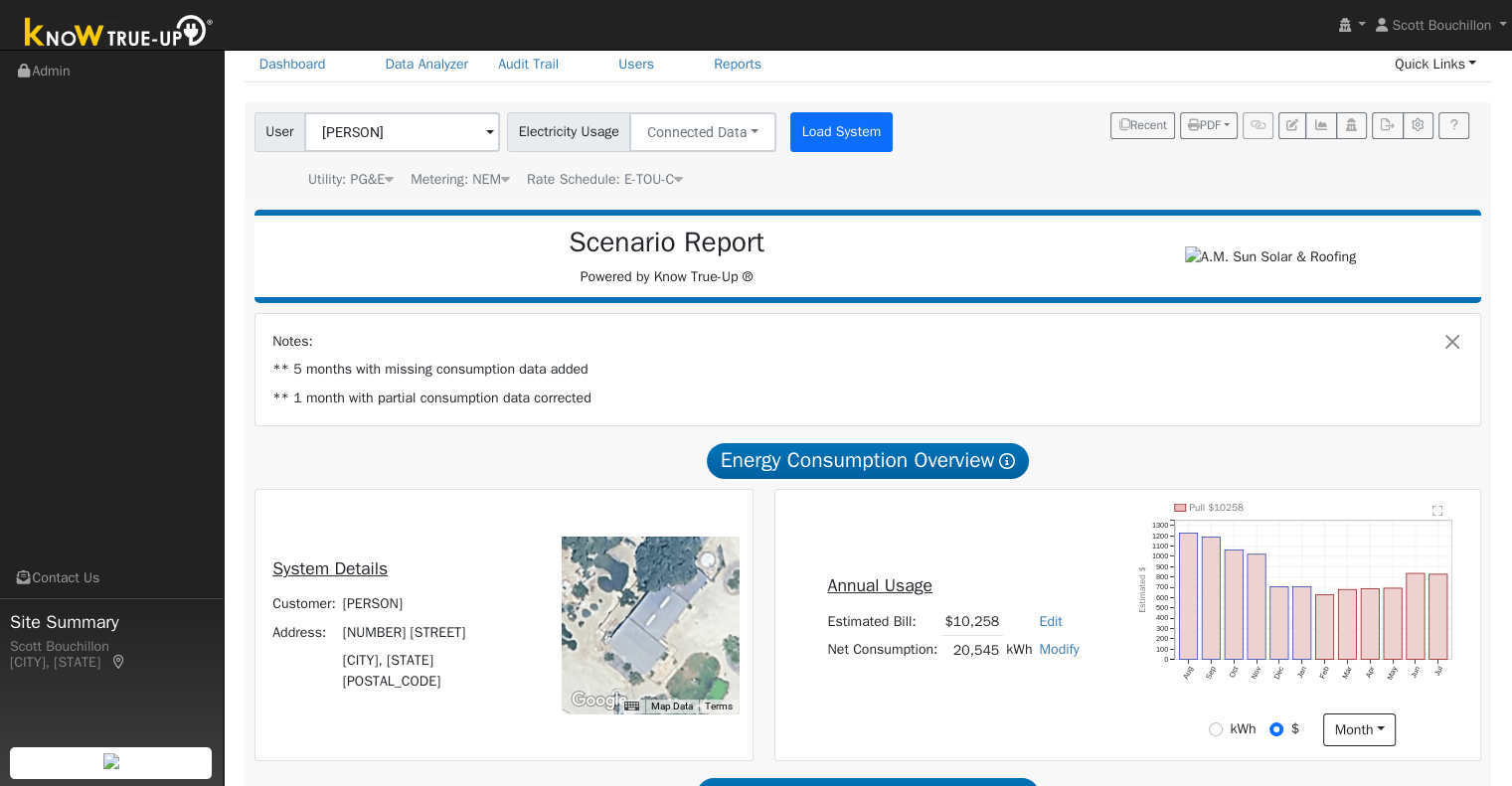 scroll, scrollTop: 55, scrollLeft: 0, axis: vertical 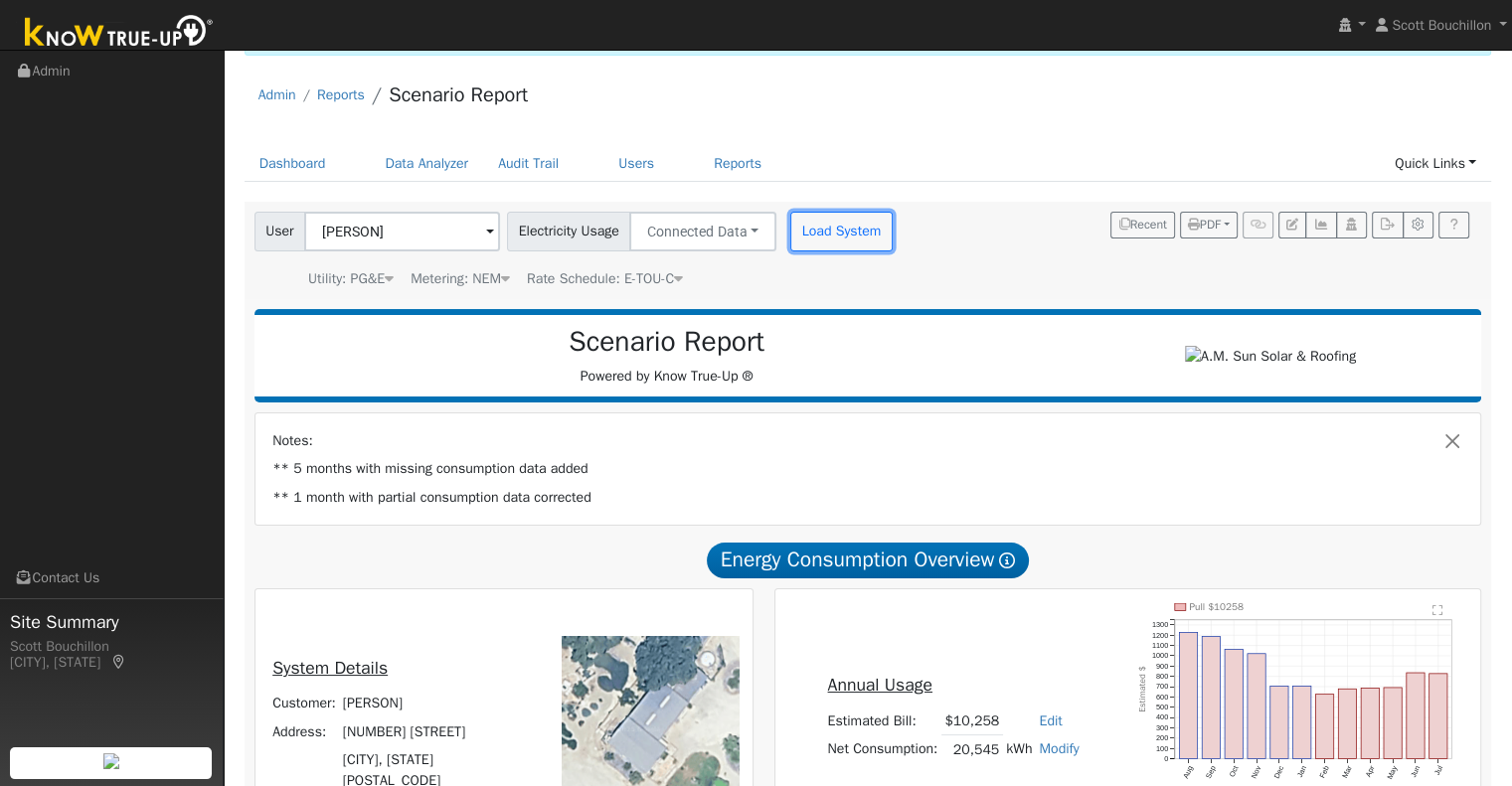 click on "Load System" at bounding box center (841, 232) 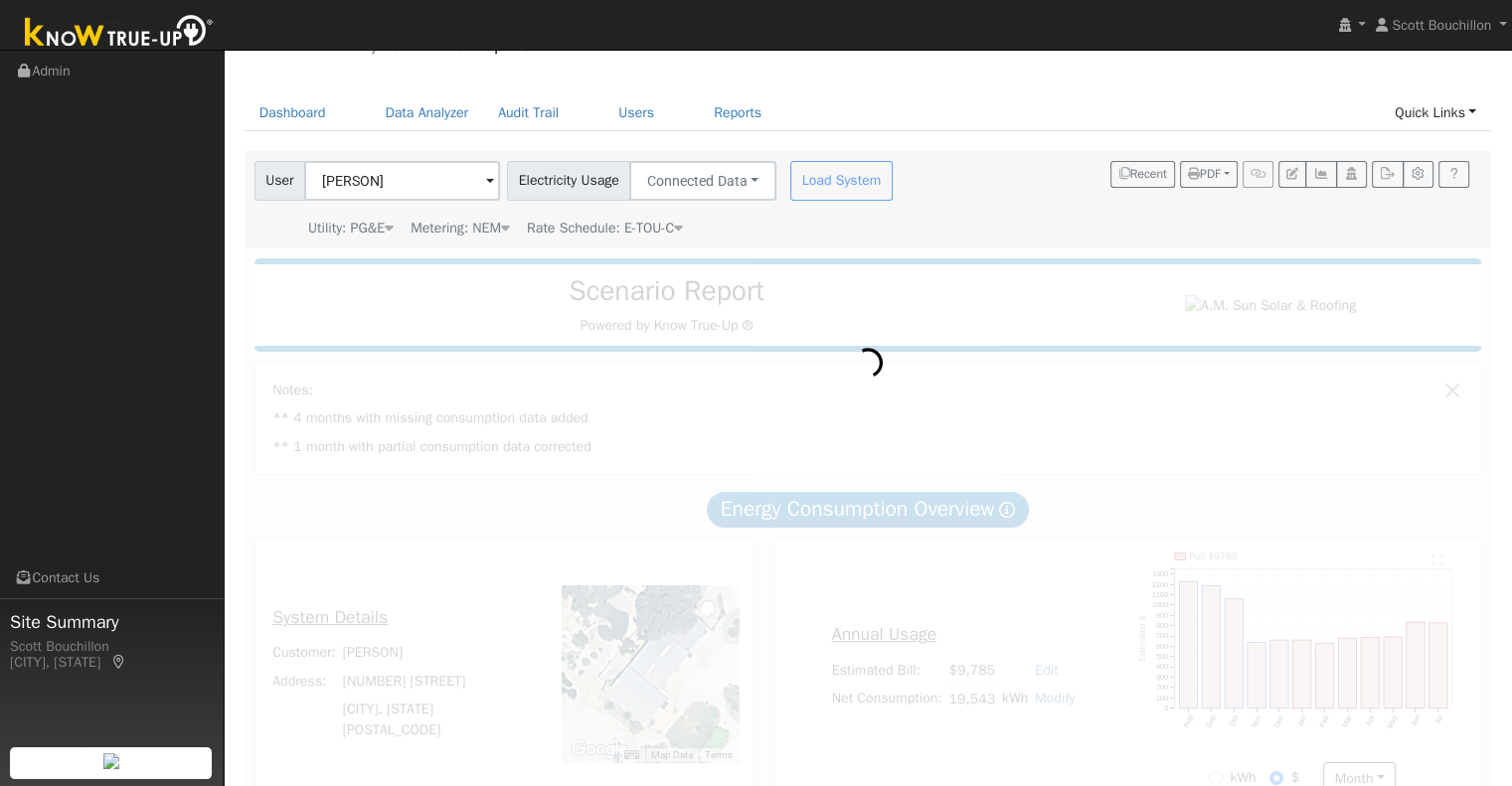 scroll, scrollTop: 154, scrollLeft: 0, axis: vertical 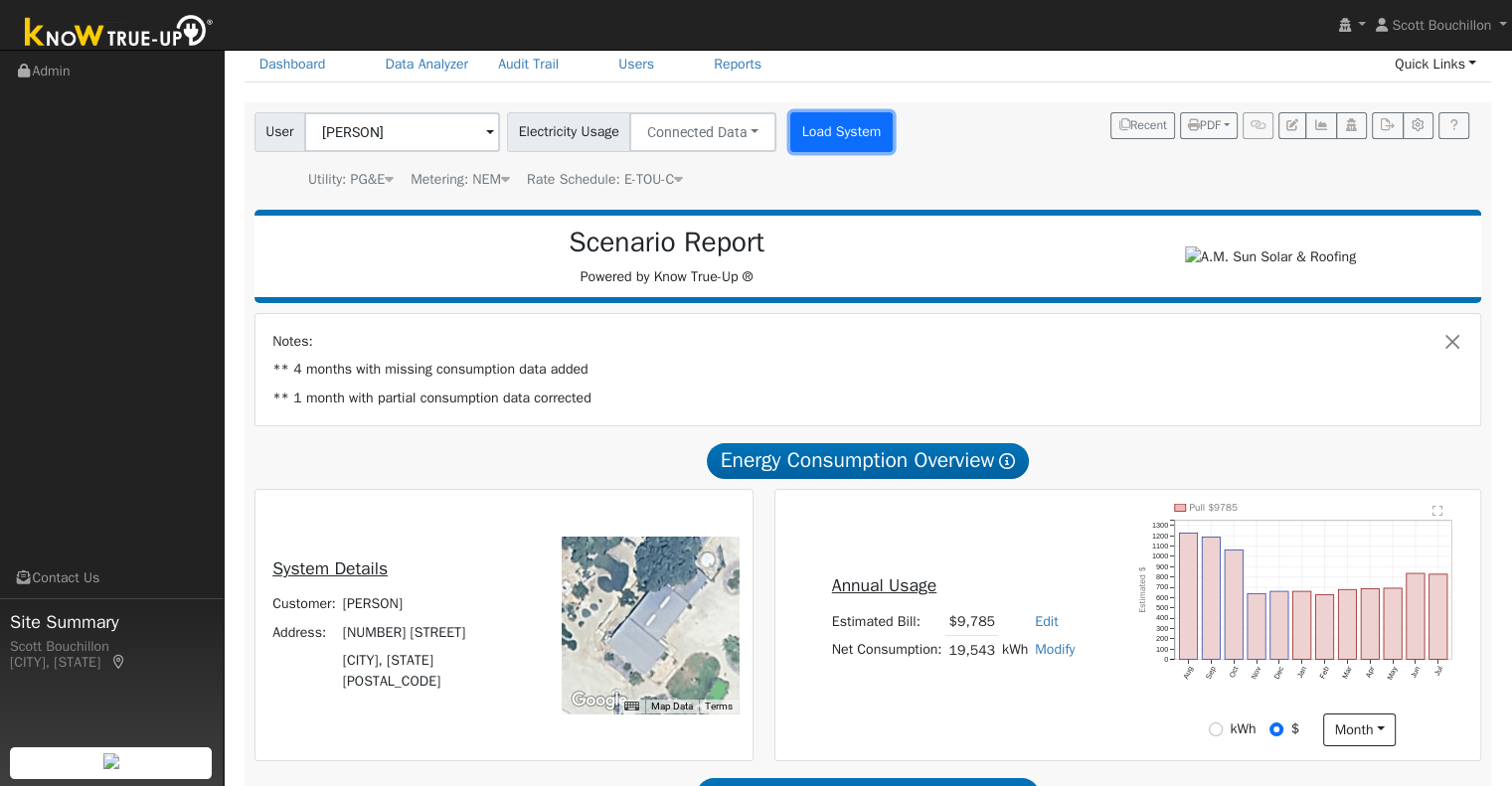 click on "Load System" at bounding box center (841, 132) 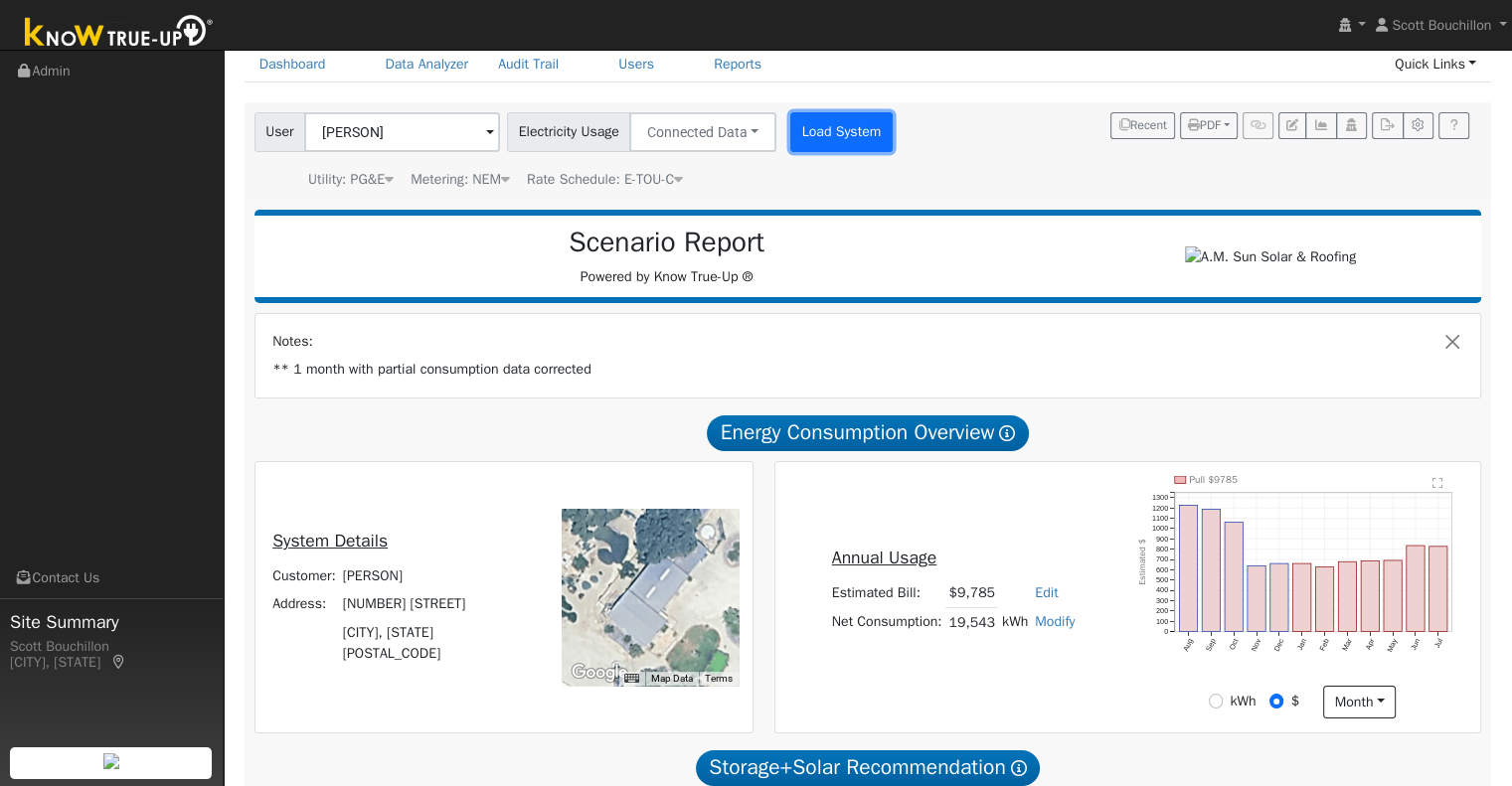 click on "Load System" at bounding box center (841, 132) 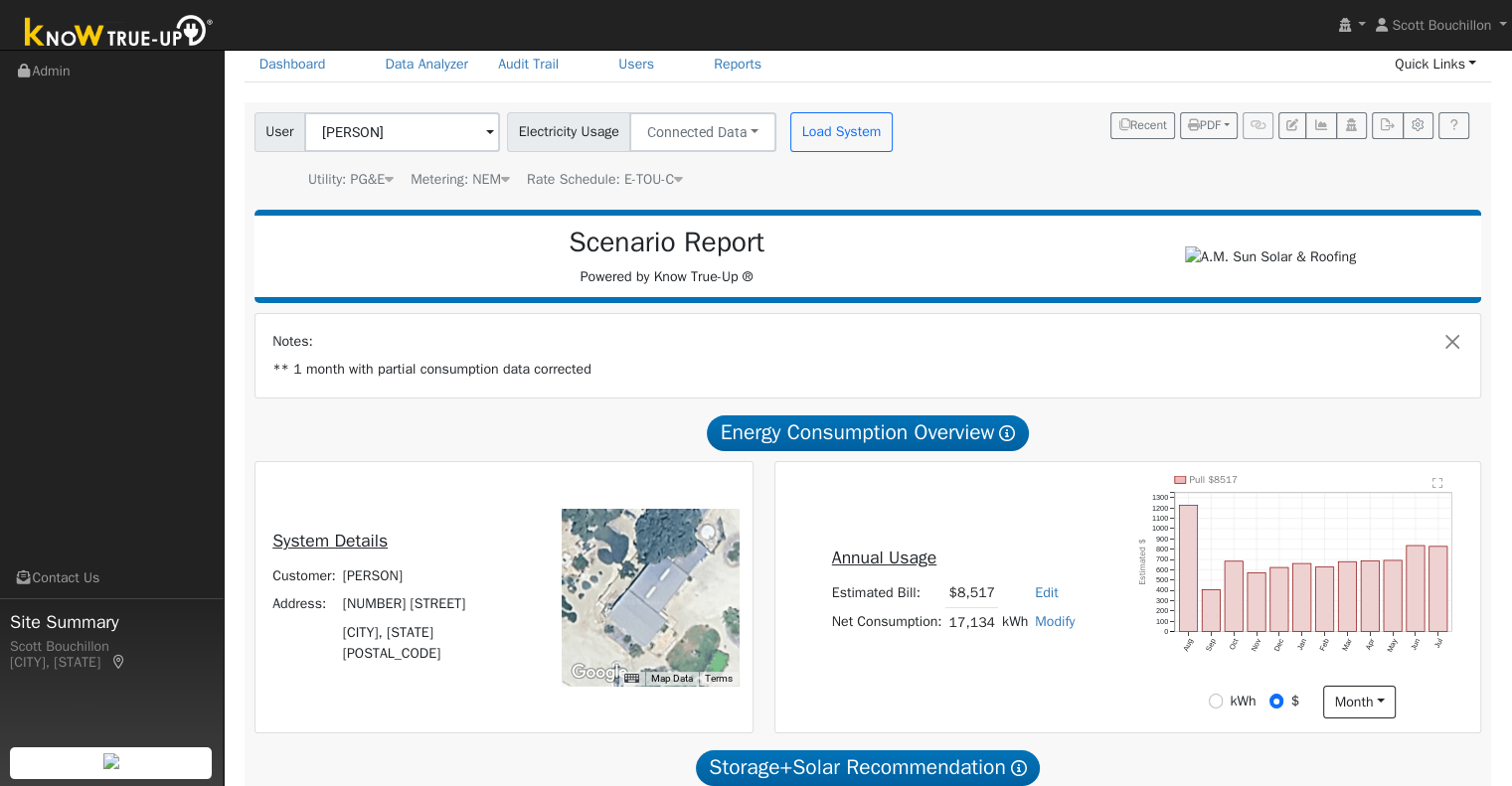 scroll, scrollTop: 0, scrollLeft: 0, axis: both 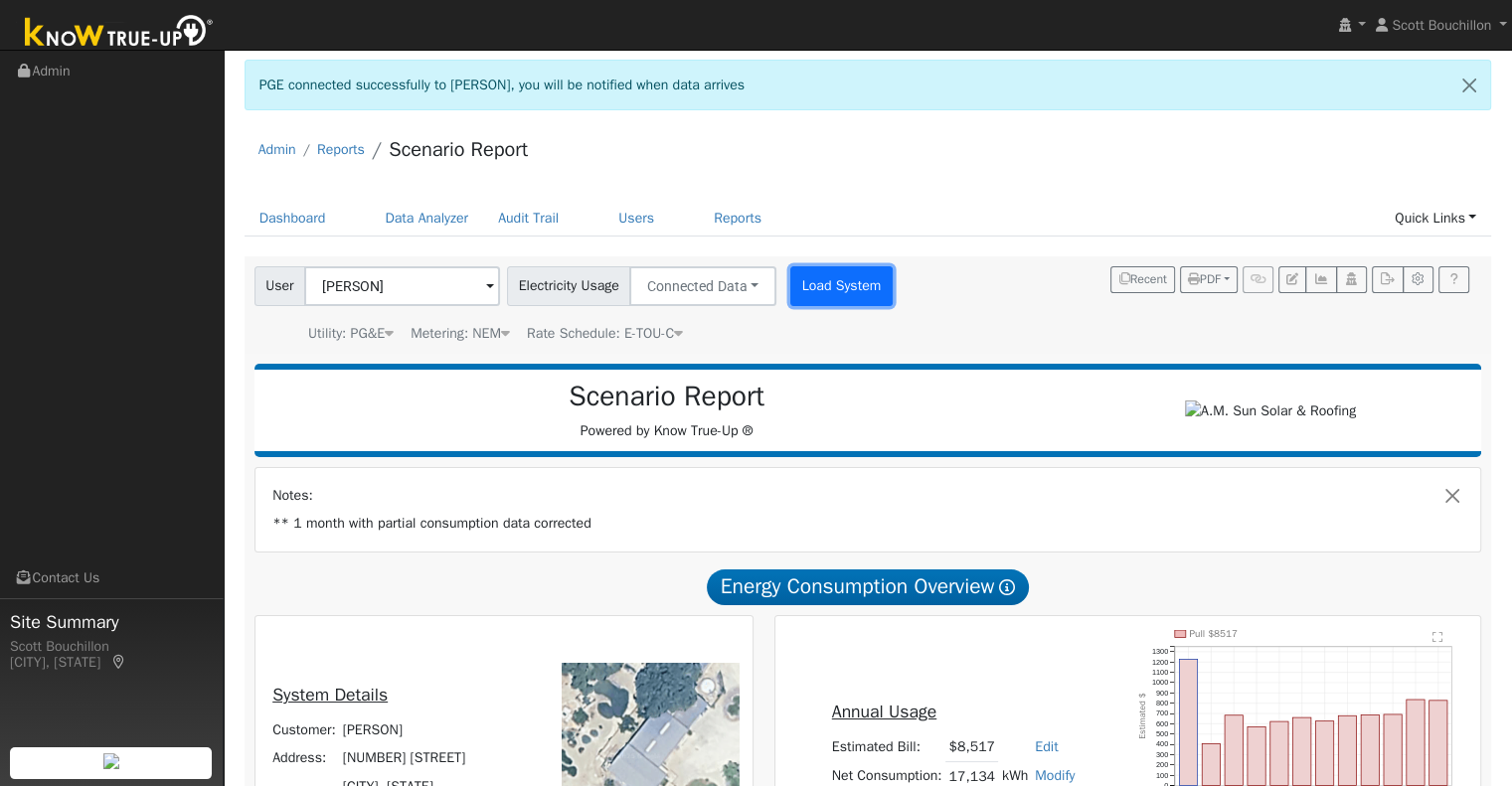 click on "Load System" at bounding box center (841, 286) 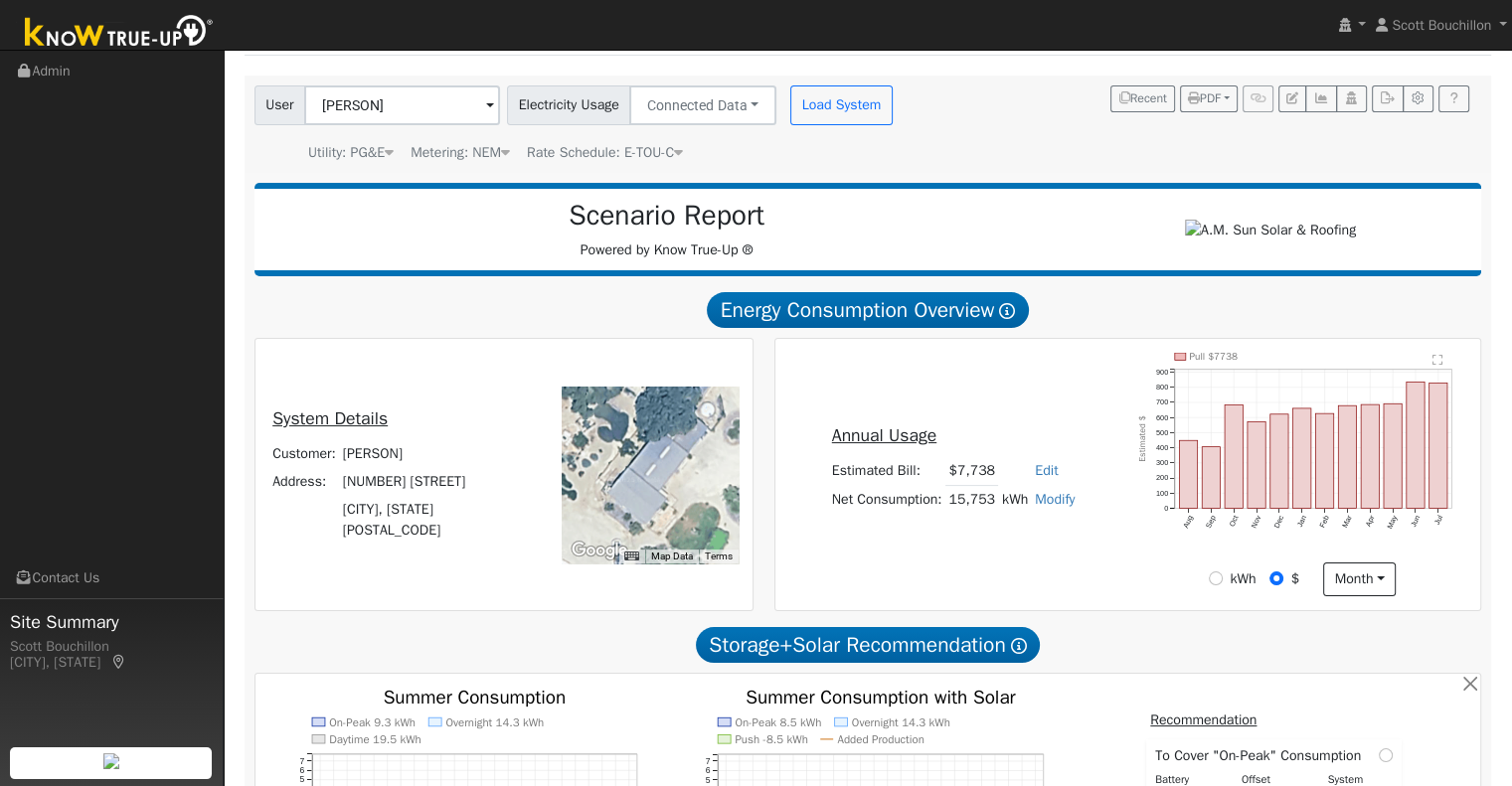 scroll, scrollTop: 0, scrollLeft: 0, axis: both 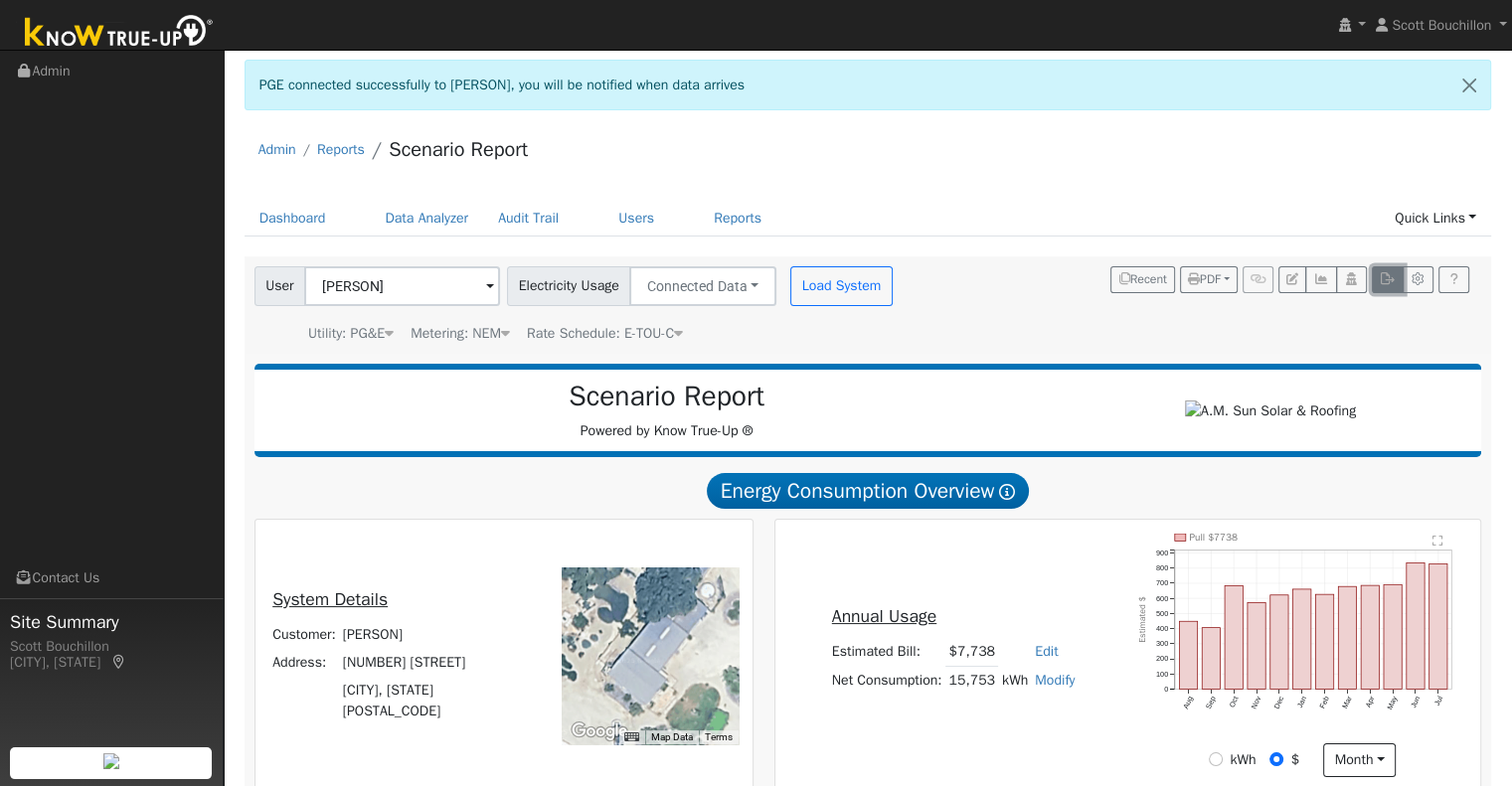 click at bounding box center (1387, 279) 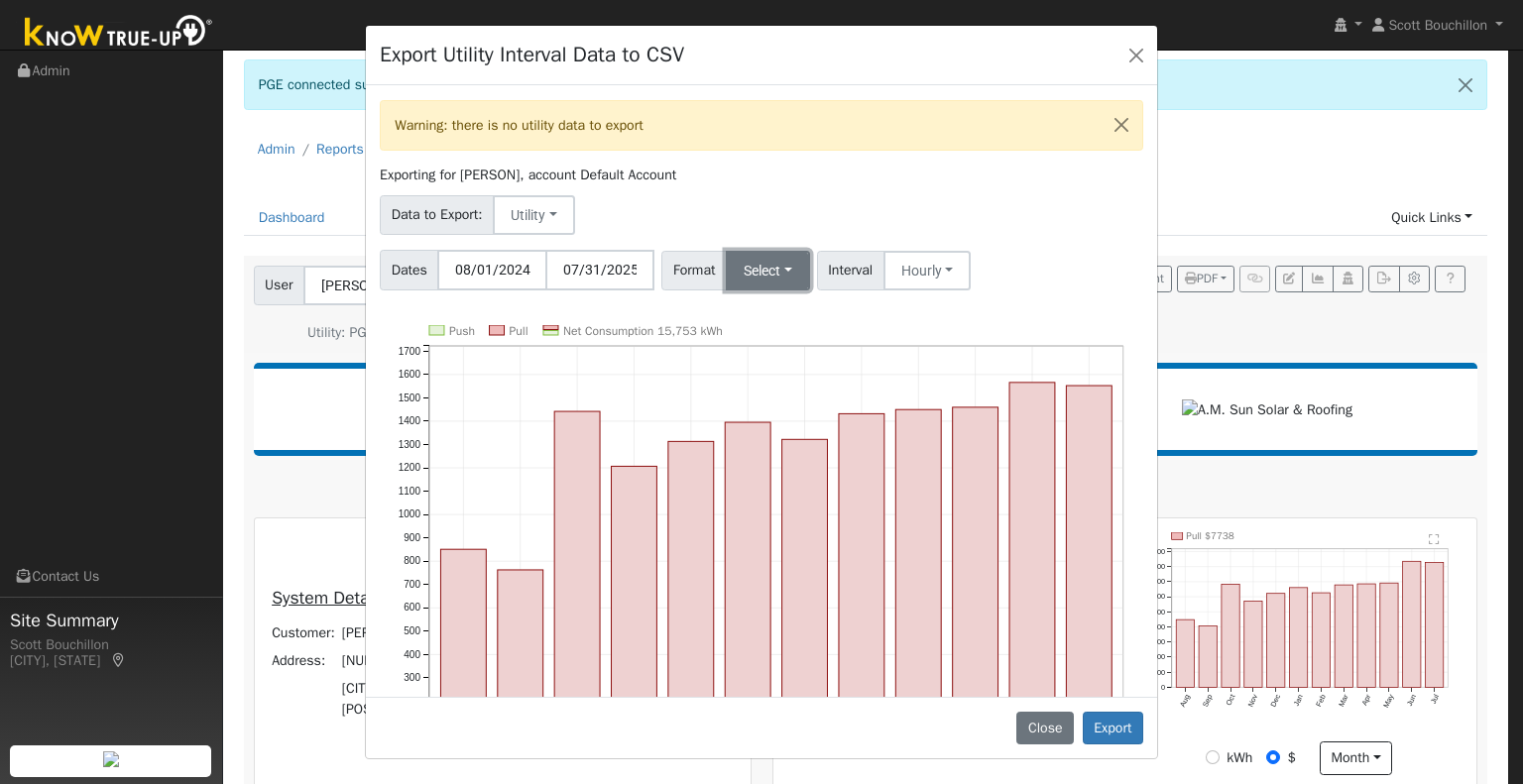 click on "Select" at bounding box center (767, 271) 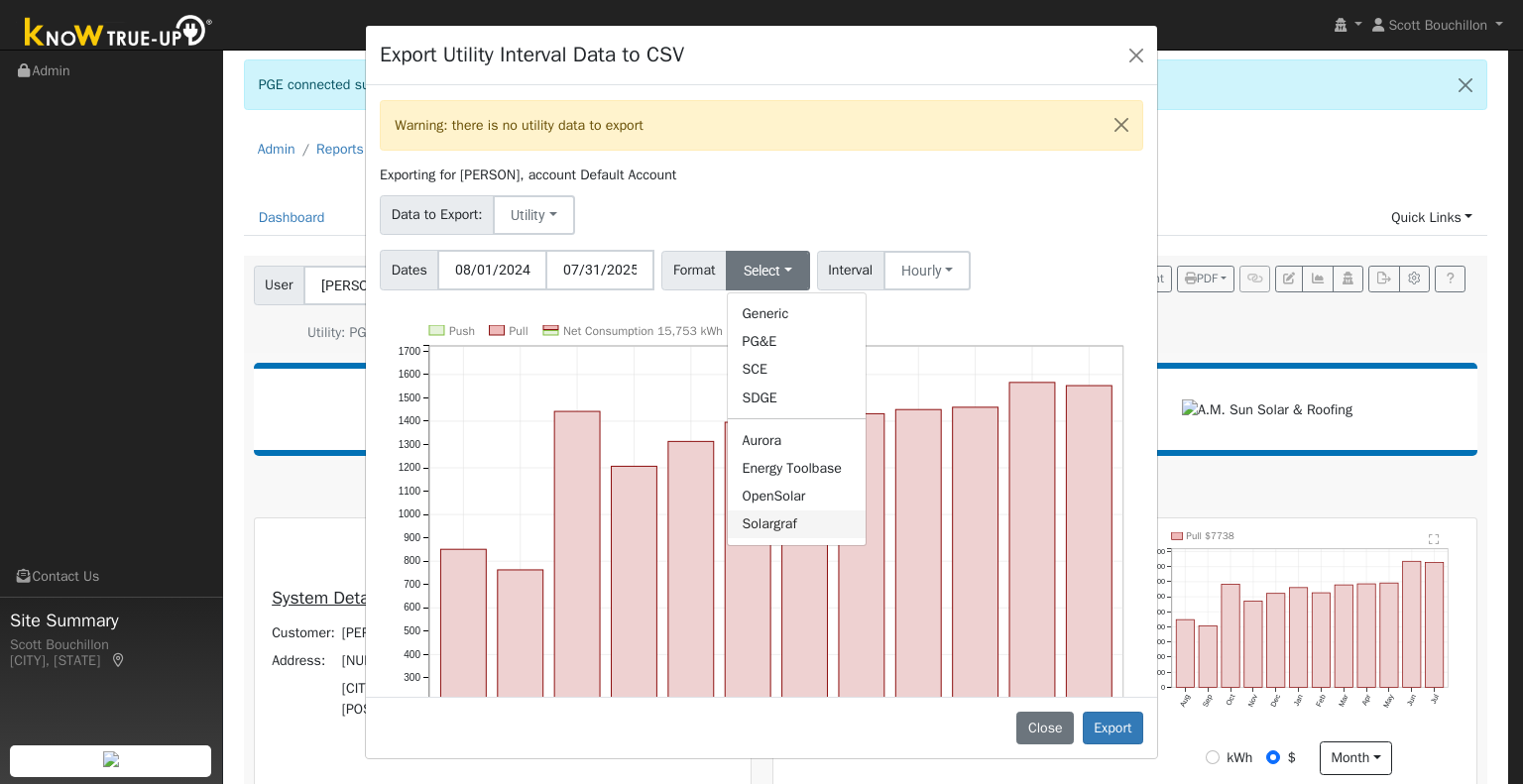 click on "Solargraf" at bounding box center (796, 524) 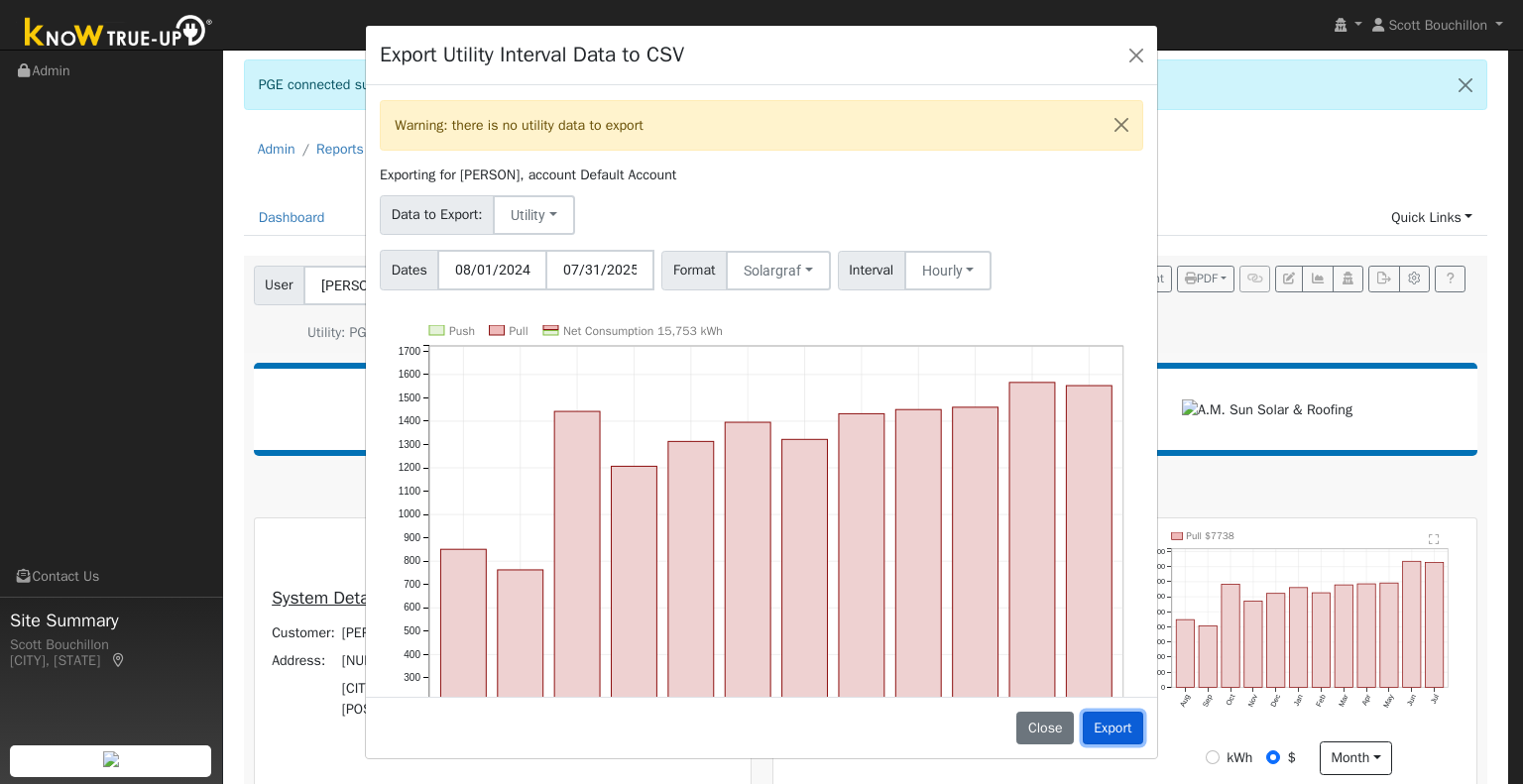 click on "Export" at bounding box center [1113, 728] 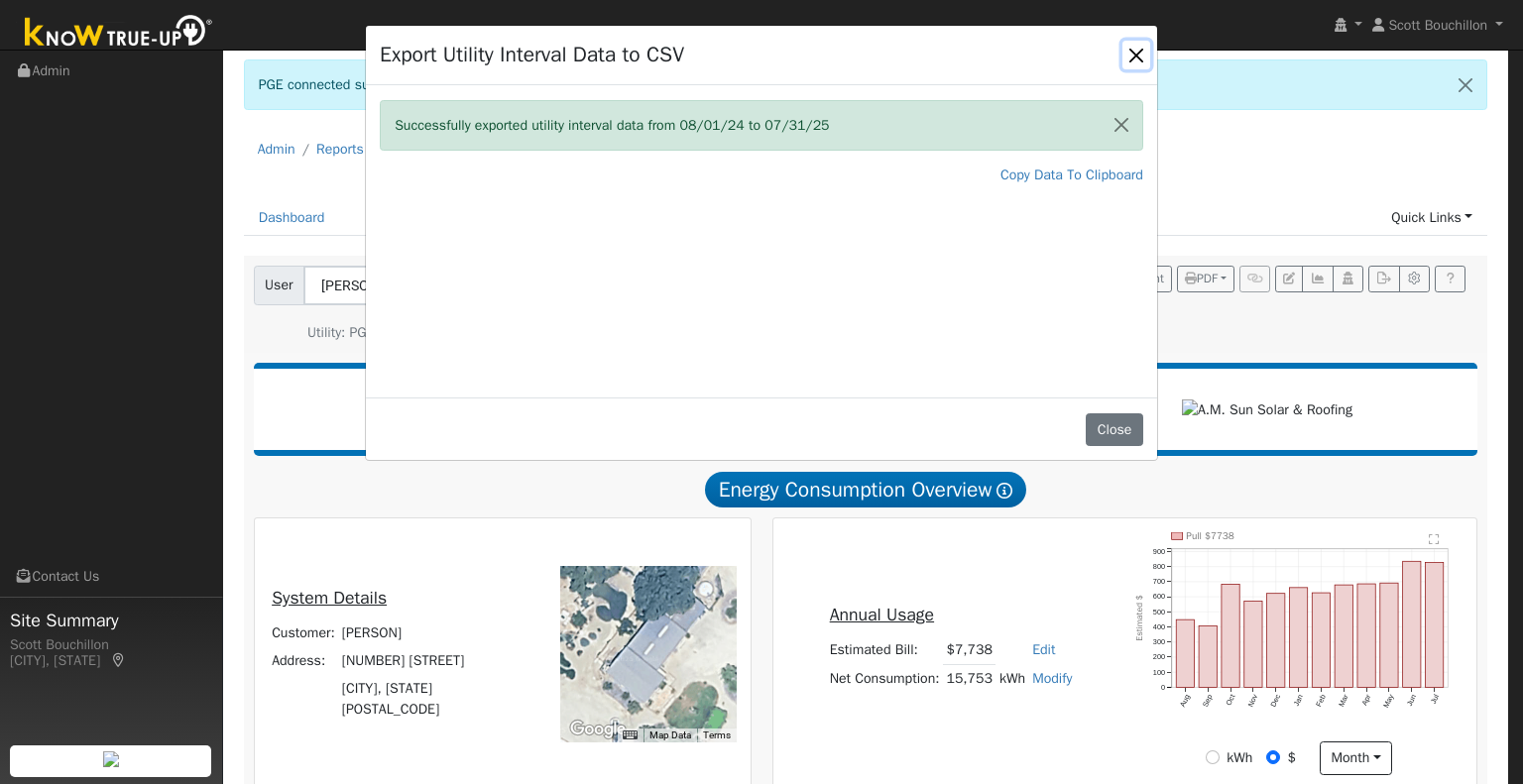 click at bounding box center [1136, 55] 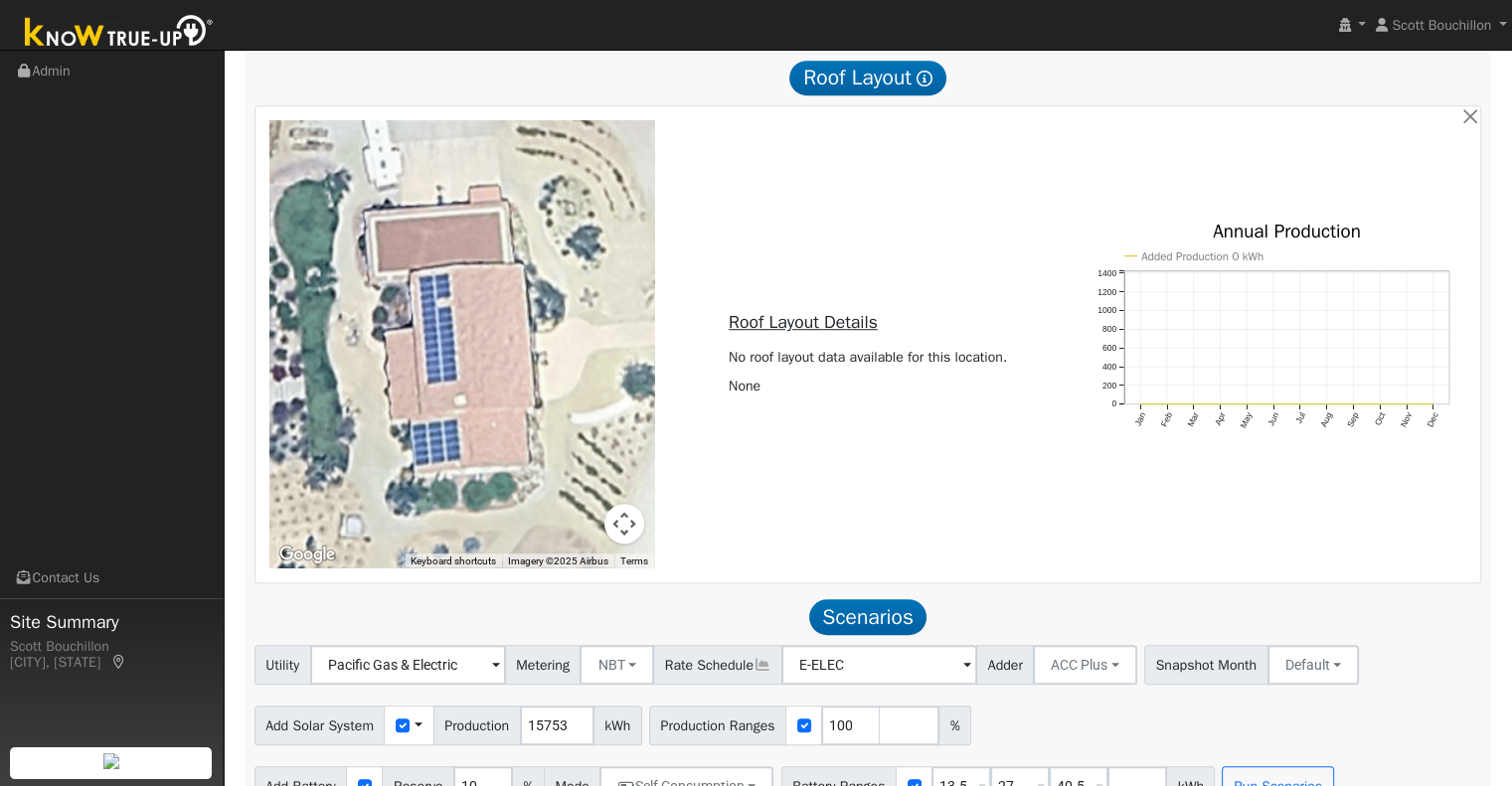 scroll, scrollTop: 1179, scrollLeft: 0, axis: vertical 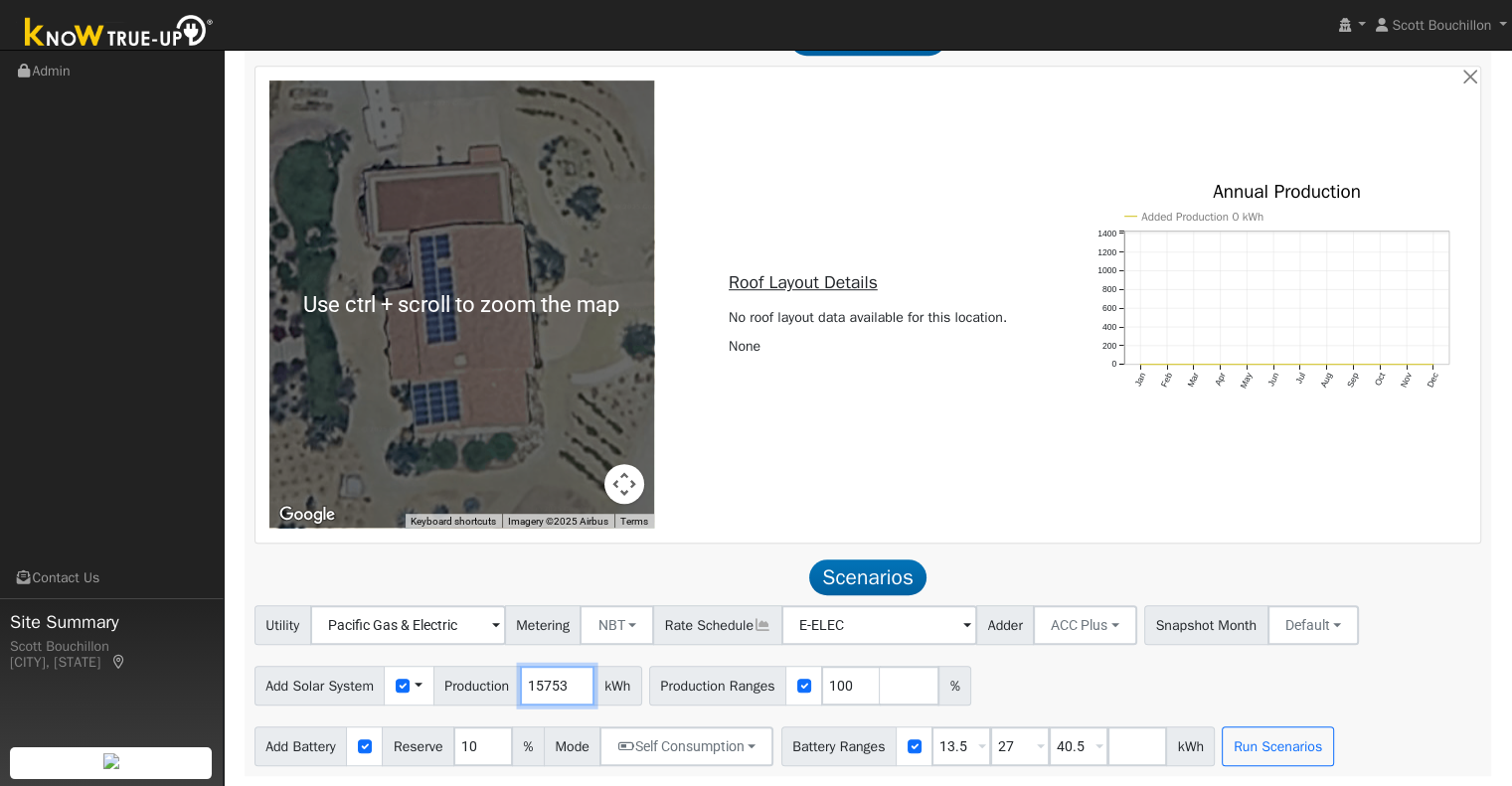 click on "15753" at bounding box center (557, 686) 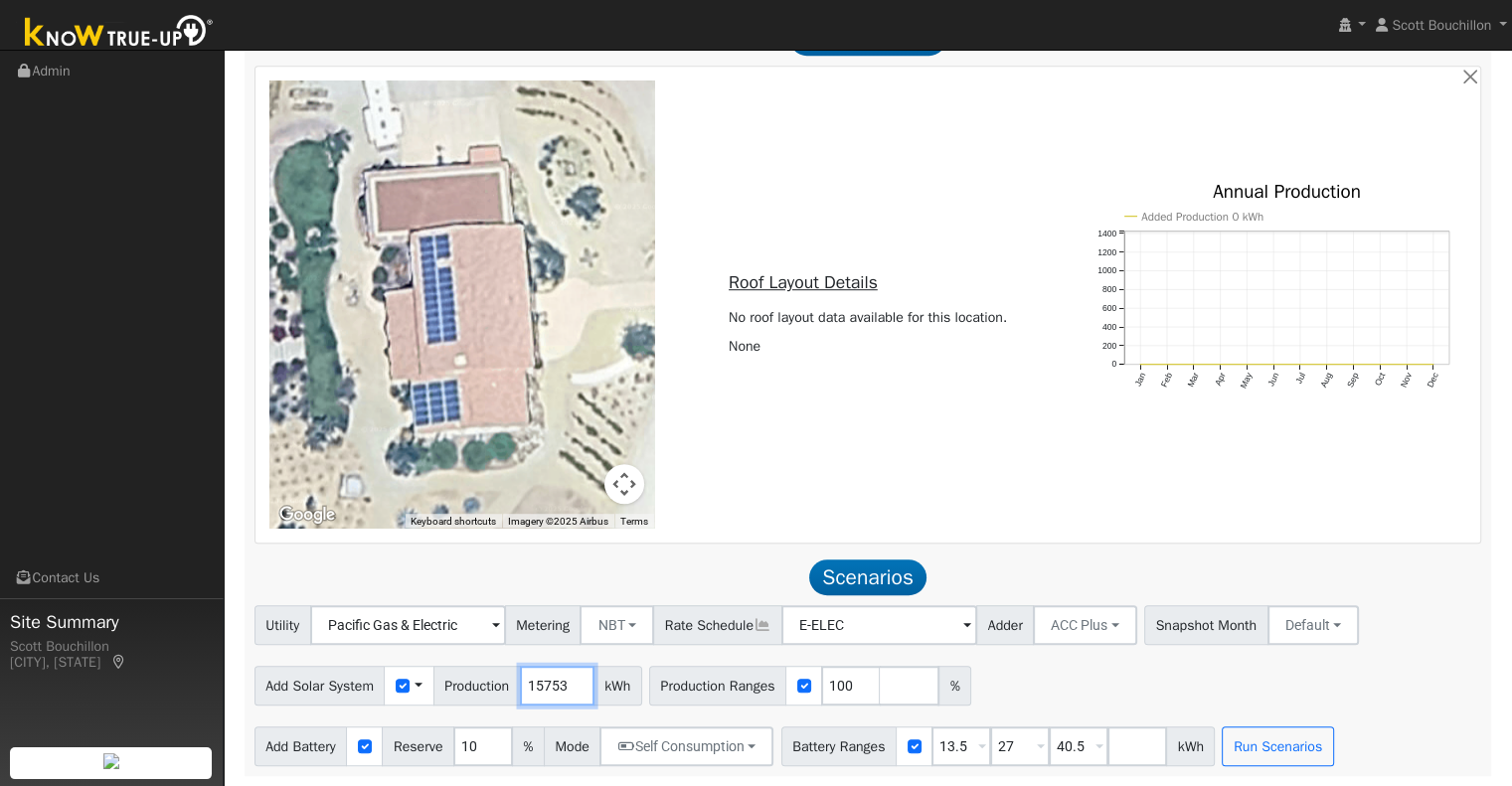 drag, startPoint x: 565, startPoint y: 688, endPoint x: 533, endPoint y: 691, distance: 32.140317 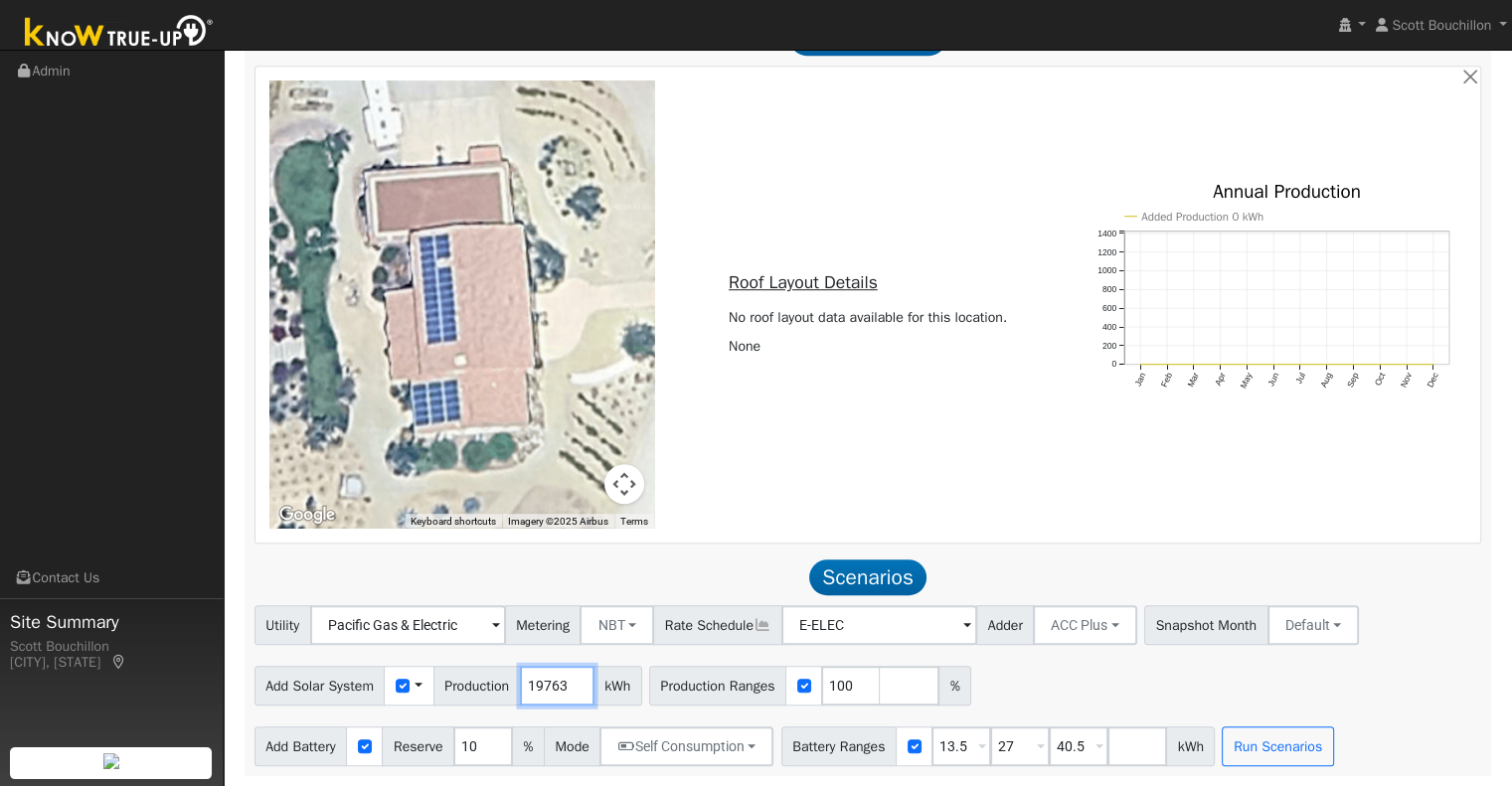 type on "19763" 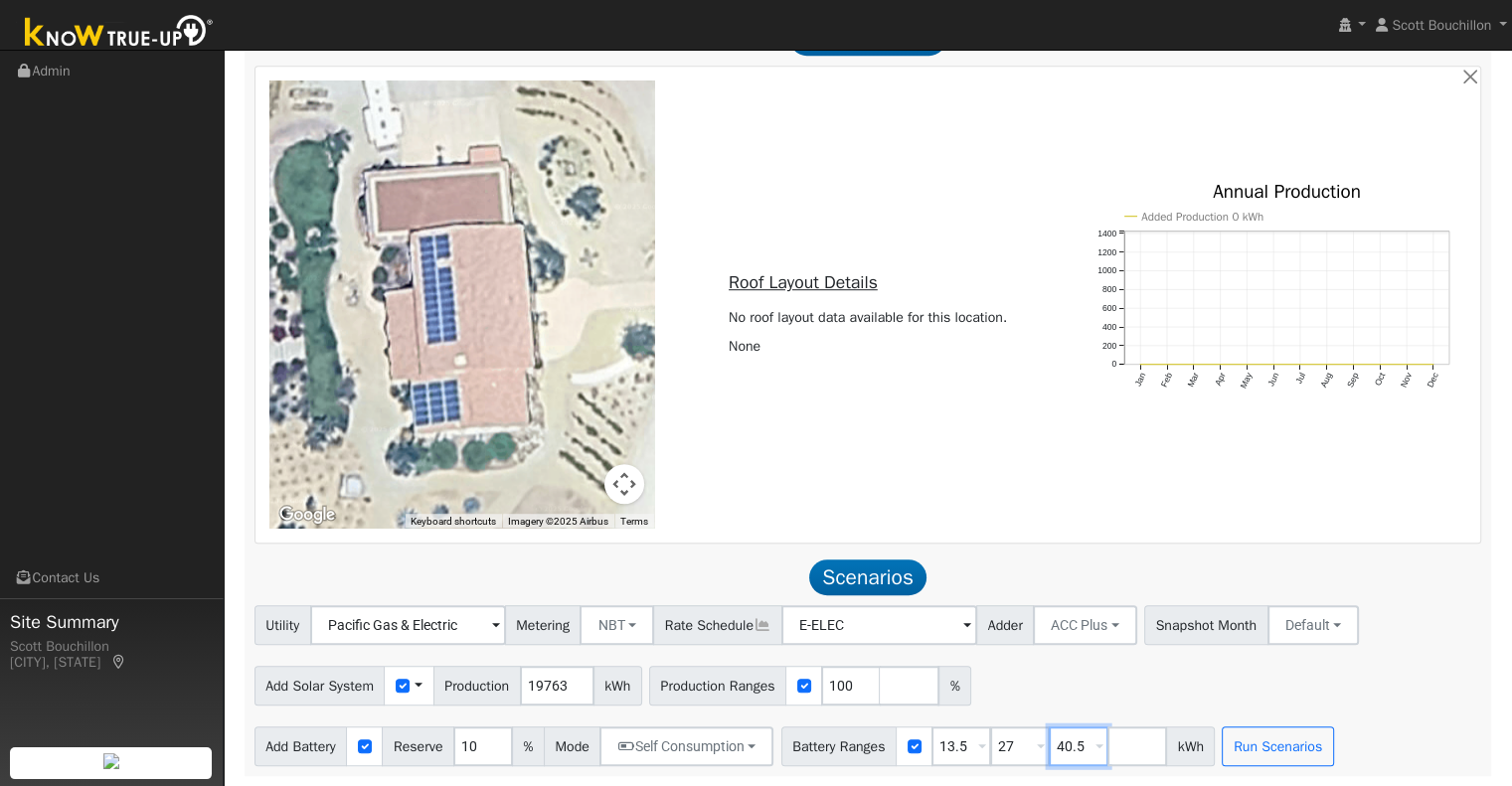 click on "40.5" at bounding box center [1079, 746] 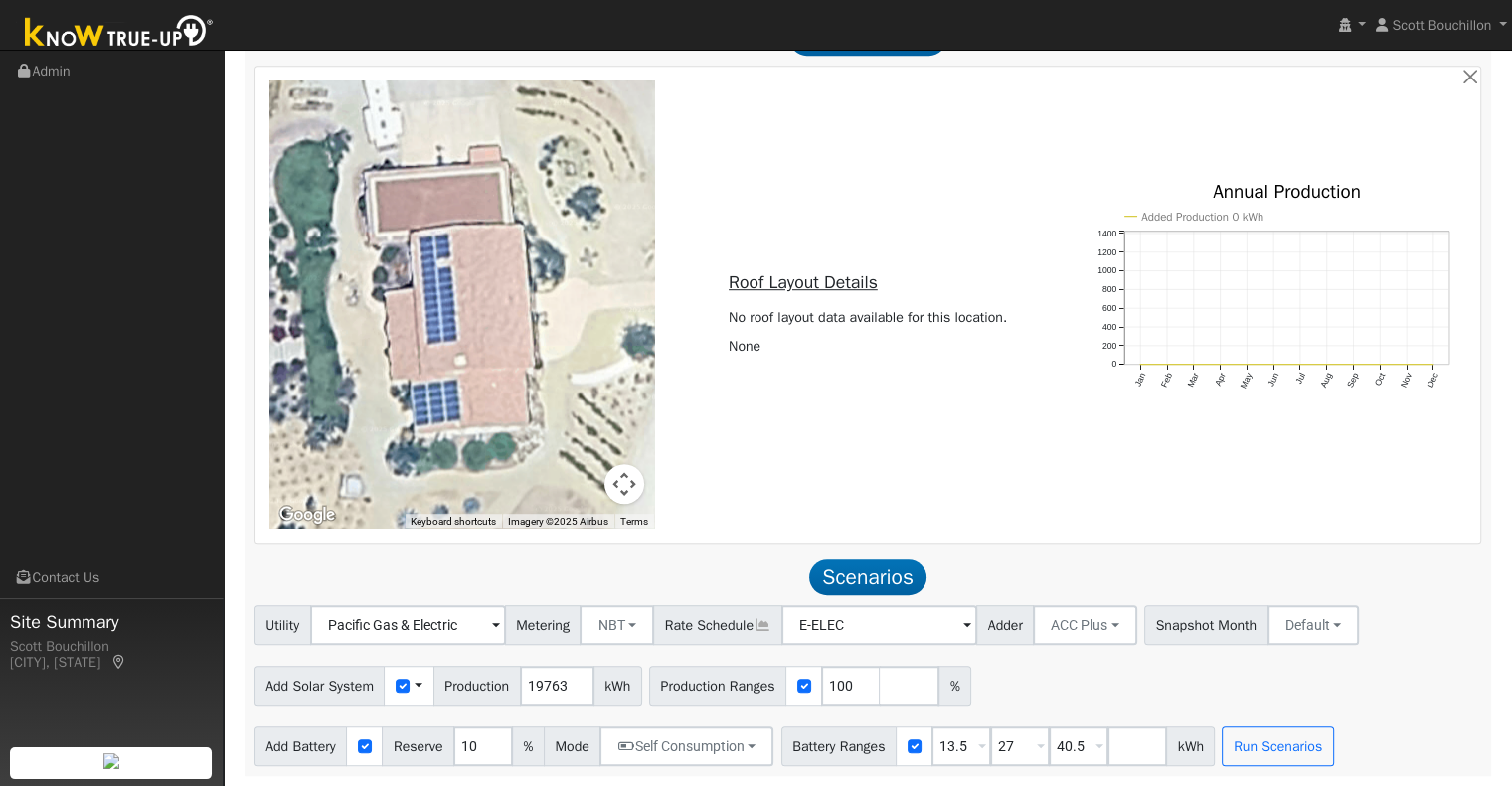 click on "Add Solar System Use CSV Data Production 19763 kWh Production Ranges 100 %" at bounding box center [868, 682] 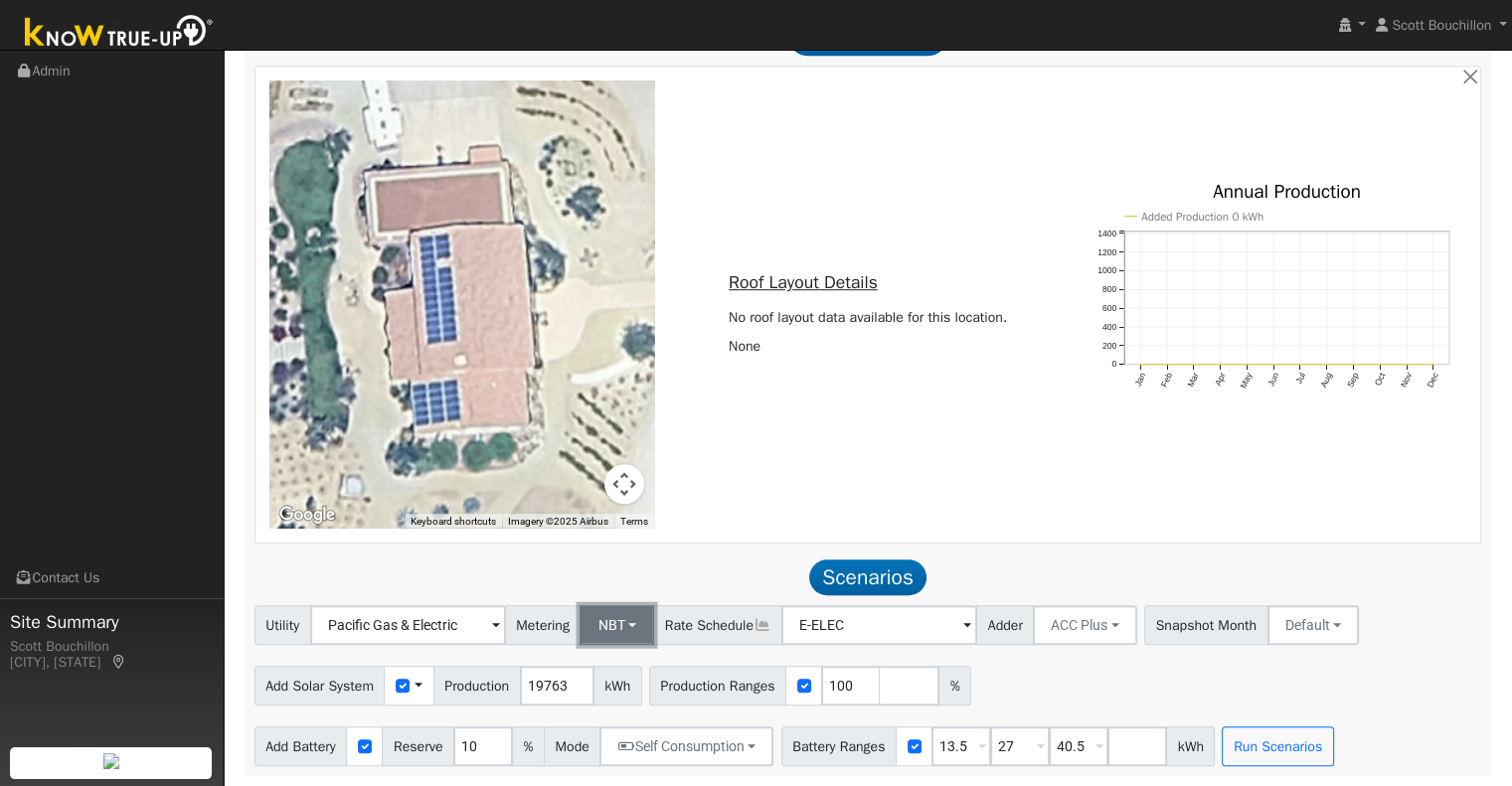 click on "NBT" at bounding box center (616, 625) 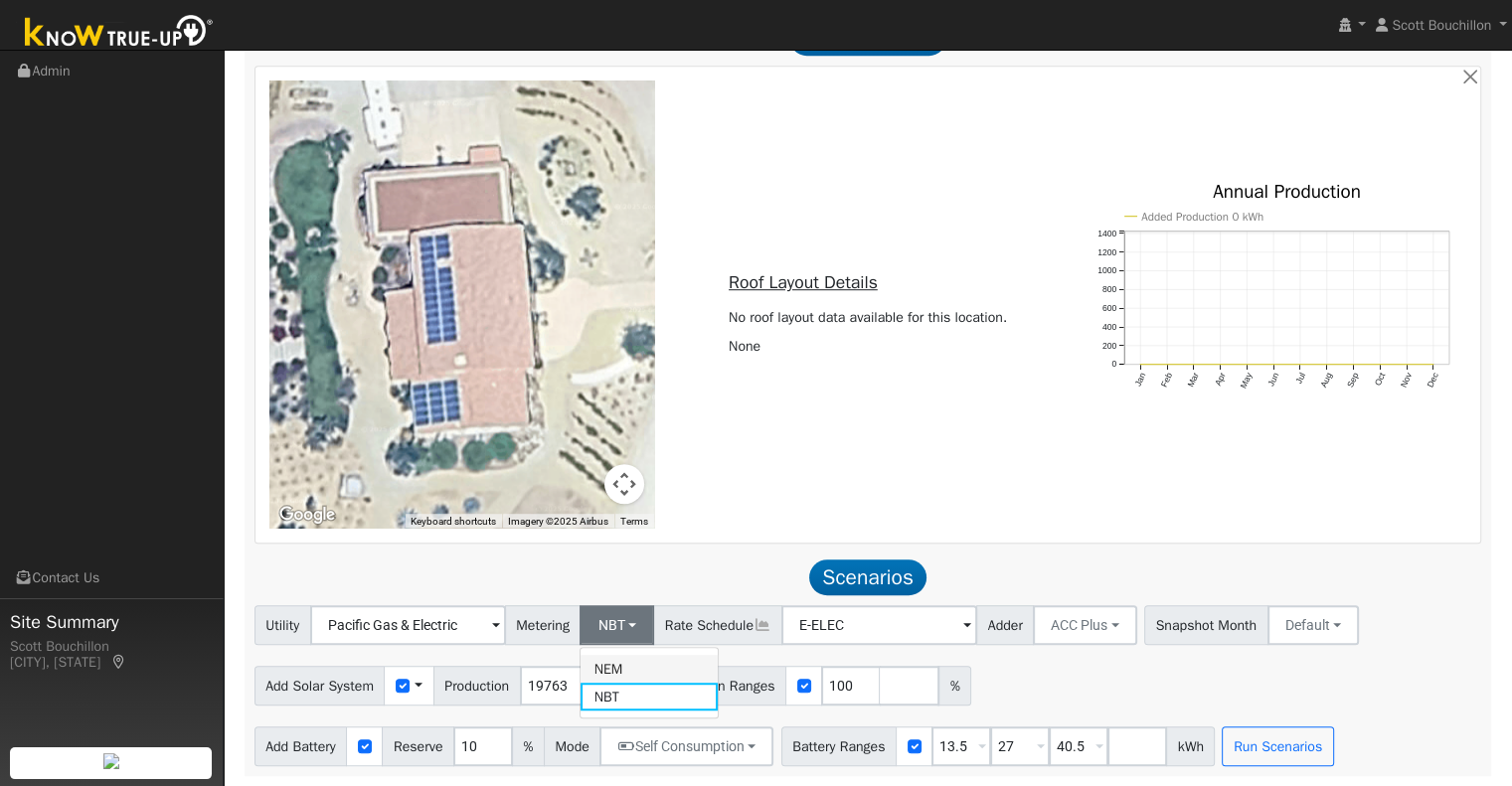 click on "NEM" at bounding box center (649, 669) 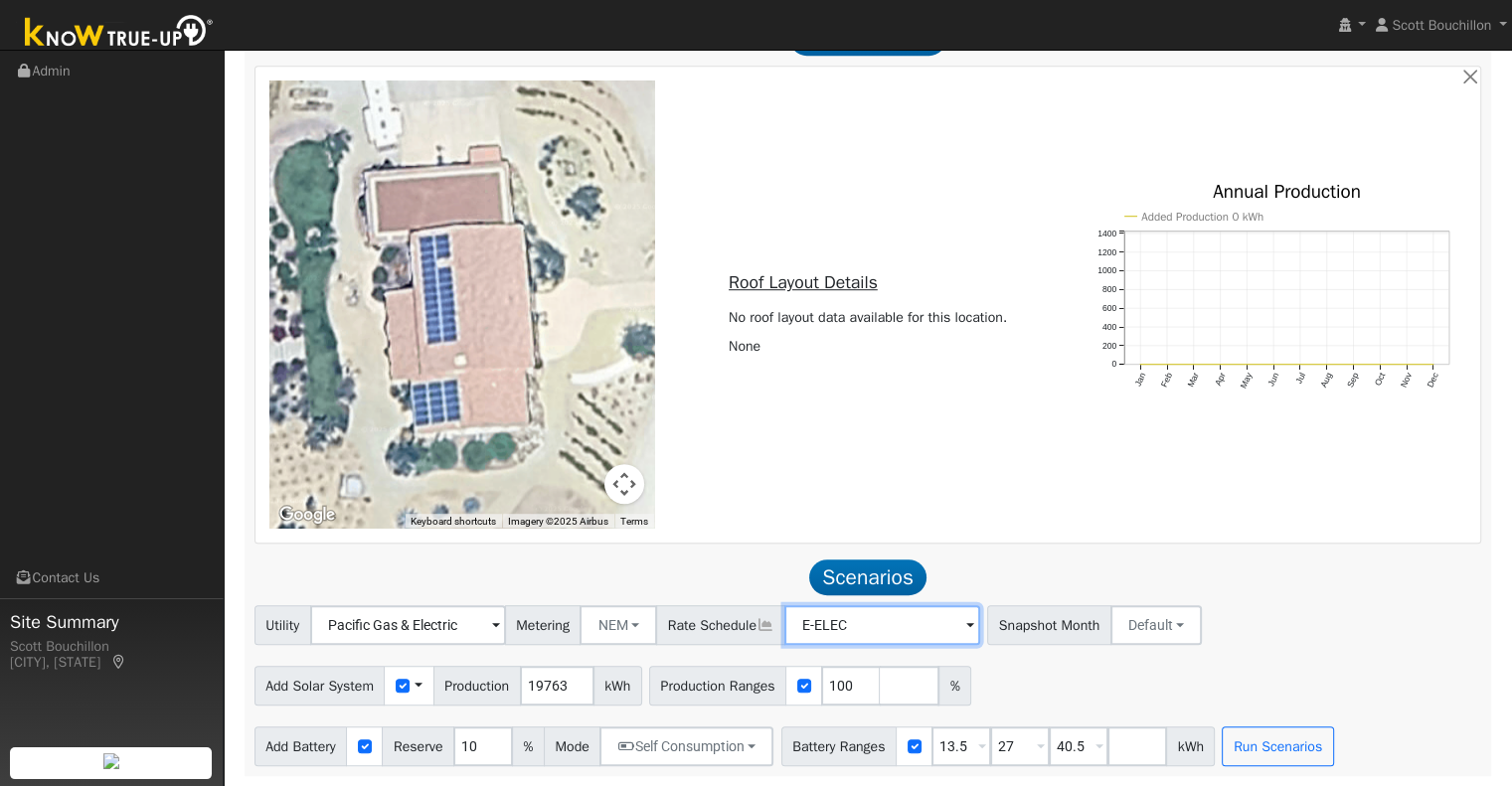 click on "E-ELEC" at bounding box center (408, 625) 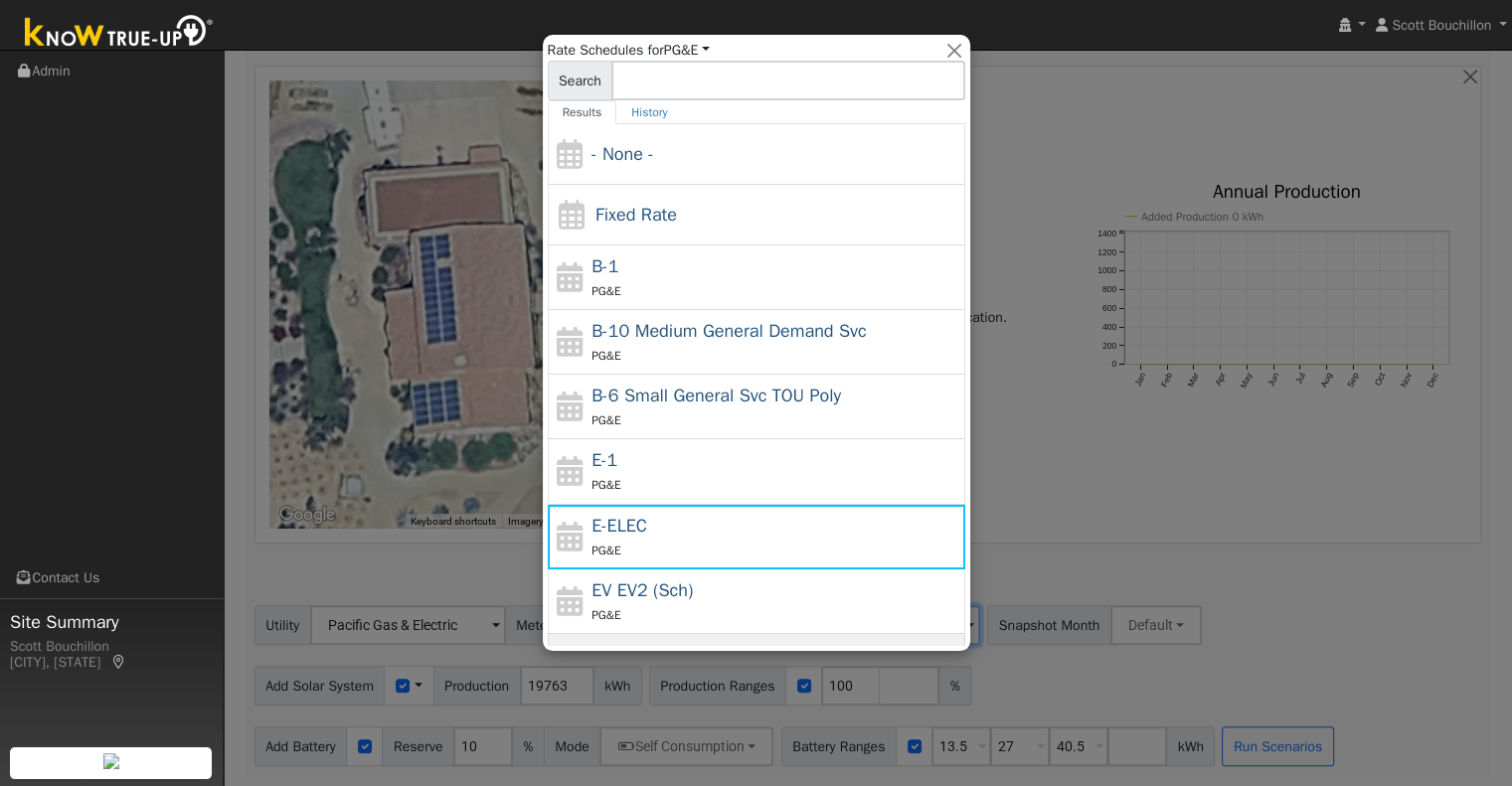 click on "E-TOU-C PG&E" 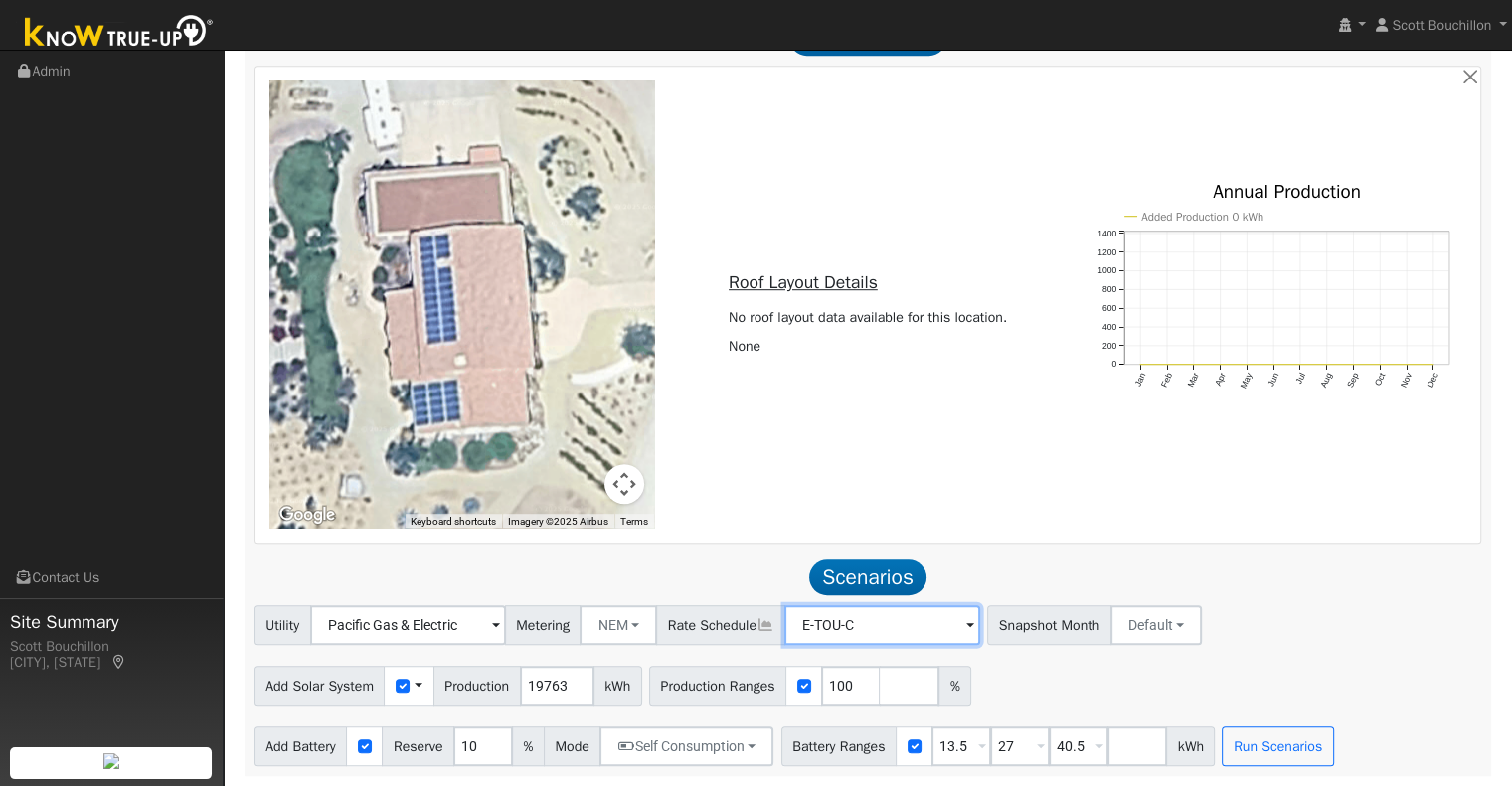 click on "E-TOU-C" at bounding box center (408, 625) 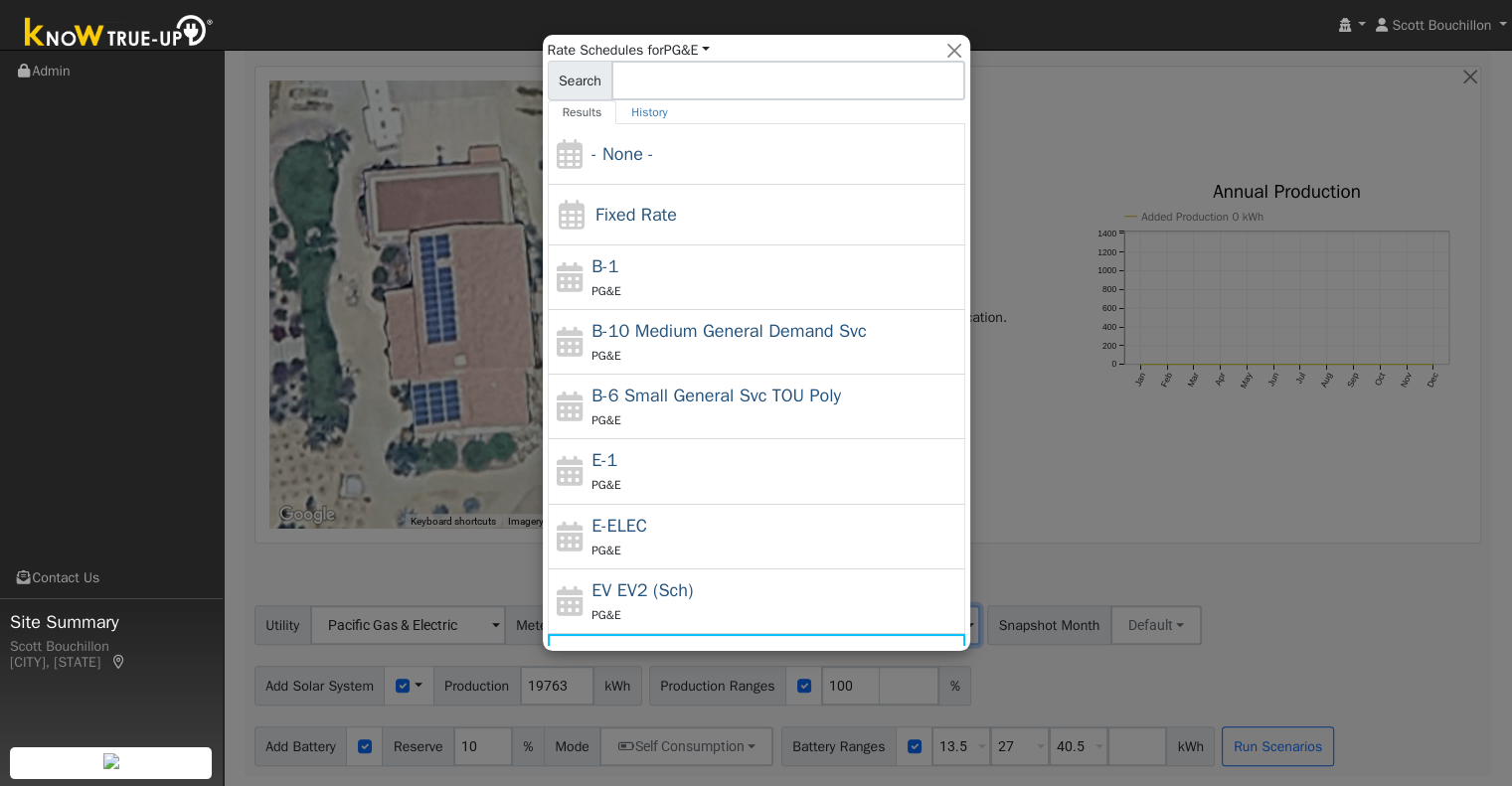 click at bounding box center (756, 393) 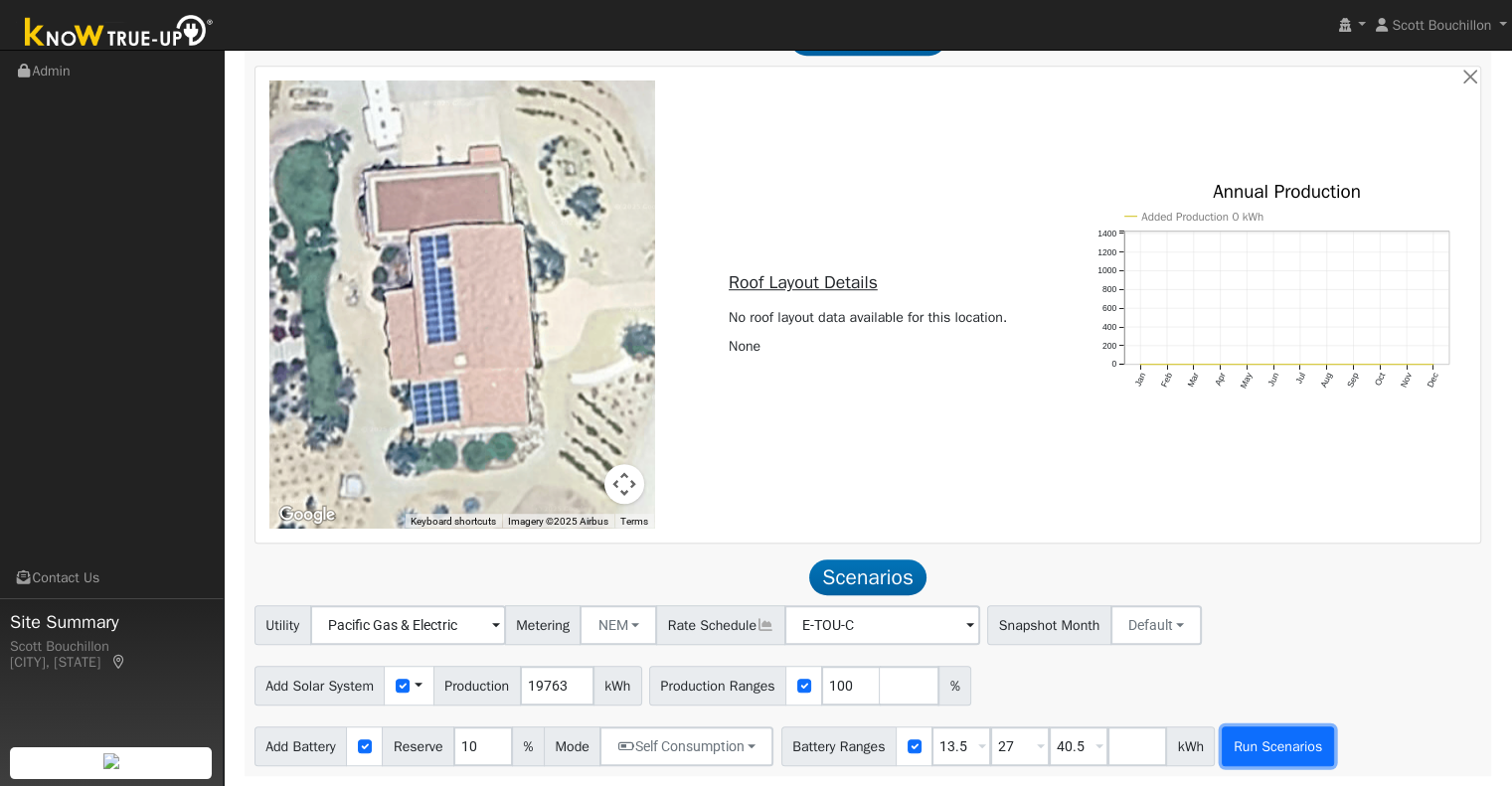 click on "Run Scenarios" at bounding box center [1277, 746] 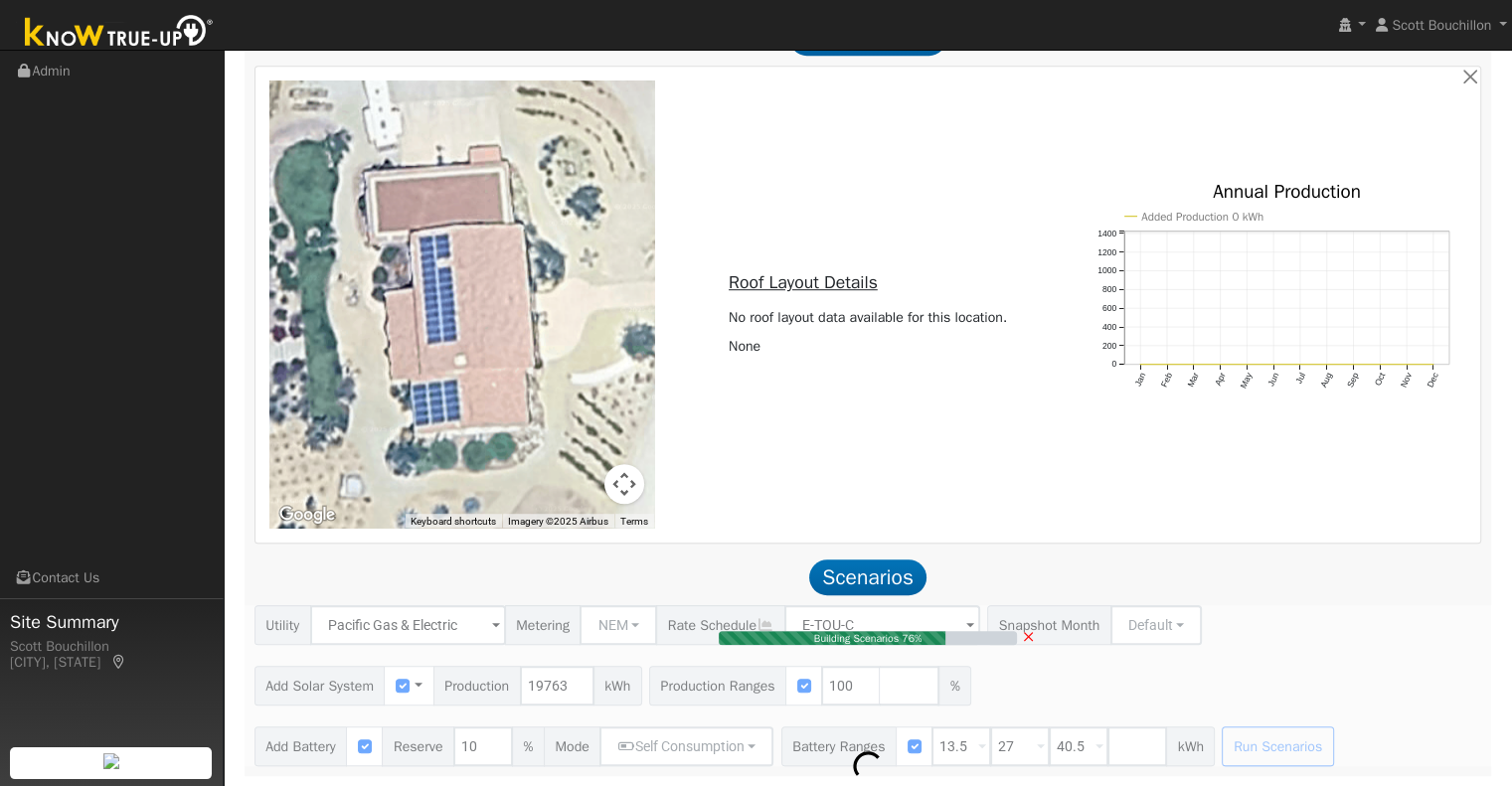 type on "13.2" 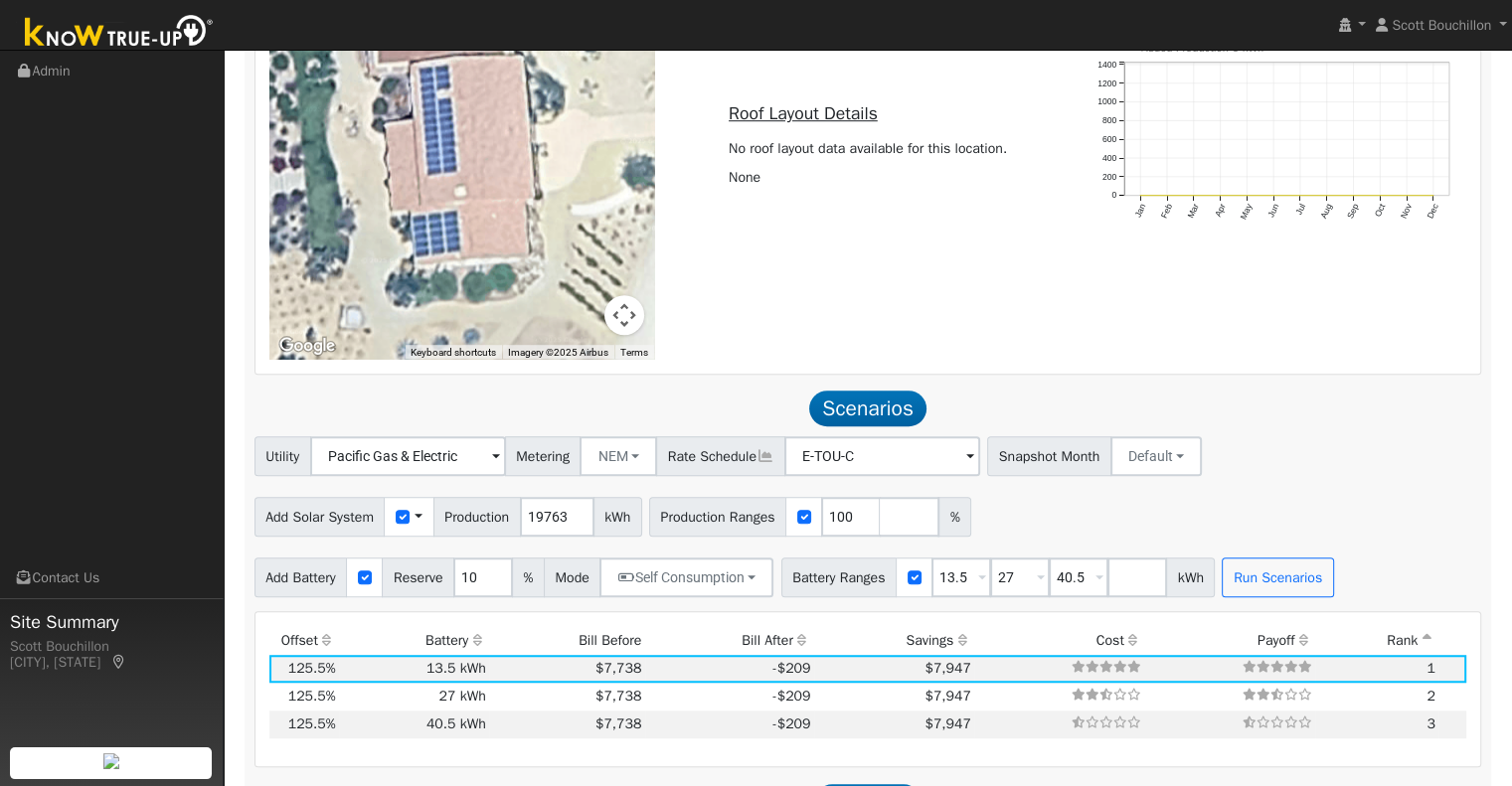 scroll, scrollTop: 1677, scrollLeft: 0, axis: vertical 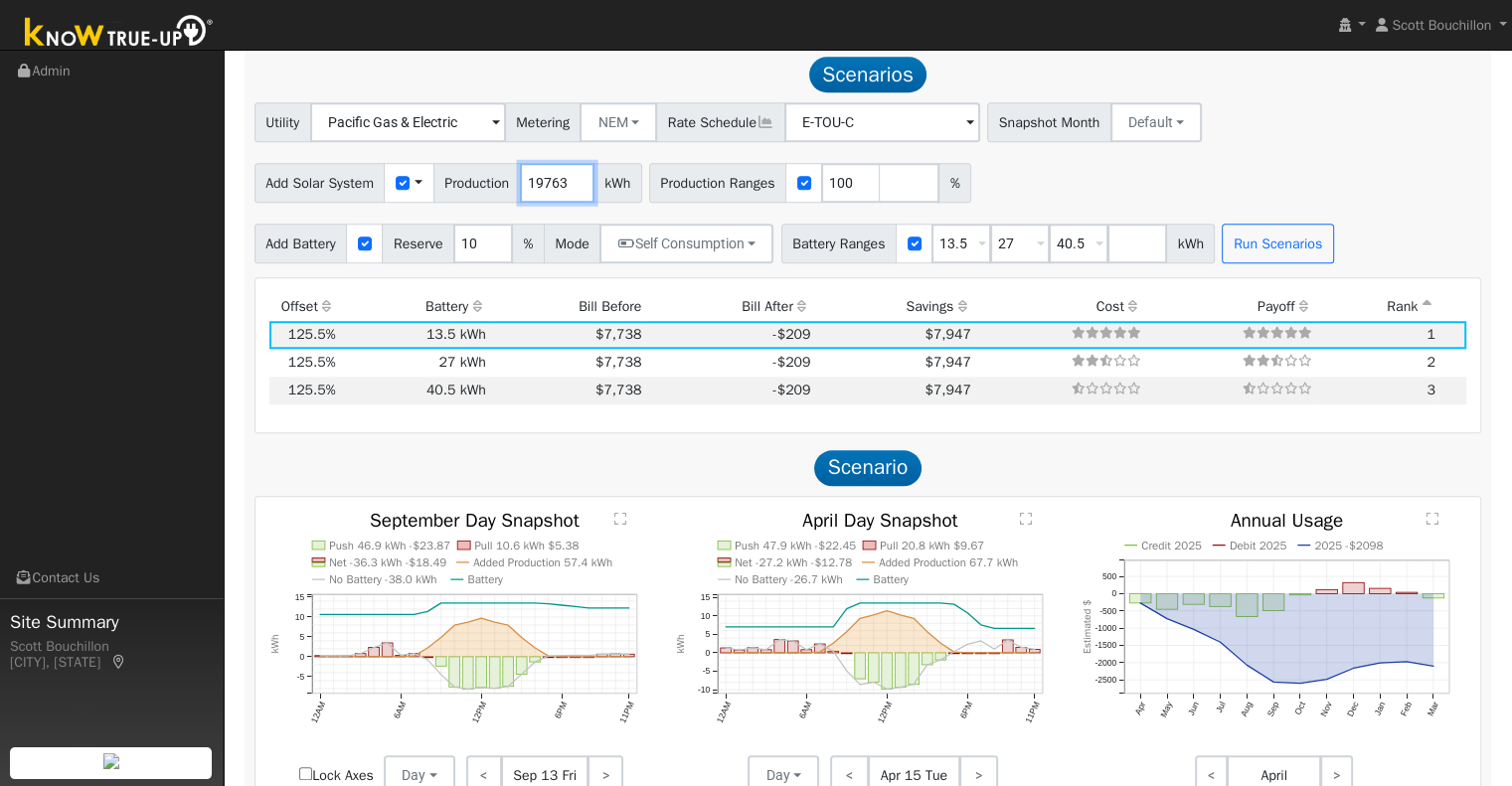 drag, startPoint x: 570, startPoint y: 189, endPoint x: 514, endPoint y: 195, distance: 56.32051 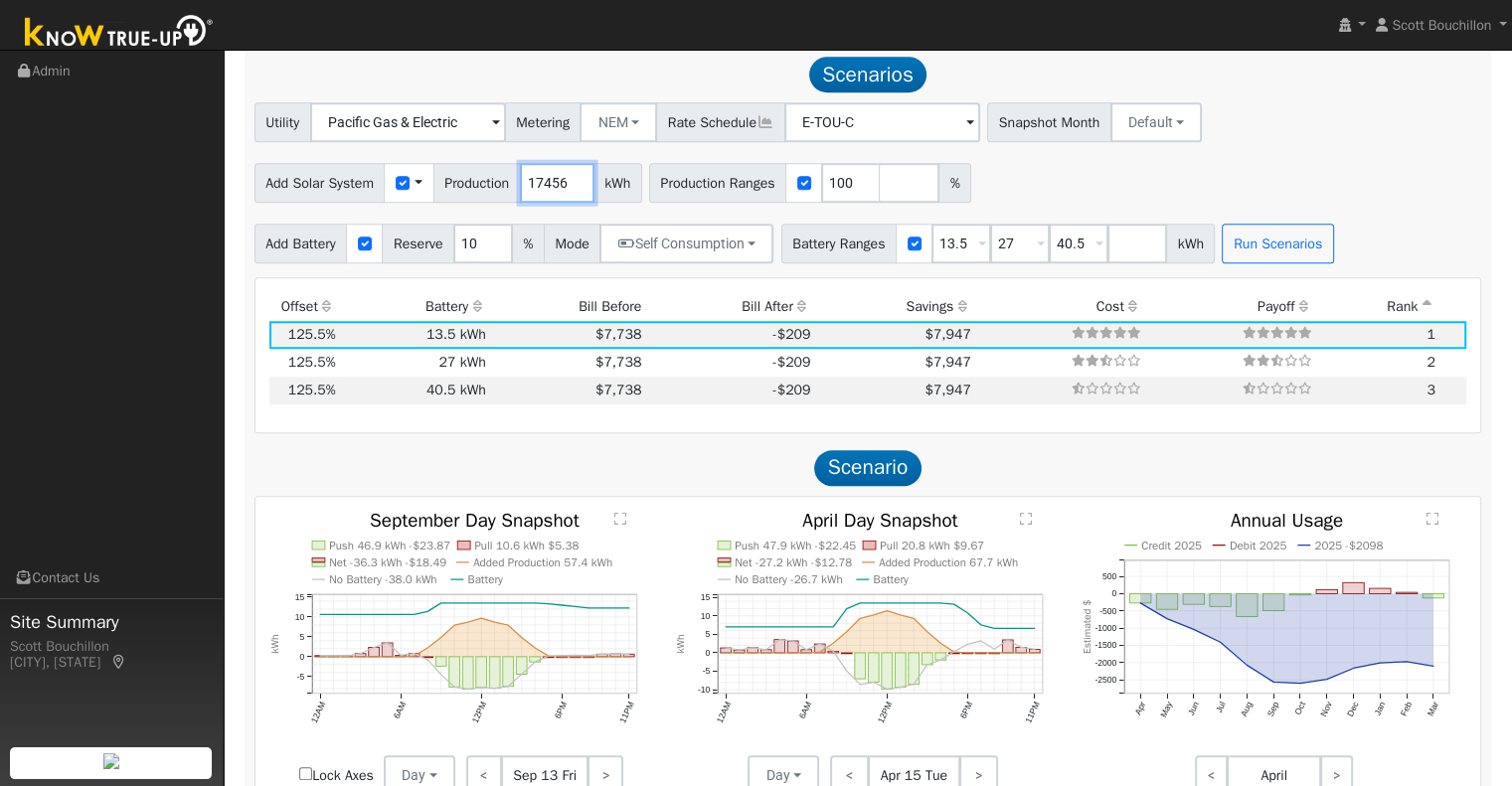 type on "17456" 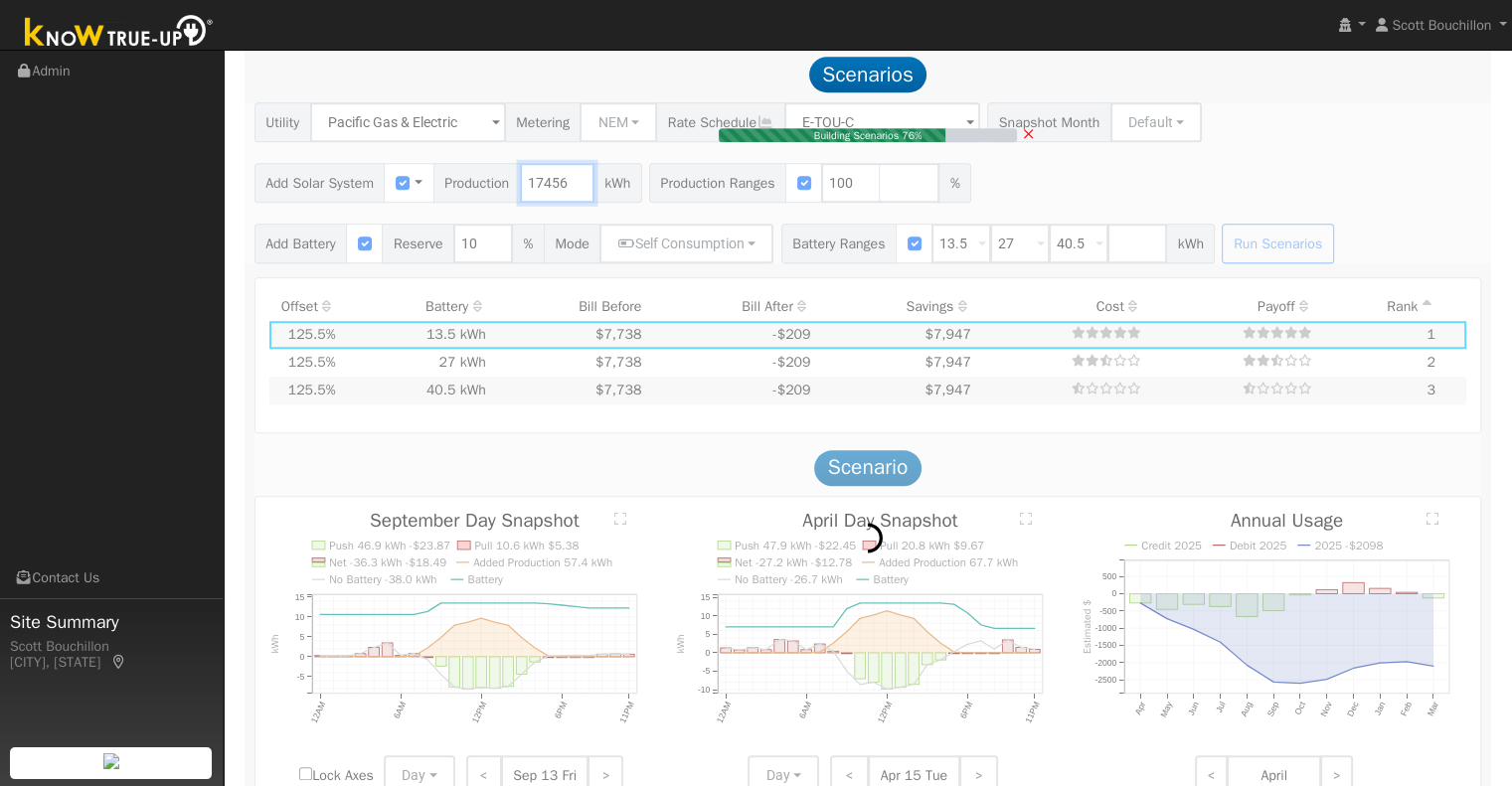 type on "11.6" 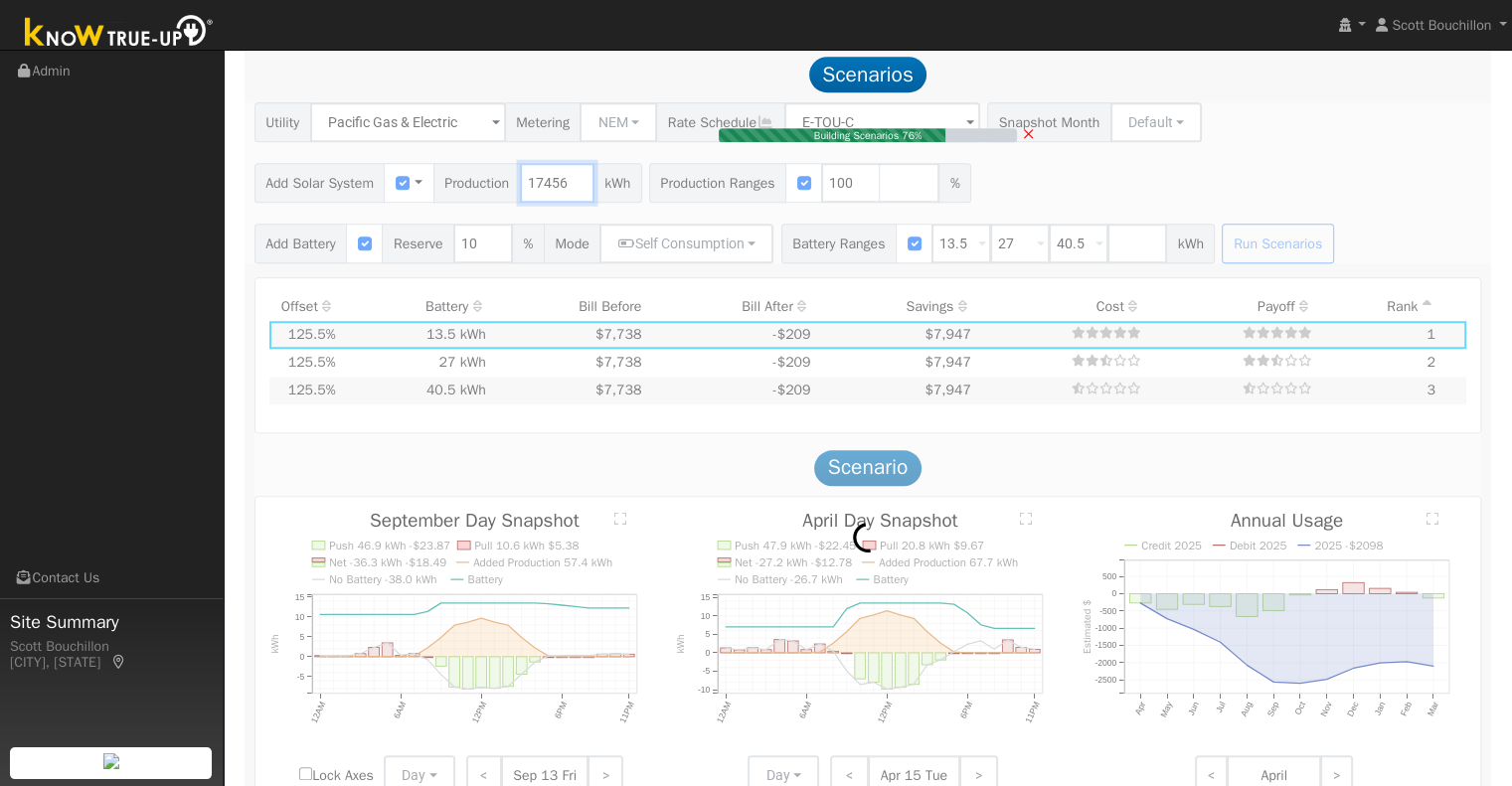 type on "$40,731" 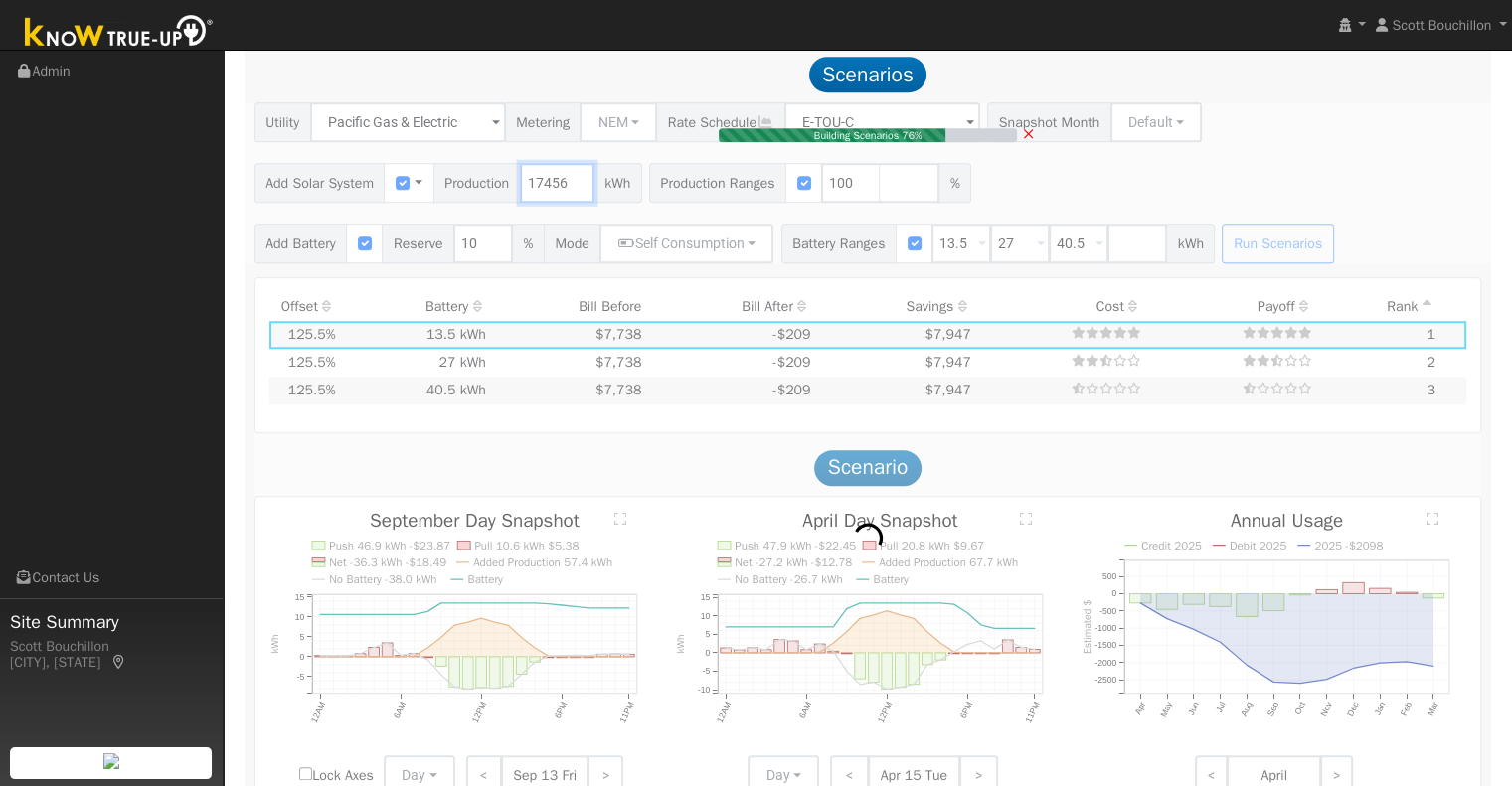 type on "$17,079" 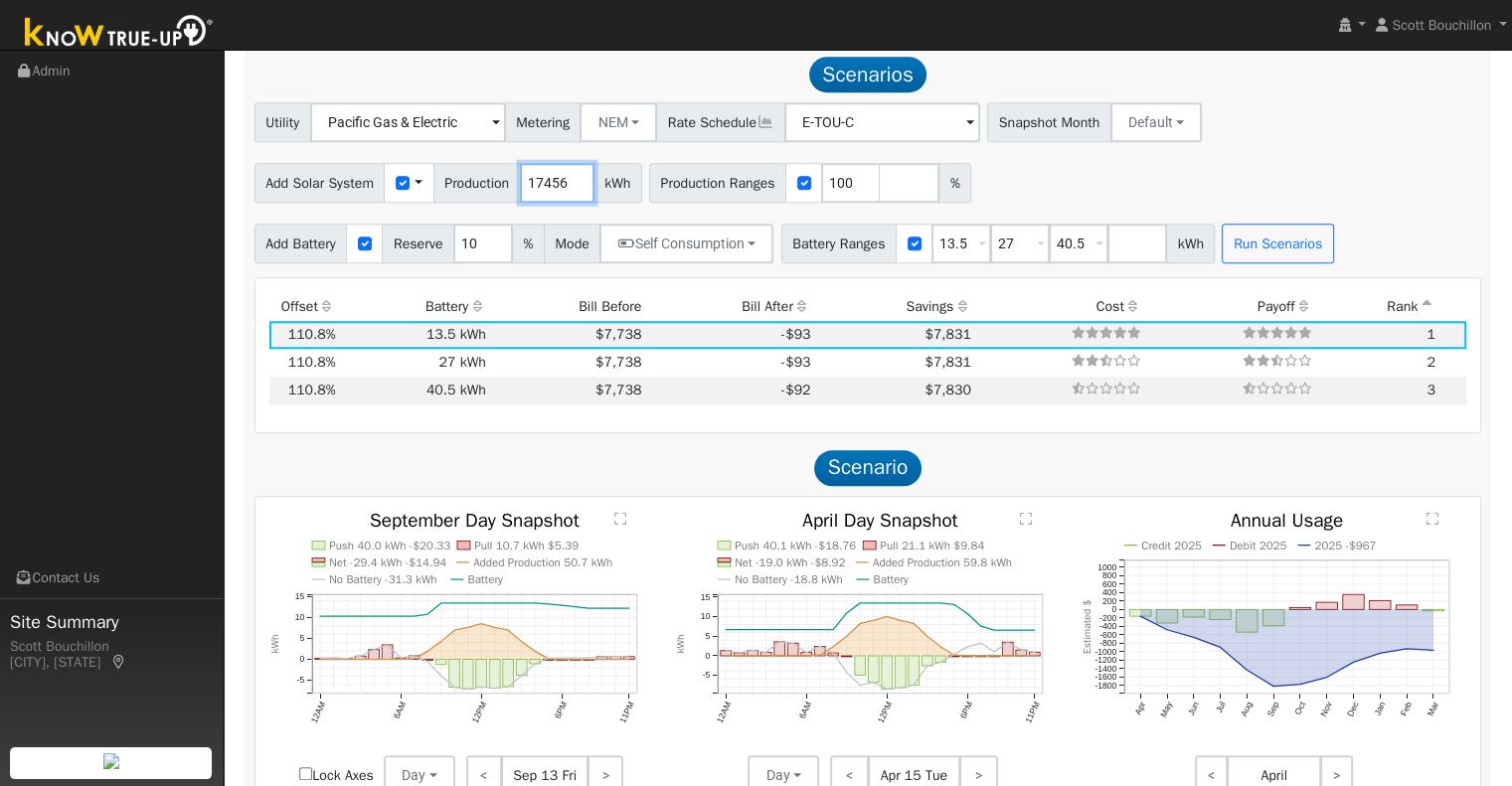 drag, startPoint x: 567, startPoint y: 187, endPoint x: 517, endPoint y: 190, distance: 50.08992 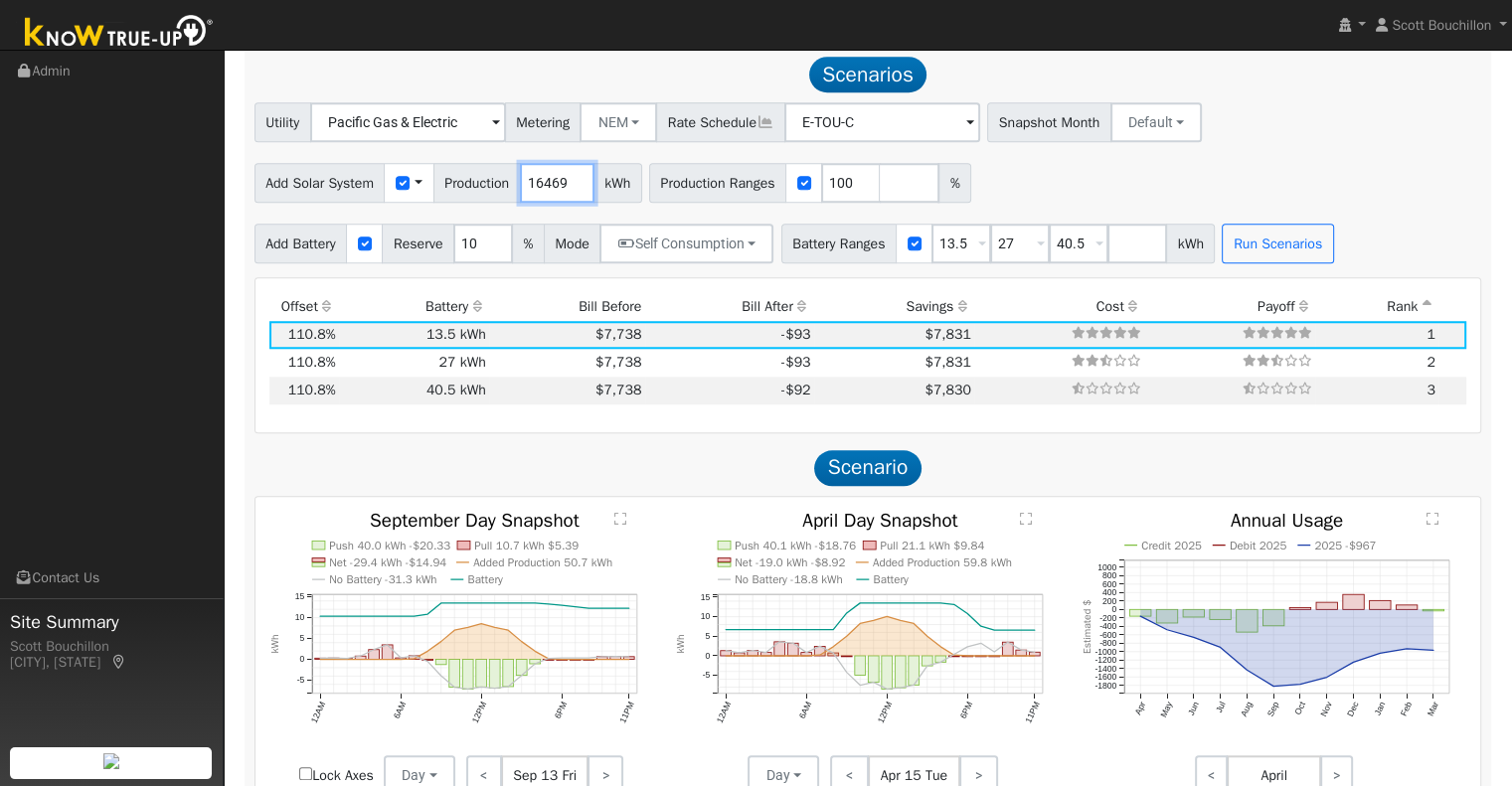 type on "16469" 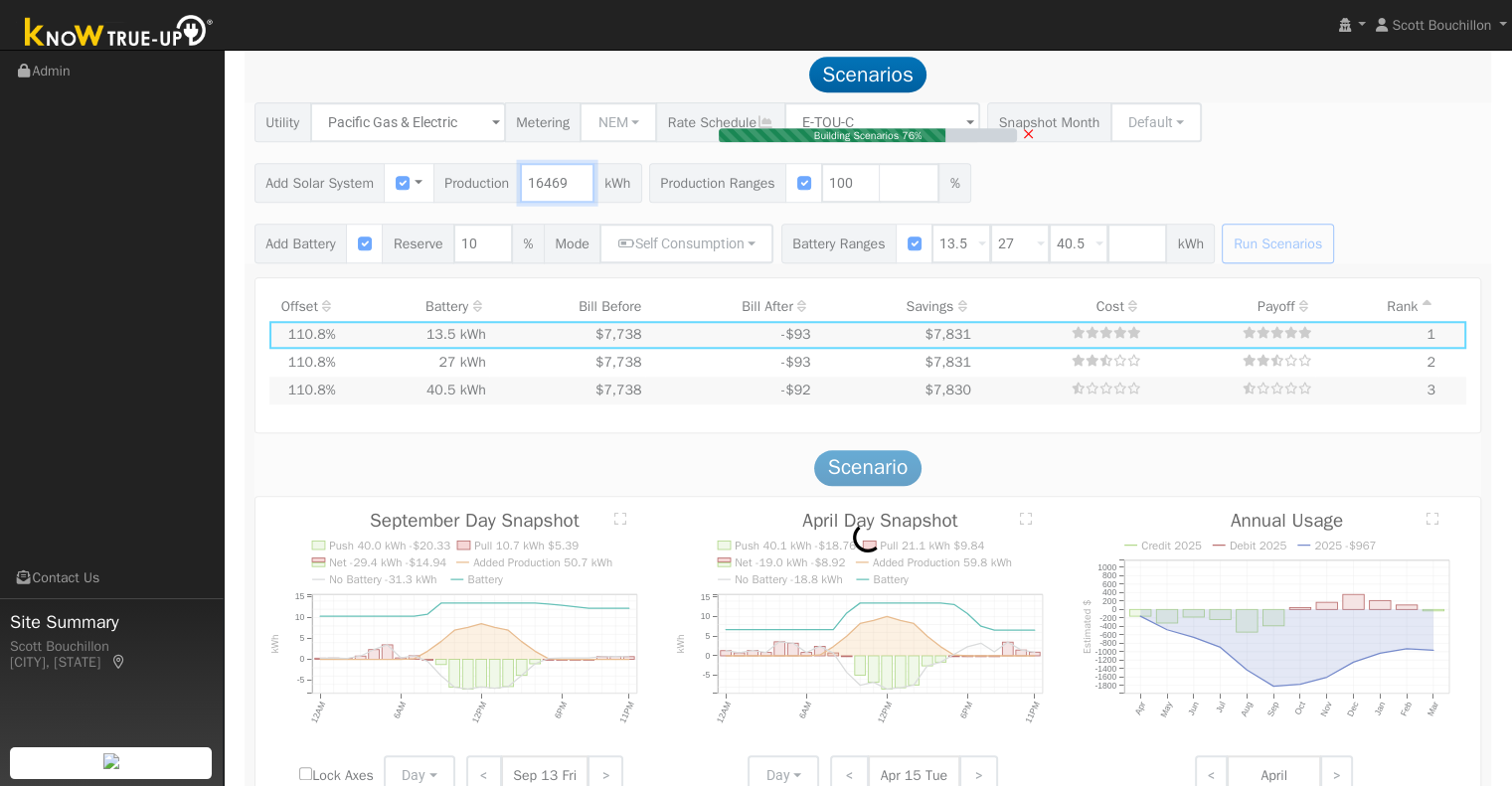type on "11.0" 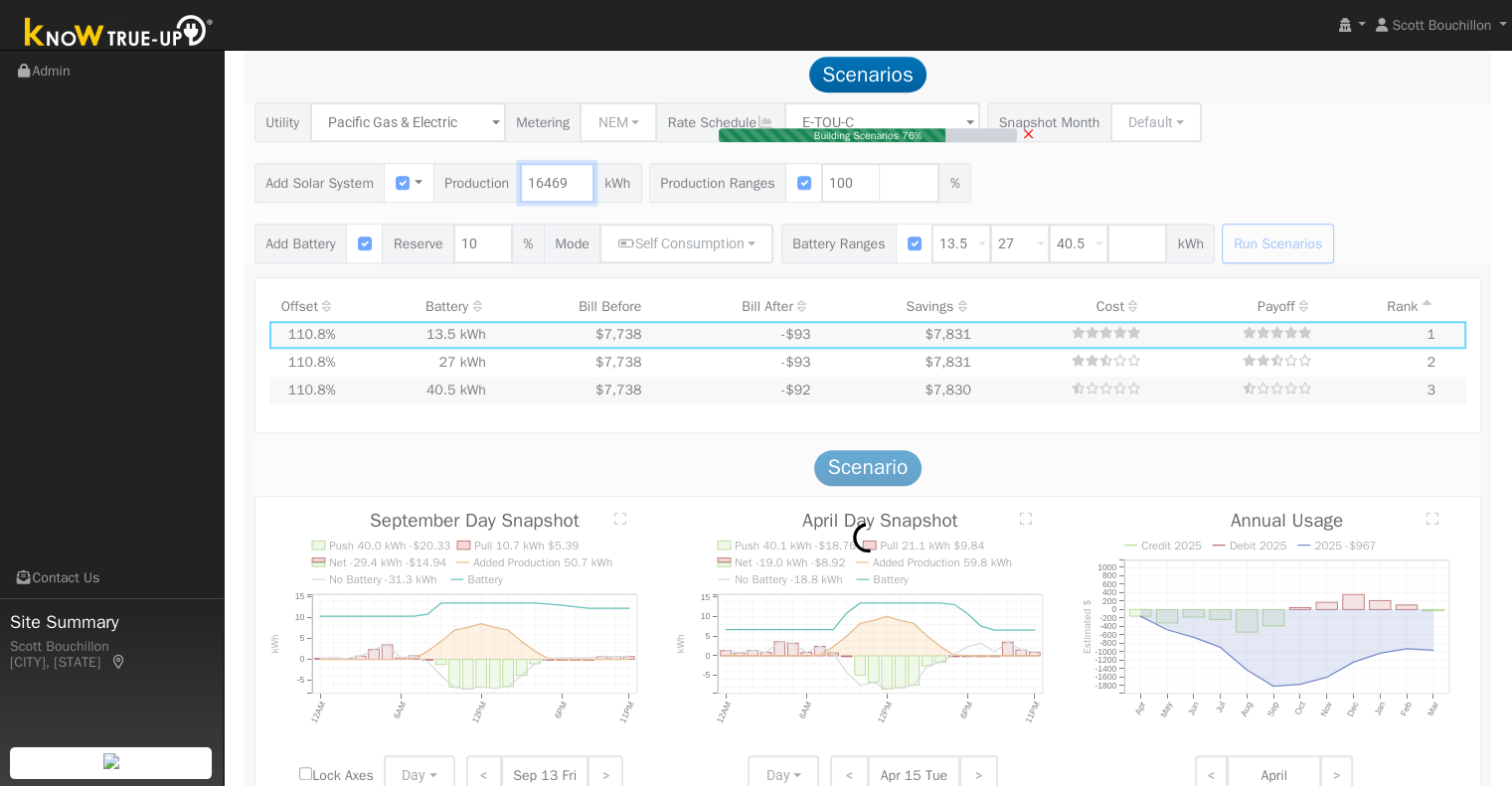 type on "$38,428" 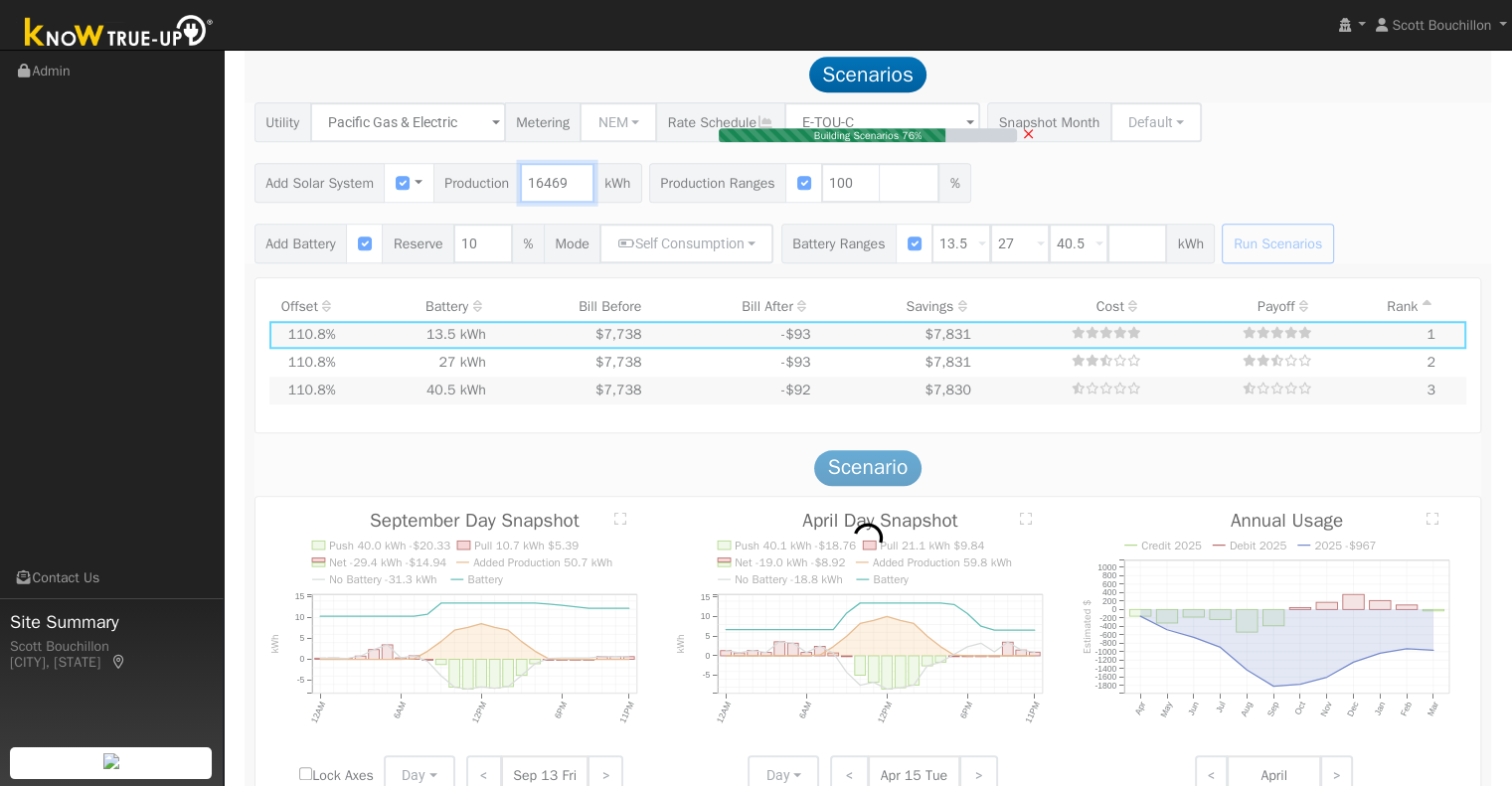type on "$16,388" 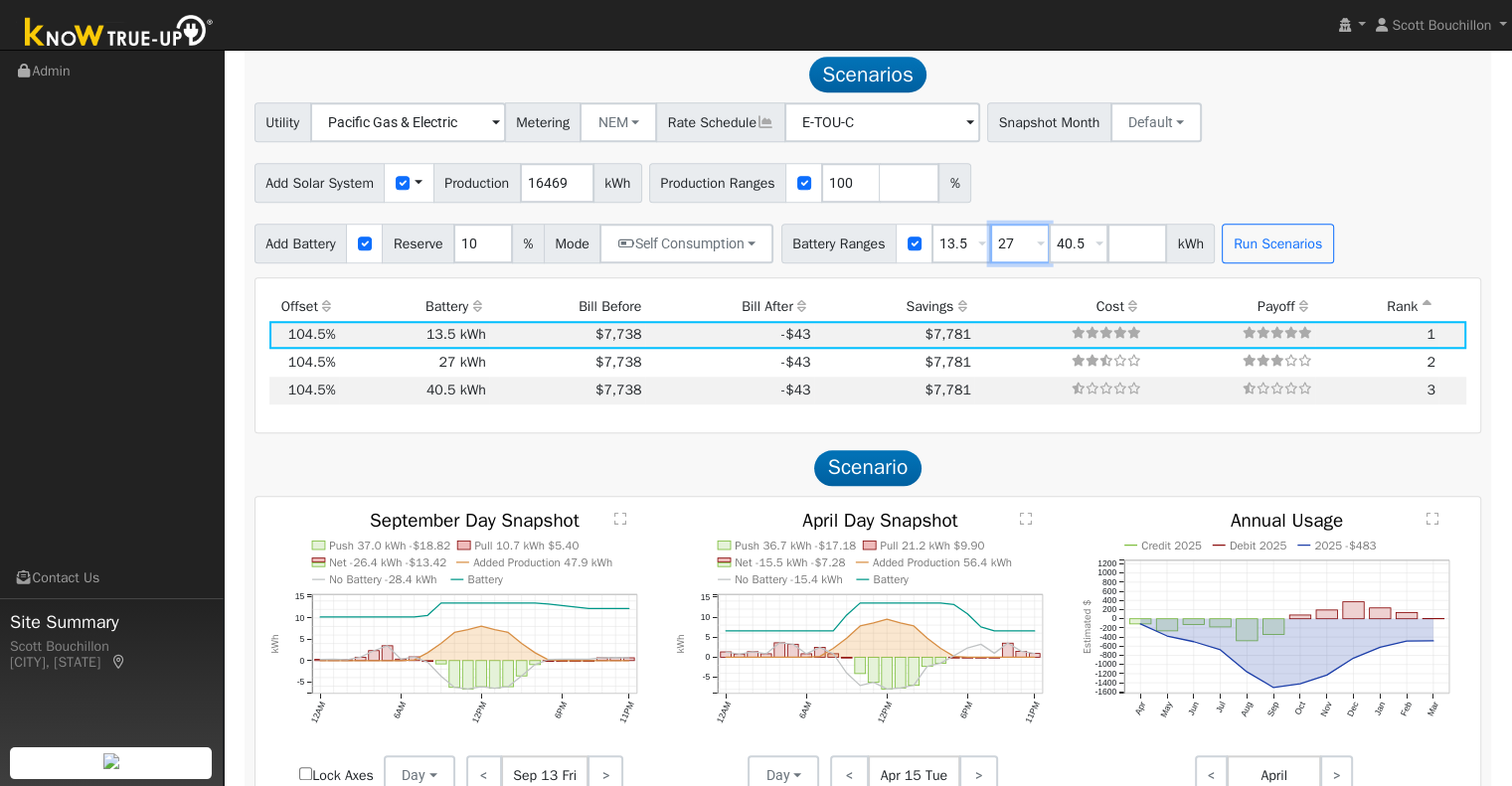 drag, startPoint x: 1033, startPoint y: 248, endPoint x: 942, endPoint y: 251, distance: 91.04944 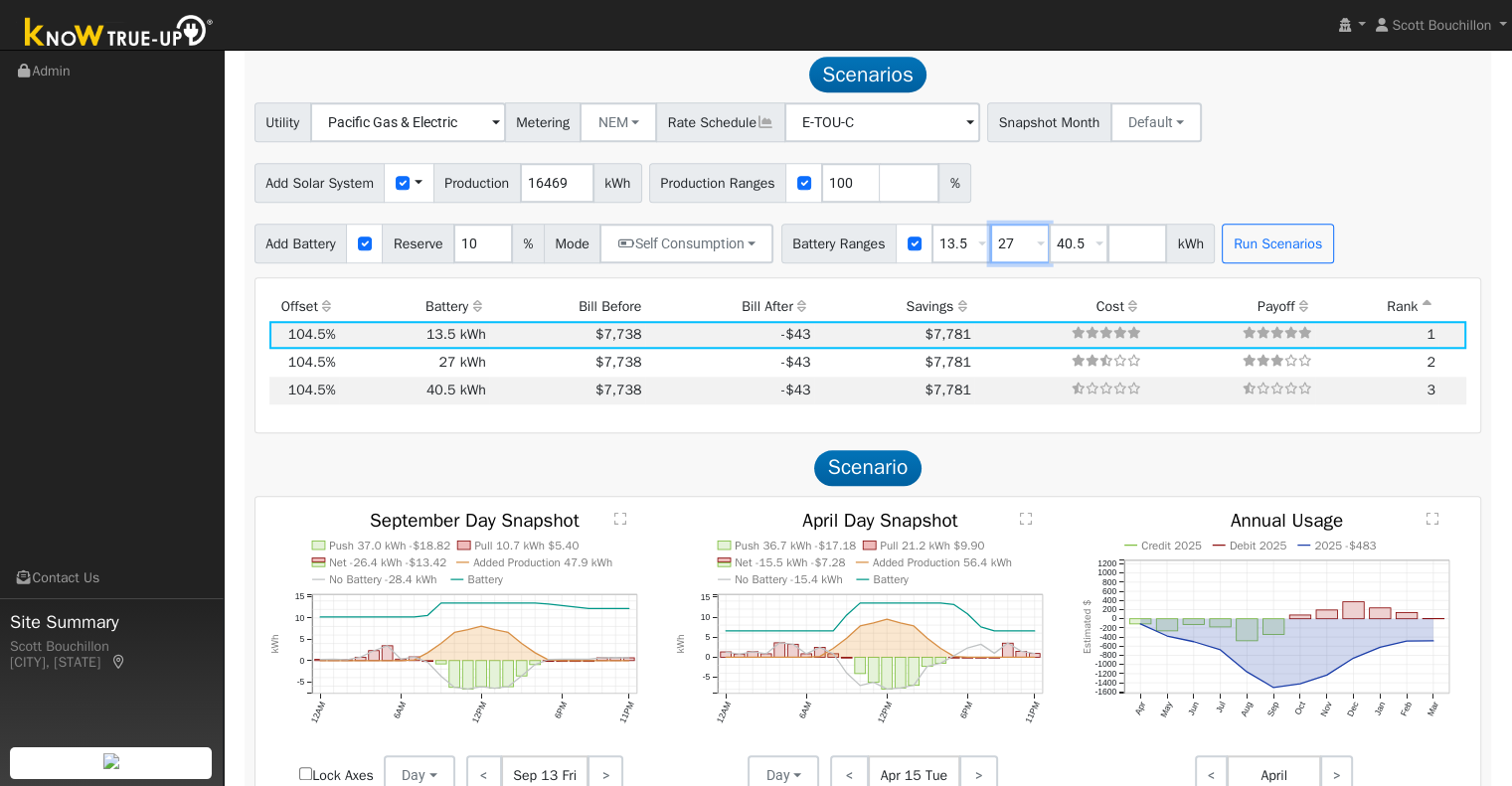click on "Battery Ranges 13.5 Overrides Reserve % Mode  None None  Self Consumption  Peak Savings    Backup 27 Overrides Reserve % Mode  None None  Self Consumption  Peak Savings    Backup 40.5 Overrides Reserve % Mode  None None  Self Consumption  Peak Savings    Backup kWh" at bounding box center [998, 243] 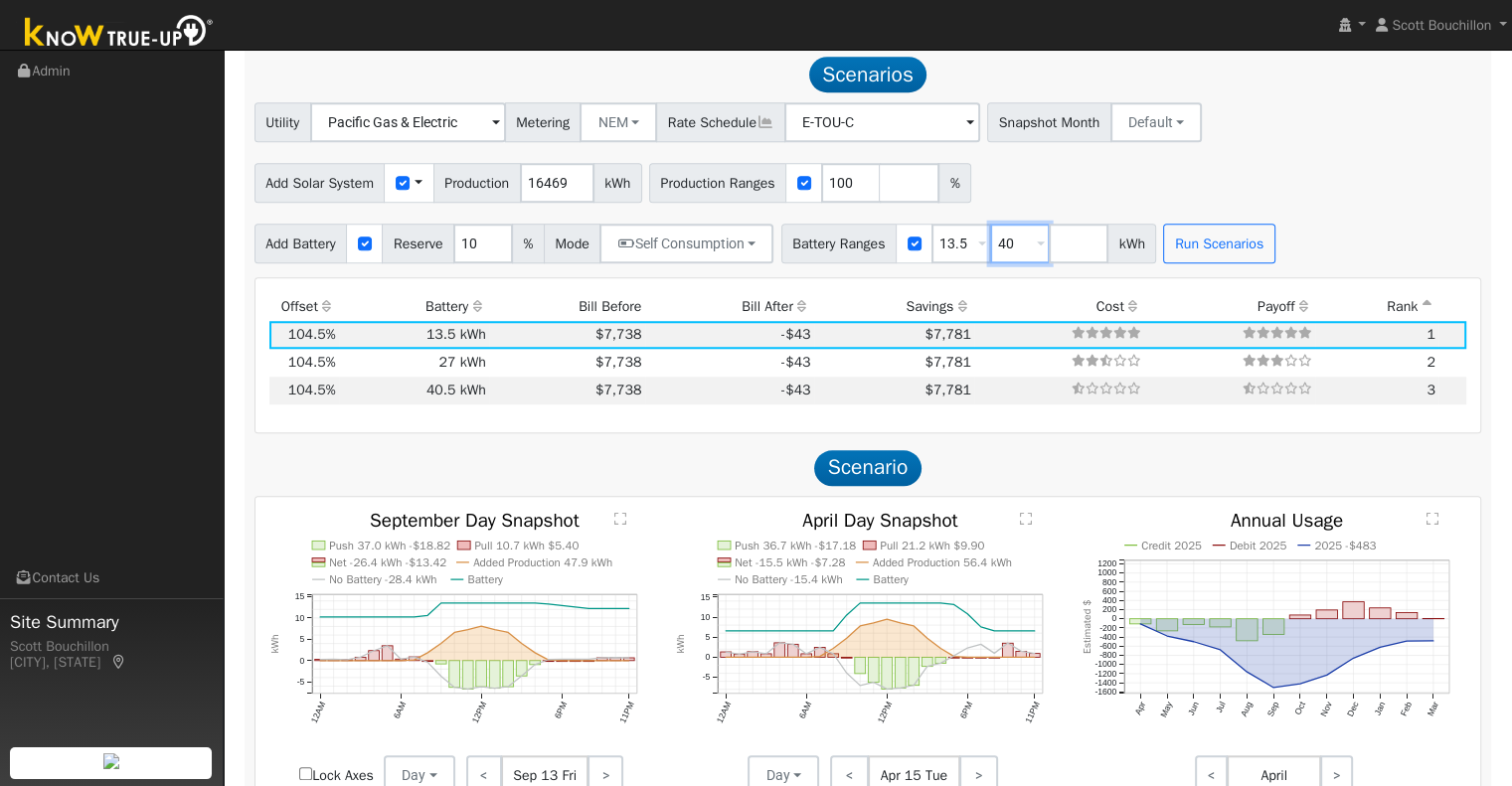 type on "4" 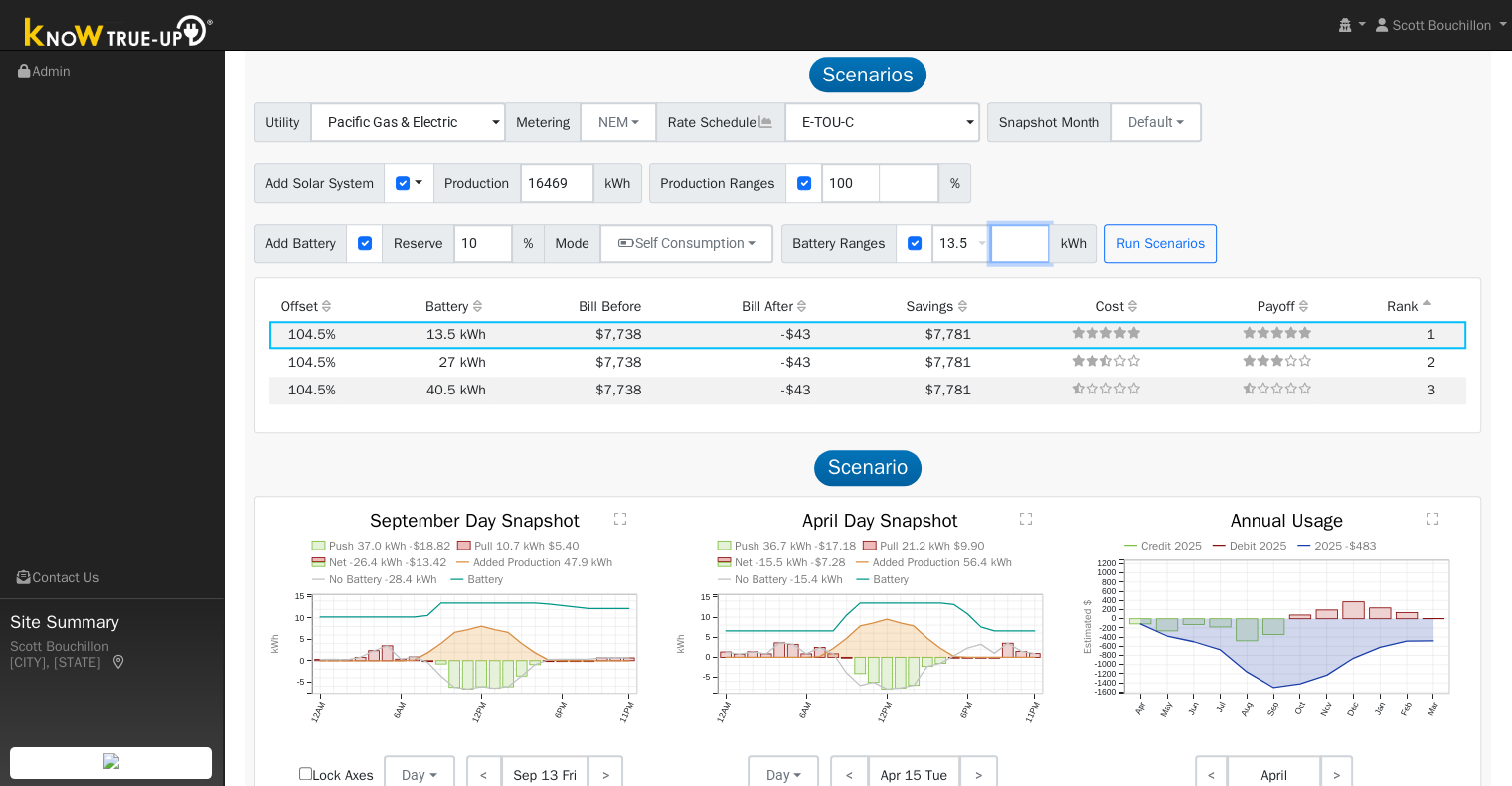 type 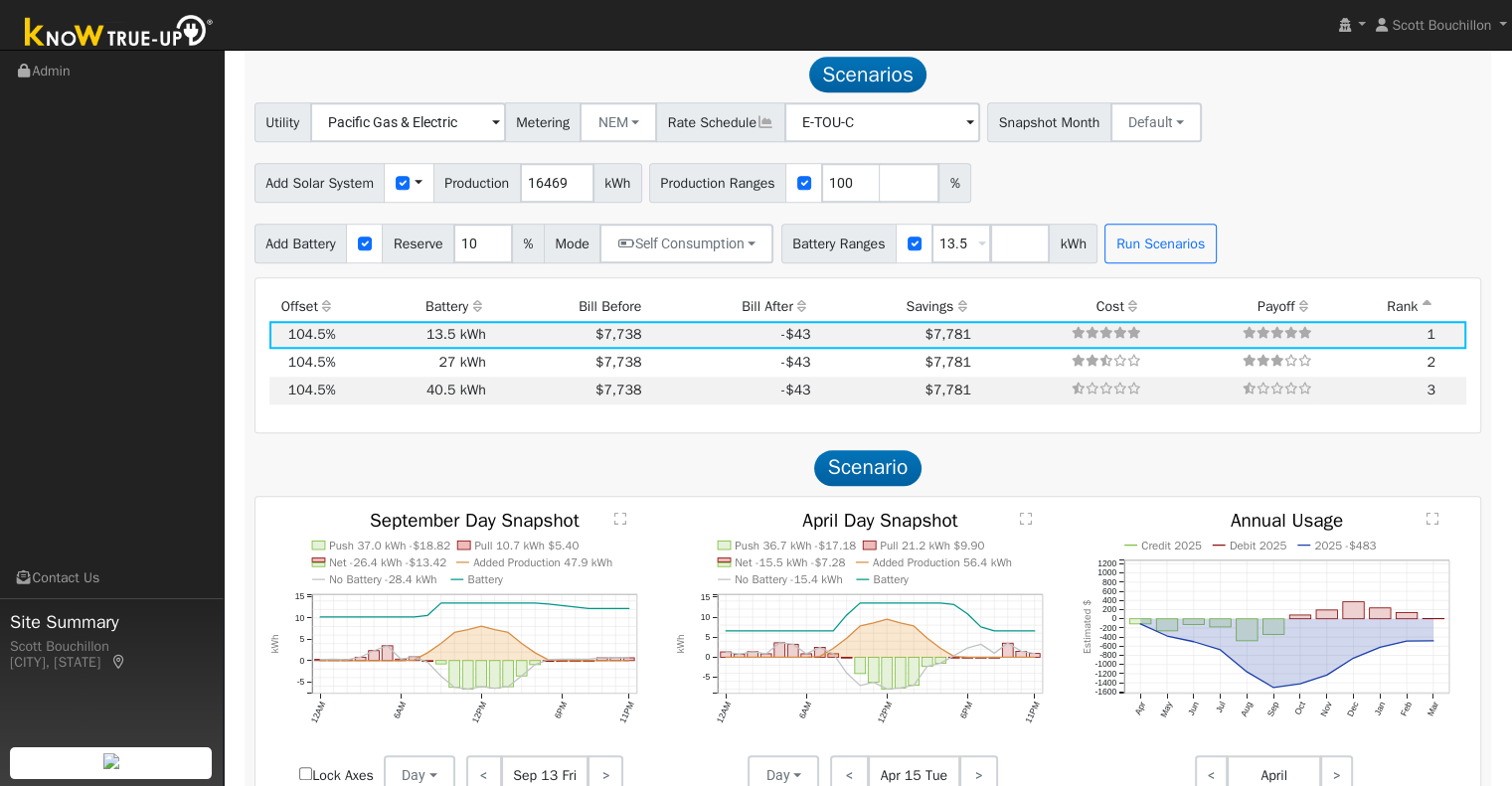 click on "Add Battery Reserve 10 % Mode  Self Consumption  Self Consumption  Peak Savings    Backup Battery Ranges 13.5 Overrides Reserve % Mode  None None  Self Consumption  Peak Savings    Backup kWh Run Scenarios" at bounding box center (868, 239) 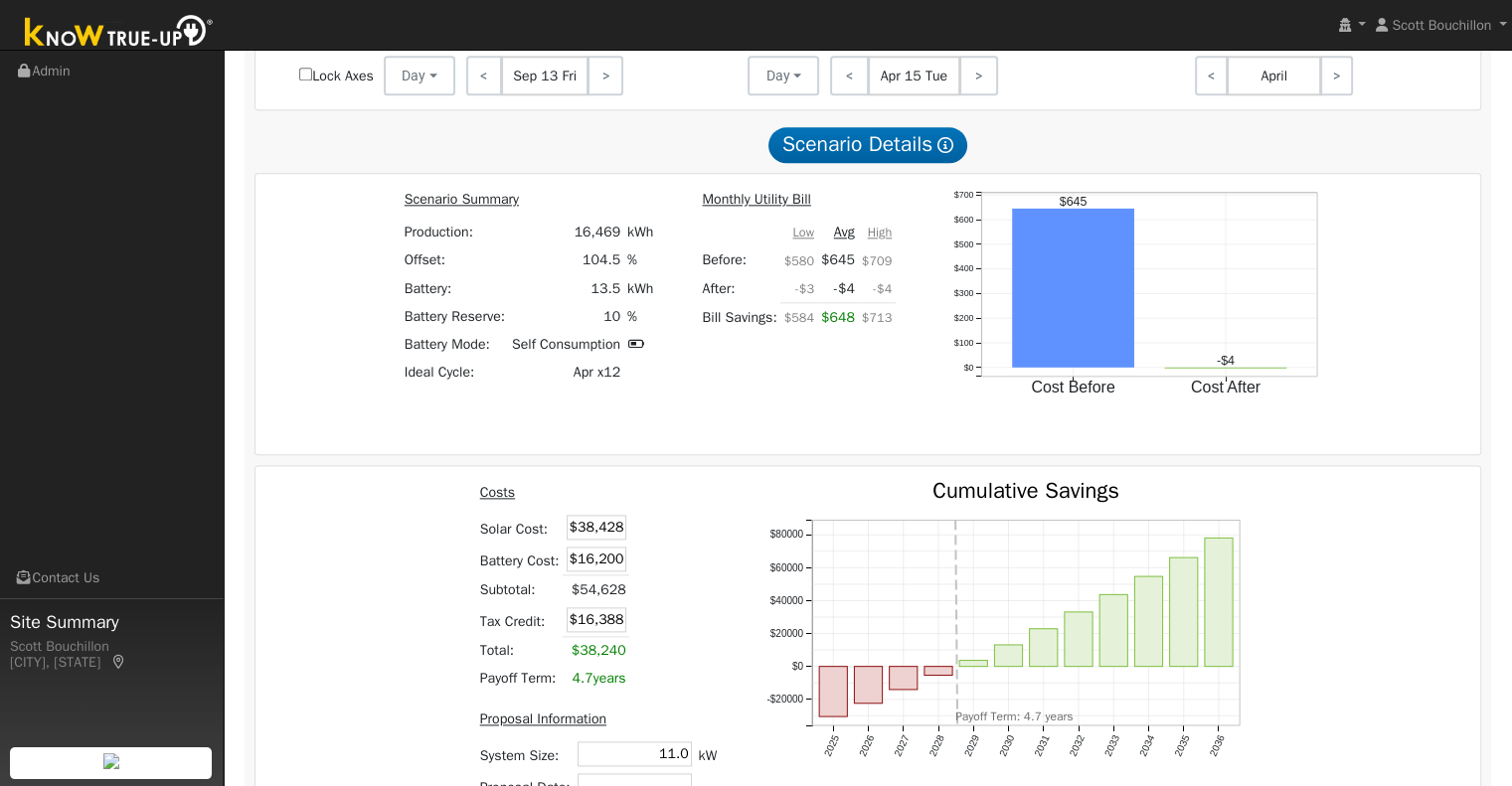 scroll, scrollTop: 2555, scrollLeft: 0, axis: vertical 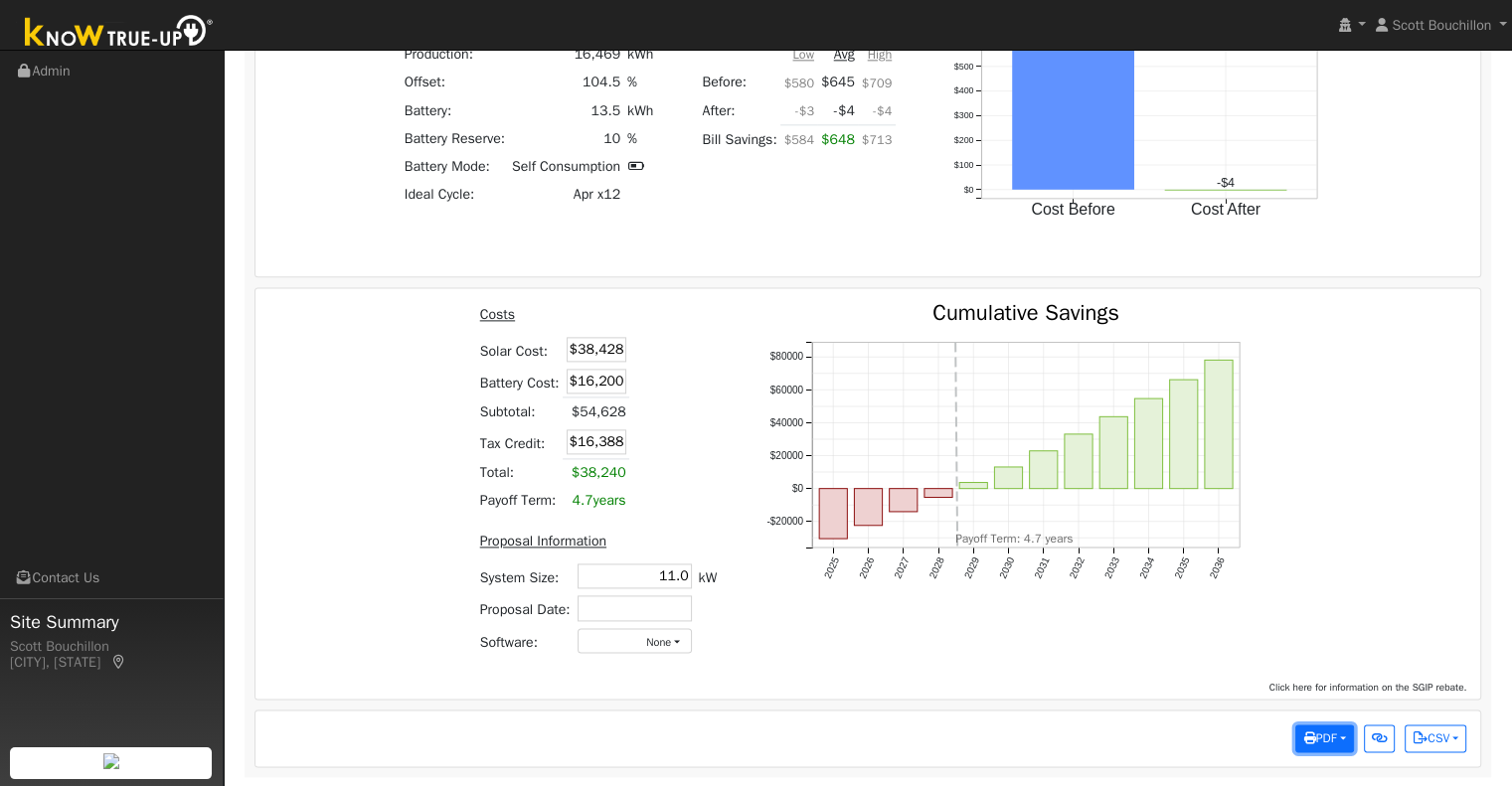 click on "PDF" at bounding box center [1319, 738] 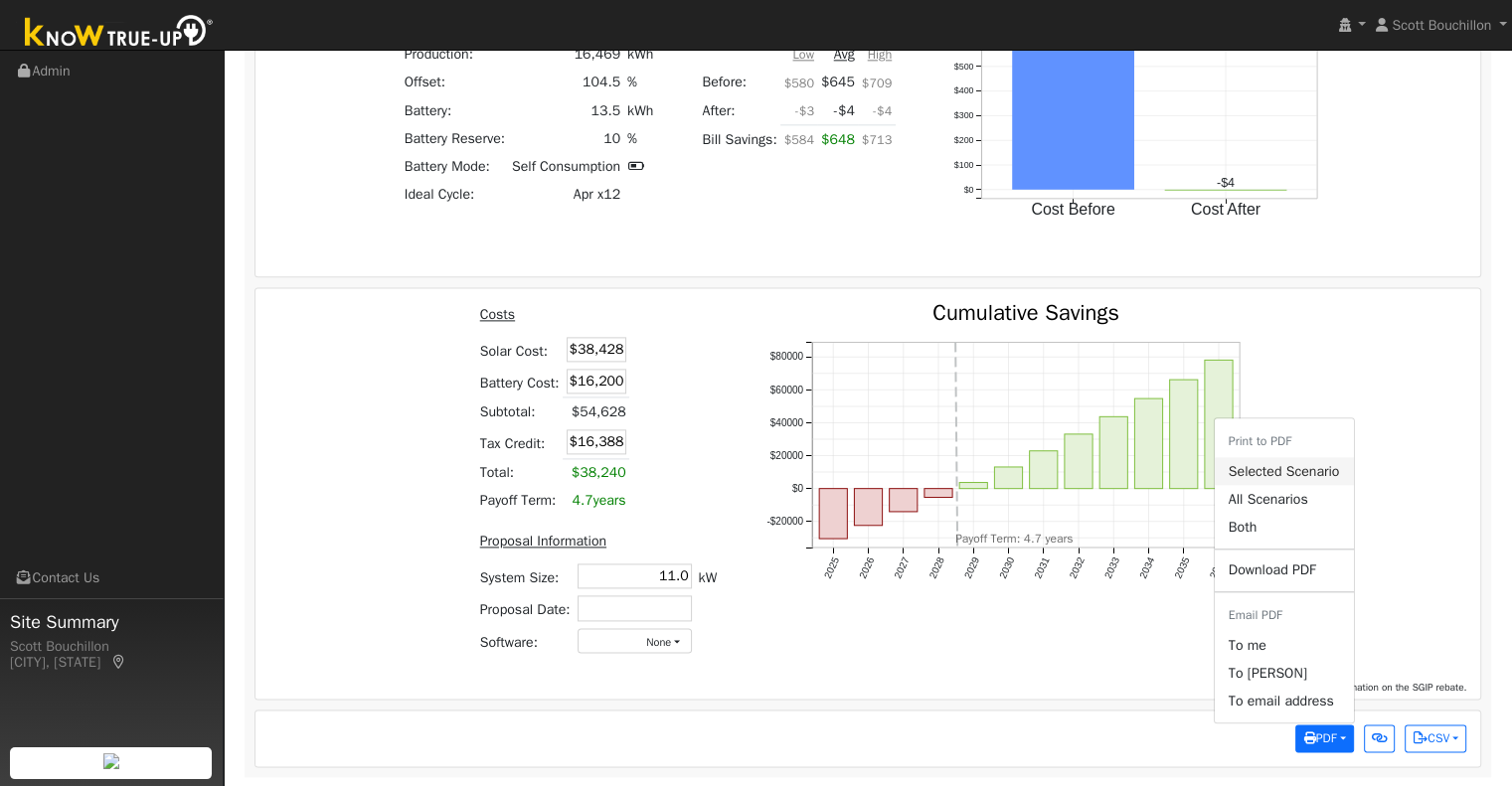 click on "Selected Scenario" at bounding box center [1284, 471] 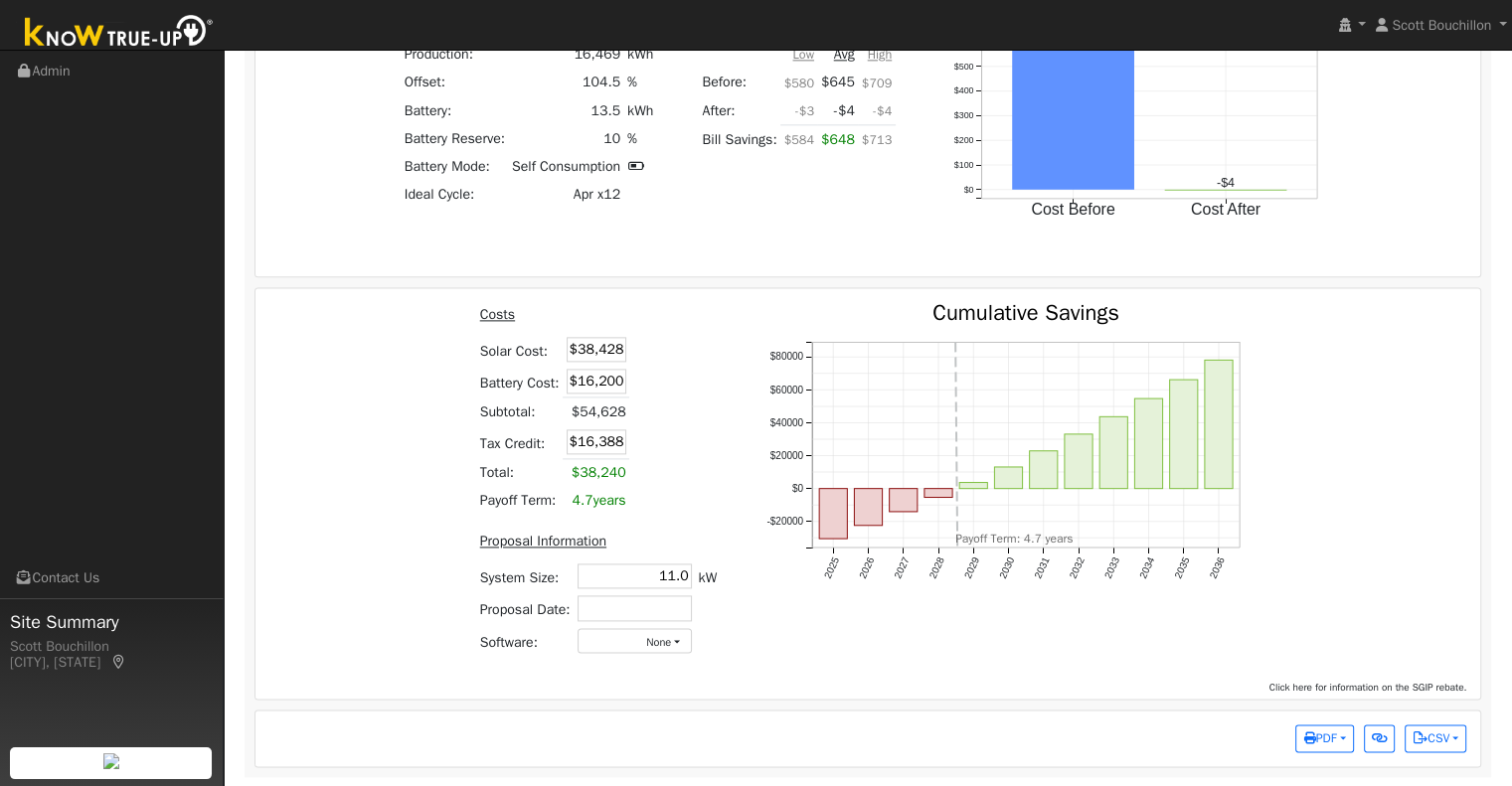 drag, startPoint x: 579, startPoint y: 351, endPoint x: 839, endPoint y: 349, distance: 260.00769 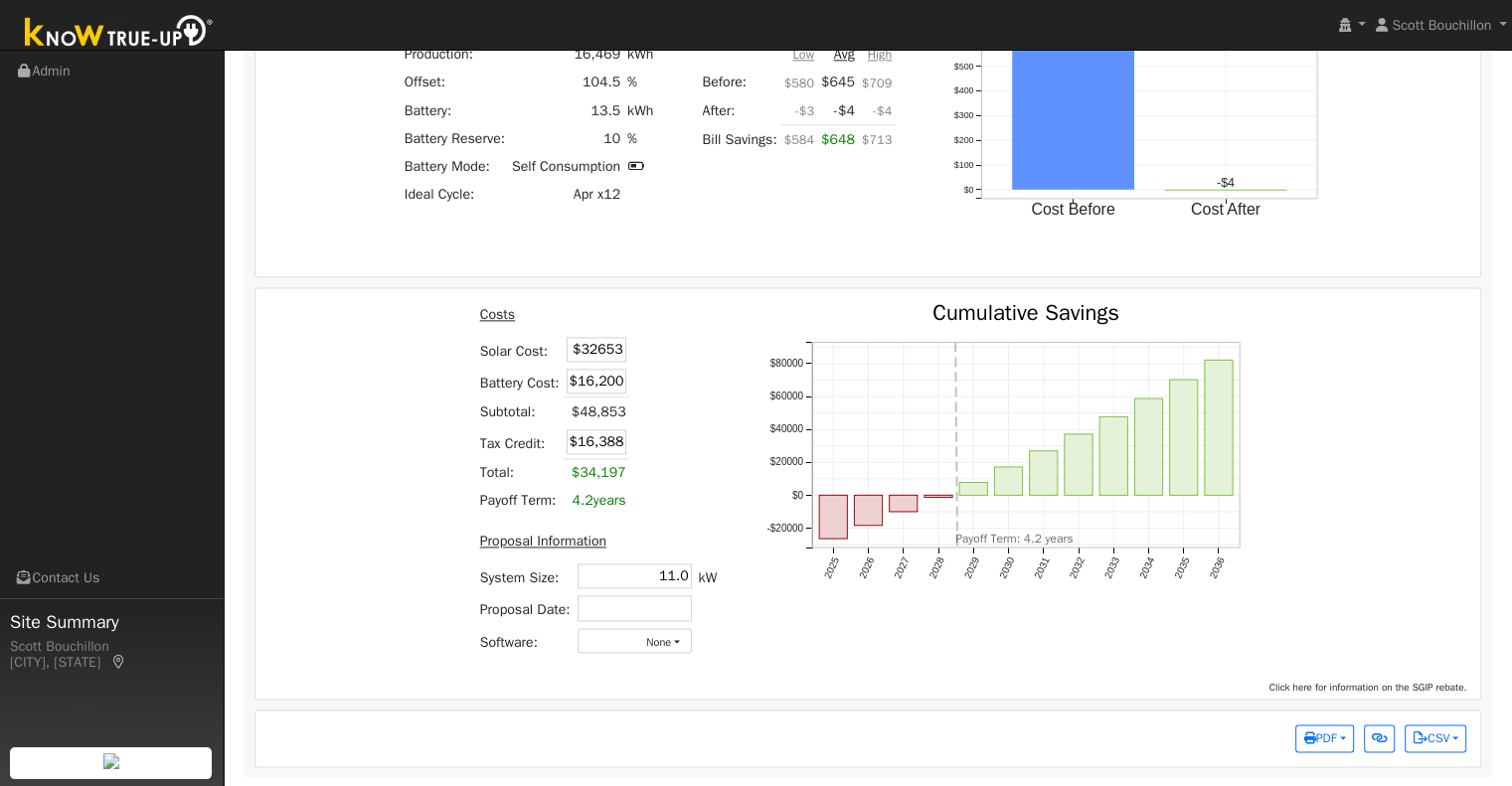 type on "$32,653" 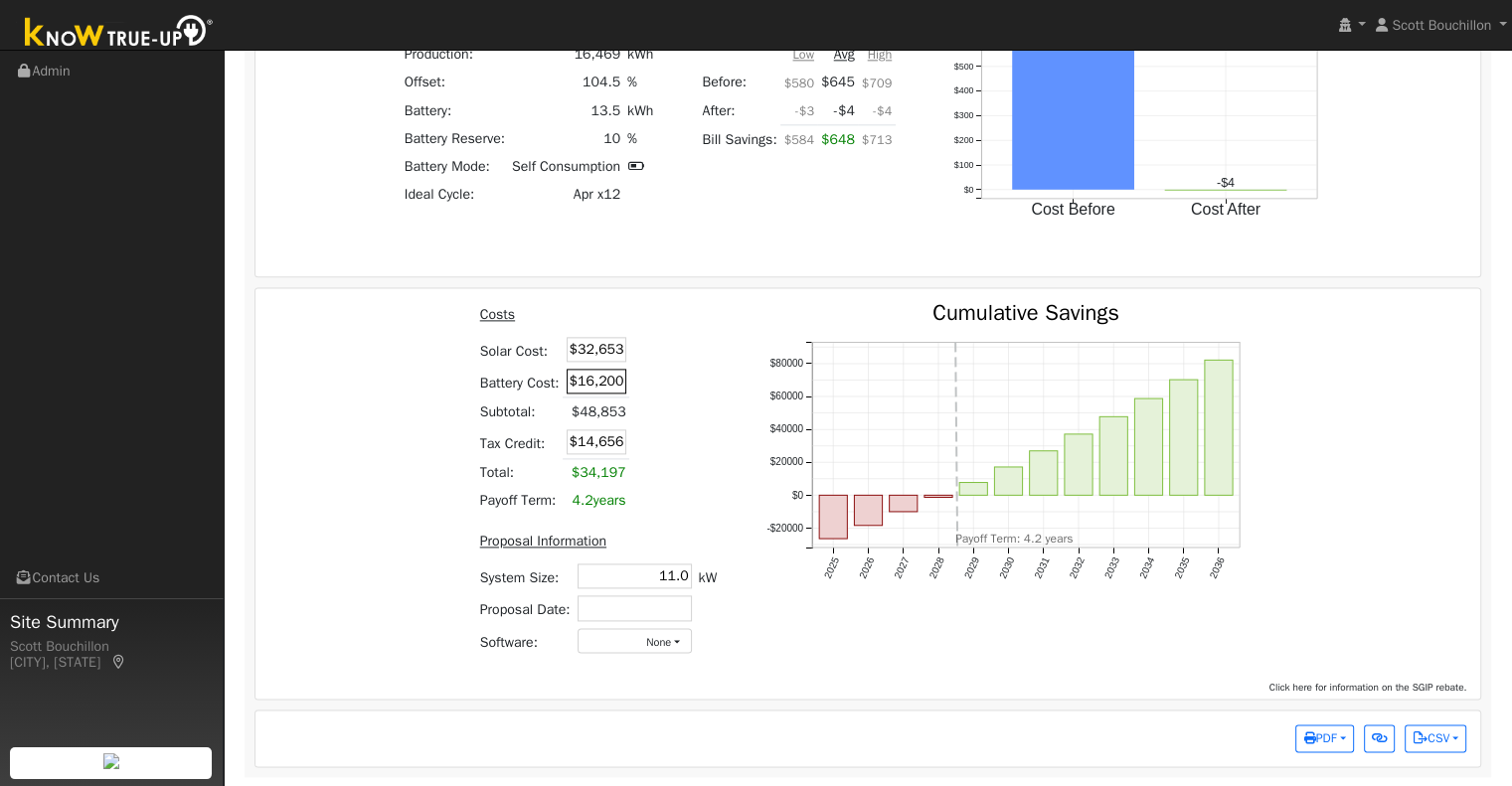 click on "$16,200" at bounding box center (596, 381) 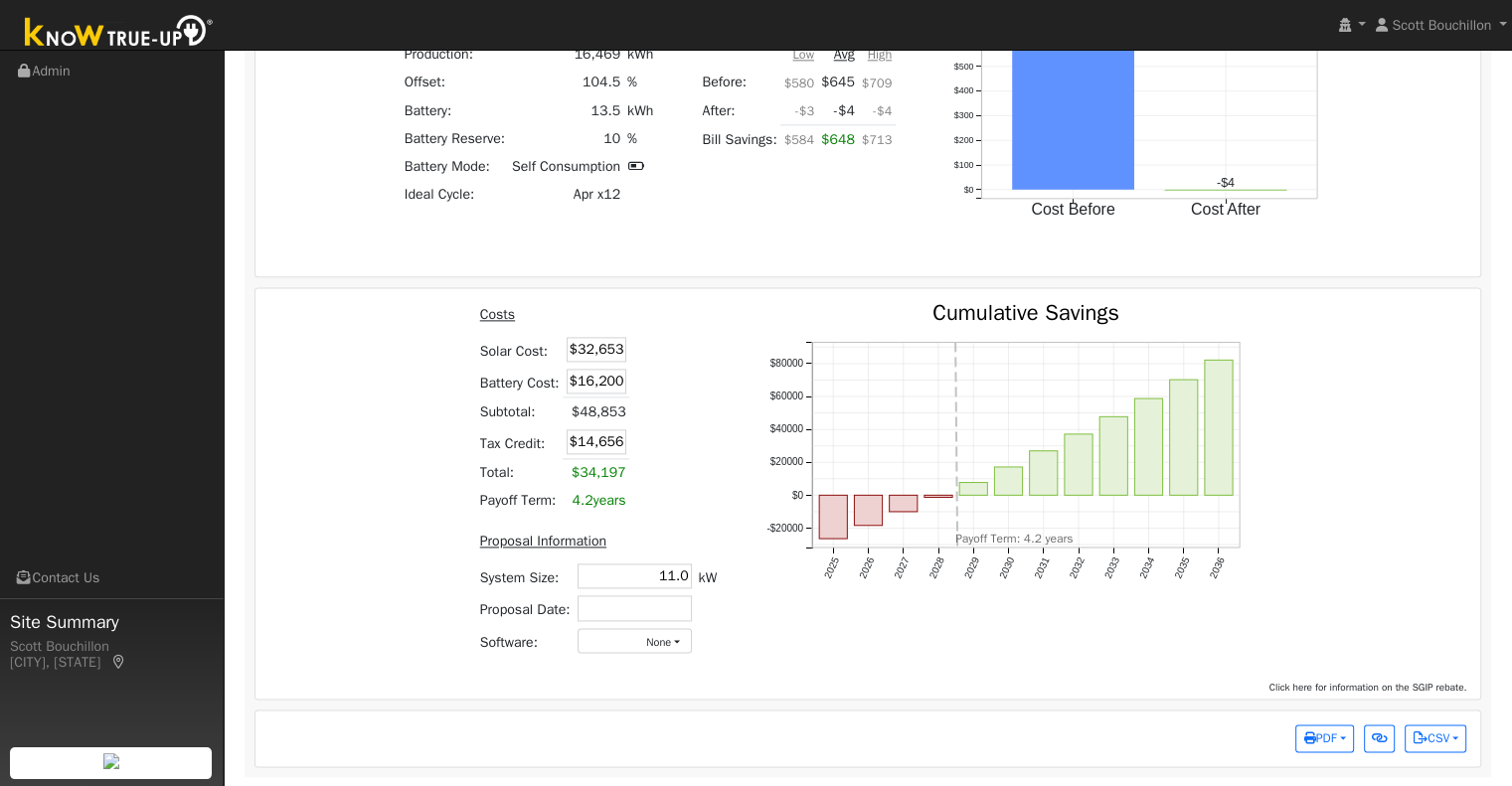 drag, startPoint x: 585, startPoint y: 381, endPoint x: 654, endPoint y: 382, distance: 69.00725 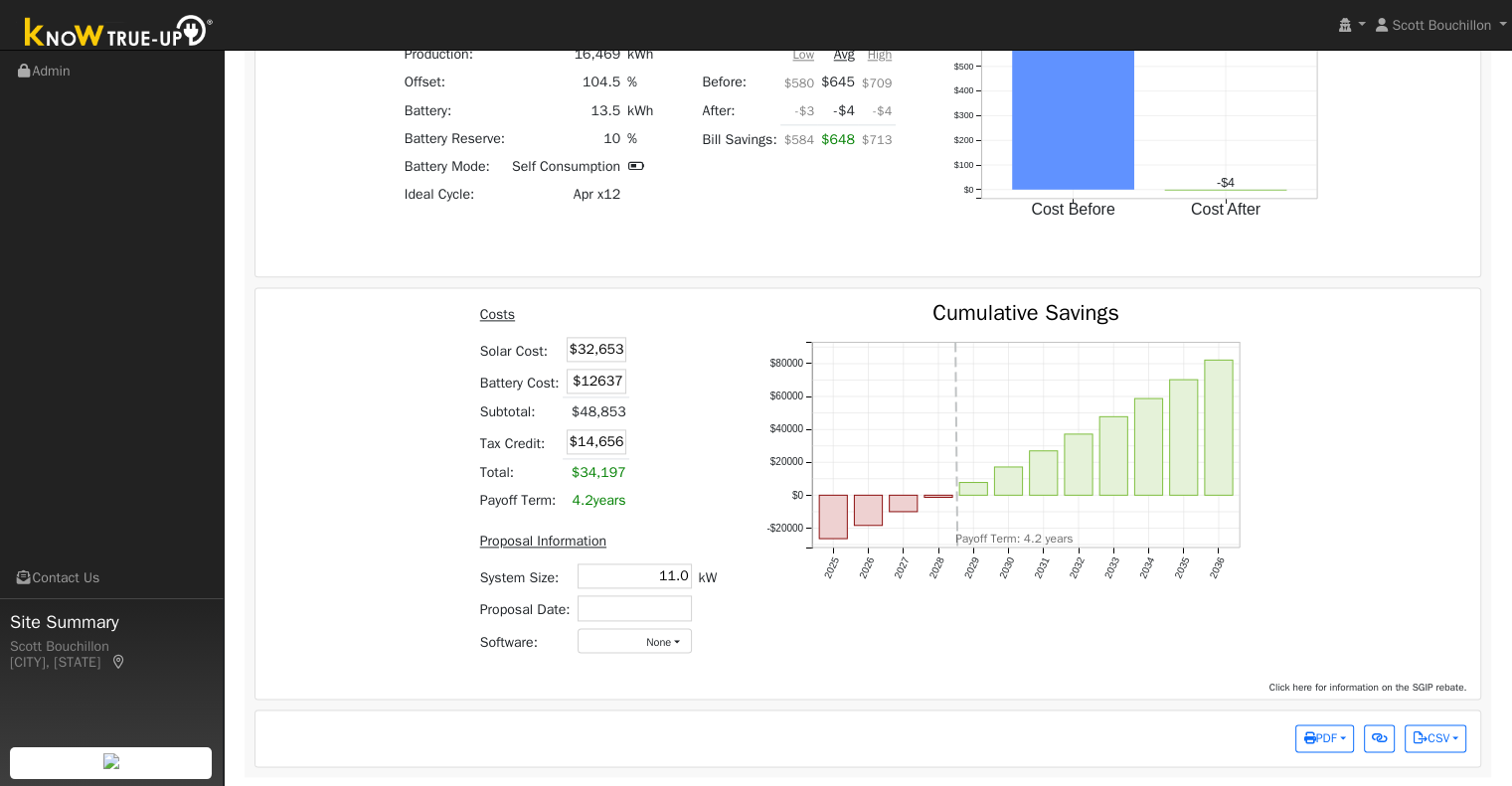 type on "$12,637" 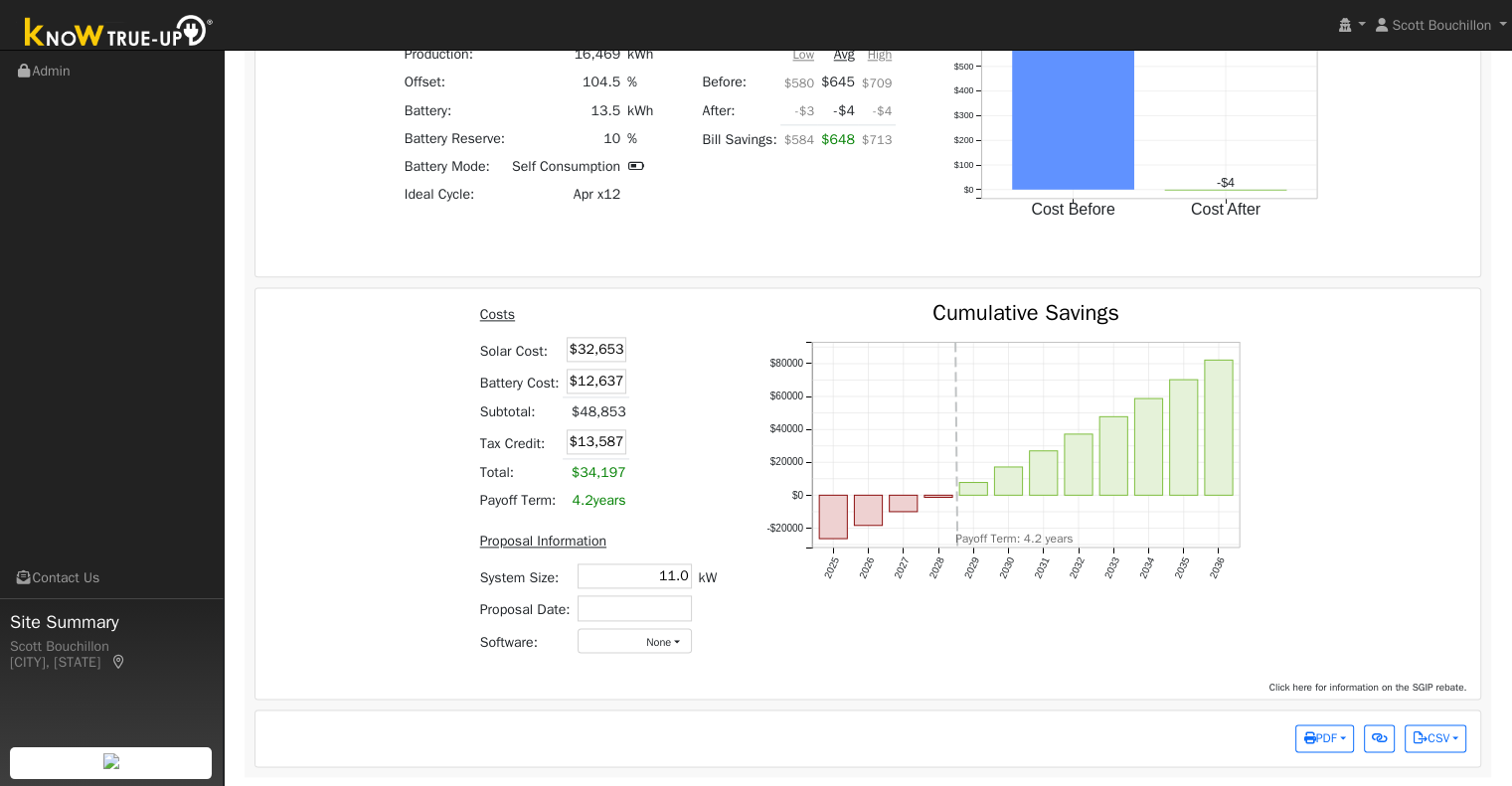 click at bounding box center (652, 381) 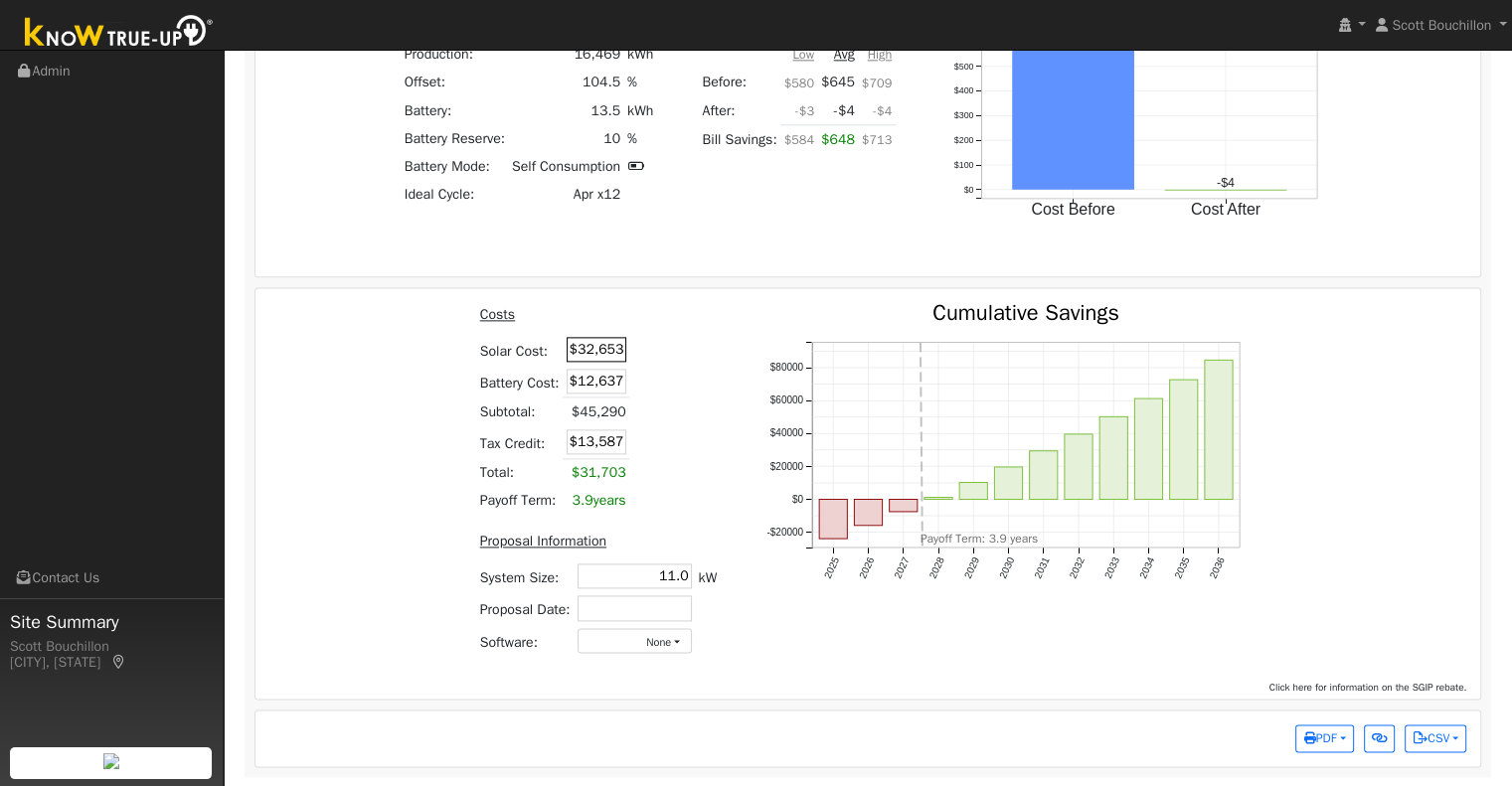 click on "$32,653" at bounding box center (596, 349) 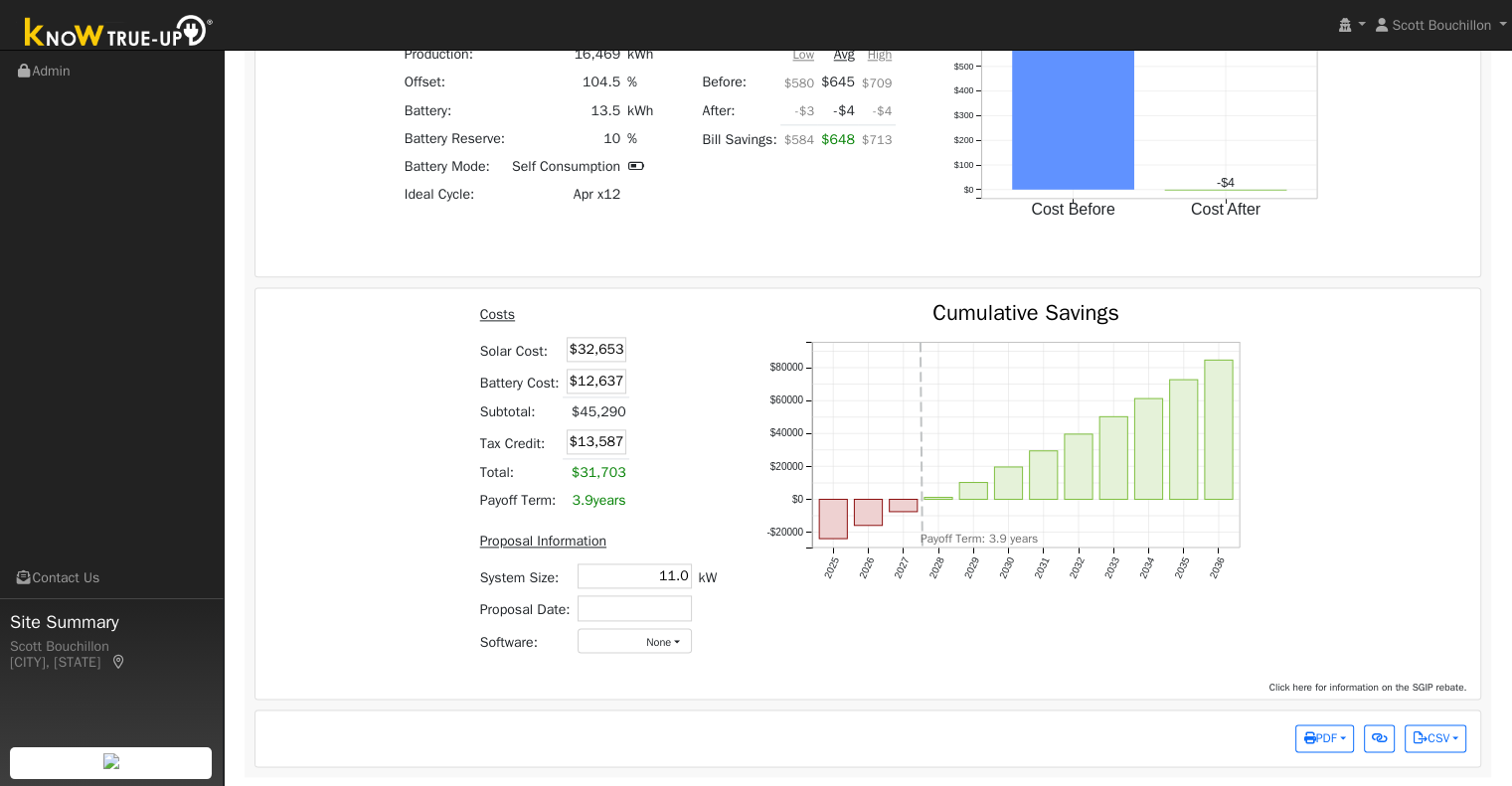 drag, startPoint x: 600, startPoint y: 349, endPoint x: 655, endPoint y: 348, distance: 55.00909 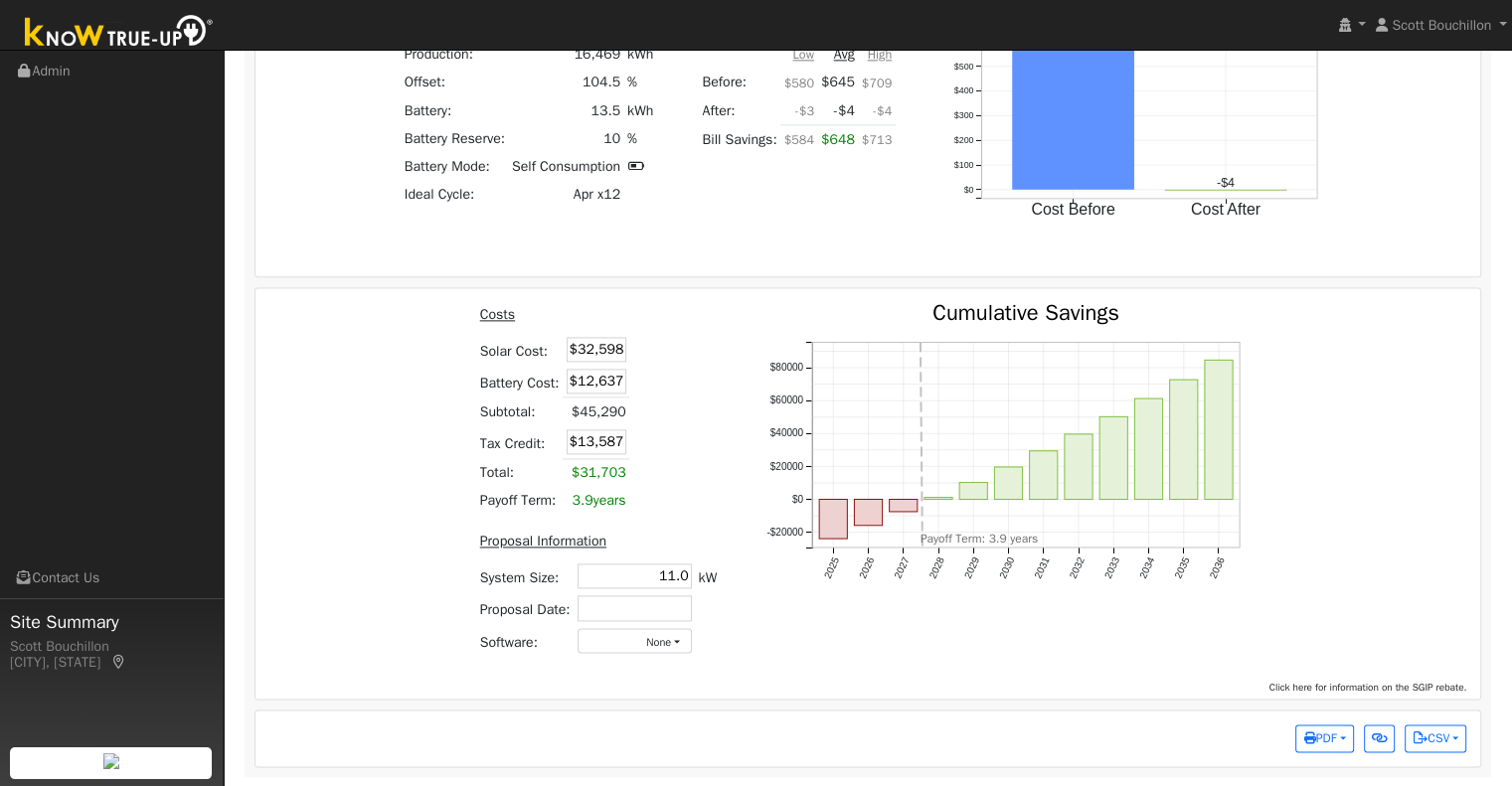type on "$32,598" 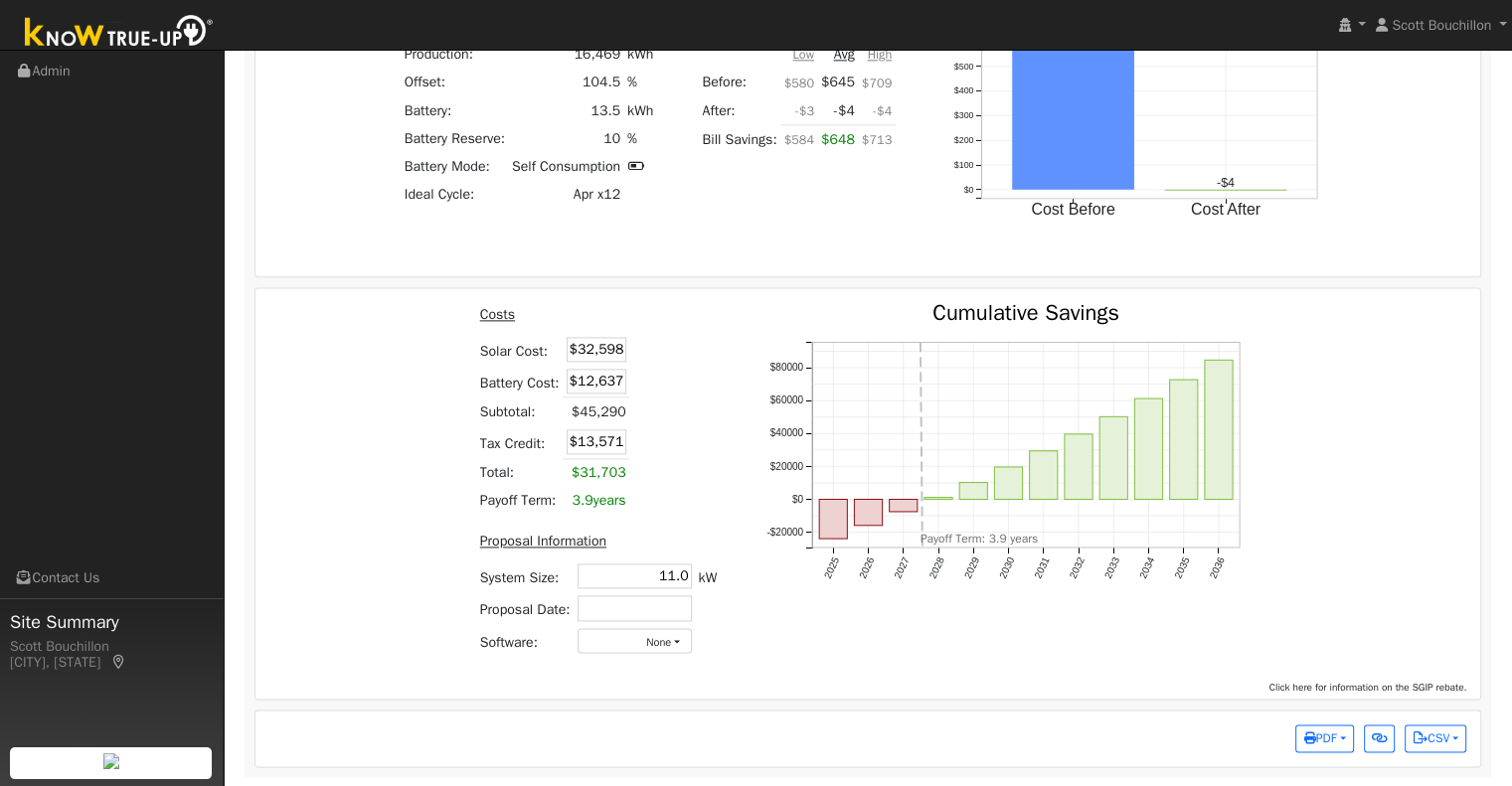 click on "Costs  Solar Cost:  $32,598  Battery Cost:  $12,637 Subtotal: $45,290  Tax Credit:  $13,571 Total: $31,703 Payoff Term: 3.9  years" at bounding box center [597, 408] 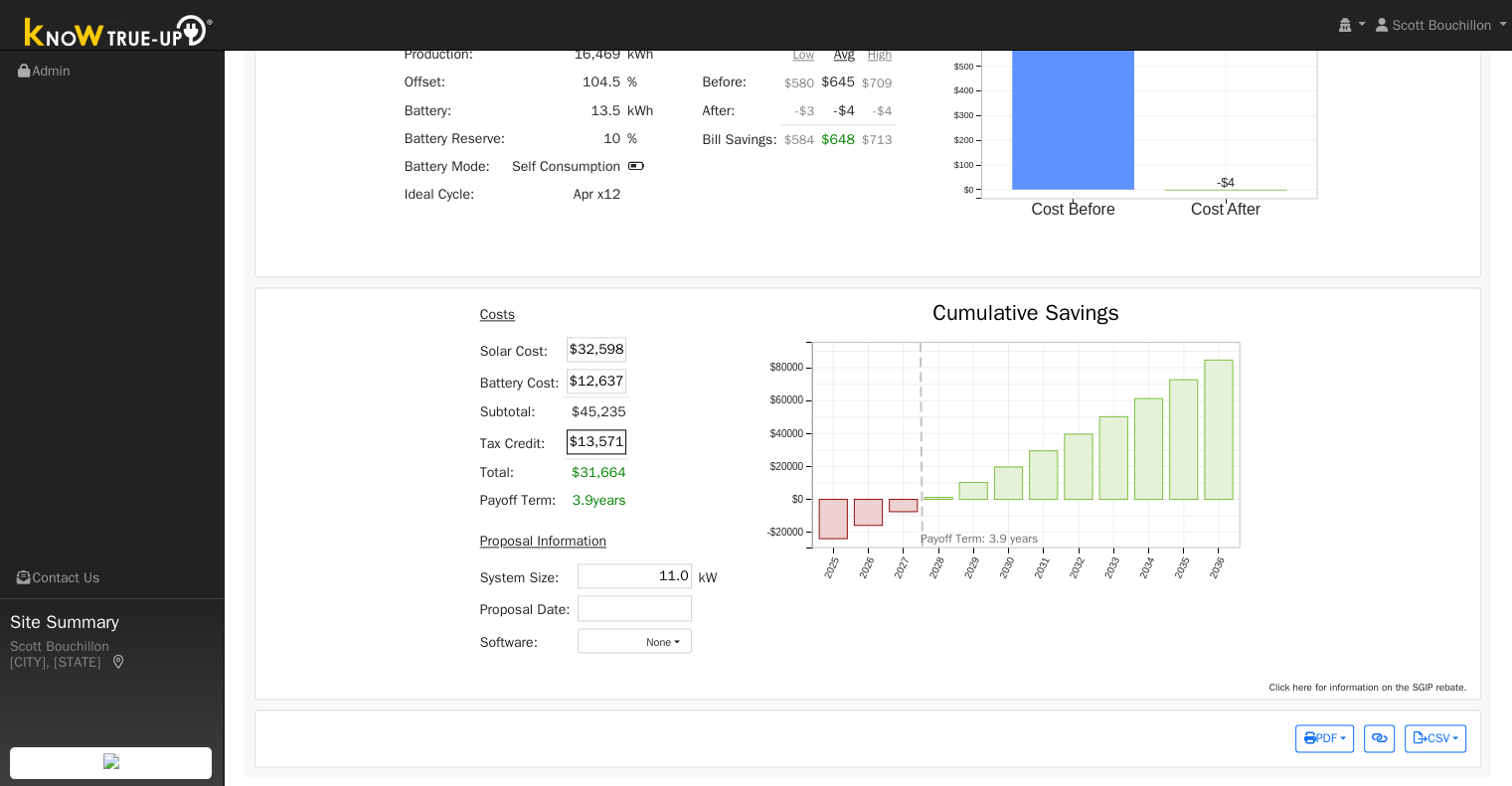 click on "$13,571" at bounding box center (596, 441) 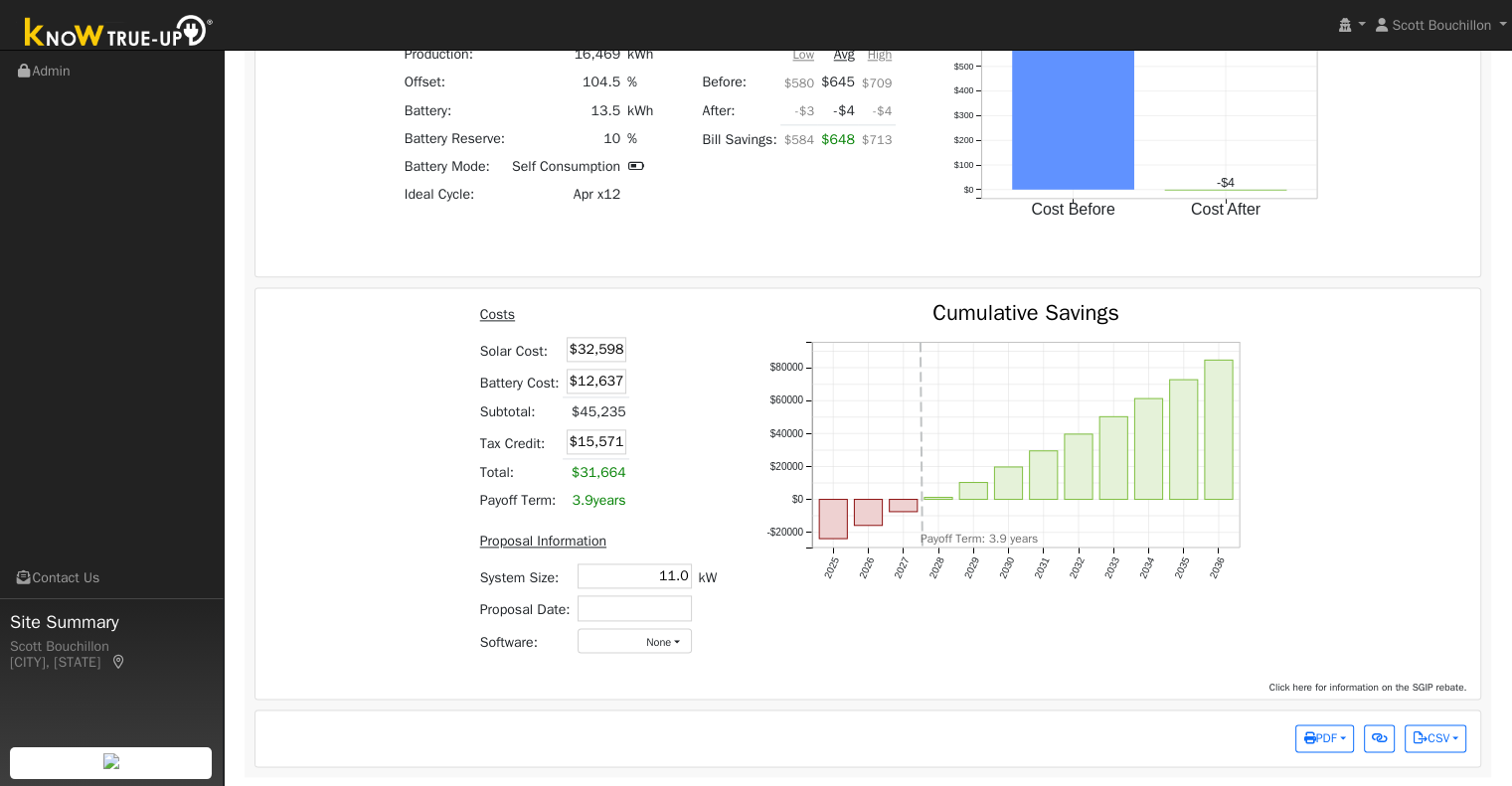 type on "$15,571" 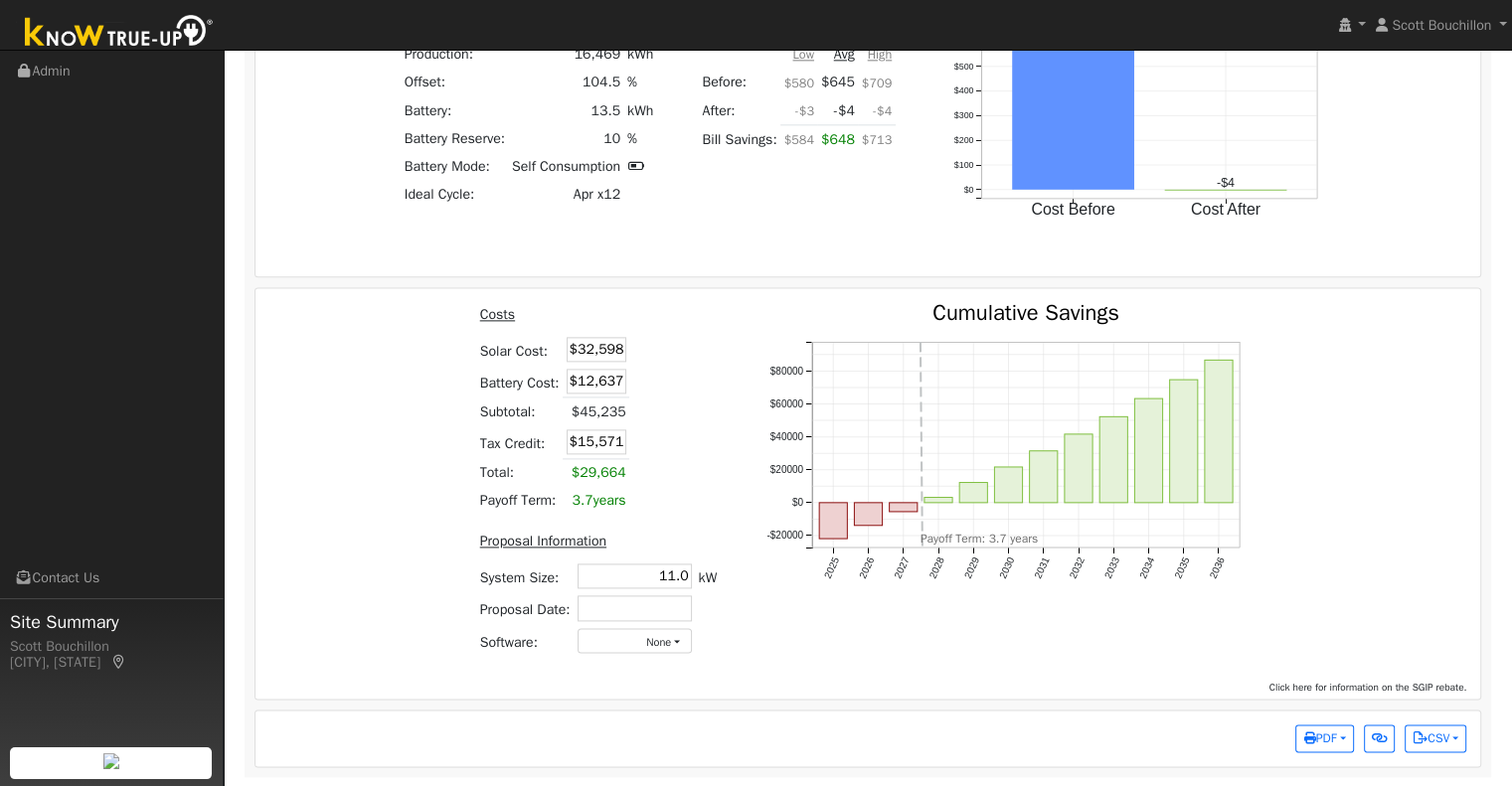 drag, startPoint x: 655, startPoint y: 576, endPoint x: 791, endPoint y: 575, distance: 136.00368 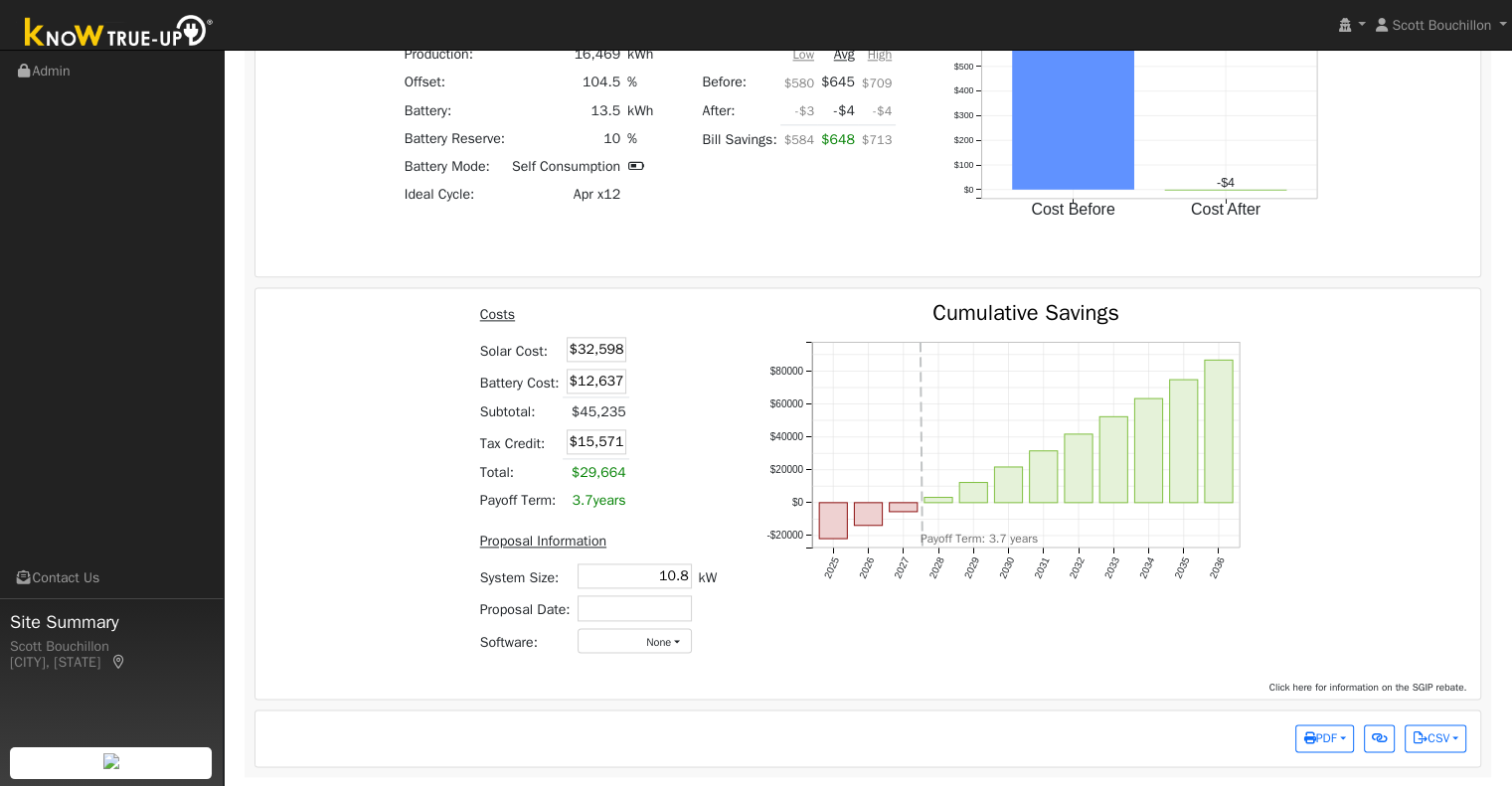 type on "10.8" 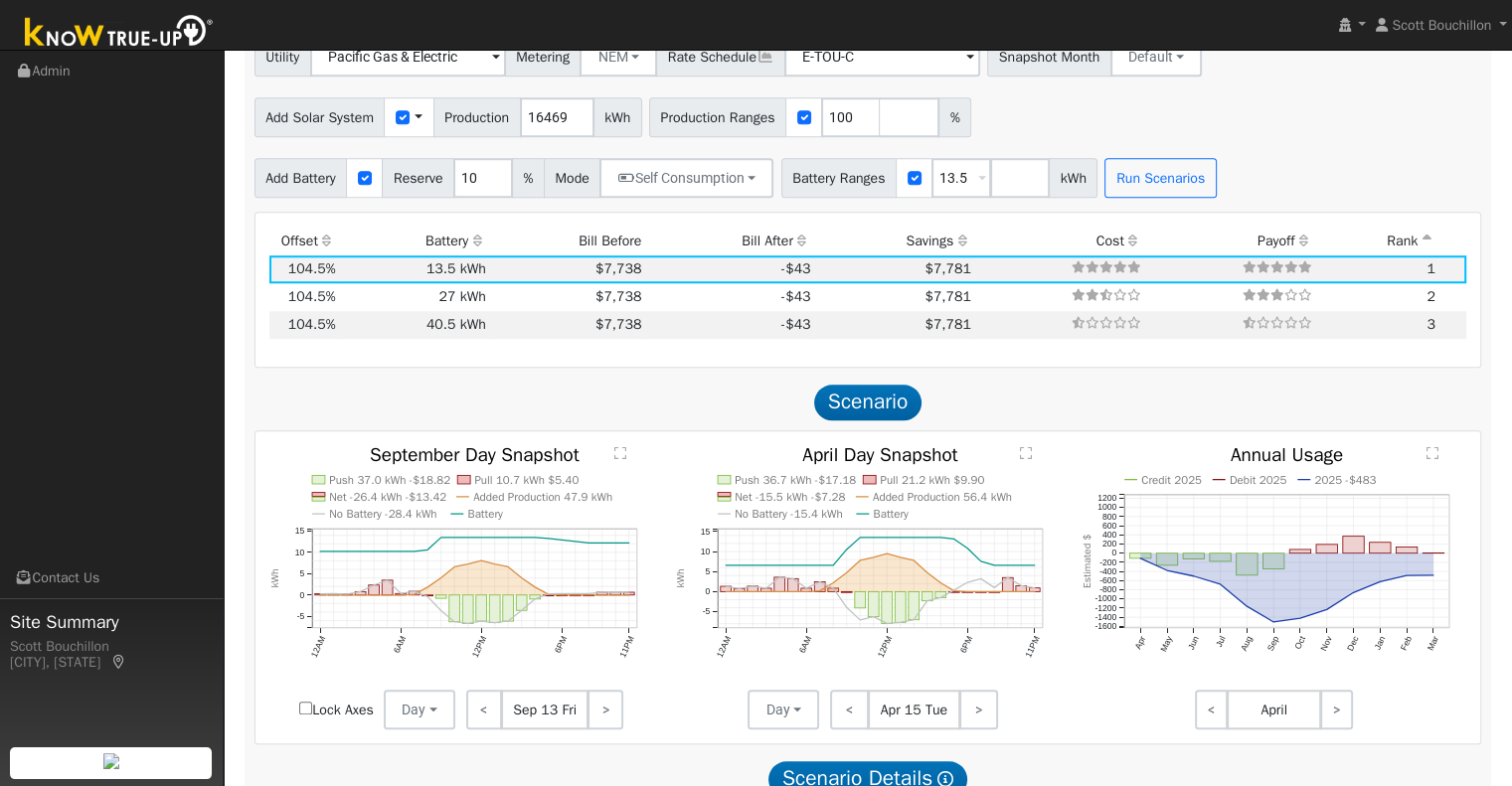 scroll, scrollTop: 1590, scrollLeft: 0, axis: vertical 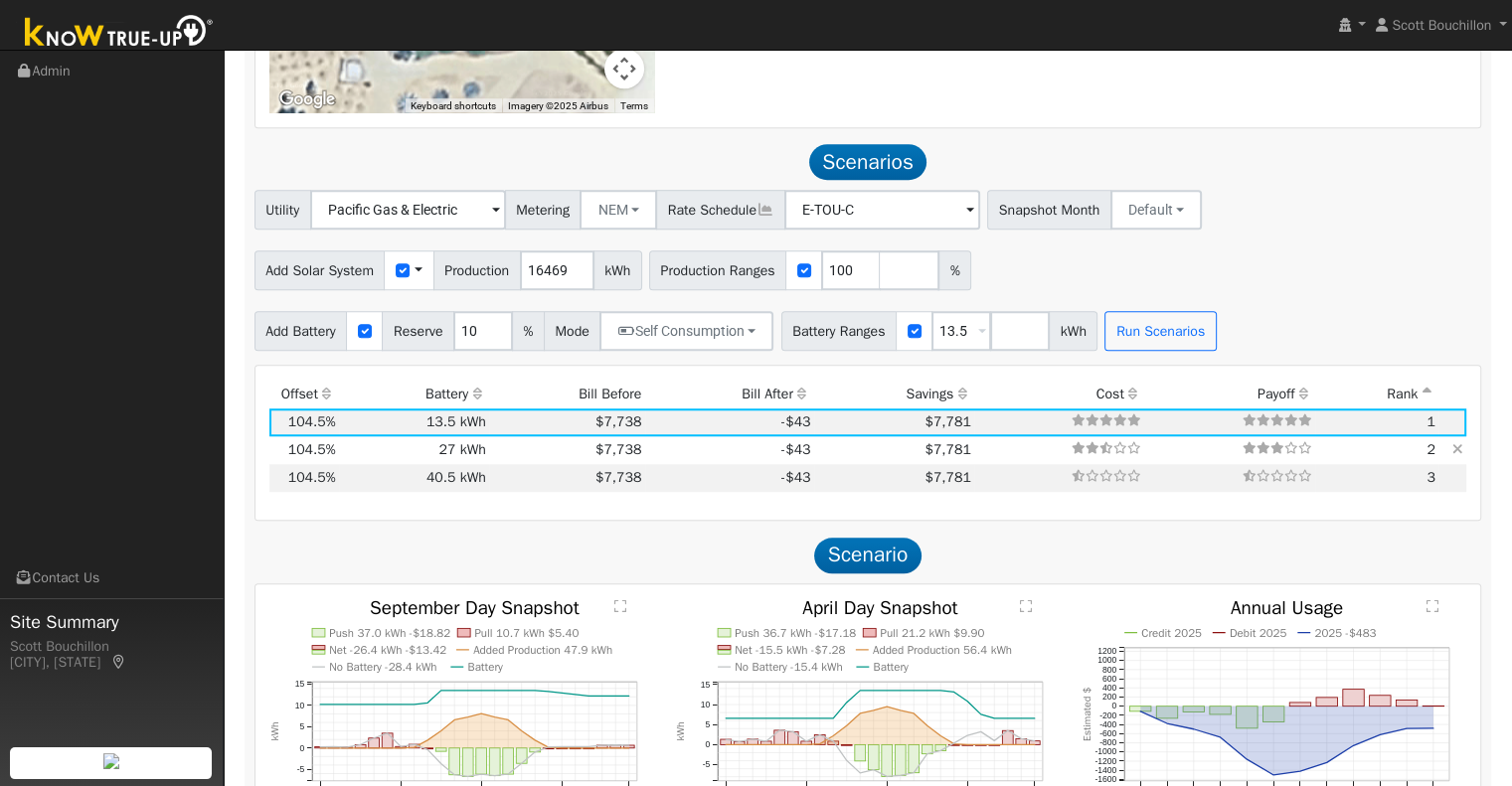 click at bounding box center [1457, 449] 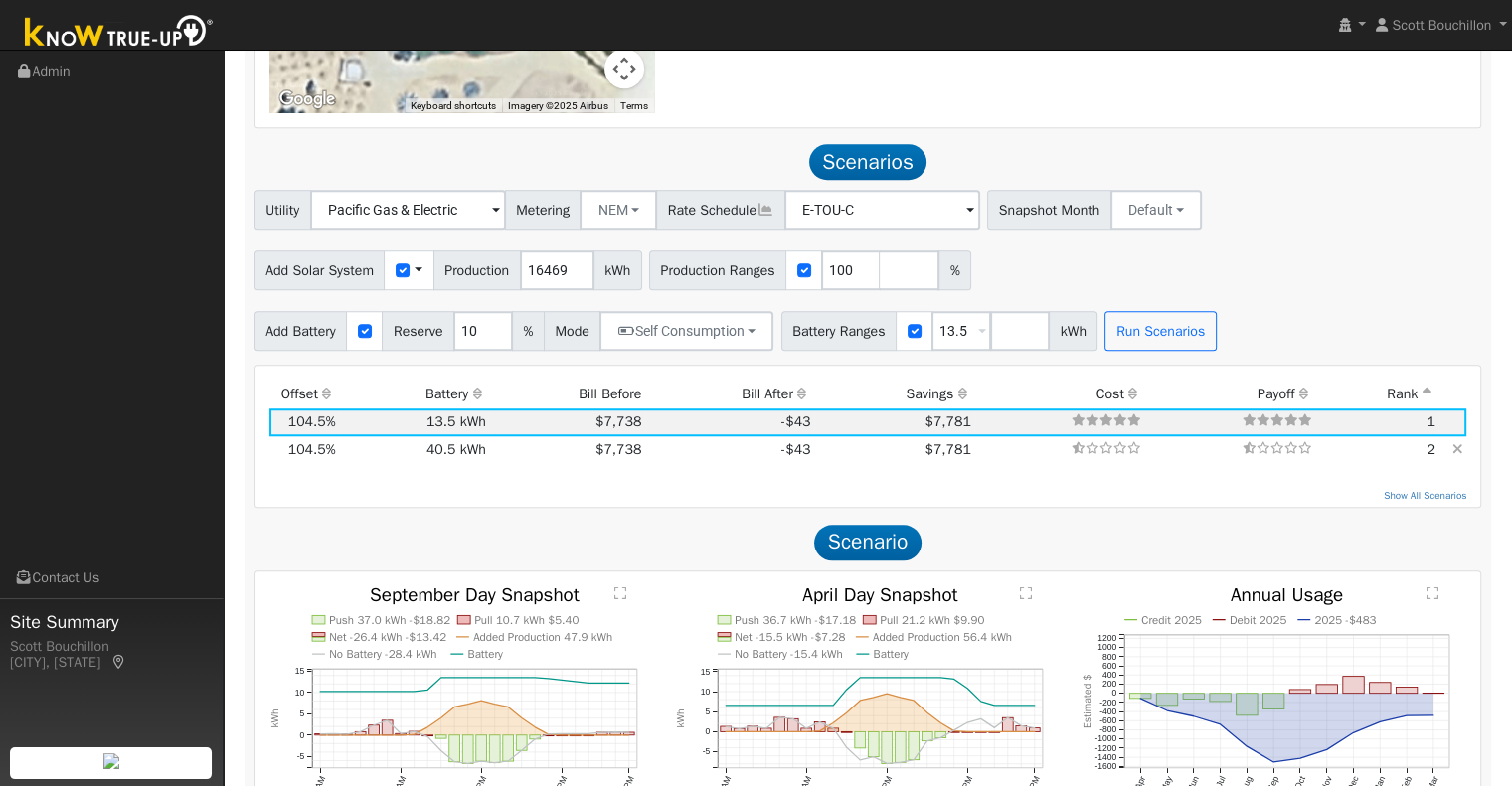 click at bounding box center (1457, 449) 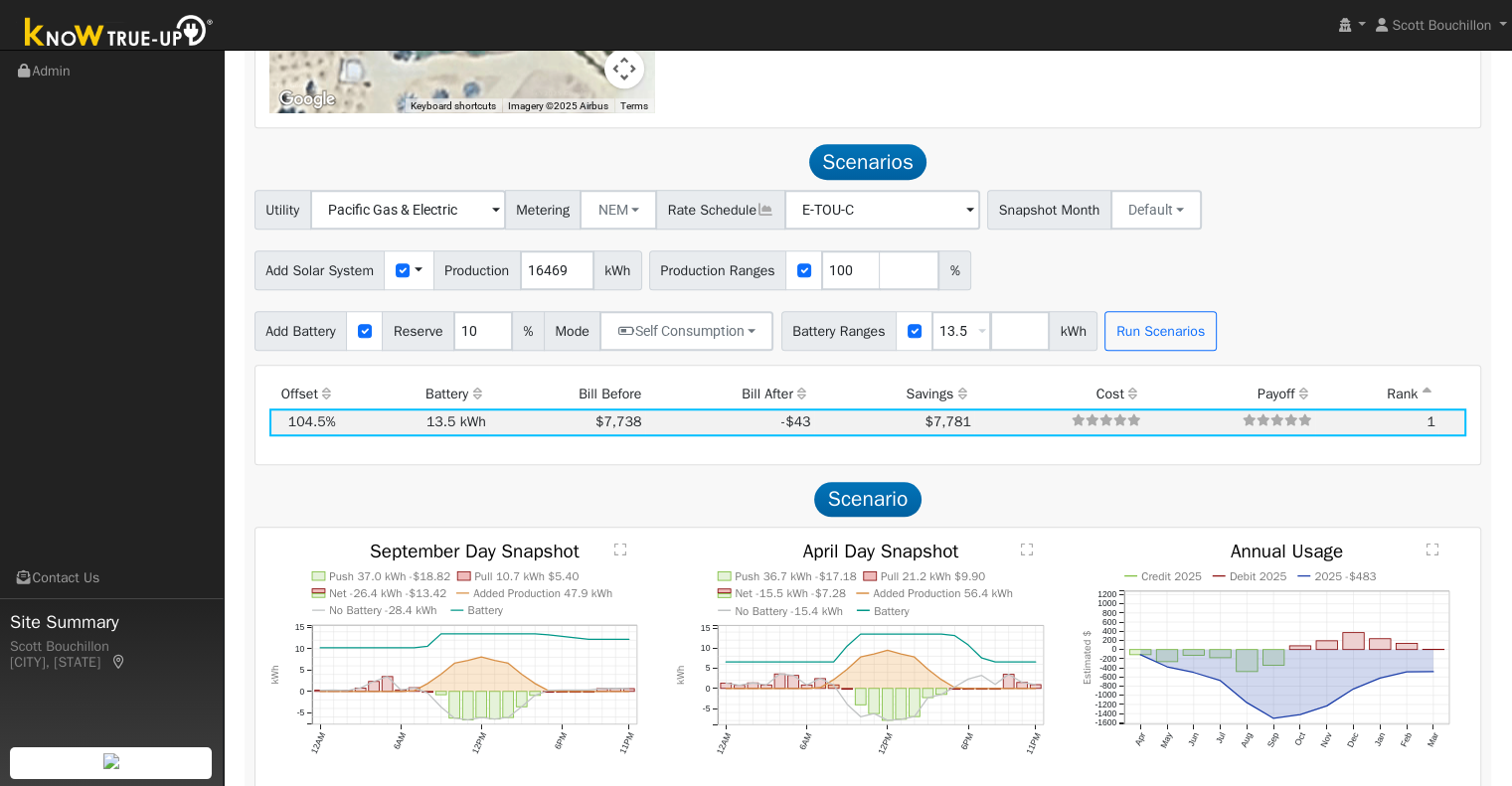 click on "$7,781" at bounding box center (894, 422) 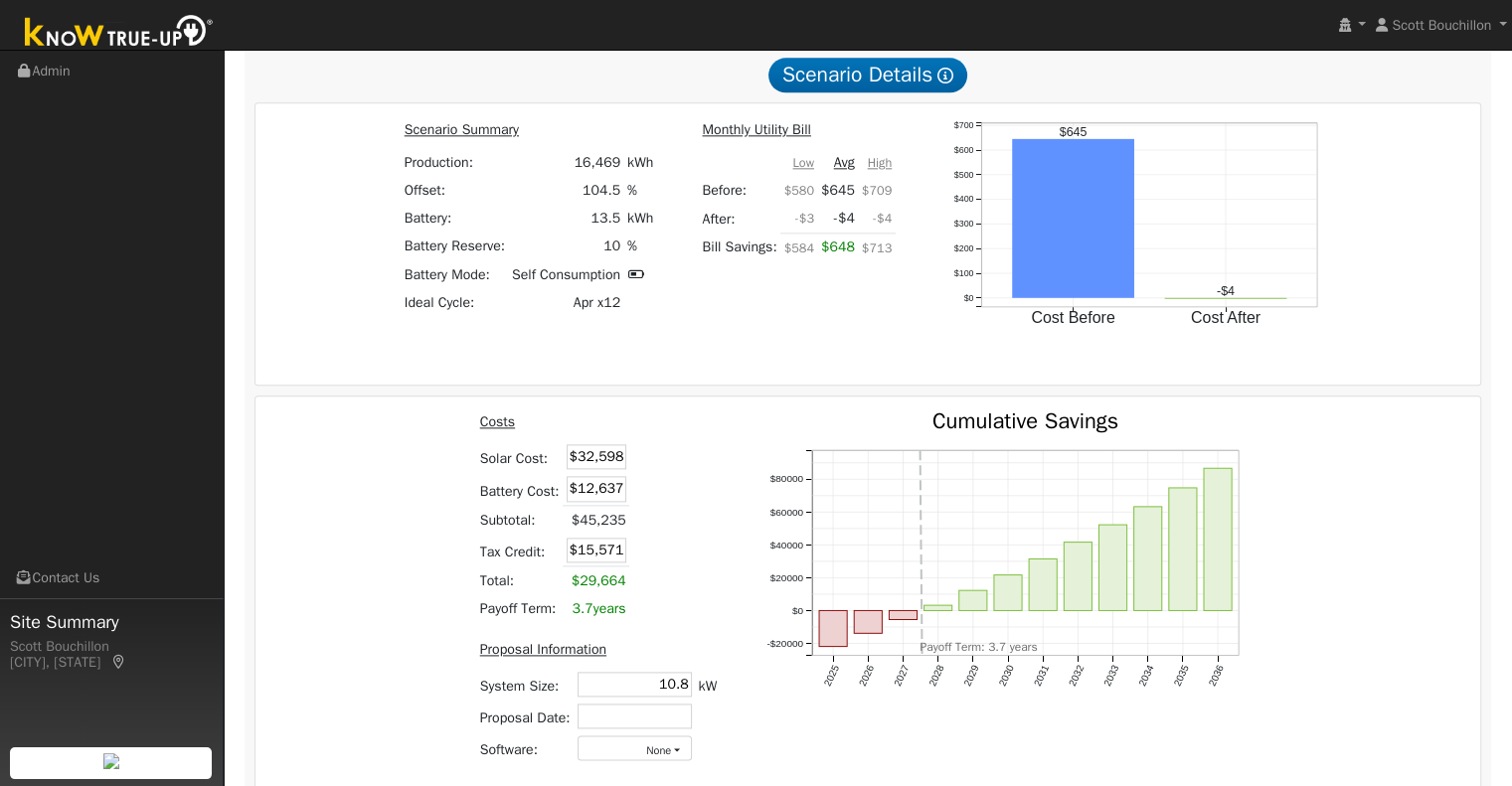 scroll, scrollTop: 2499, scrollLeft: 0, axis: vertical 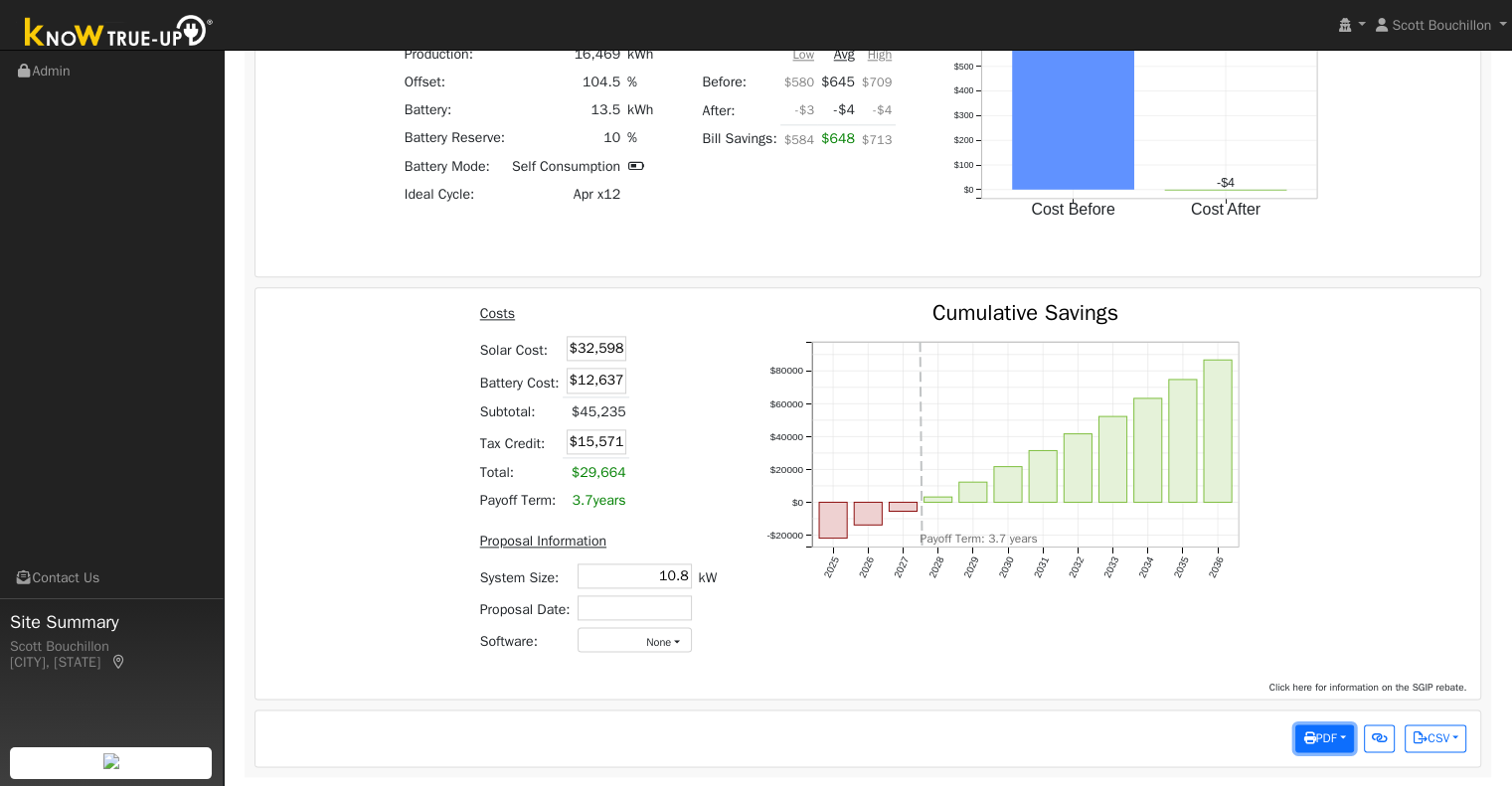 click on "PDF" at bounding box center (1319, 738) 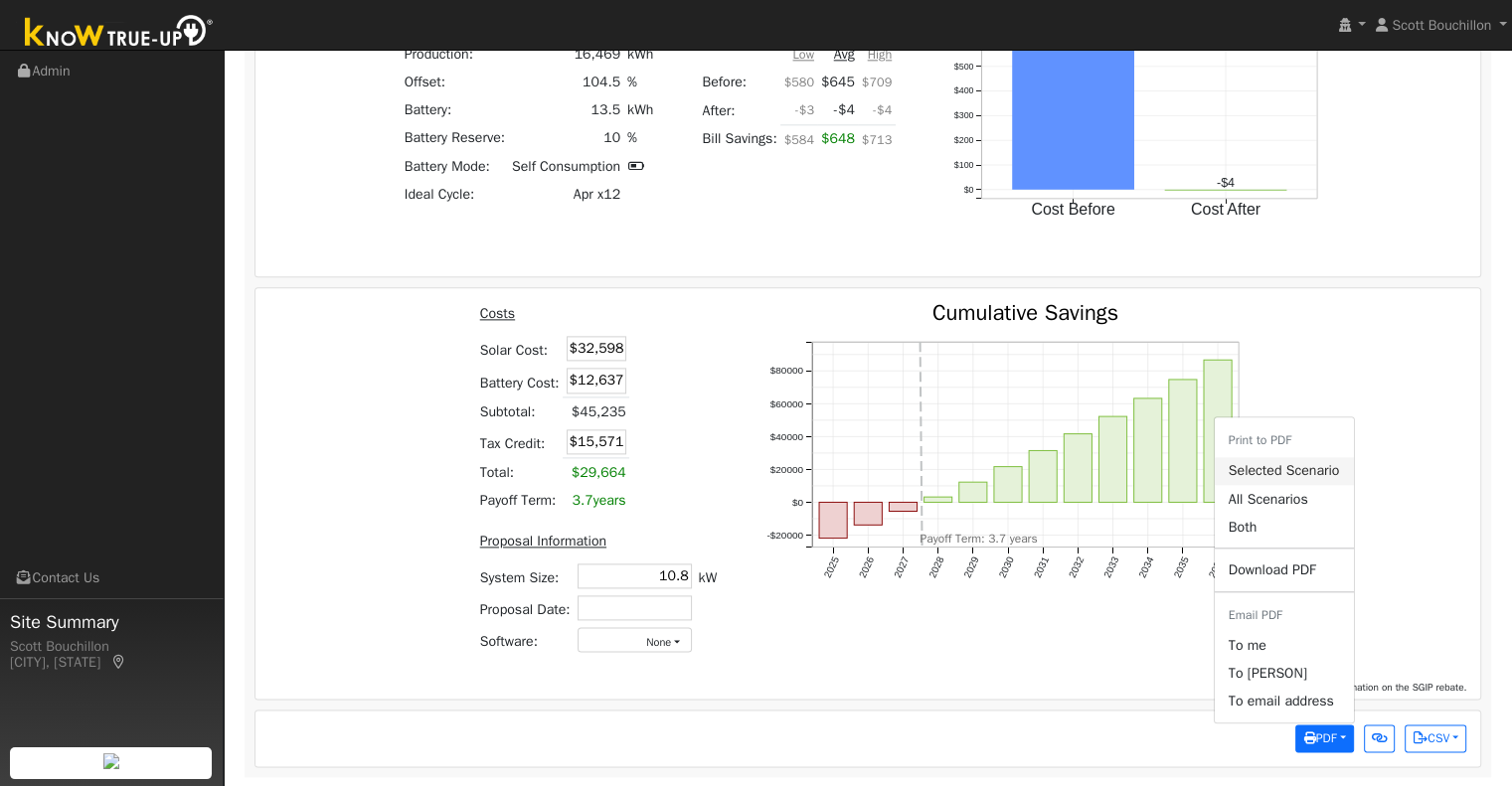 click on "Selected Scenario" at bounding box center (1284, 471) 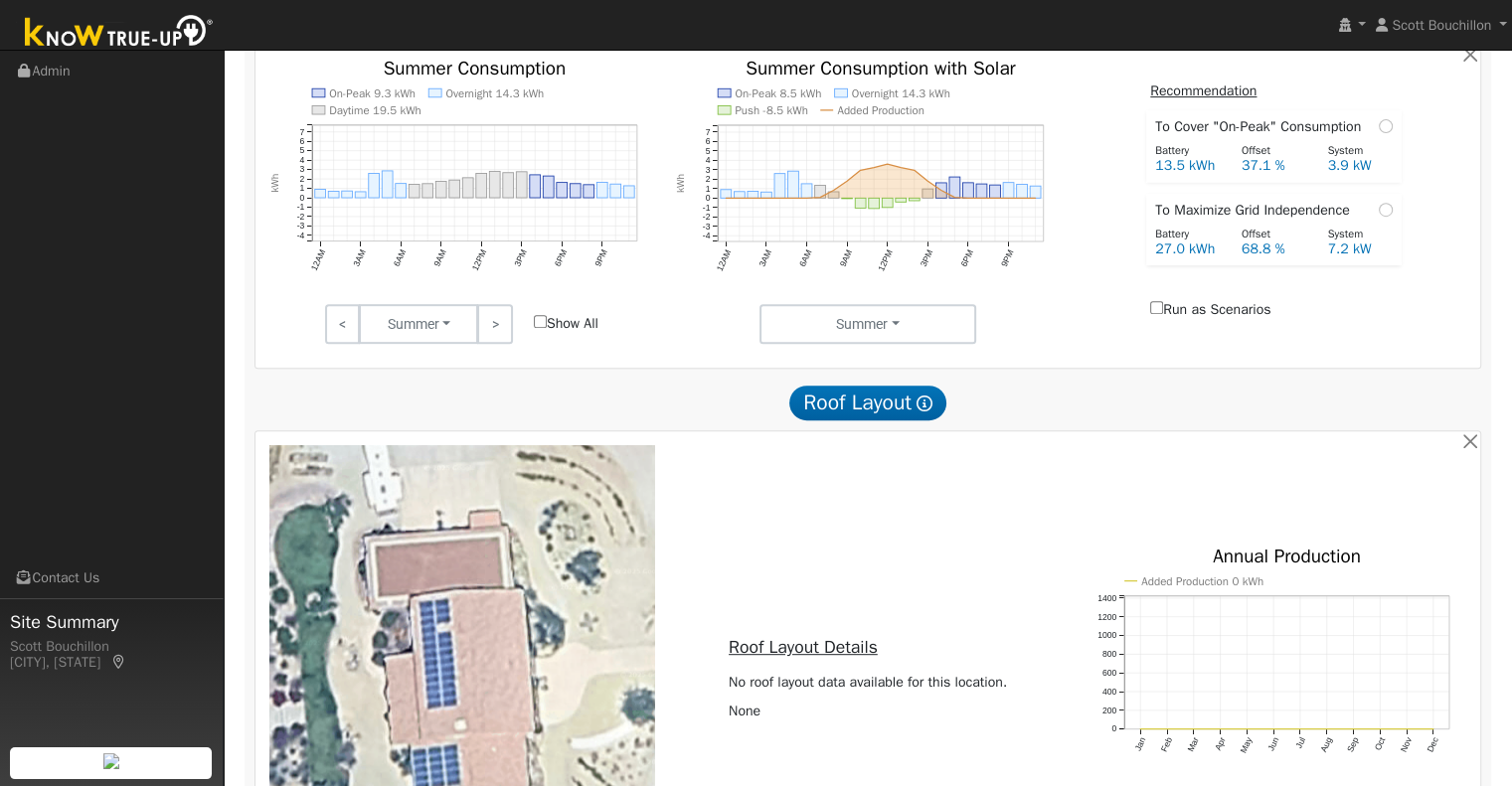 scroll, scrollTop: 313, scrollLeft: 0, axis: vertical 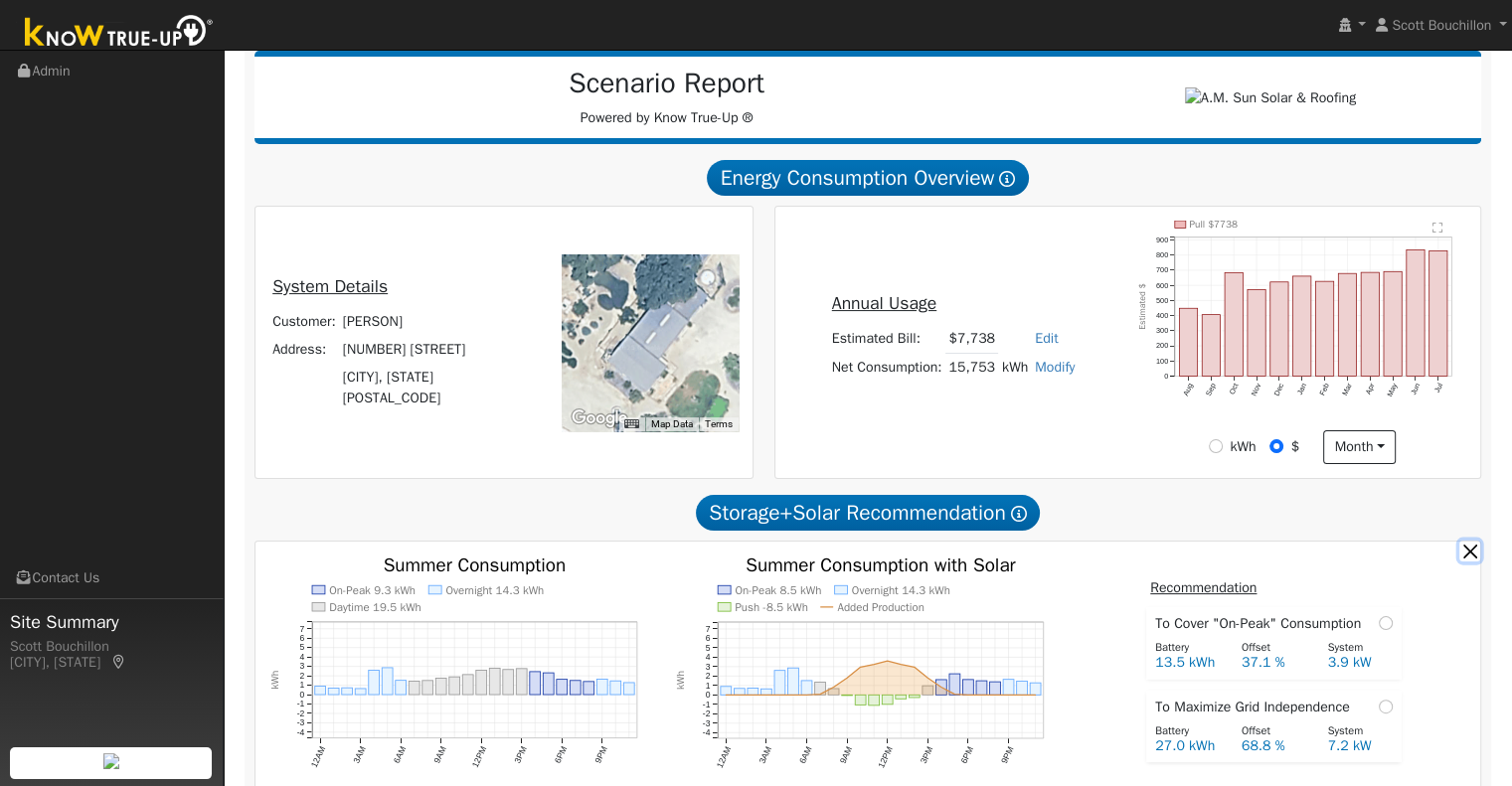 click at bounding box center [1469, 550] 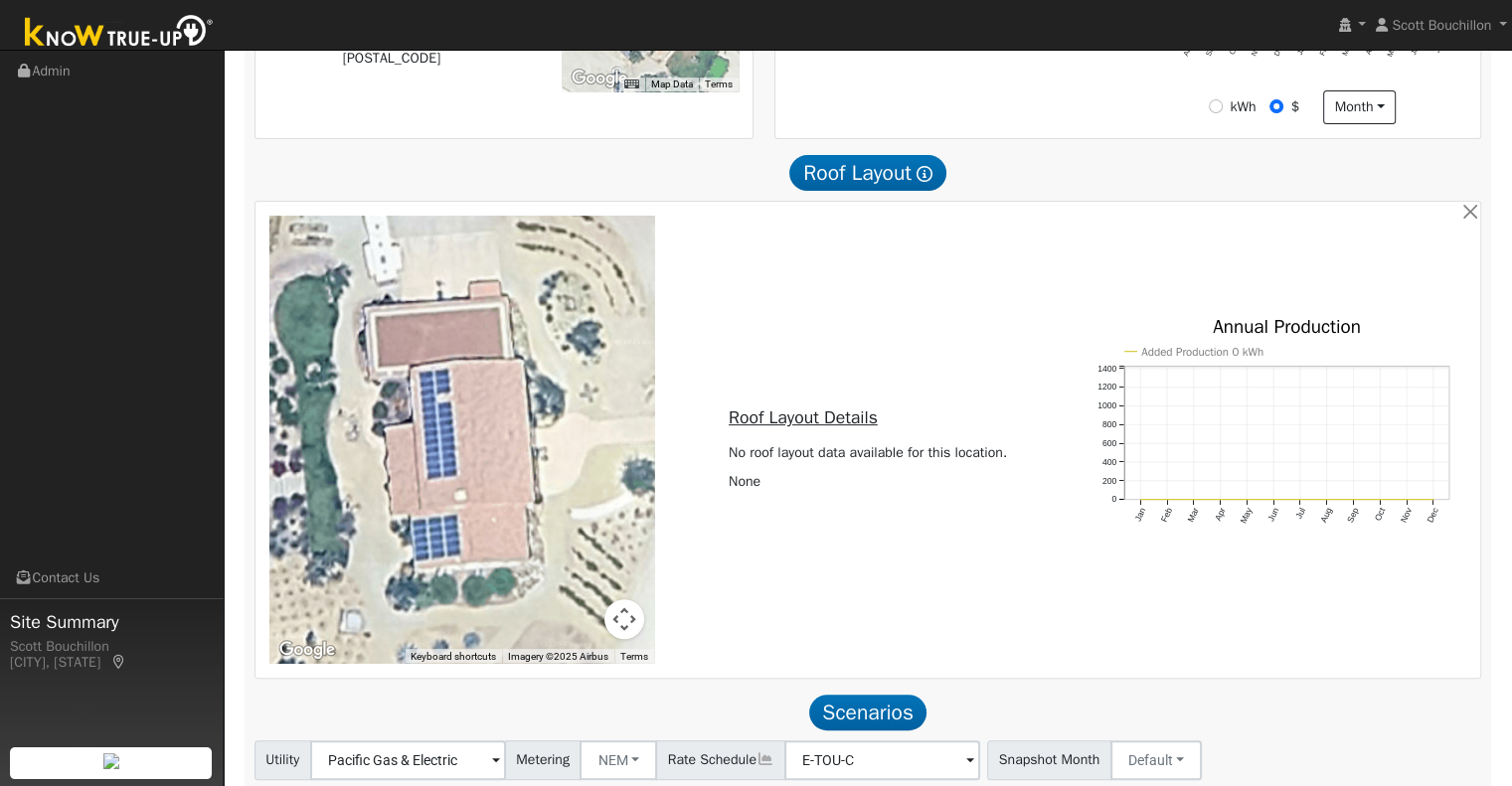 scroll, scrollTop: 611, scrollLeft: 0, axis: vertical 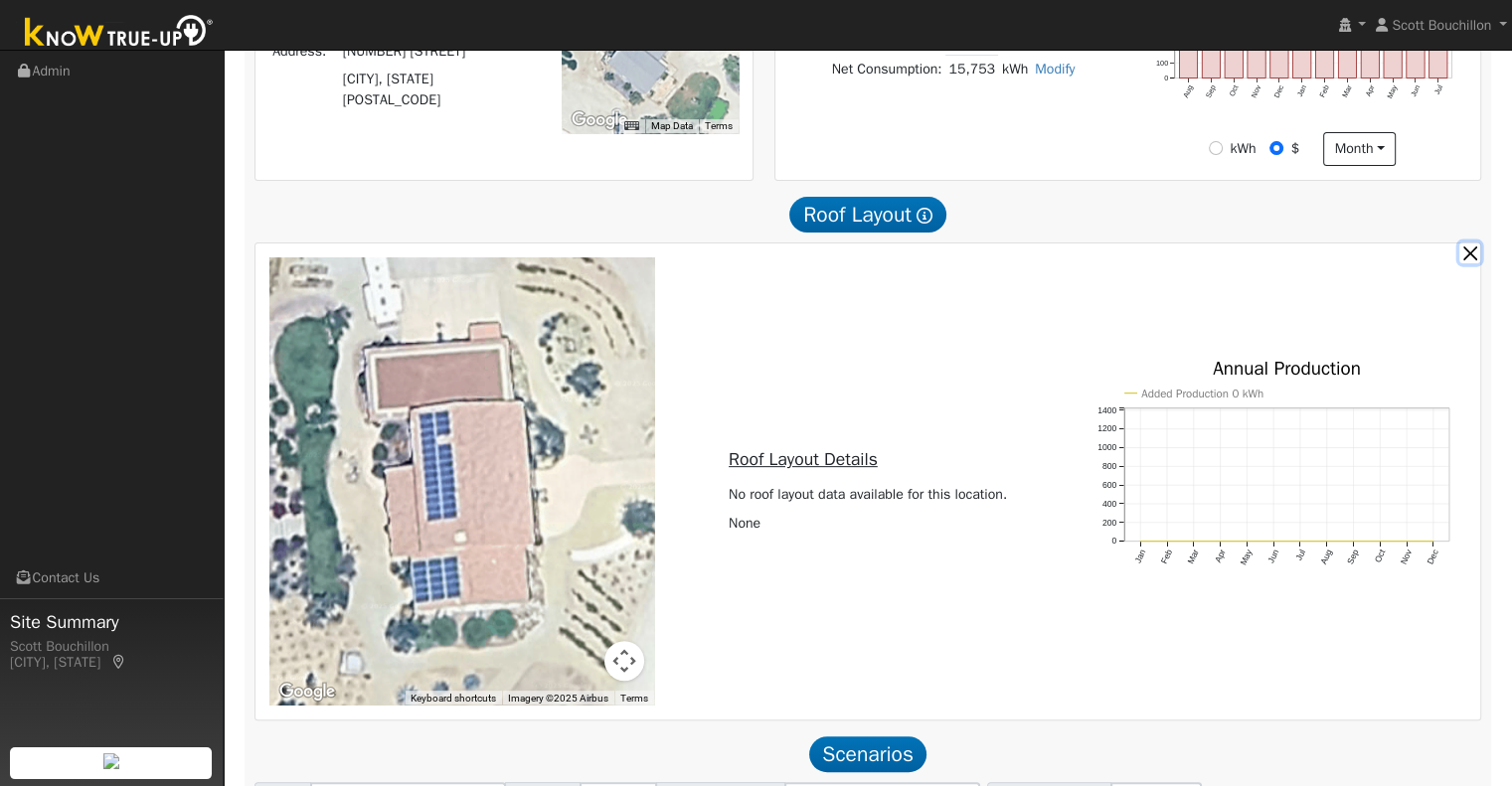 click at bounding box center (1469, 252) 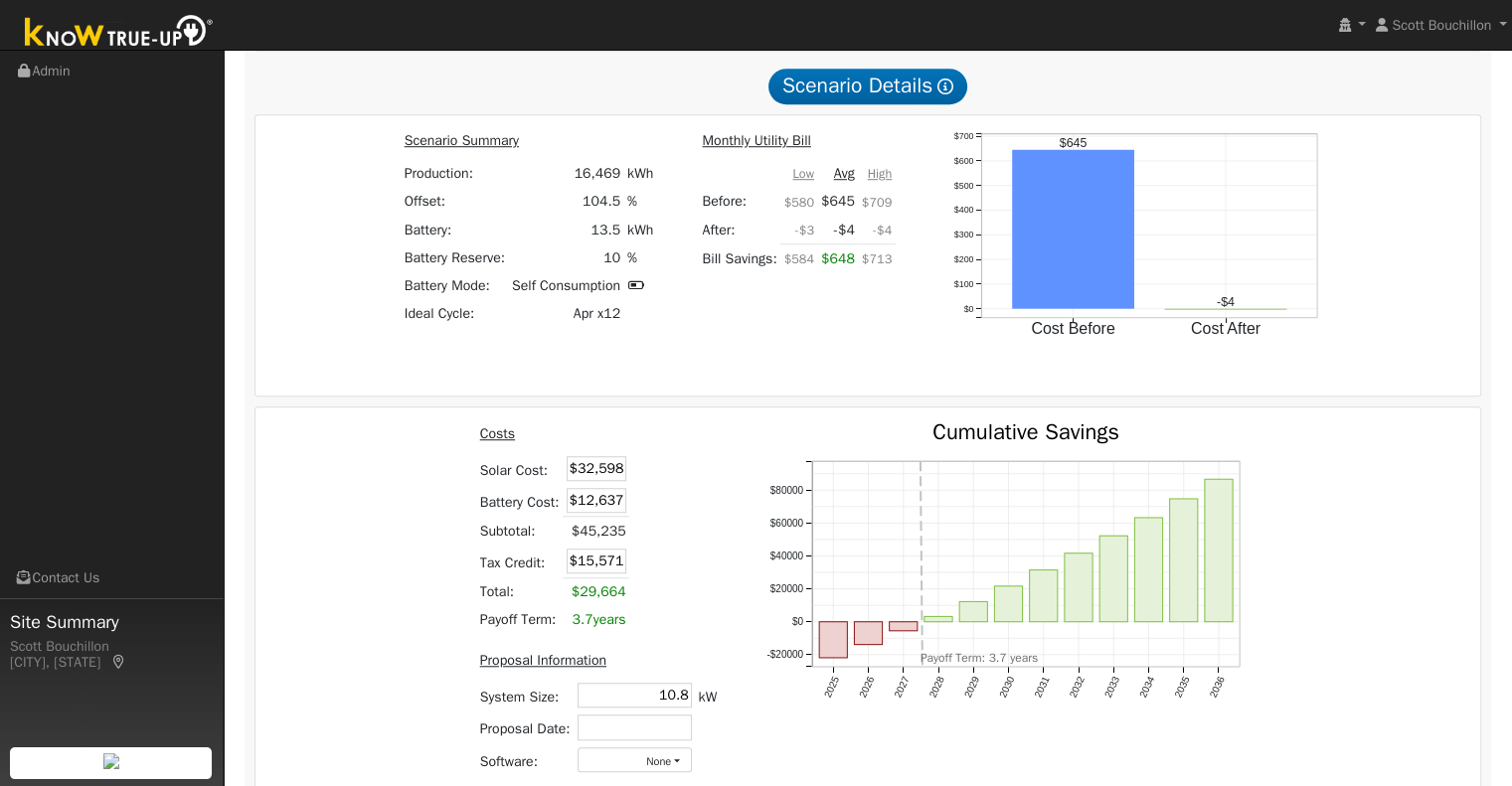 scroll, scrollTop: 1574, scrollLeft: 0, axis: vertical 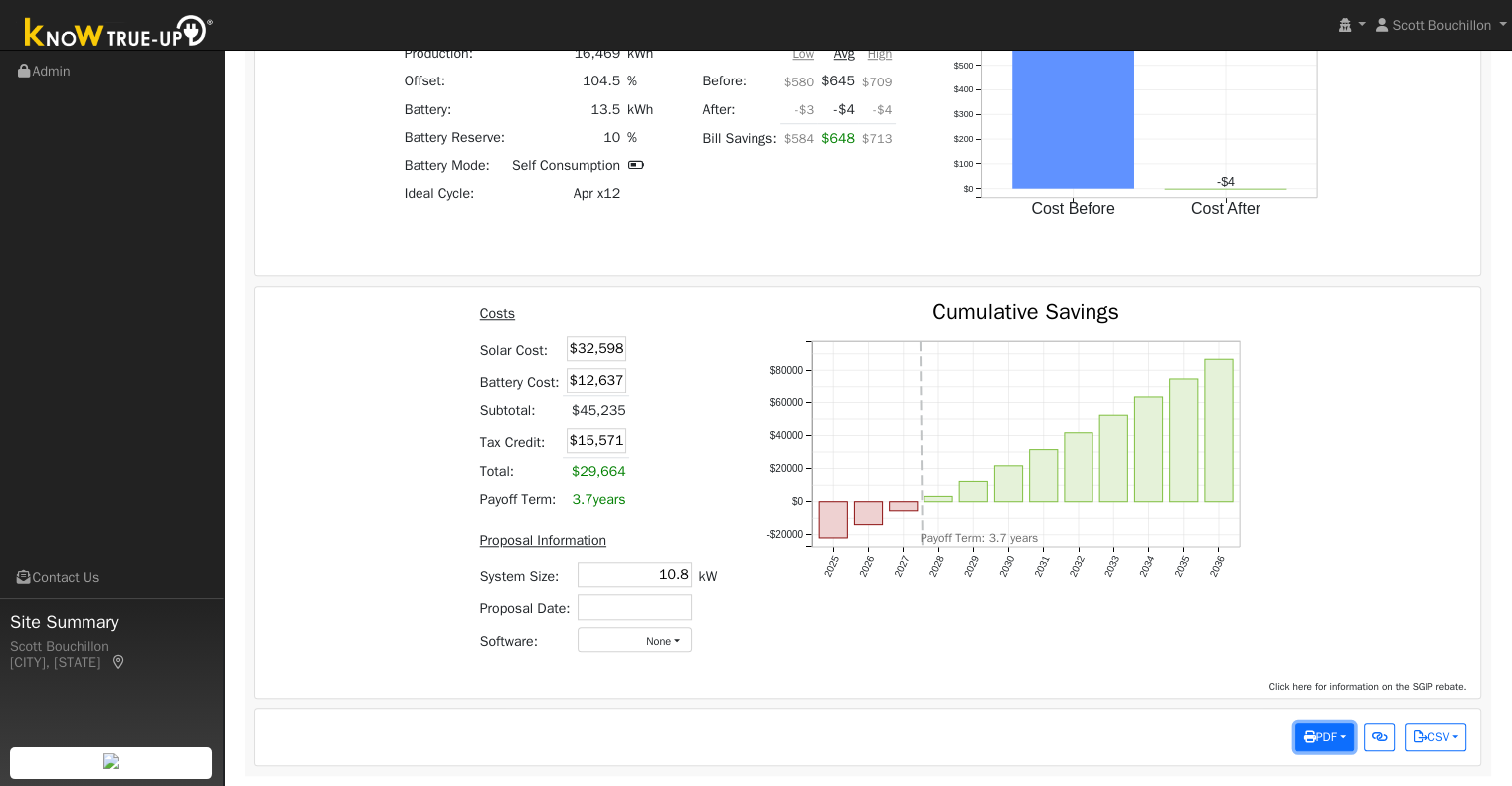 click on "PDF" at bounding box center [1324, 737] 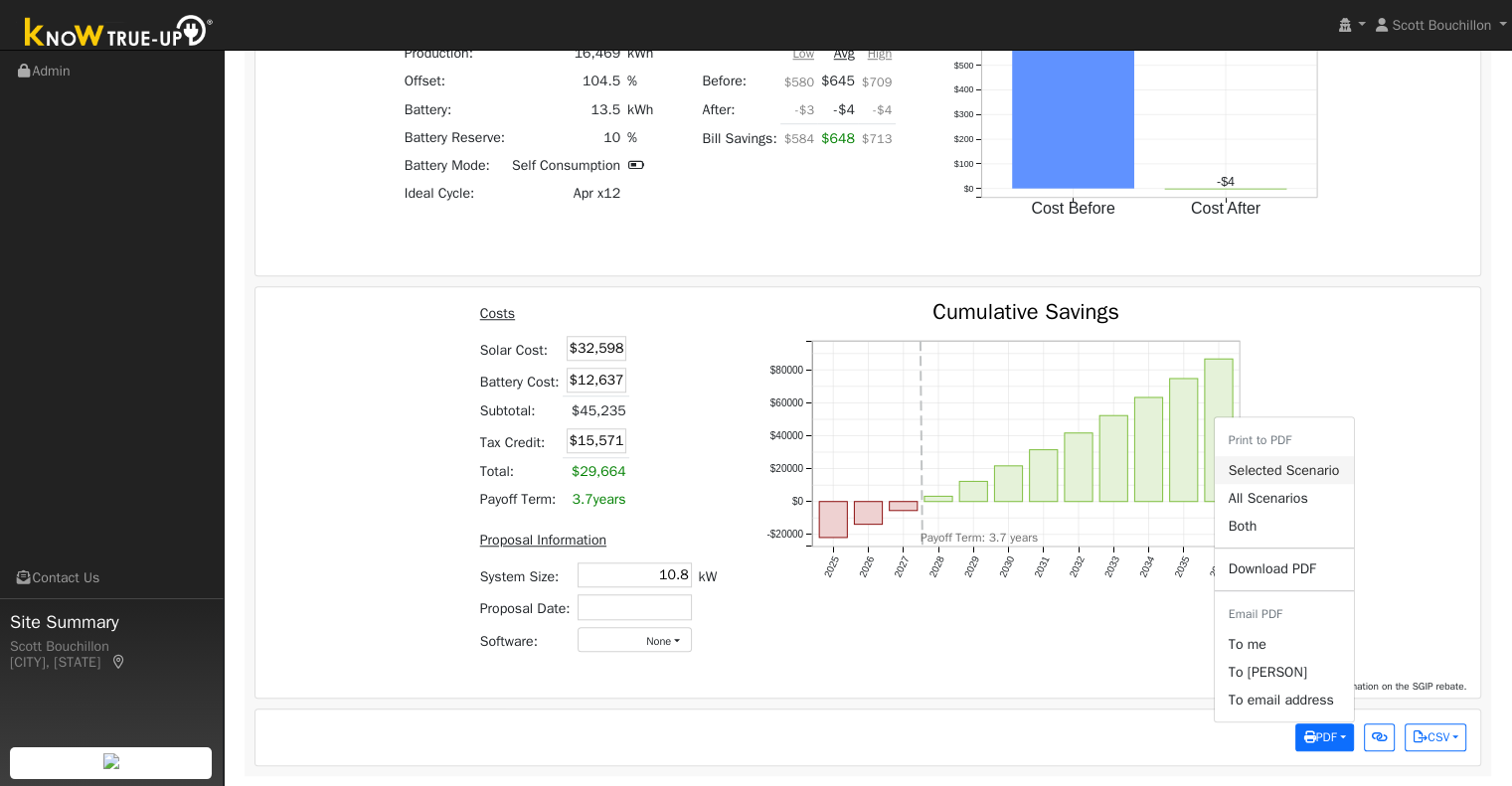 click on "Selected Scenario" at bounding box center [1284, 470] 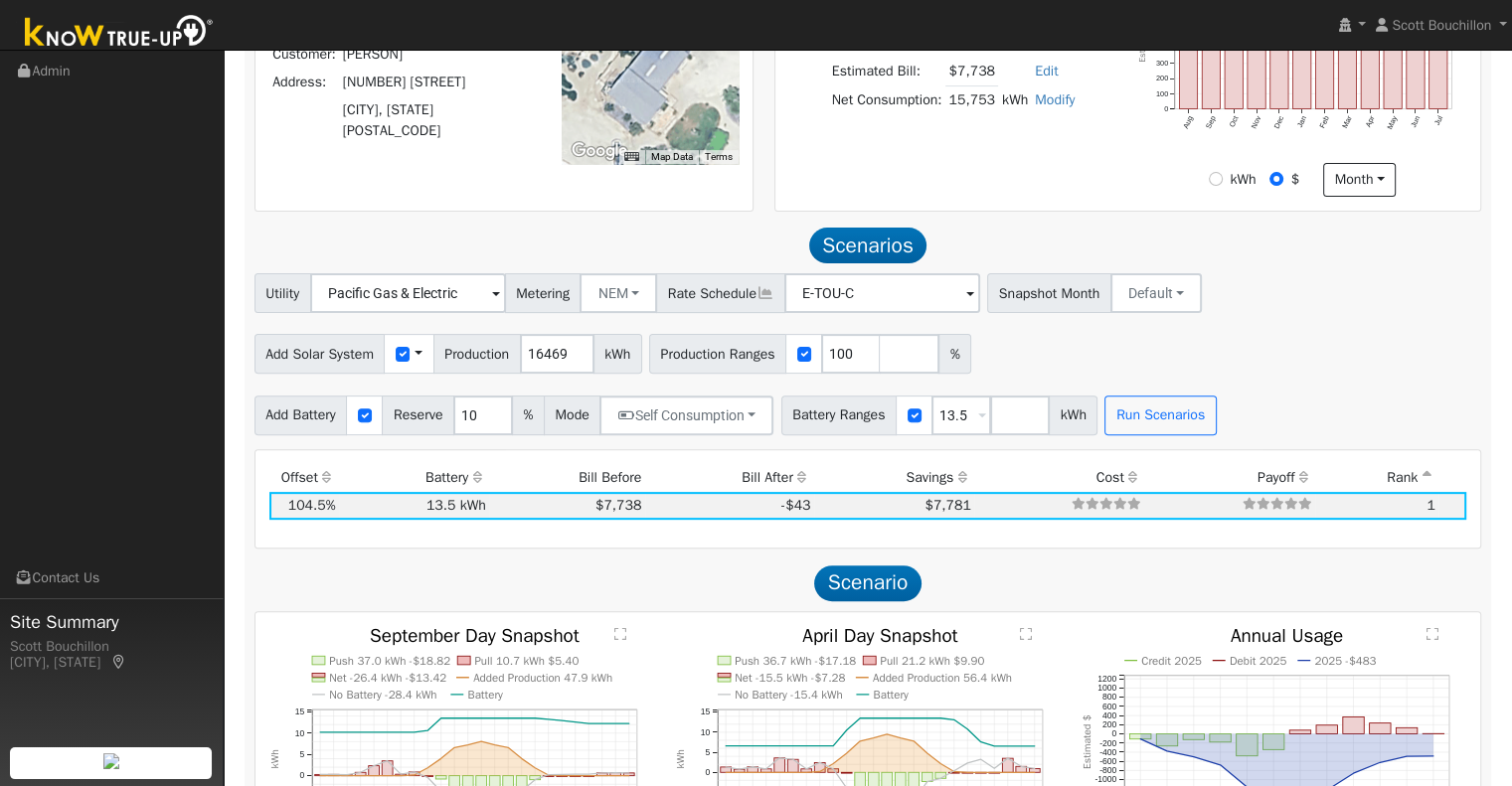 scroll, scrollTop: 0, scrollLeft: 0, axis: both 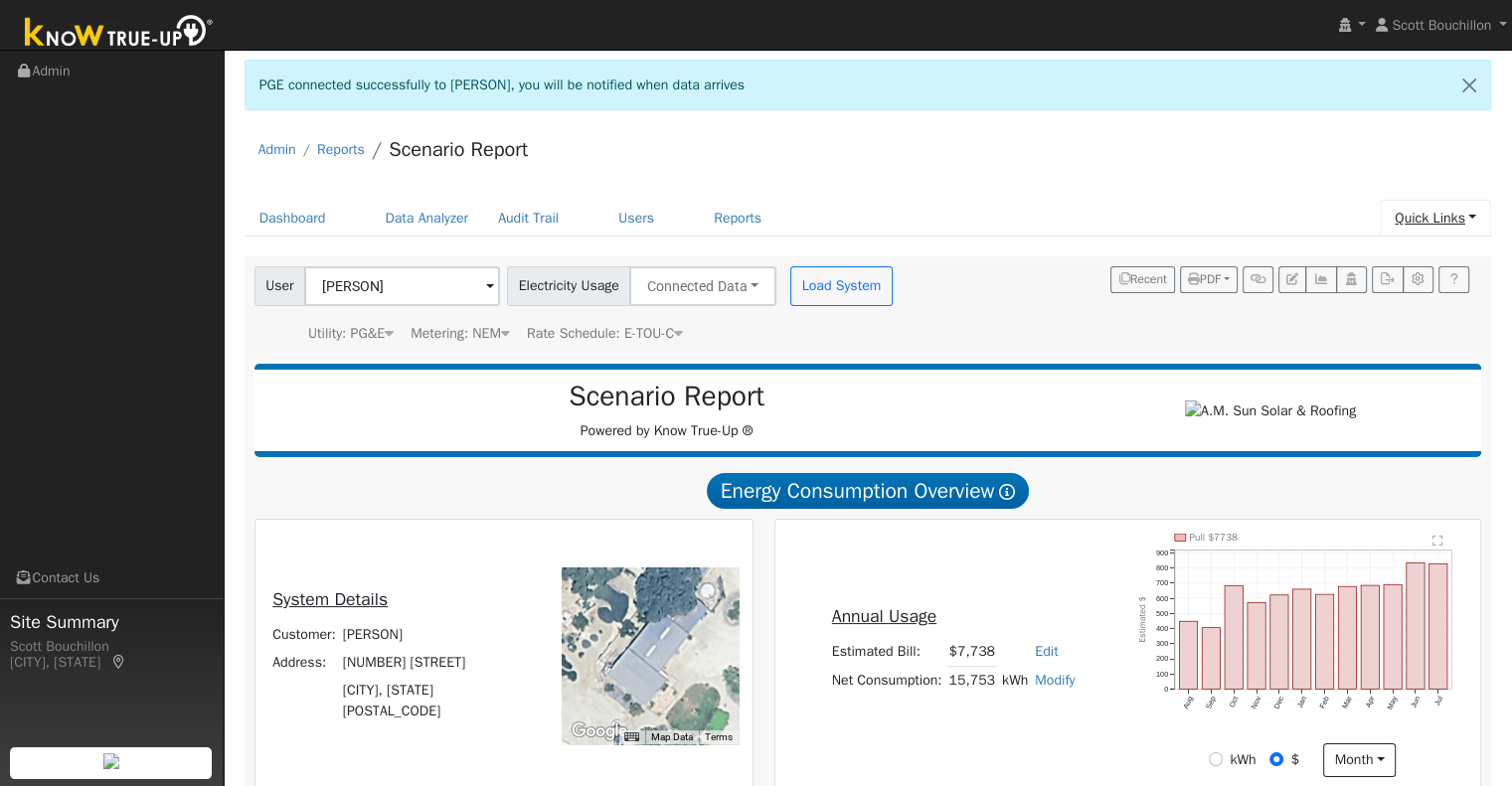 click on "Quick Links" at bounding box center (1435, 218) 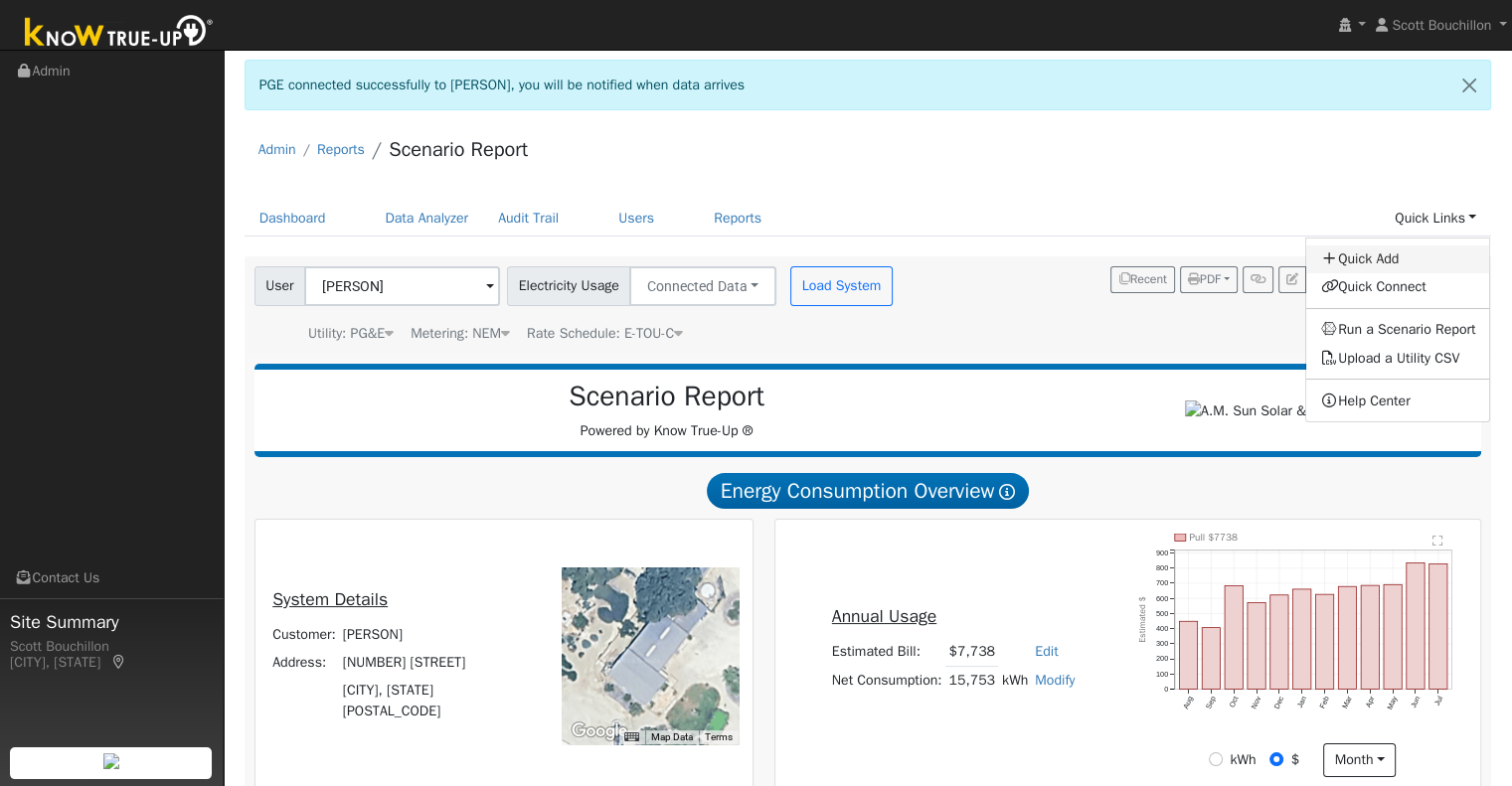 click on "Quick Add" at bounding box center [1398, 259] 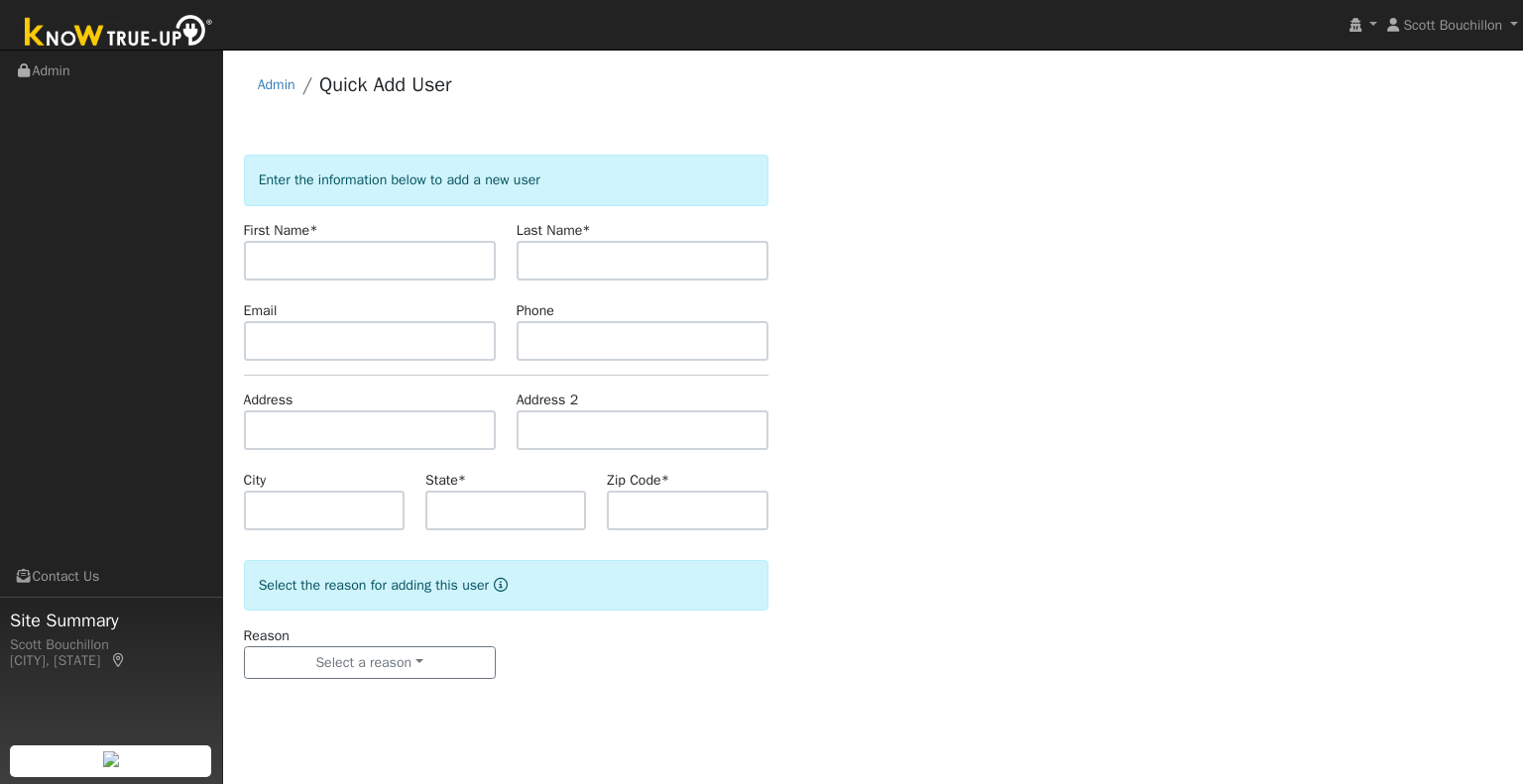 scroll, scrollTop: 0, scrollLeft: 0, axis: both 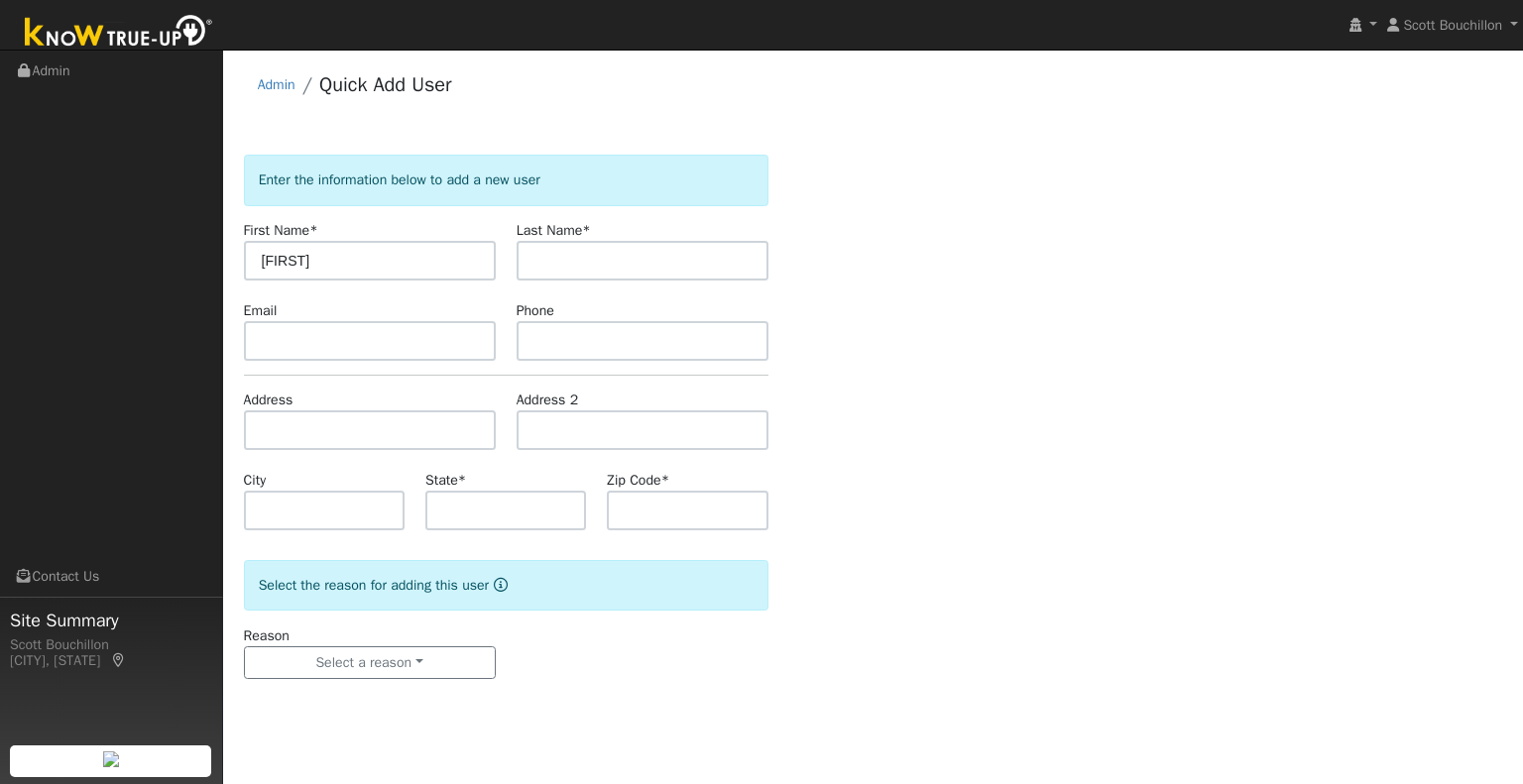 type on "[FIRST]" 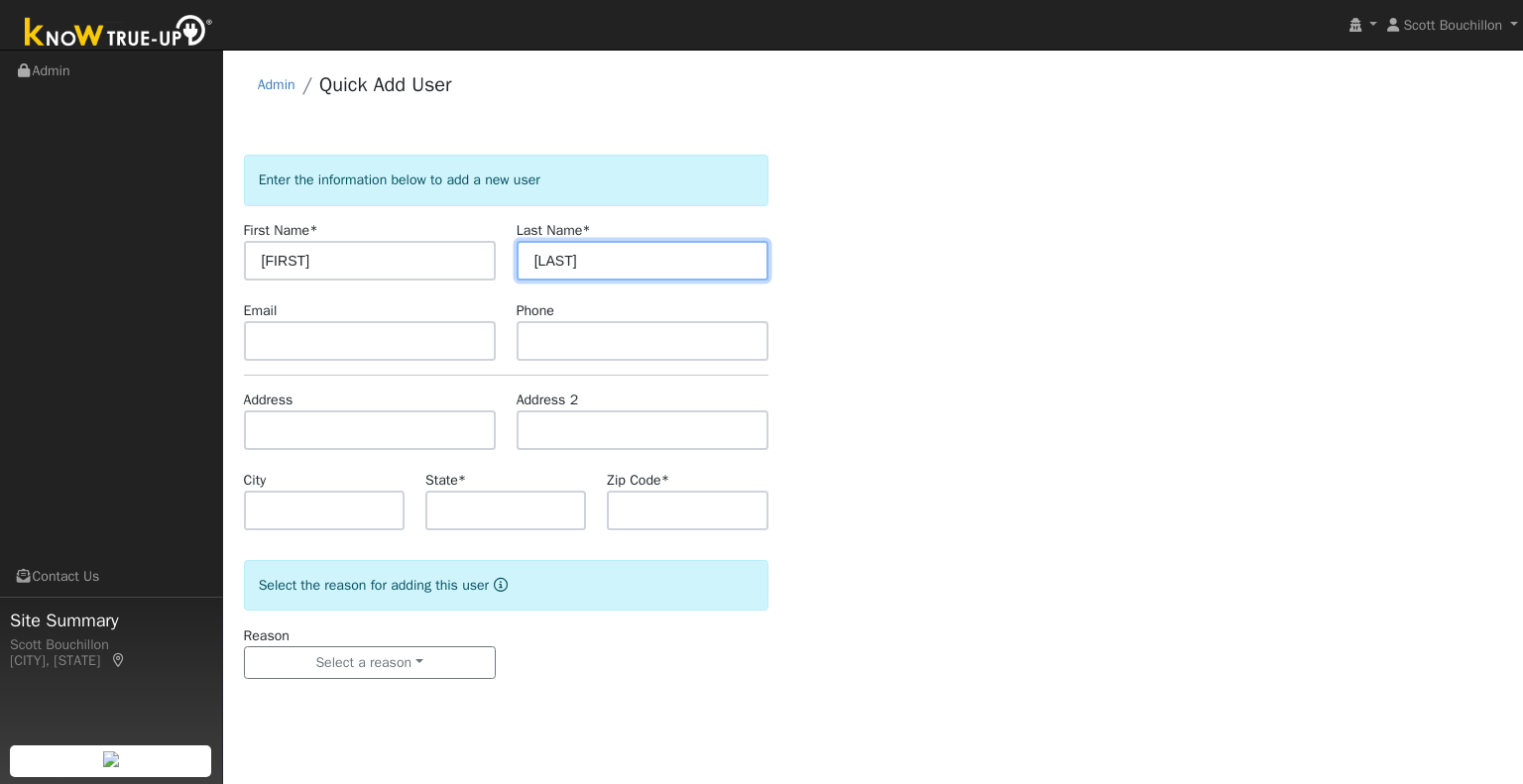 type on "[LAST]" 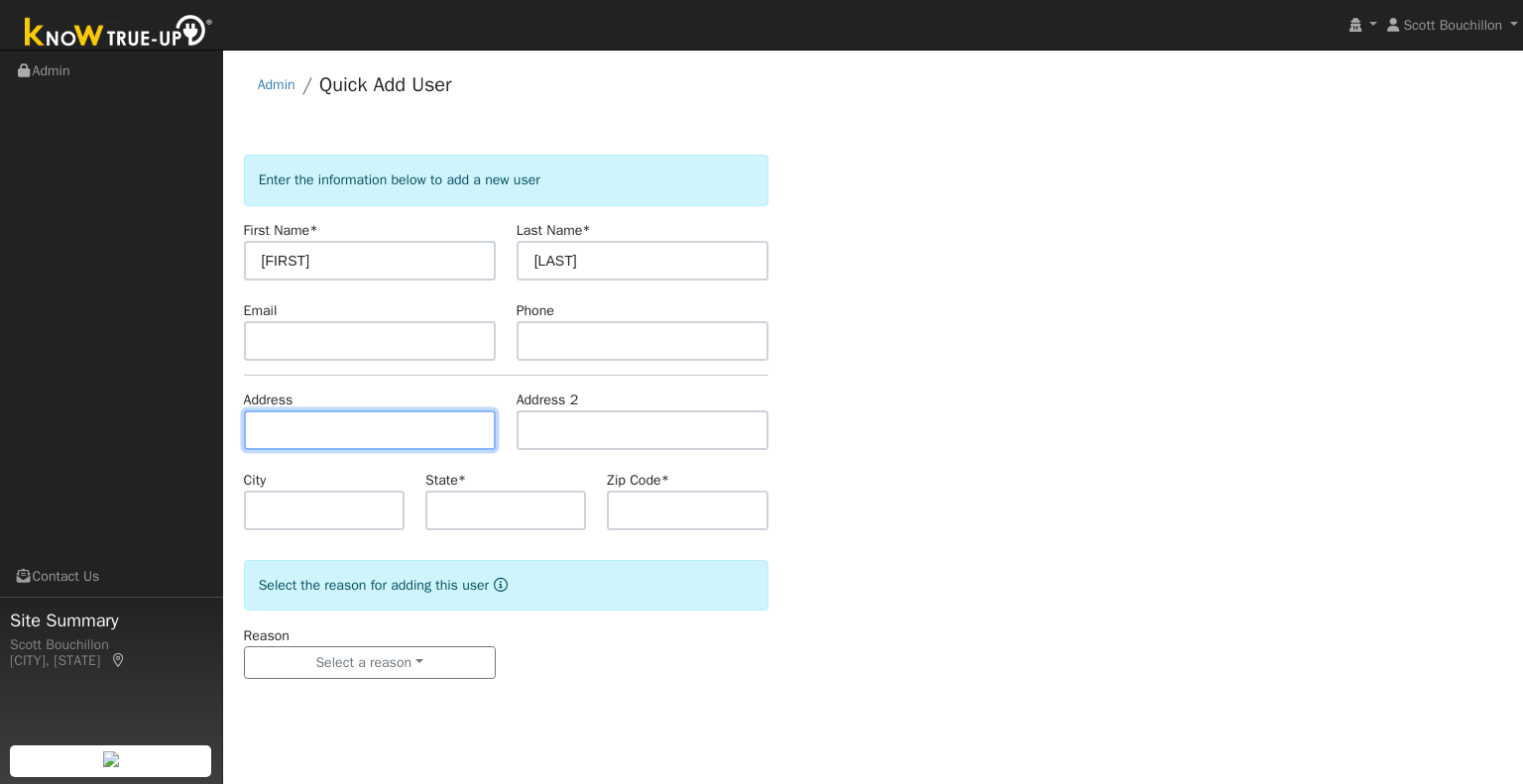click at bounding box center (370, 430) 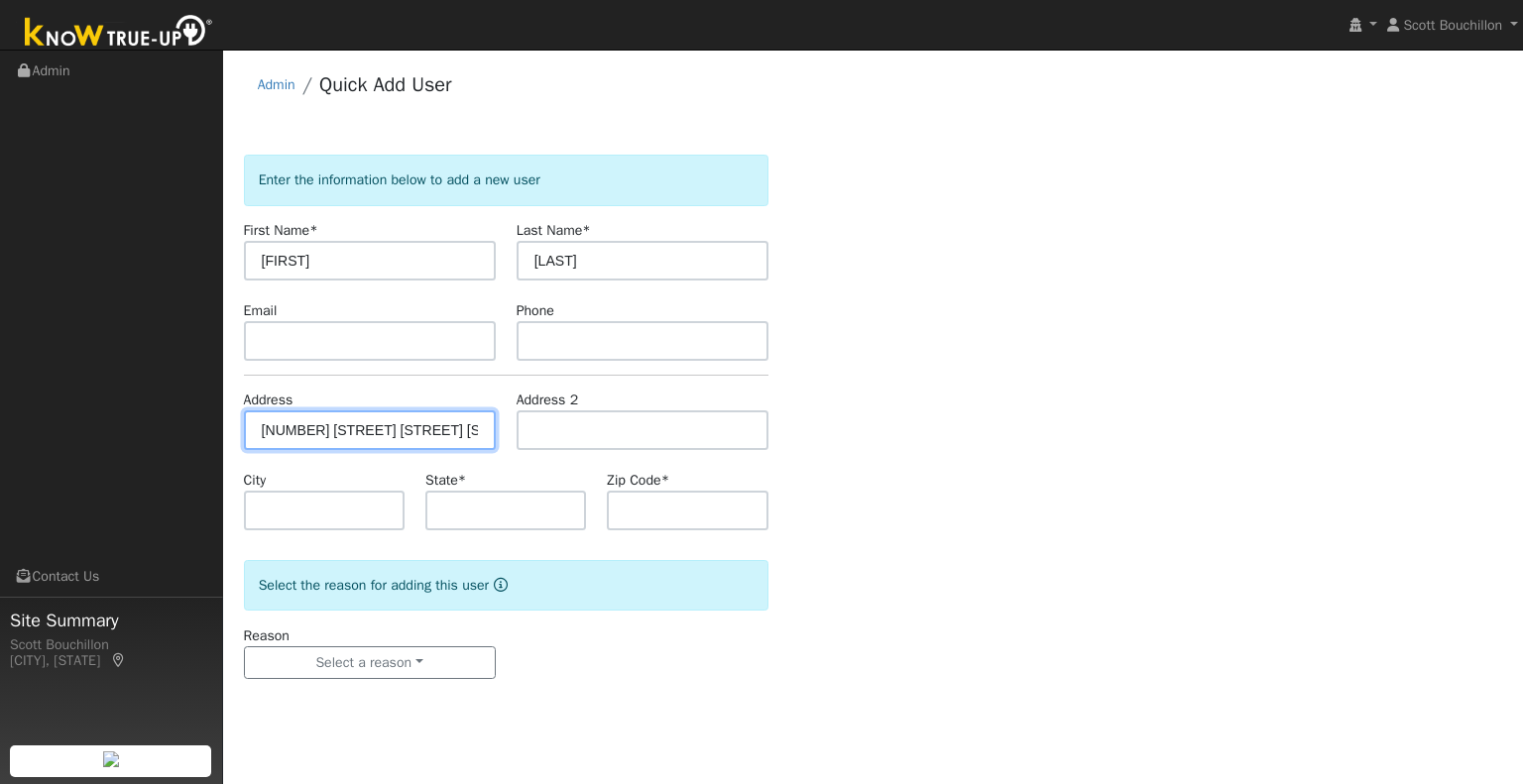 type on "[NUMBER] [STREET] [STREET]" 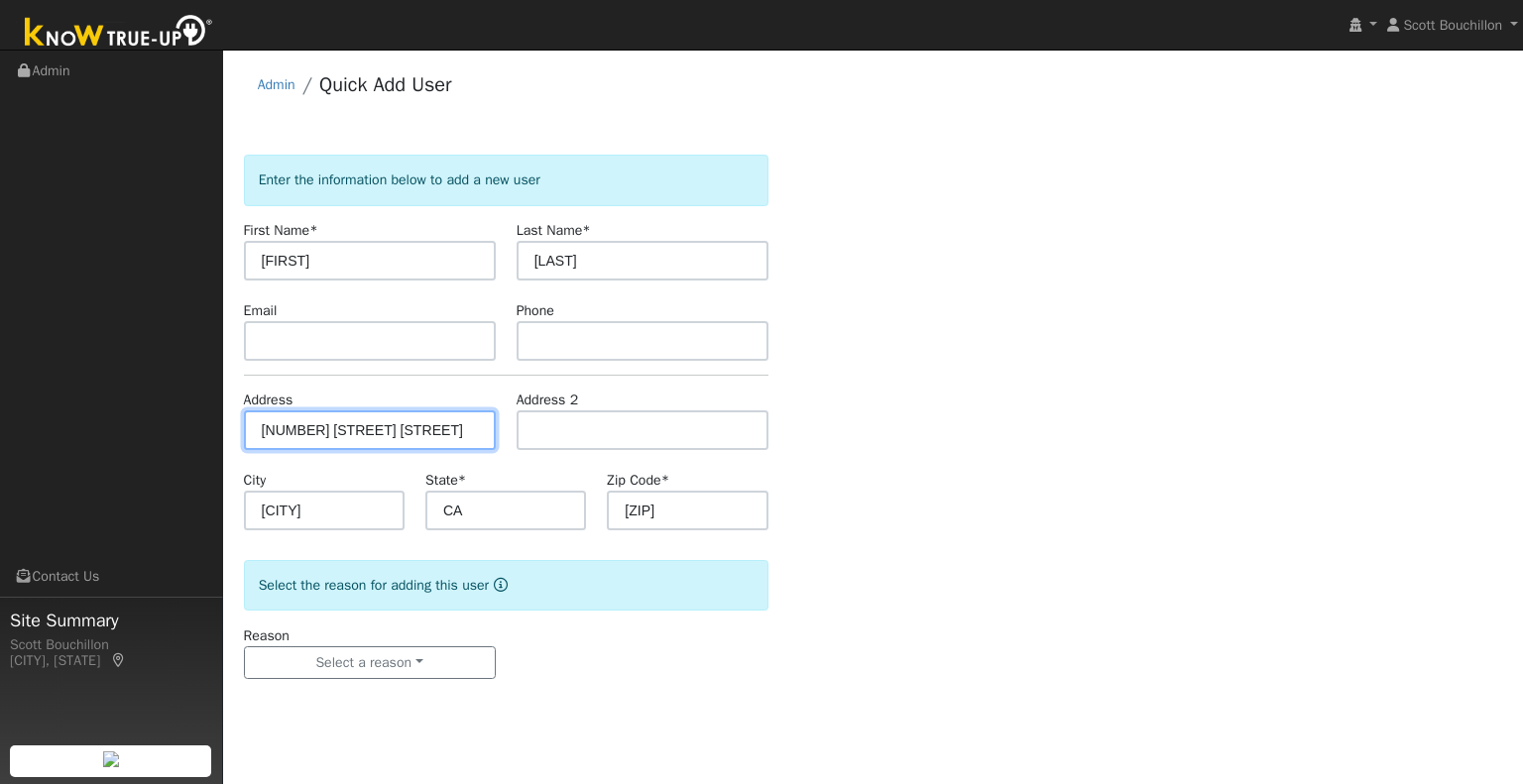 drag, startPoint x: 296, startPoint y: 475, endPoint x: 301, endPoint y: 458, distance: 17.720045 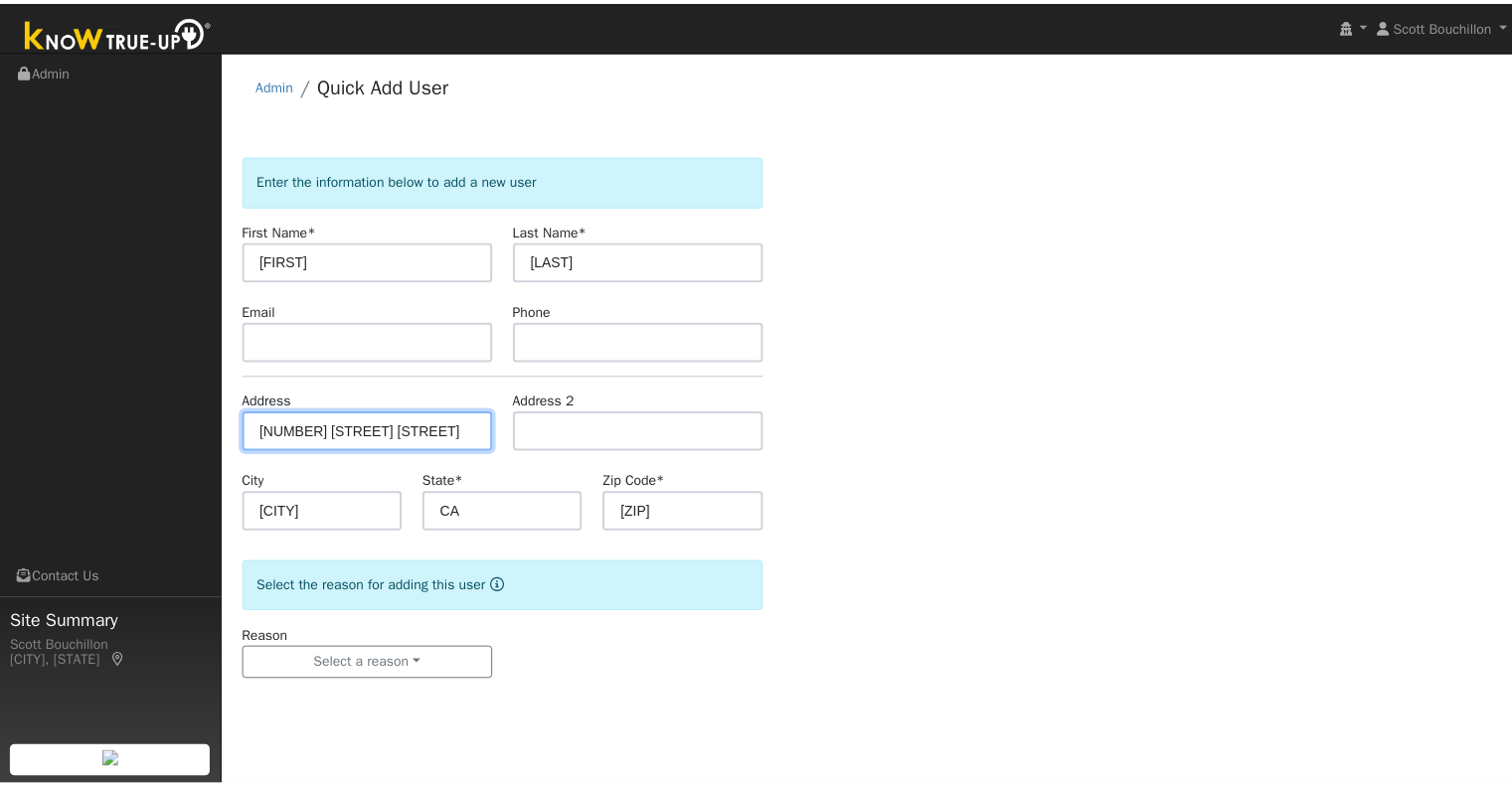 scroll, scrollTop: 0, scrollLeft: 0, axis: both 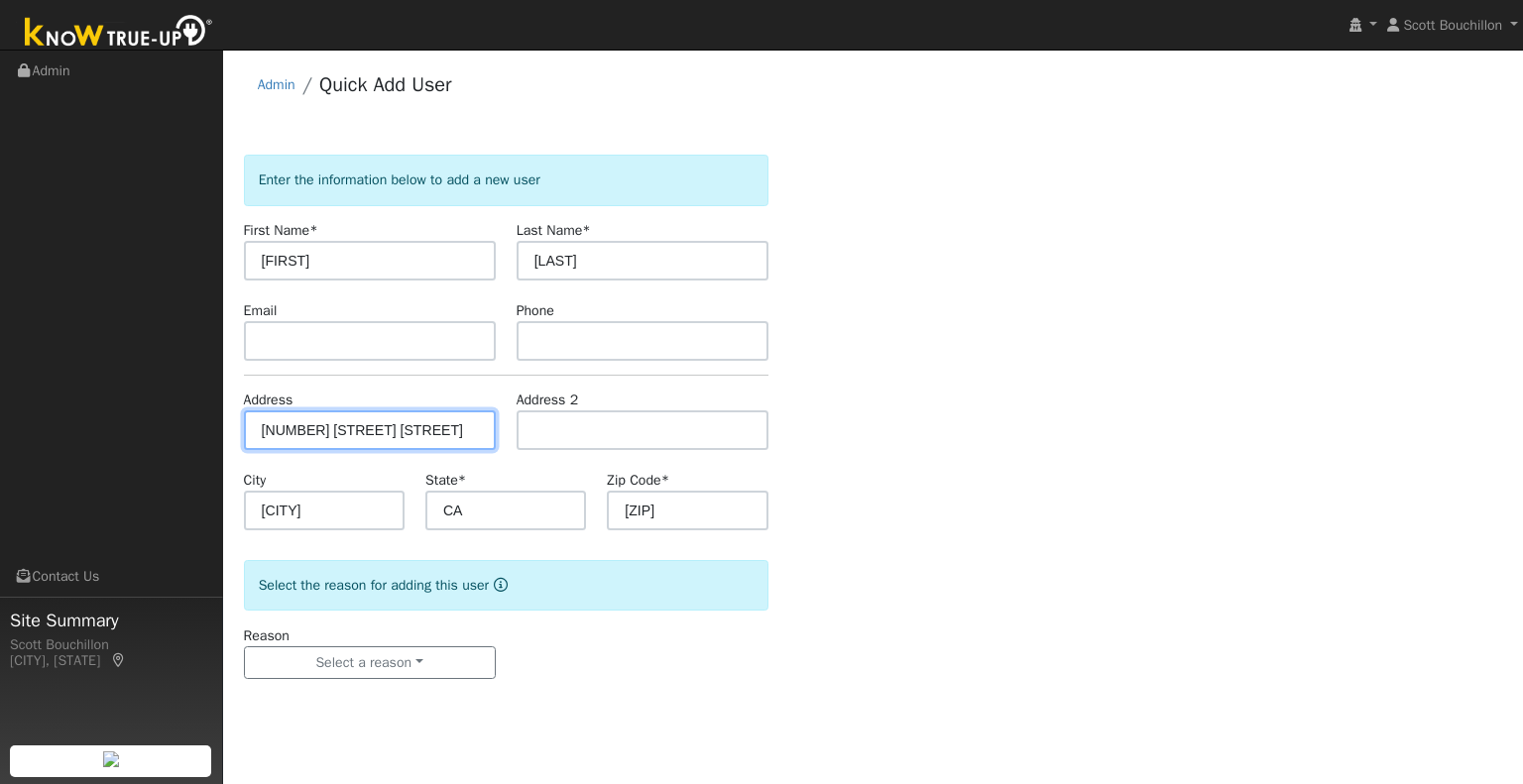 click on "[NUMBER] [STREET] [STREET]" at bounding box center (370, 430) 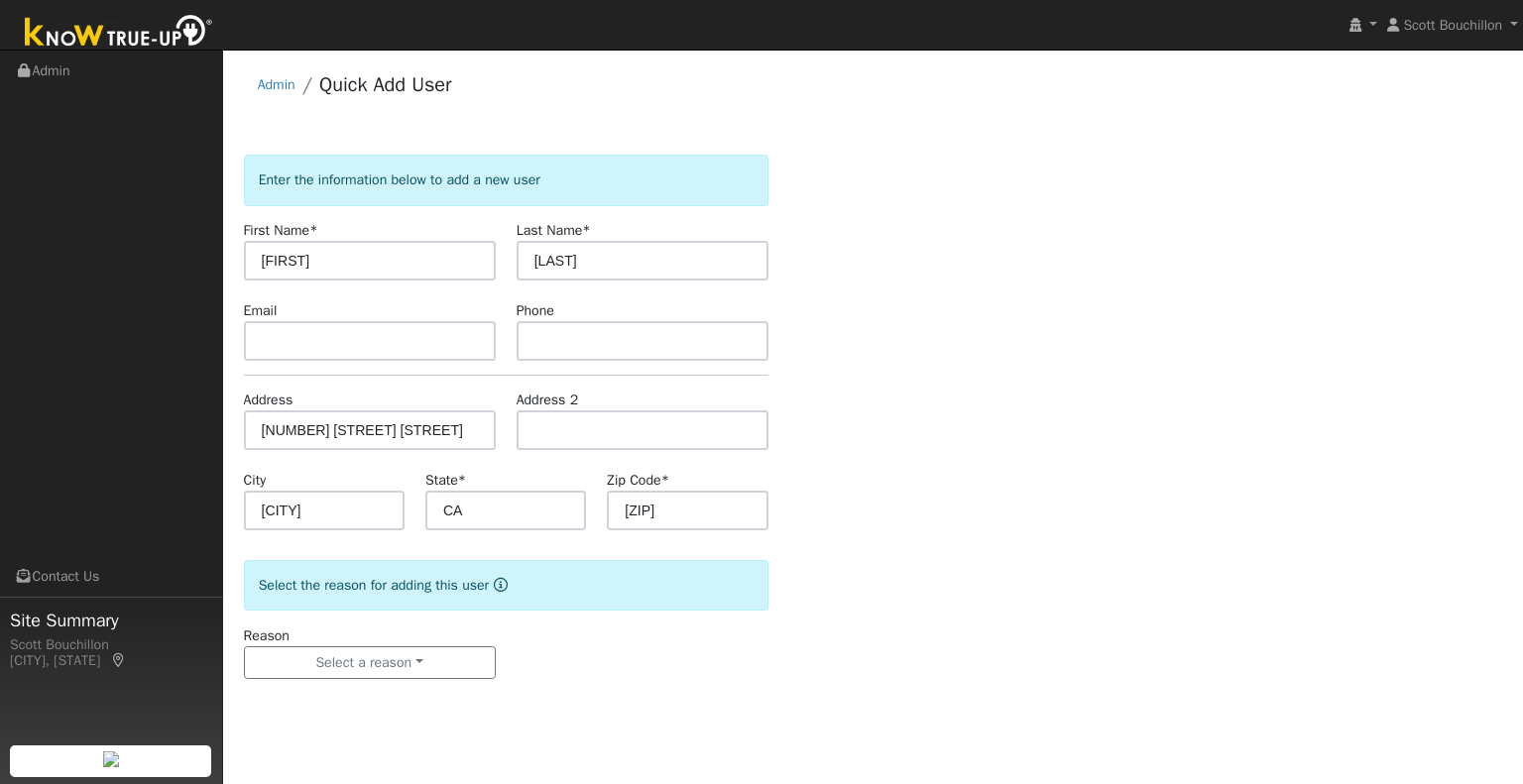 click on "Address 2" at bounding box center (642, 419) 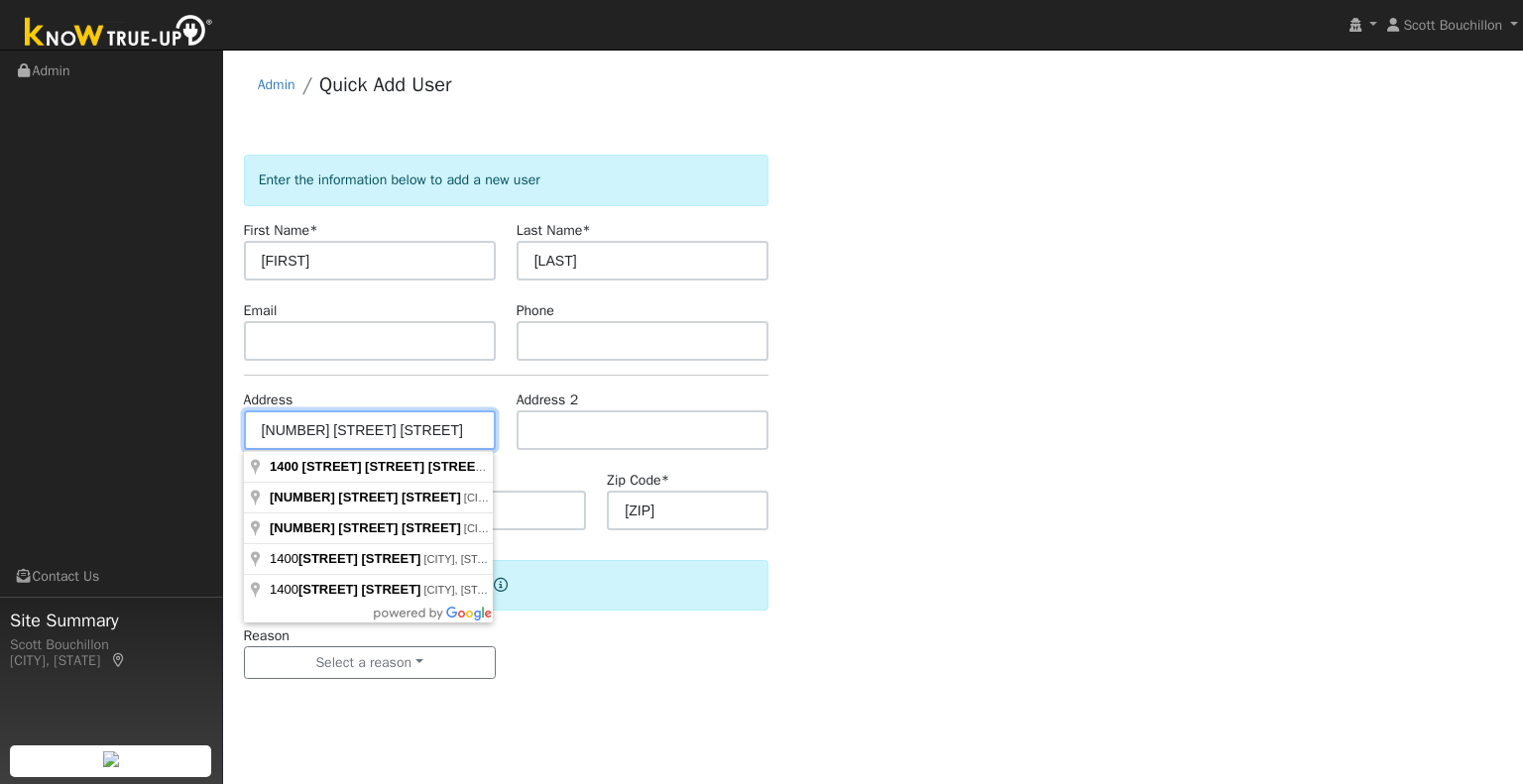 drag, startPoint x: 295, startPoint y: 431, endPoint x: 613, endPoint y: 433, distance: 318.00629 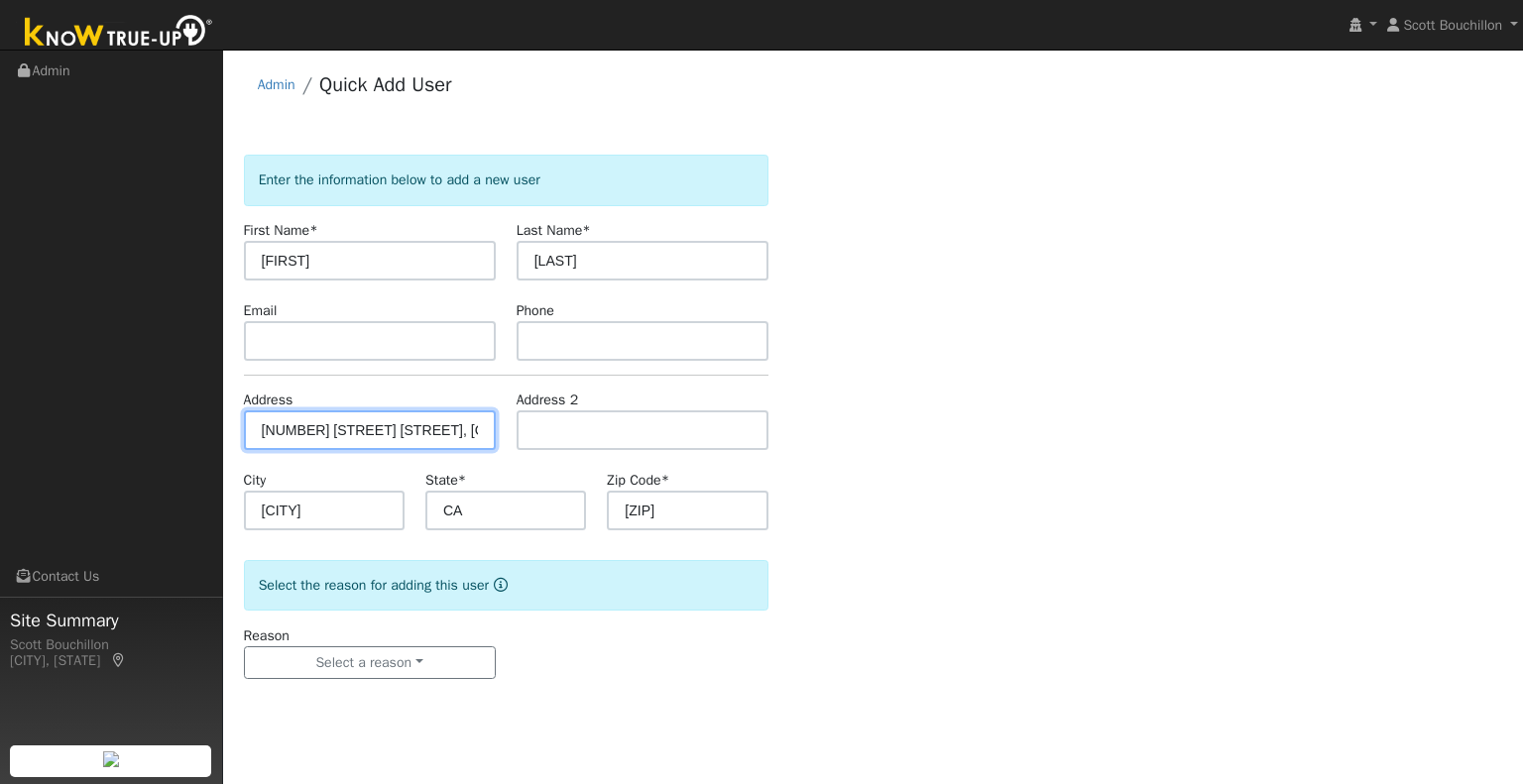 type on "1400 Bonita Place" 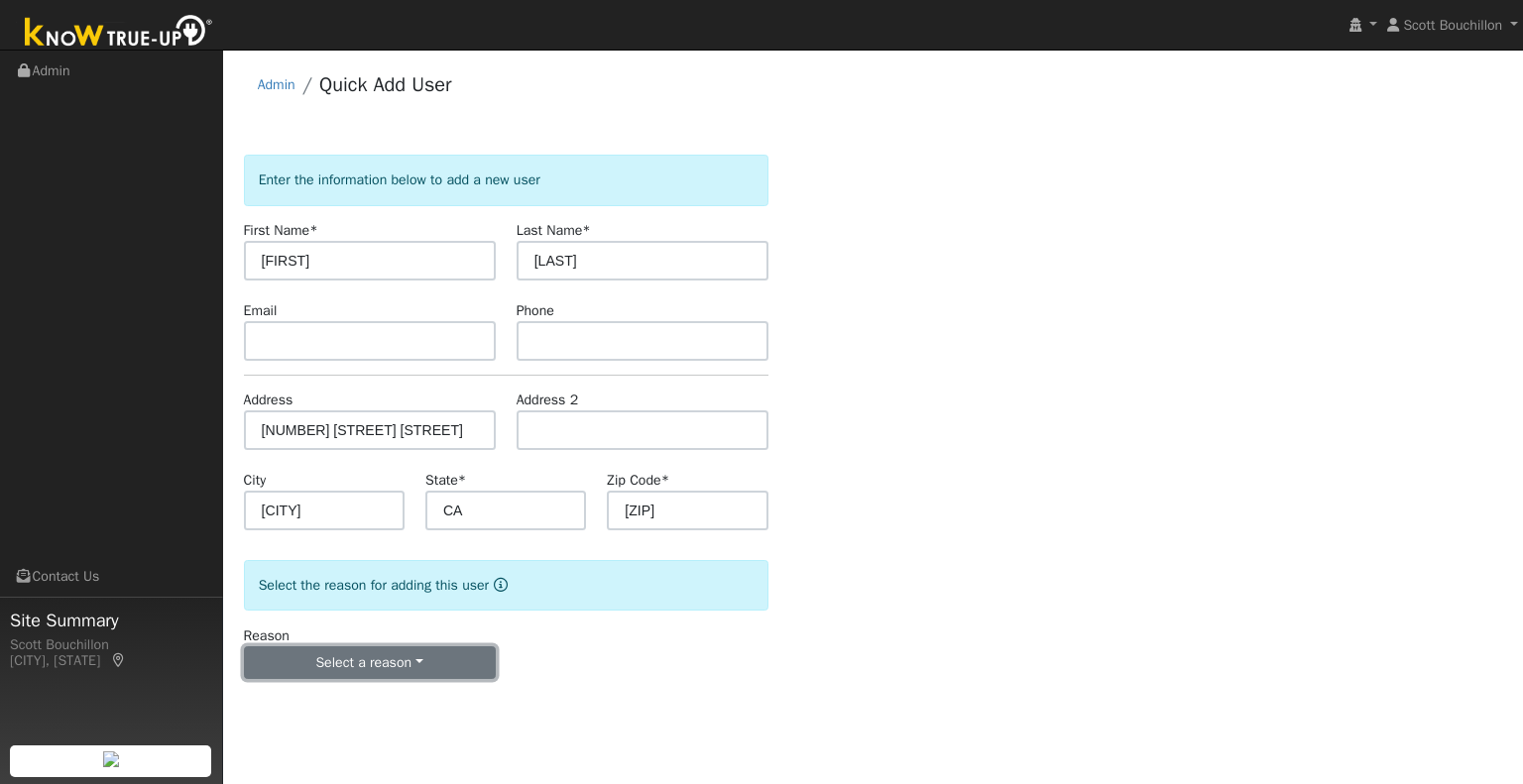 click on "Select a reason" at bounding box center [370, 663] 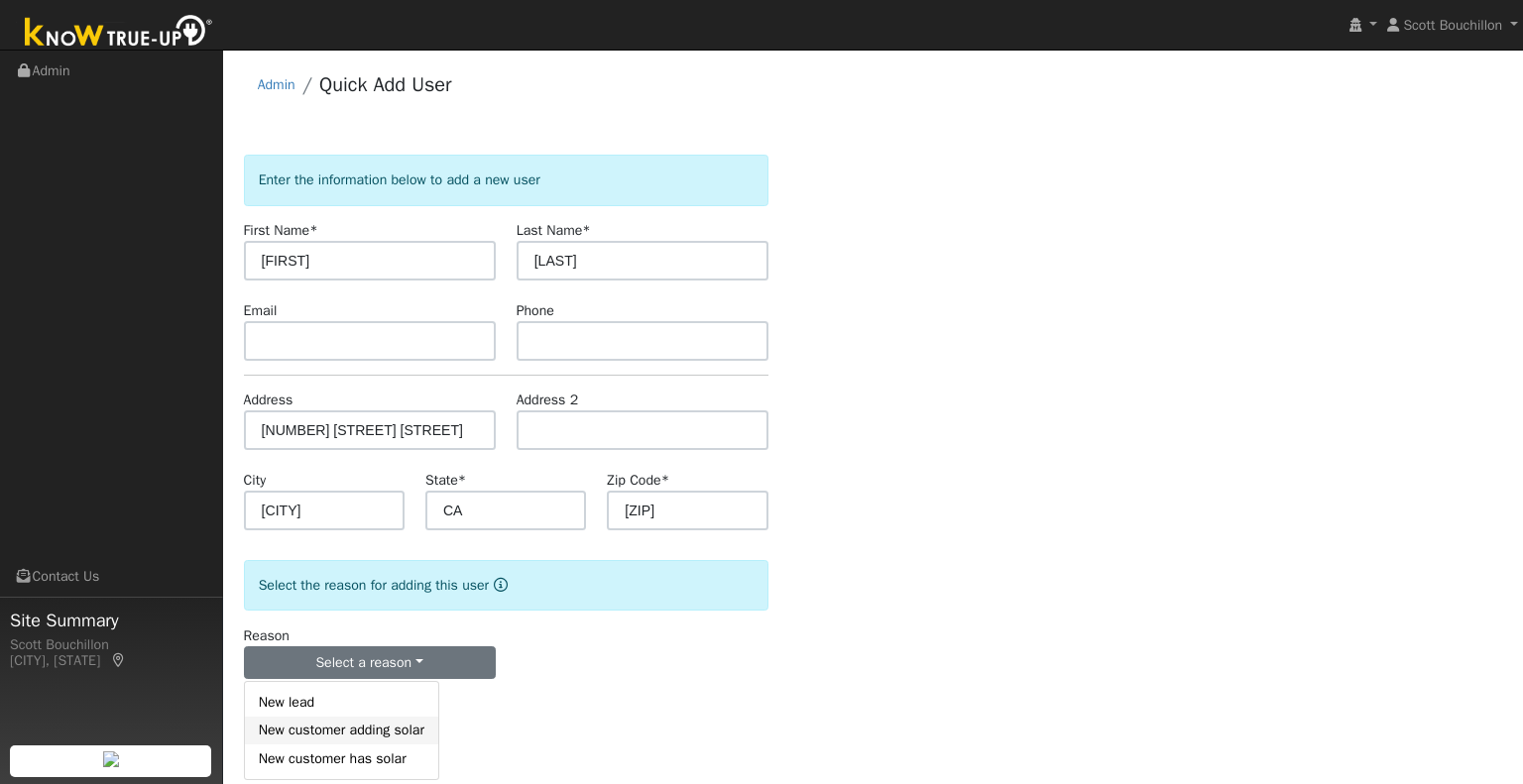 click on "New customer adding solar" at bounding box center [341, 730] 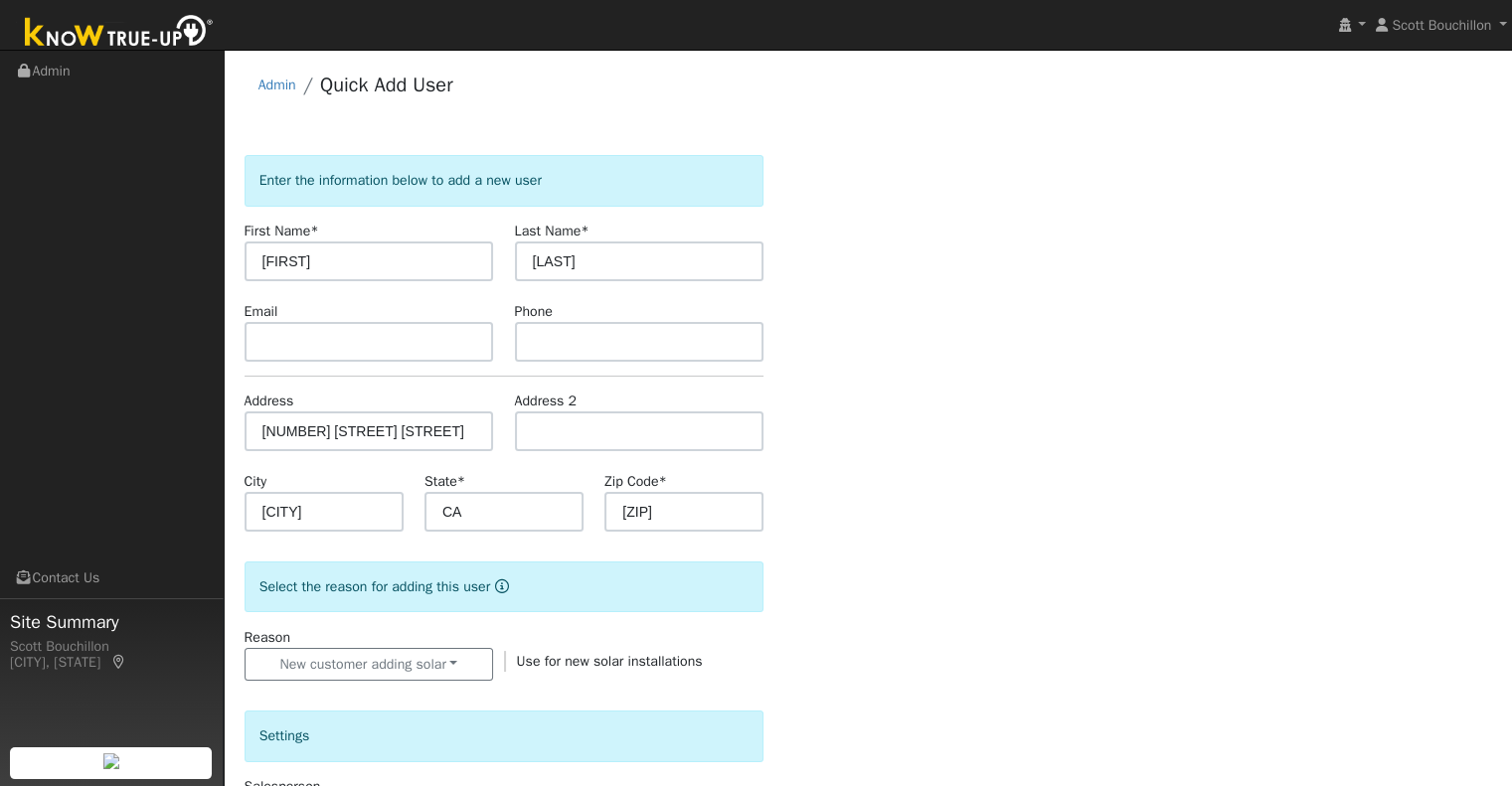 drag, startPoint x: 803, startPoint y: 633, endPoint x: 785, endPoint y: 632, distance: 18.027756 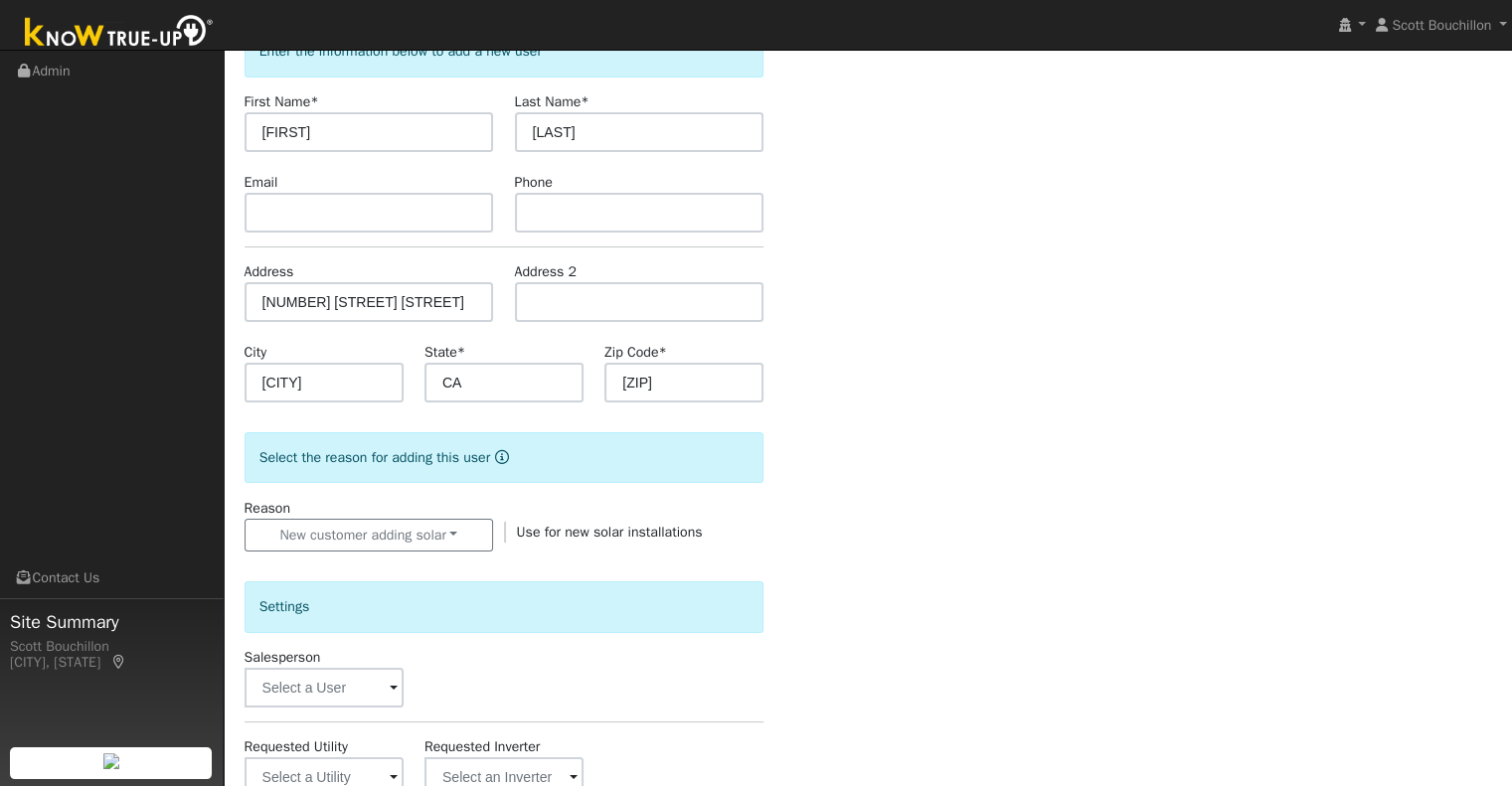scroll, scrollTop: 397, scrollLeft: 0, axis: vertical 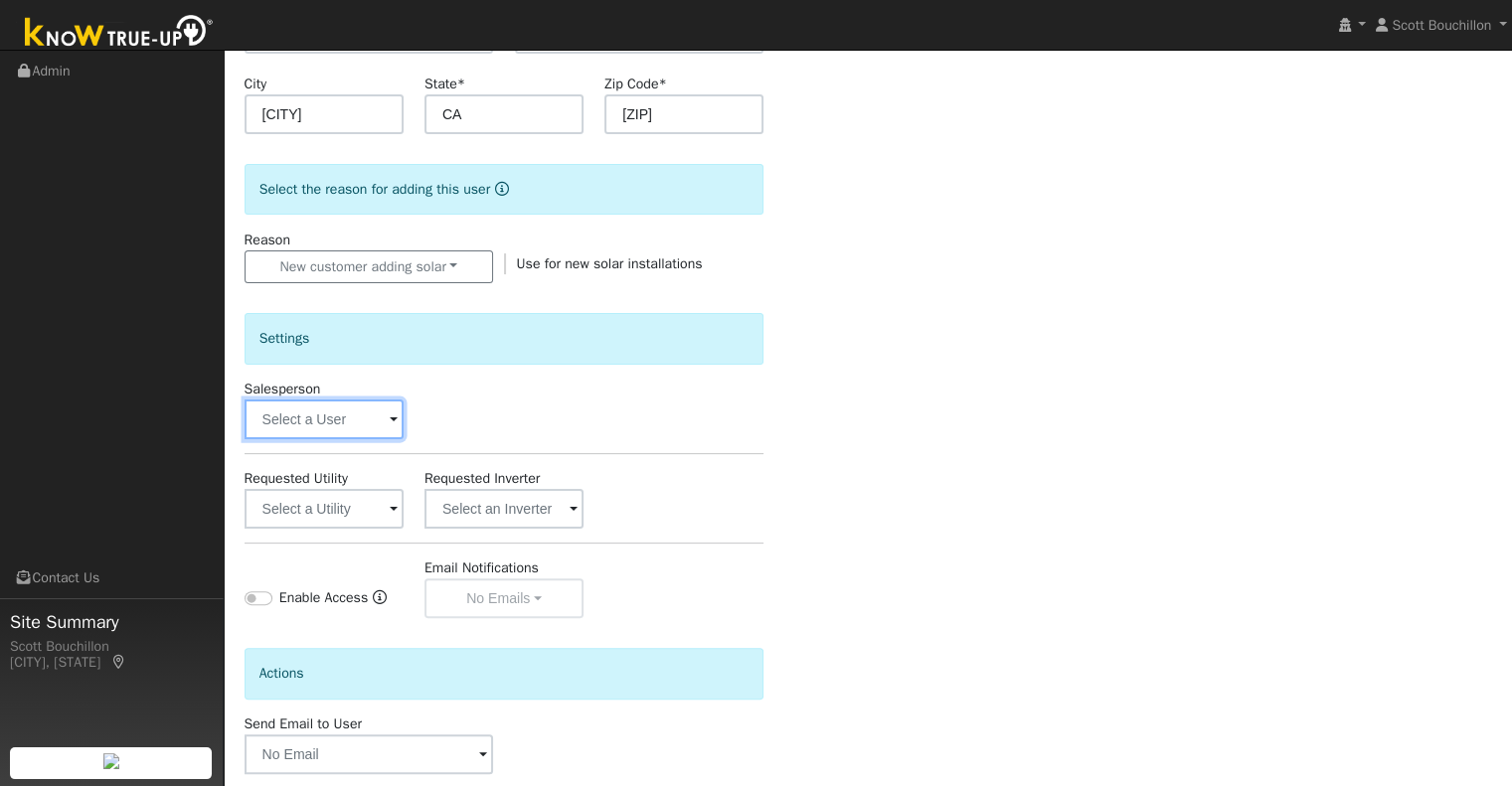 click at bounding box center [324, 419] 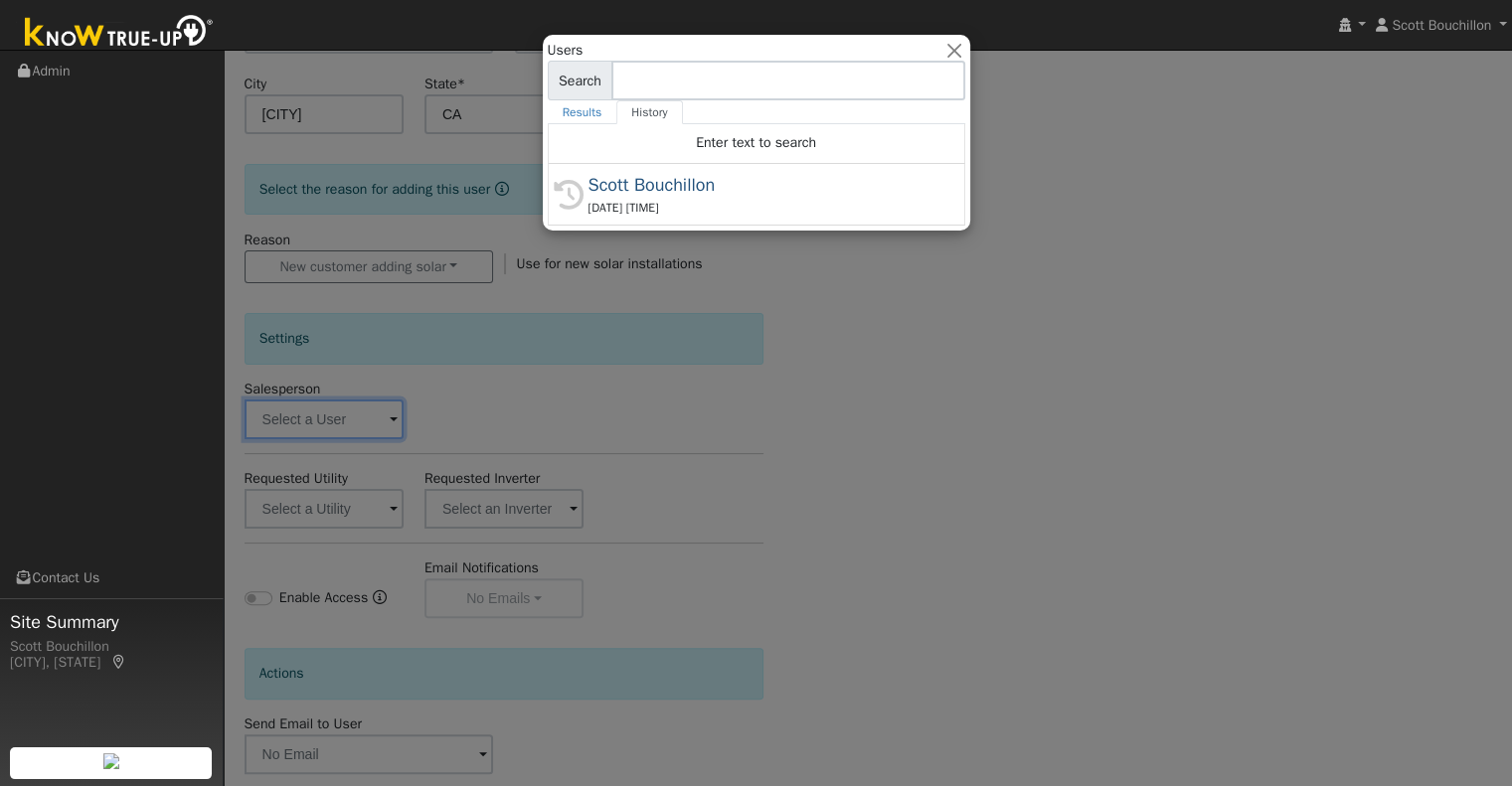 click on "Scott Bouchillon" at bounding box center (765, 185) 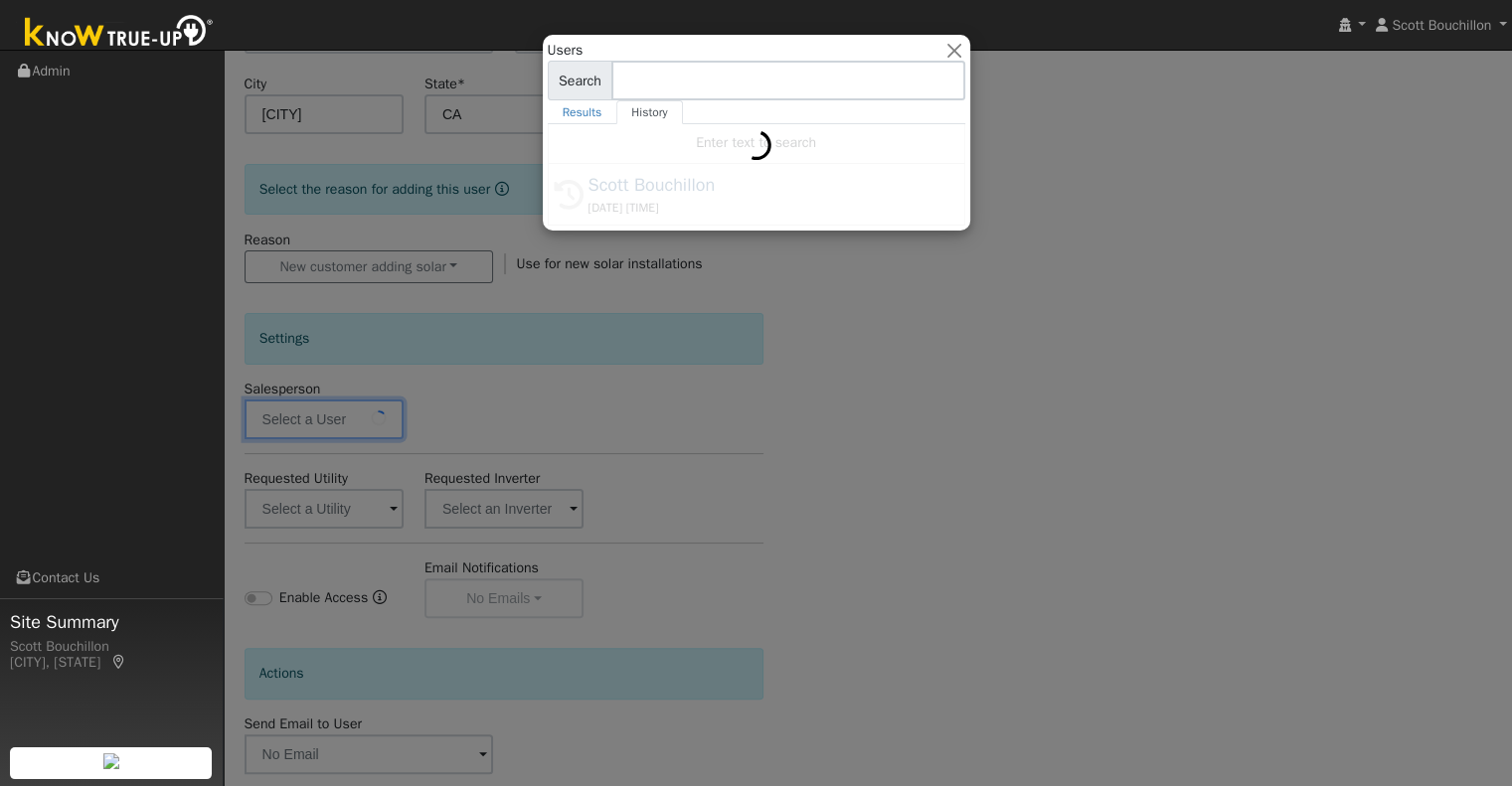 type on "Scott Bouchillon" 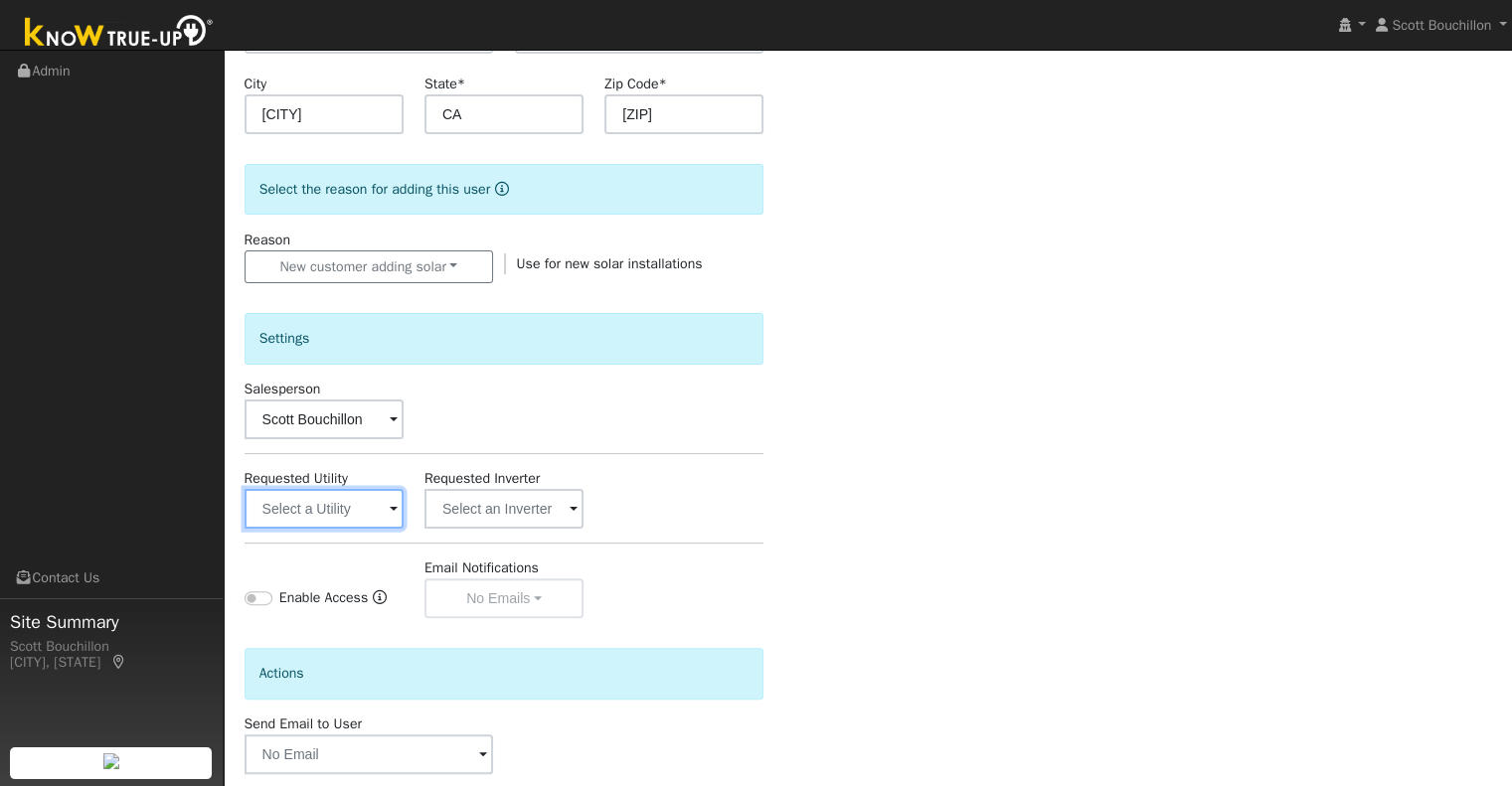 click at bounding box center (324, 509) 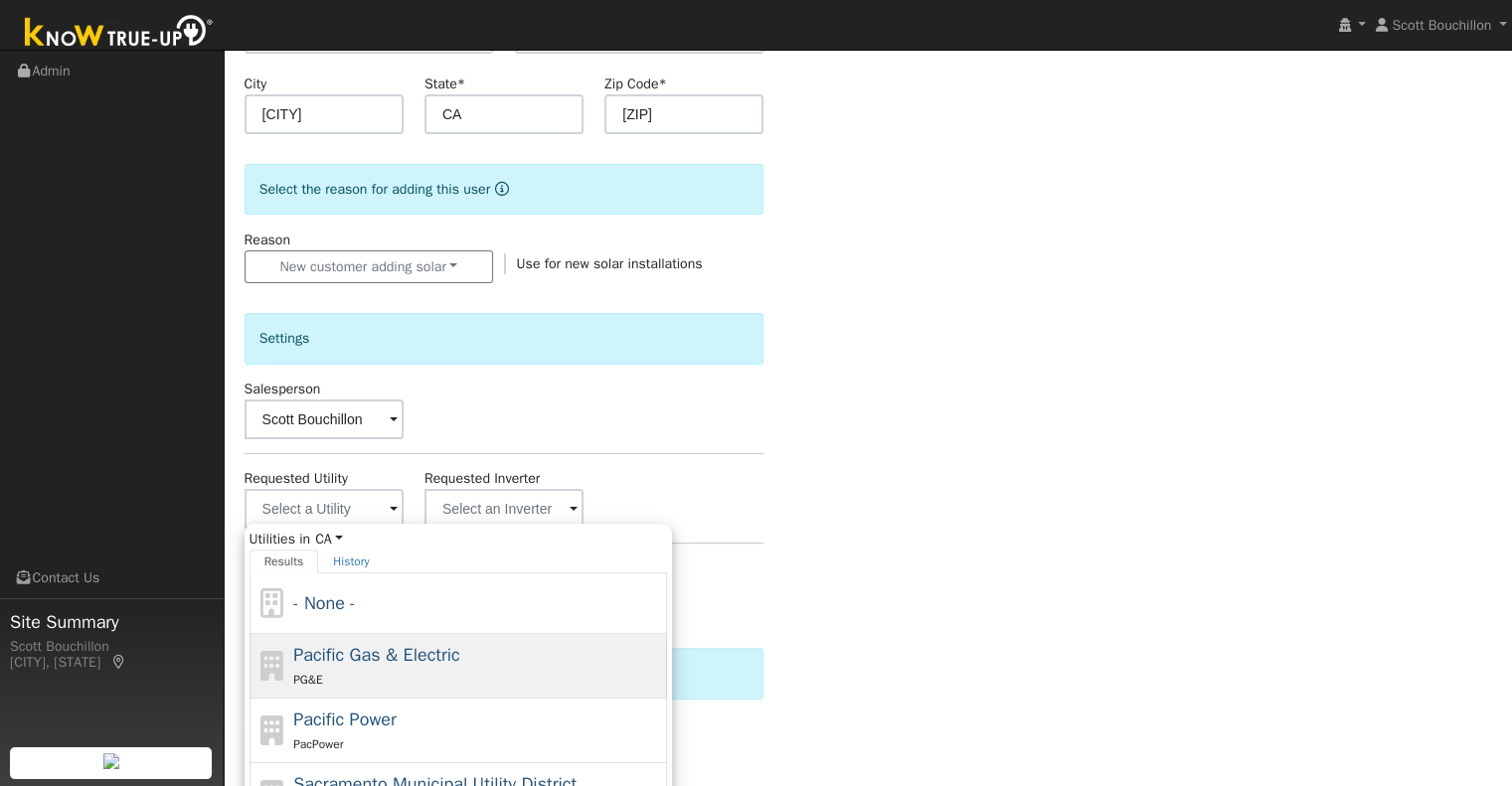 drag, startPoint x: 367, startPoint y: 643, endPoint x: 419, endPoint y: 645, distance: 52.03845 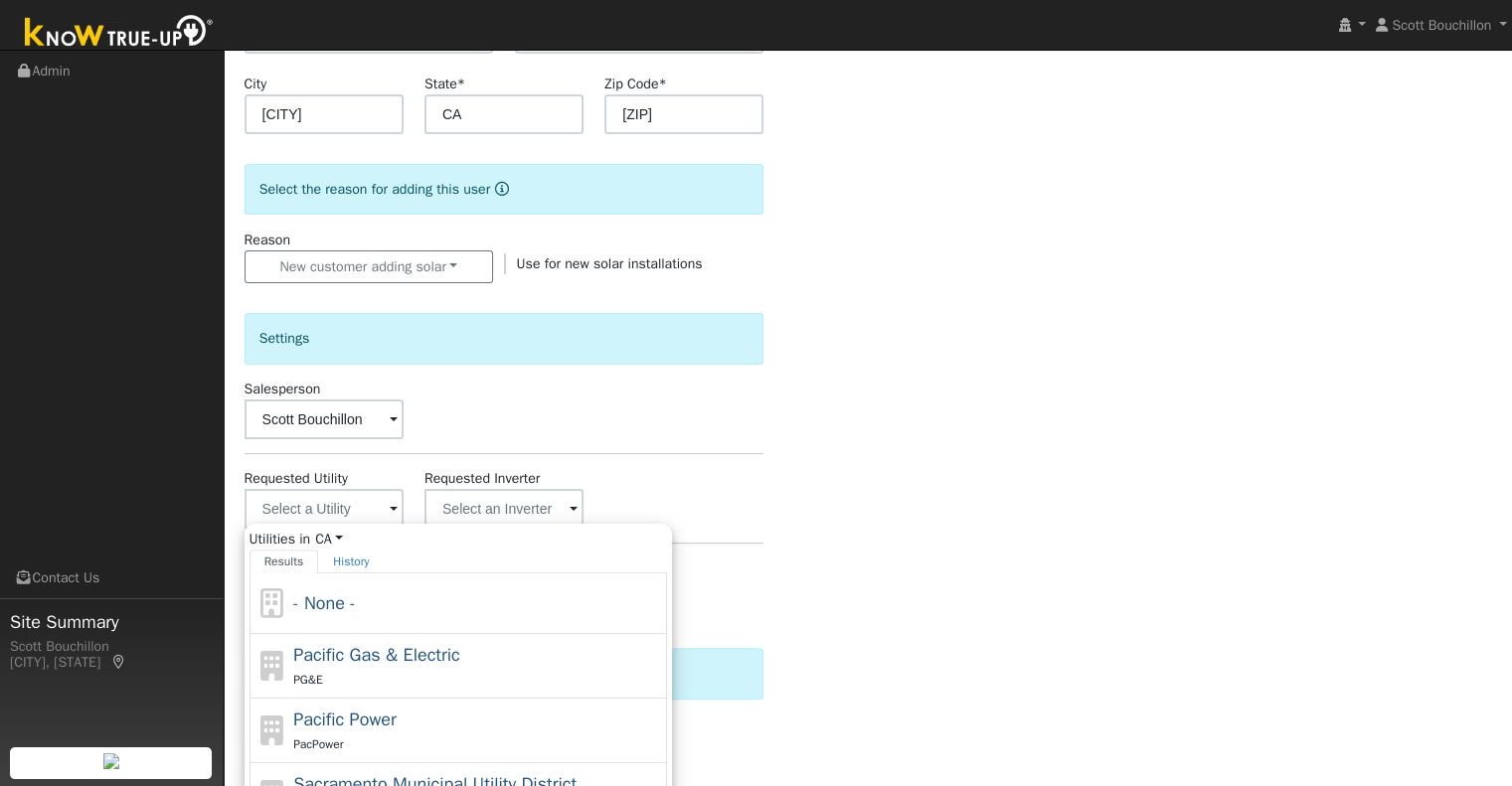 type on "Pacific Gas & Electric" 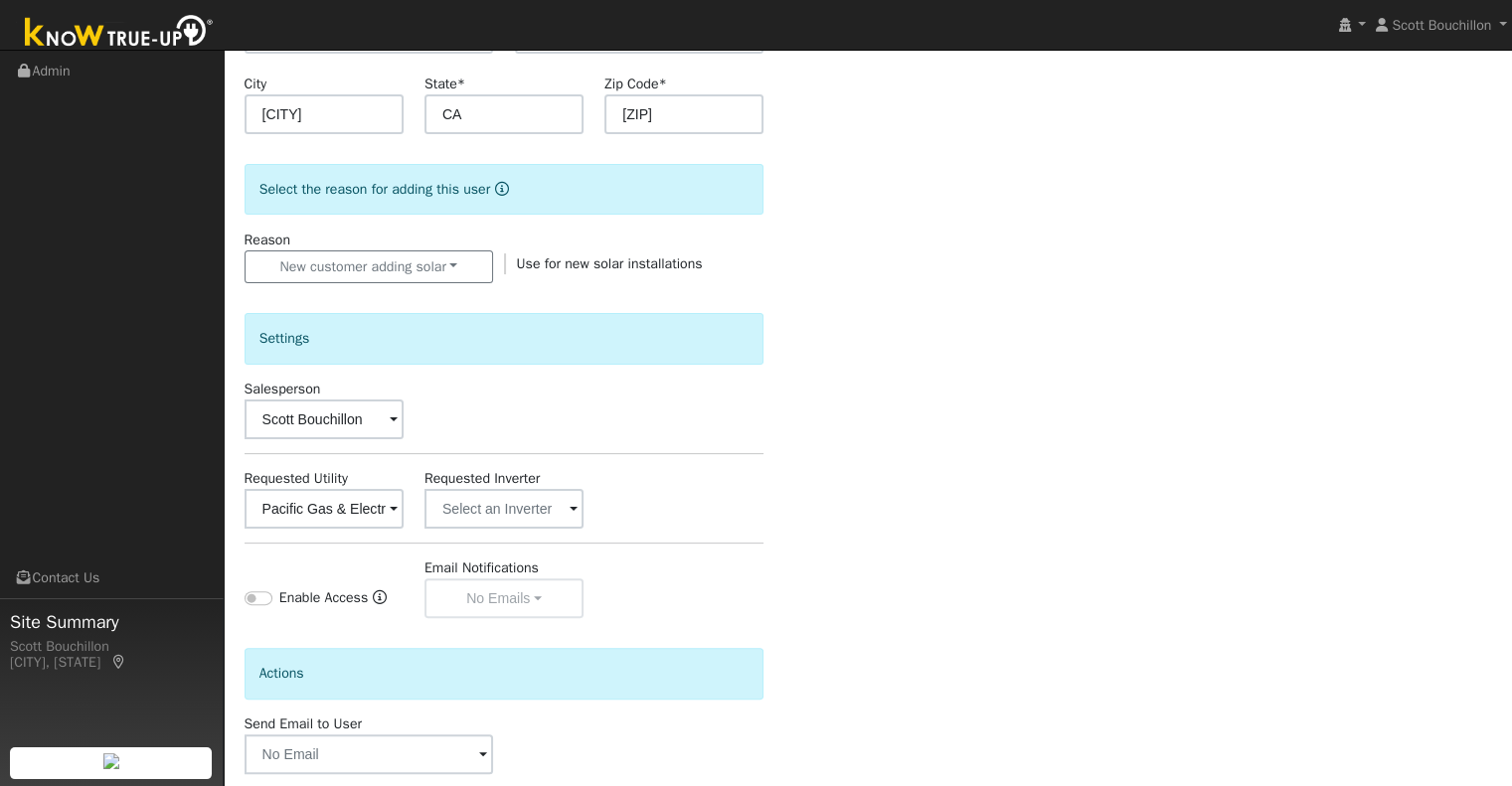 click on "Enter the information below to add a new user First Name  * Mike Last Name  * Wasley Email Phone Address 1400 Bonita Place Address 2 City San Miguel State  * CA Zip Code  * 93451  Select the reason for adding this user  Reason New customer adding solar New lead New customer adding solar New customer has solar Use for new solar installations Settings Salesperson Scott Bouchillon Requested Utility Pacific Gas & Electric Requested Inverter Enable Access Email Notifications No Emails No Emails Weekly Emails Monthly Emails Actions Send Email to User Delete Email Template Are you sure you want to delete ? Cancel Delete Connect Now Add User No Yes" at bounding box center (868, 317) 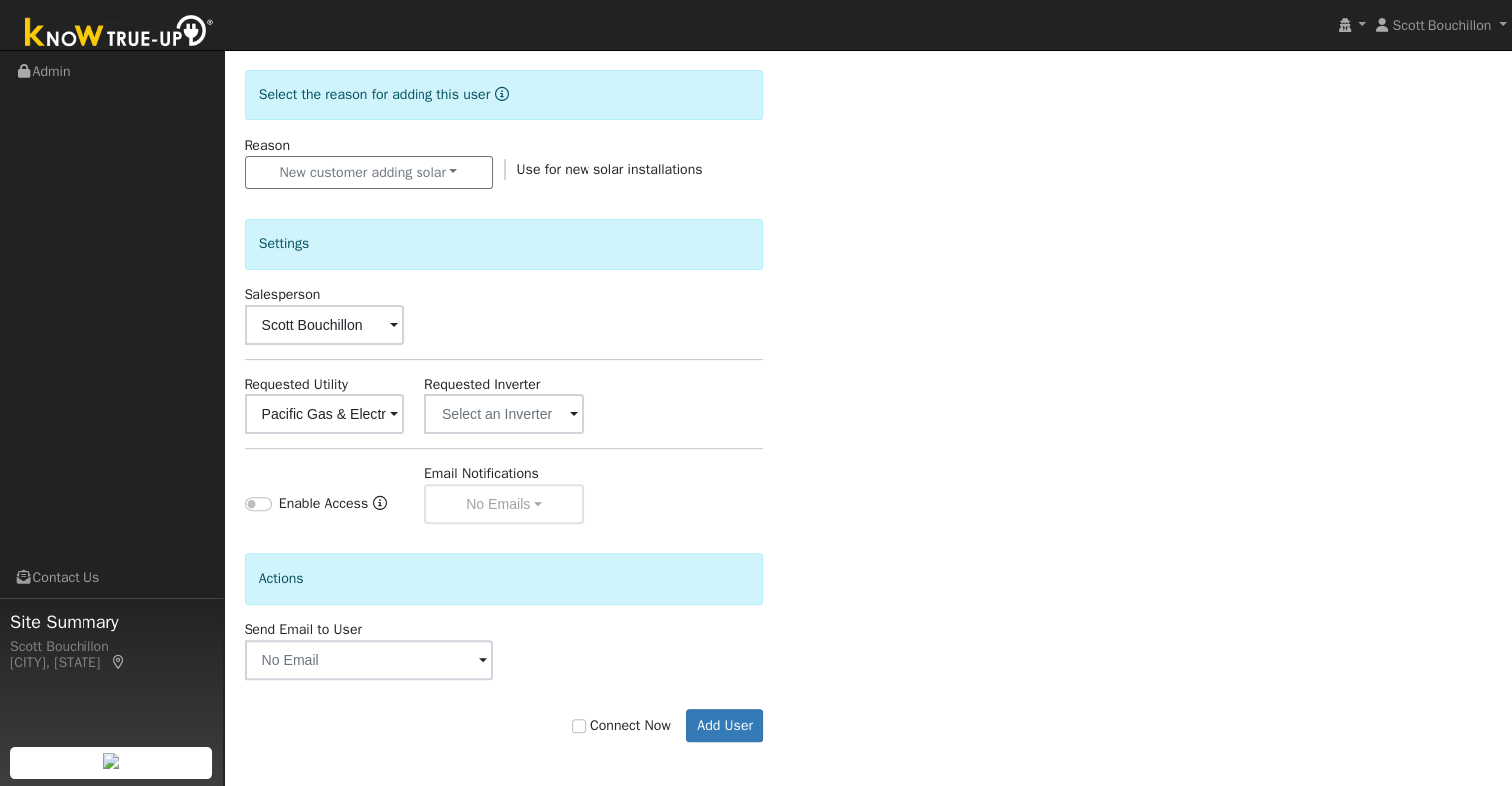 scroll, scrollTop: 496, scrollLeft: 0, axis: vertical 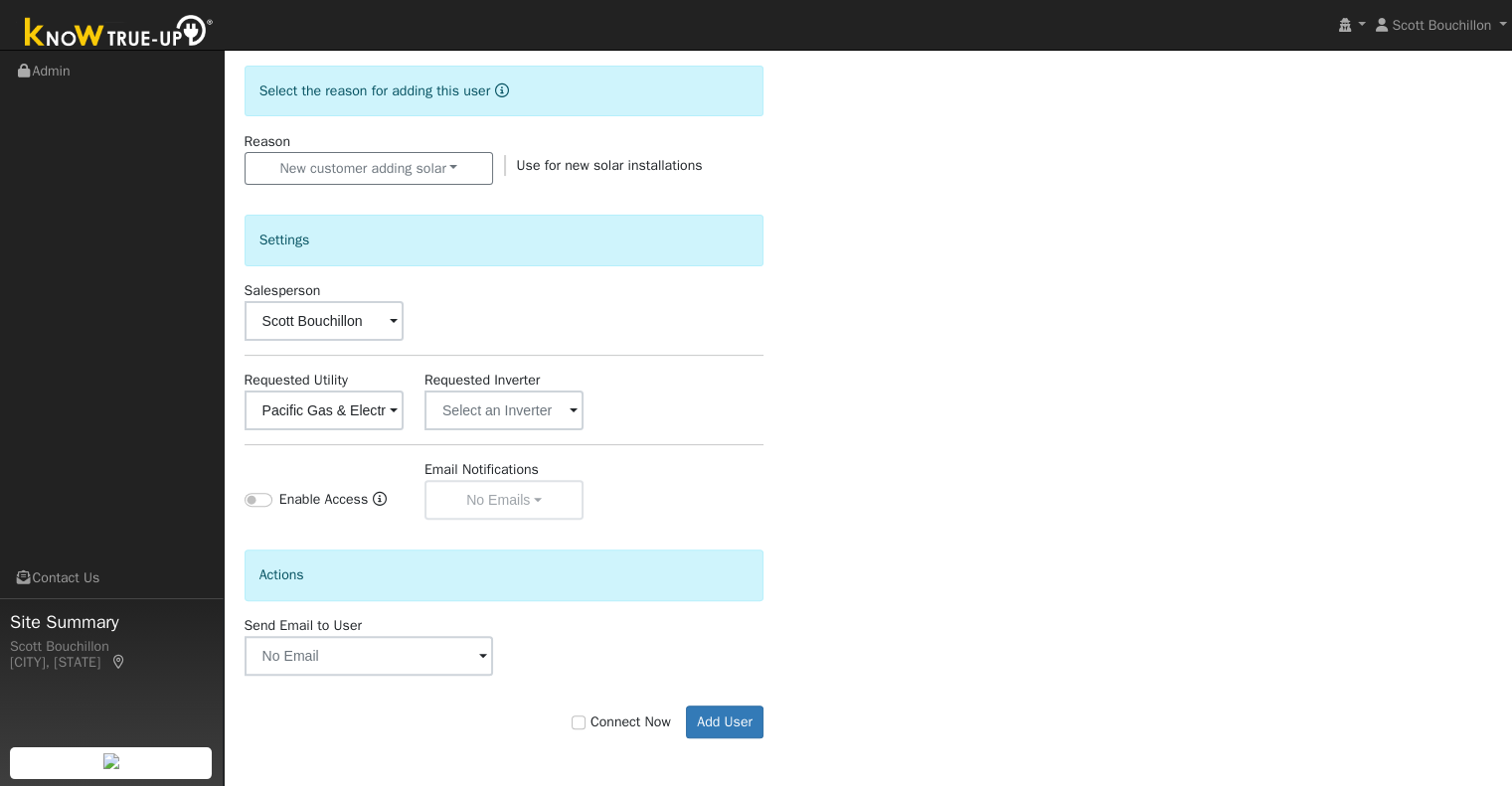 click on "Connect Now Add User" at bounding box center (504, 722) 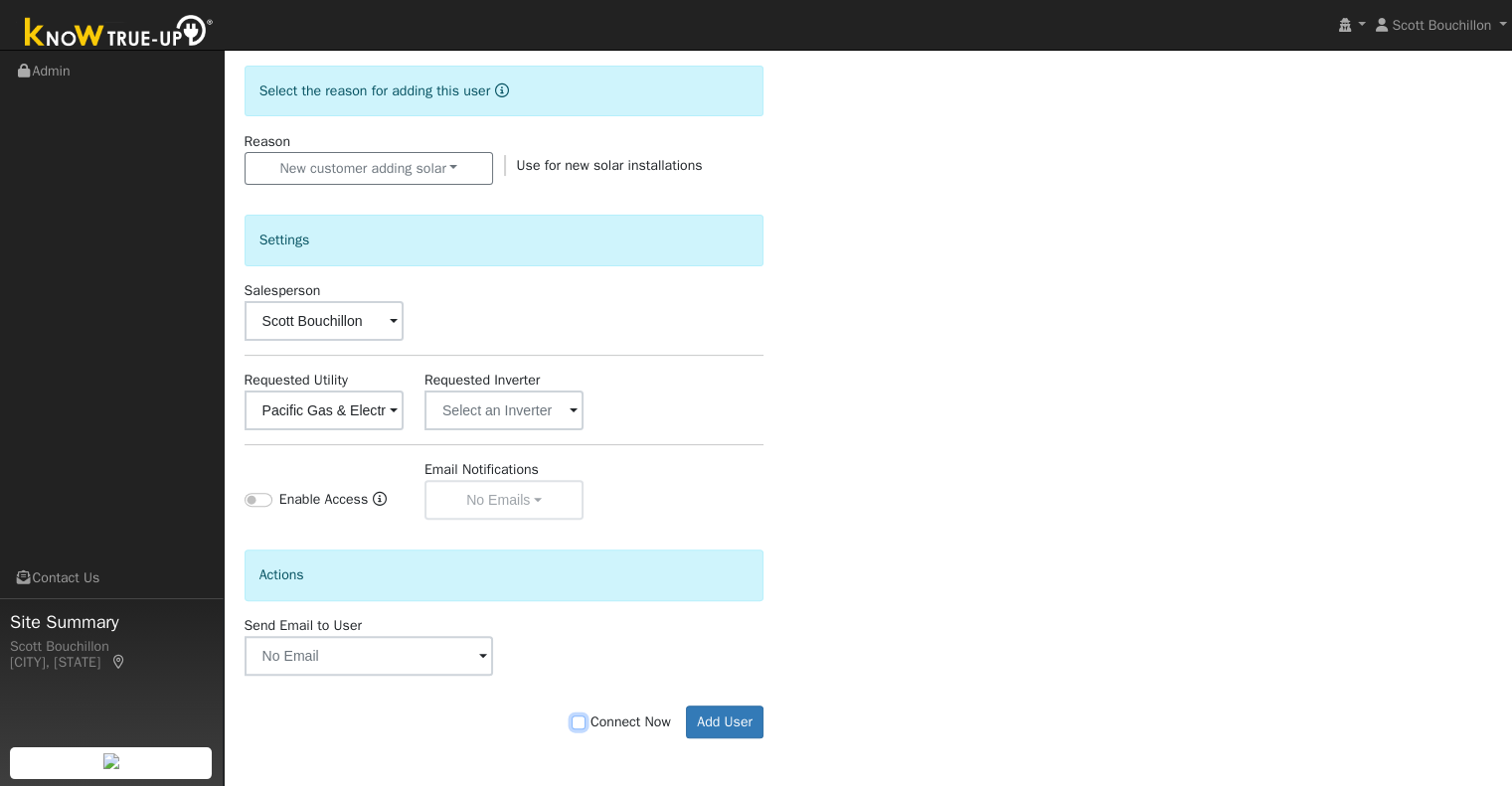 checkbox on "true" 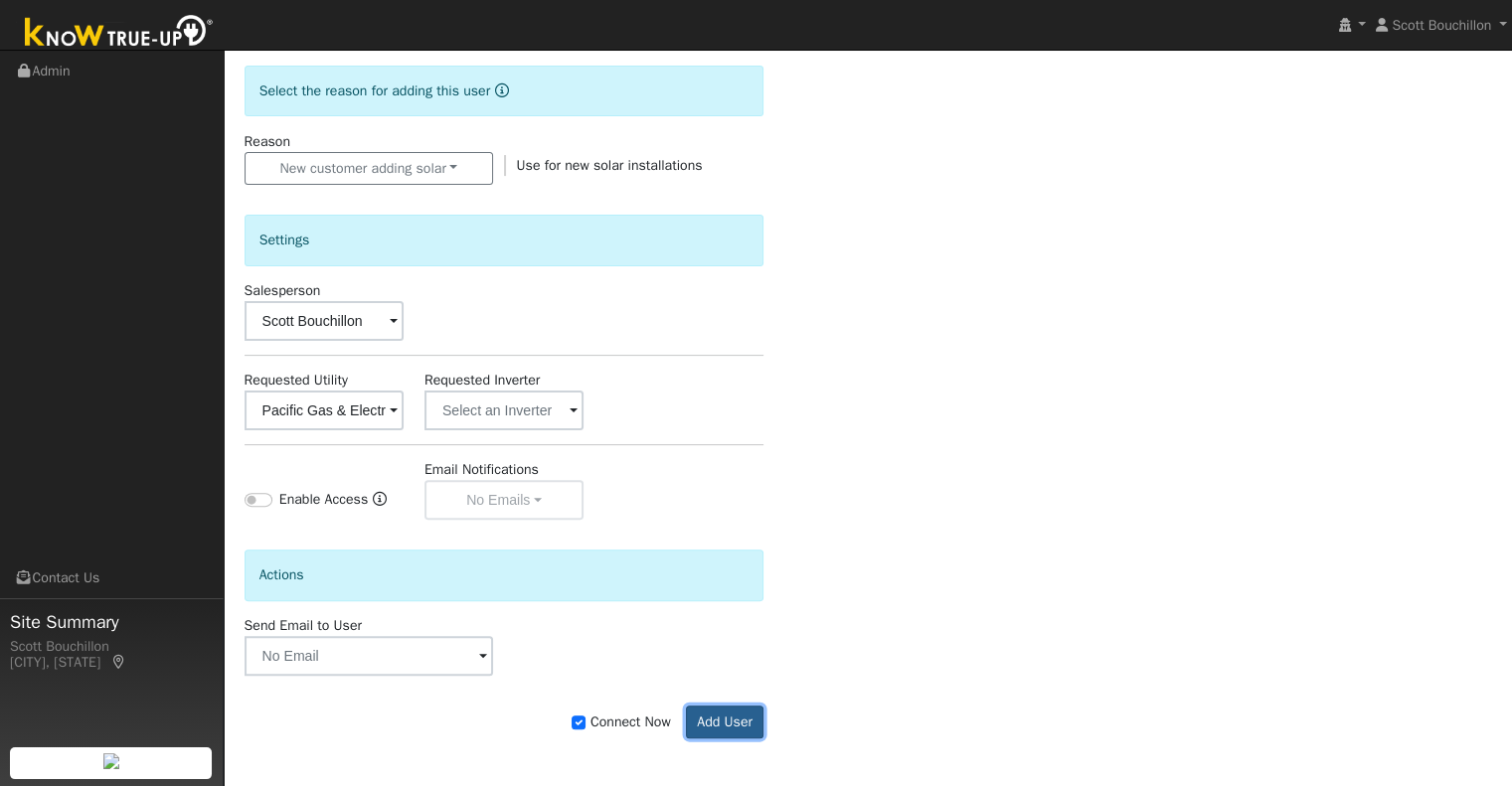 click on "Add User" at bounding box center [725, 722] 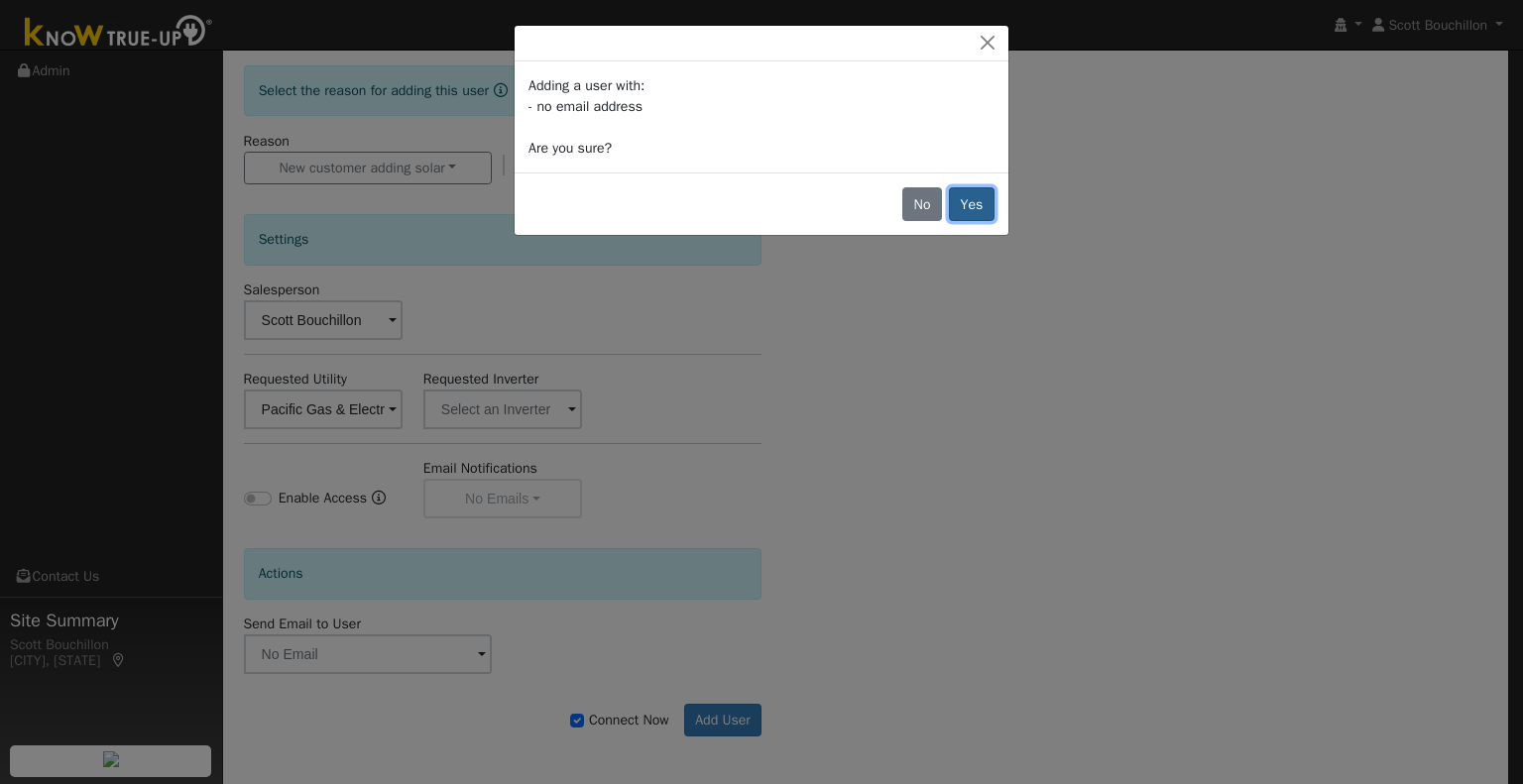 click on "Yes" at bounding box center (972, 204) 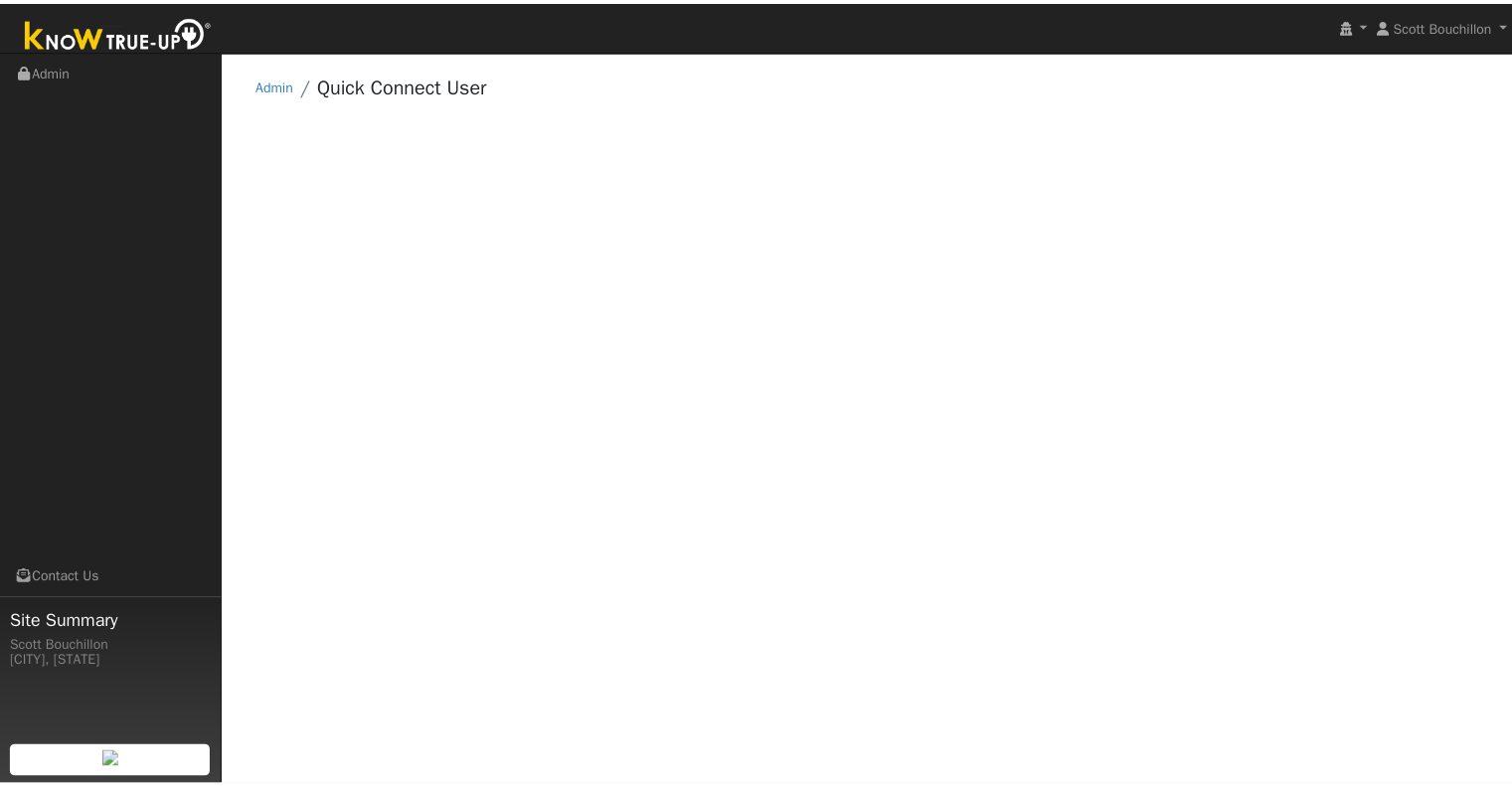 scroll, scrollTop: 0, scrollLeft: 0, axis: both 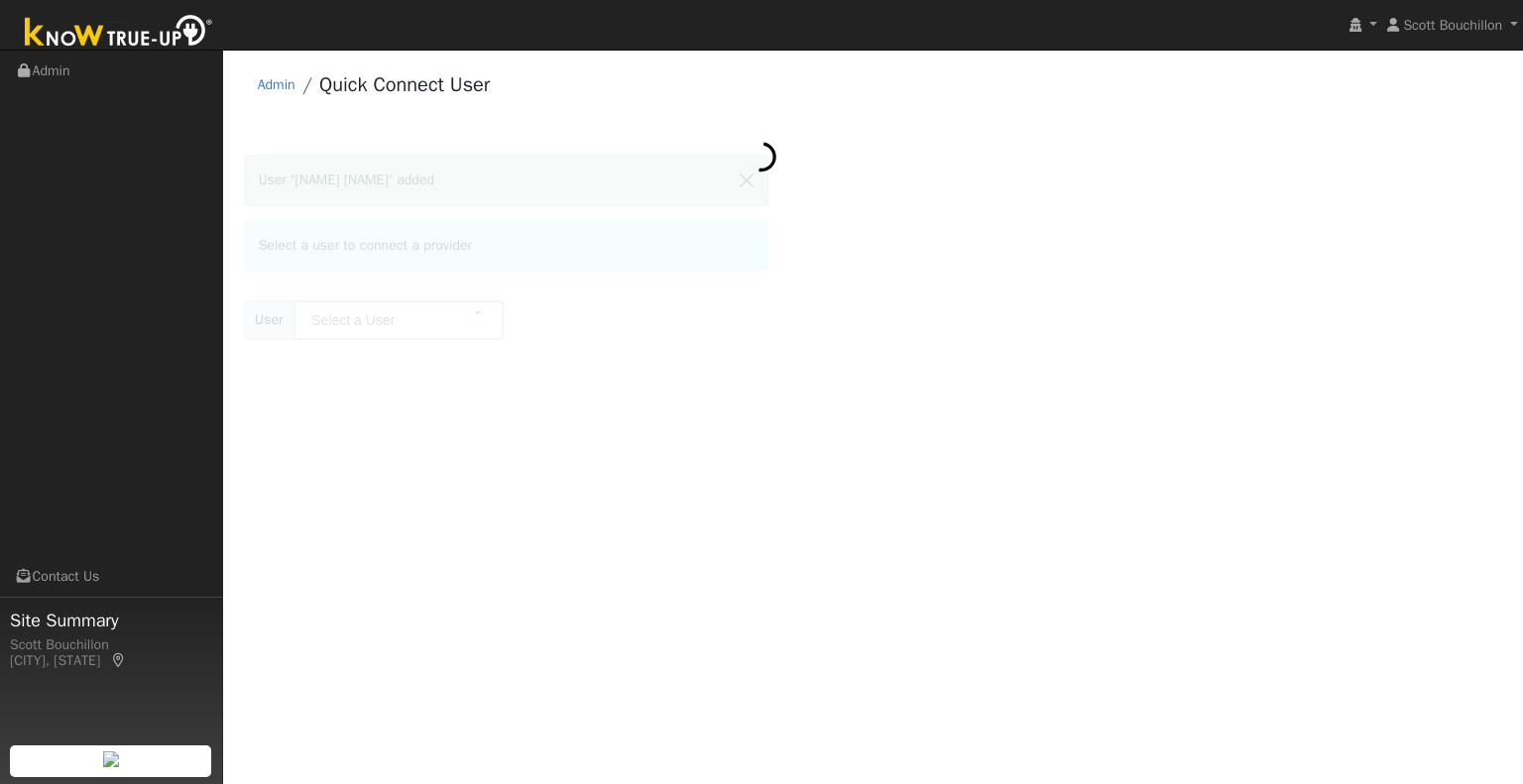 type on "[NAME] [NAME]" 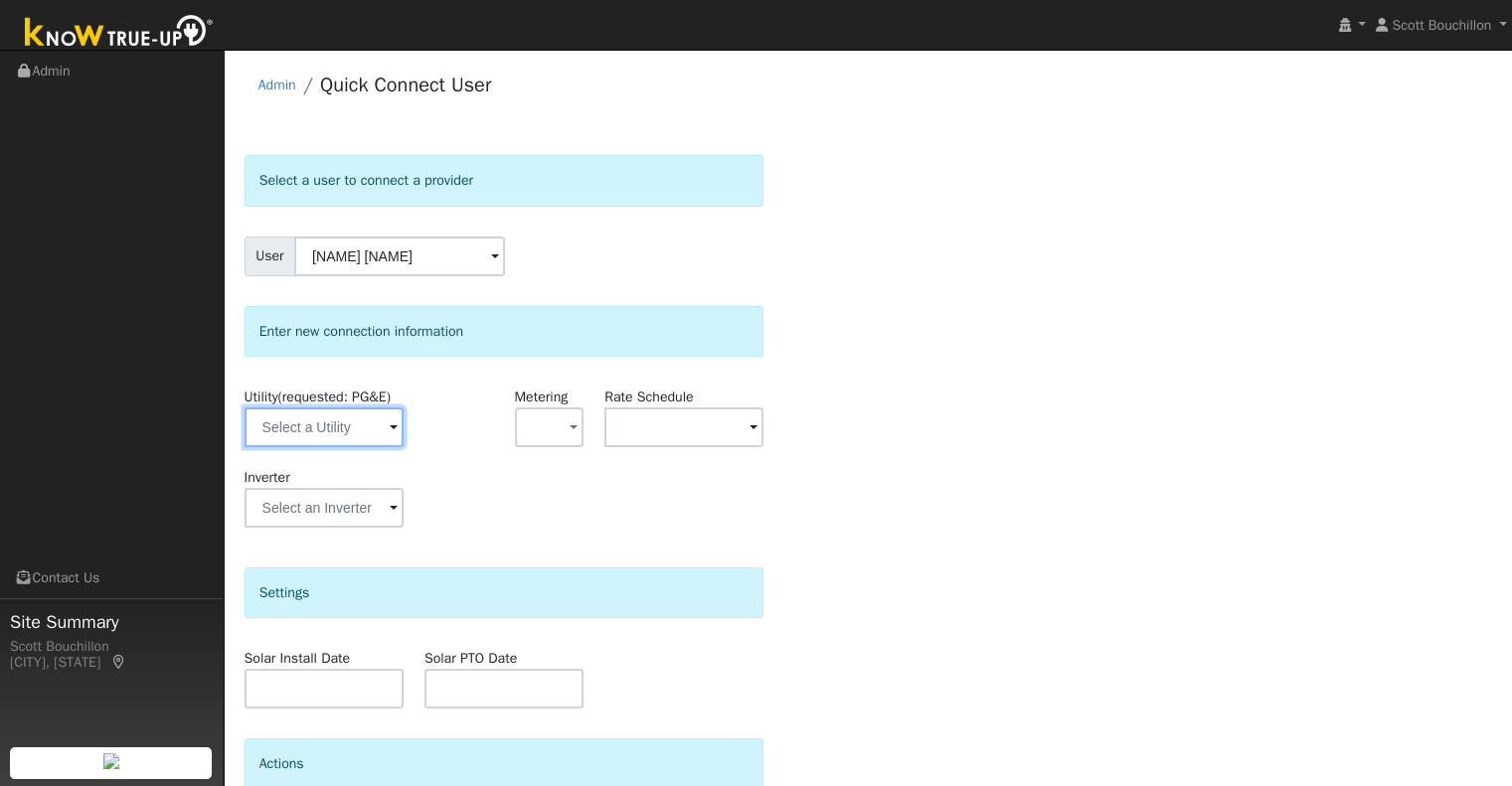 click at bounding box center [324, 427] 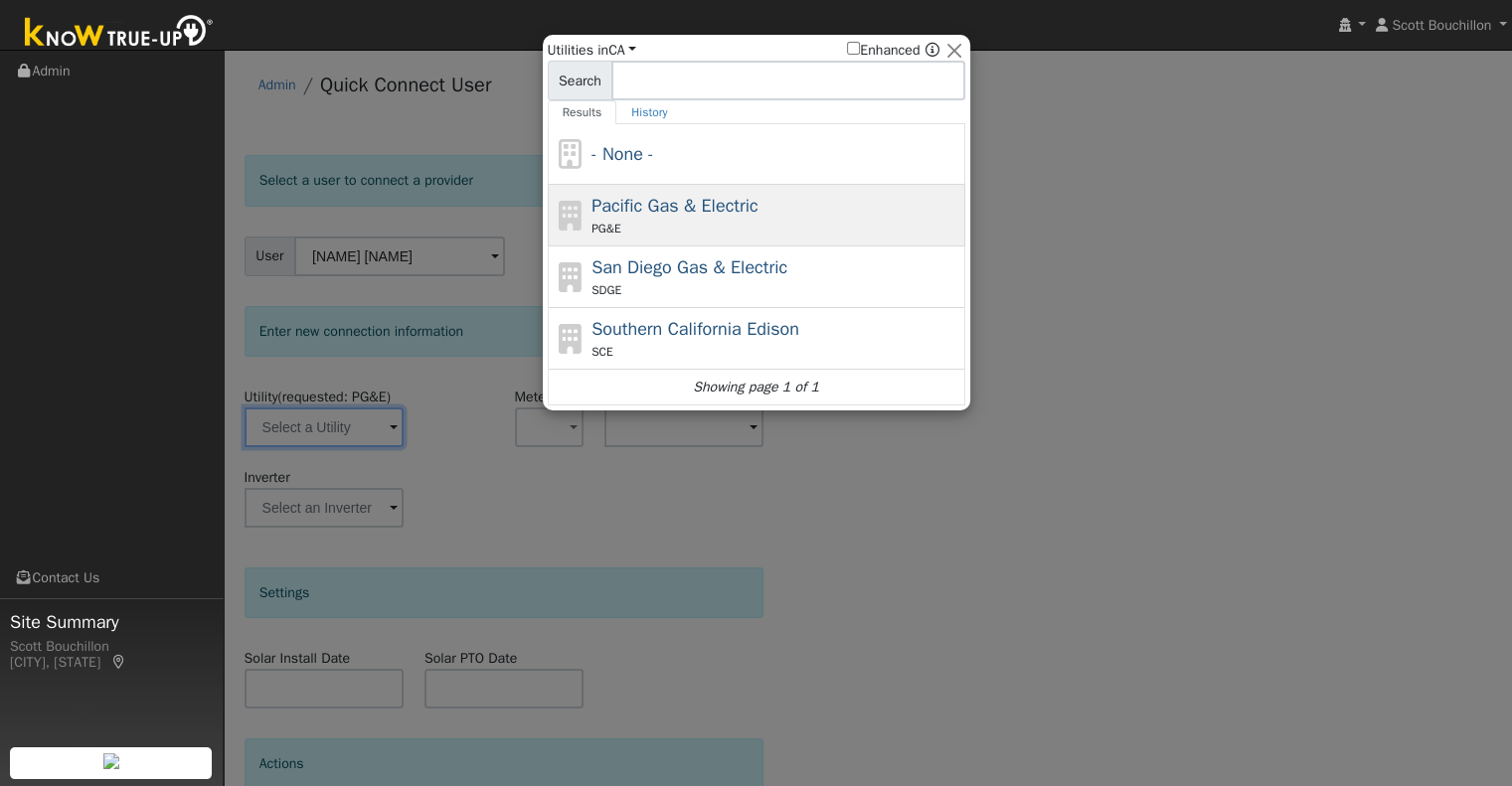 click on "Pacific Gas & Electric" at bounding box center [675, 206] 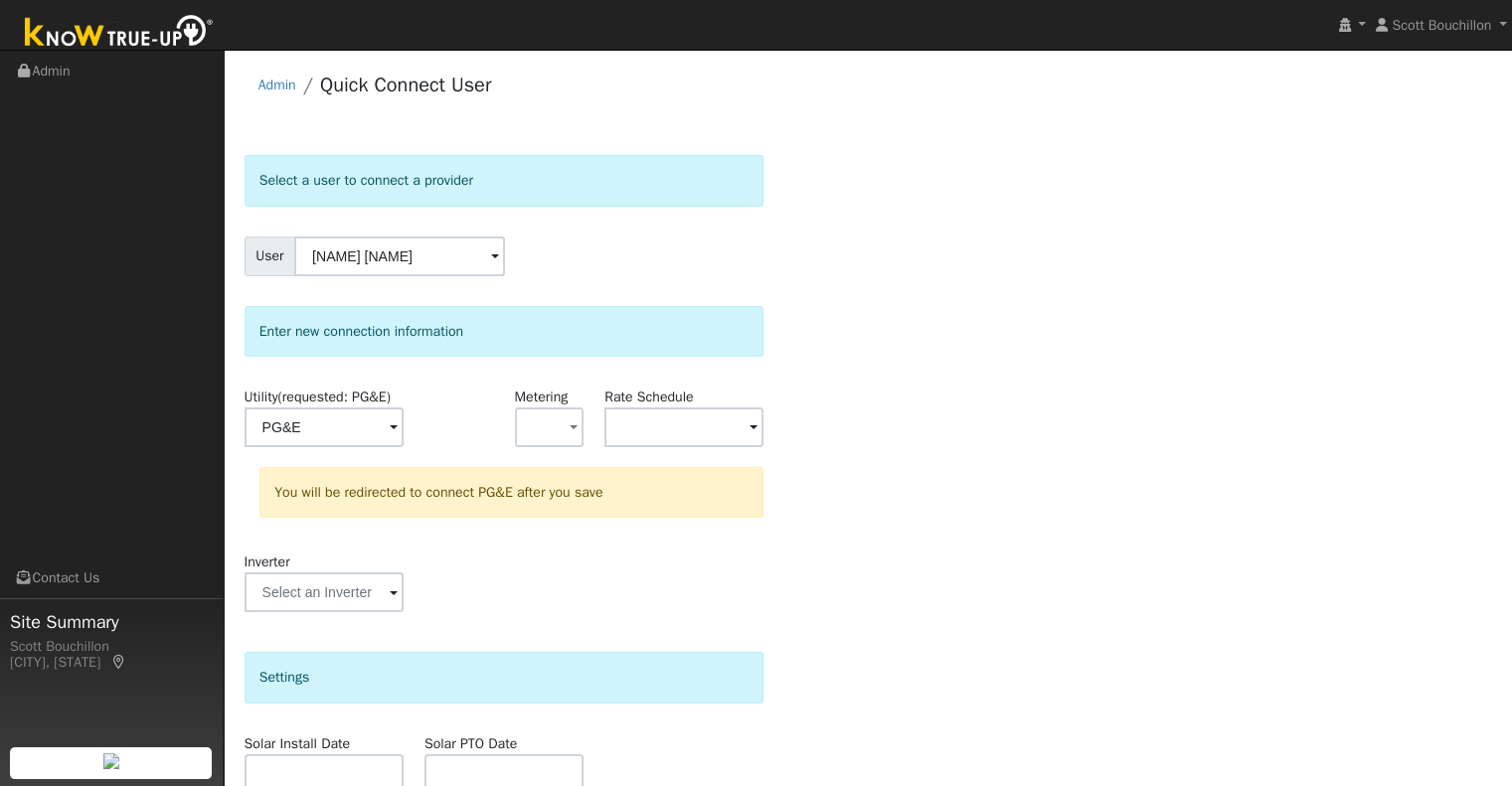 click at bounding box center (394, 428) 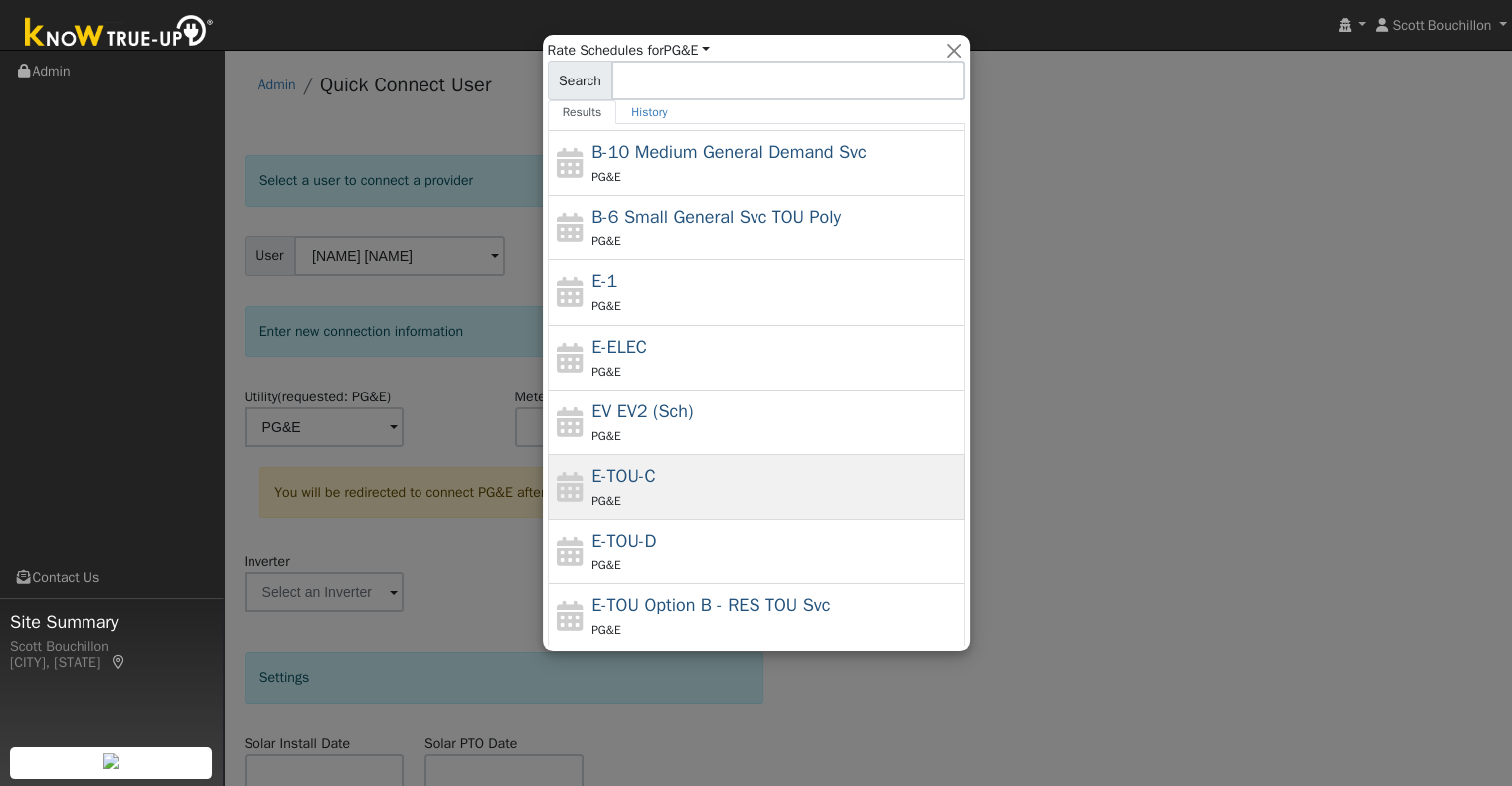 scroll, scrollTop: 155, scrollLeft: 0, axis: vertical 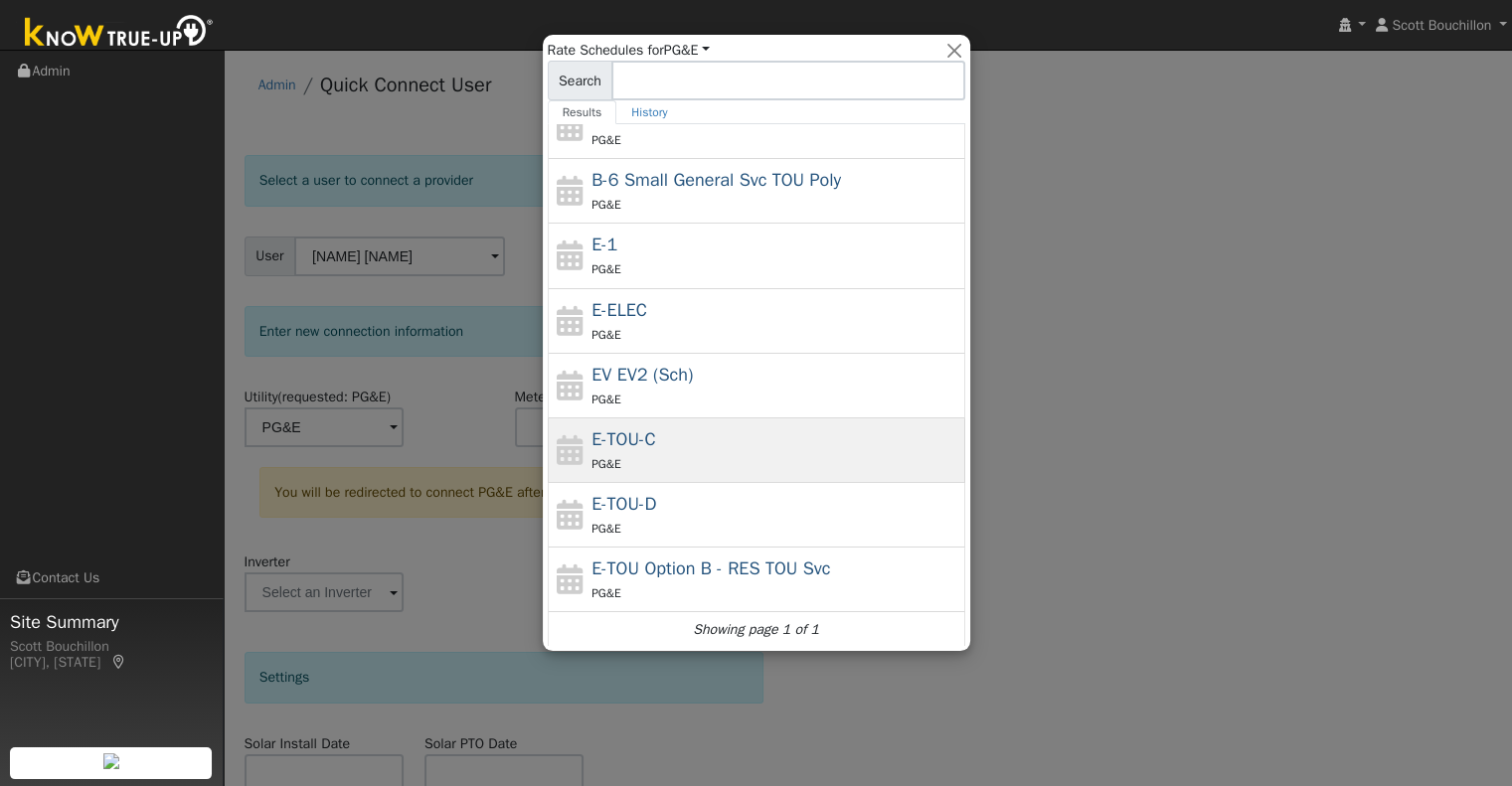 click on "E-TOU-C PG&E" at bounding box center [775, 450] 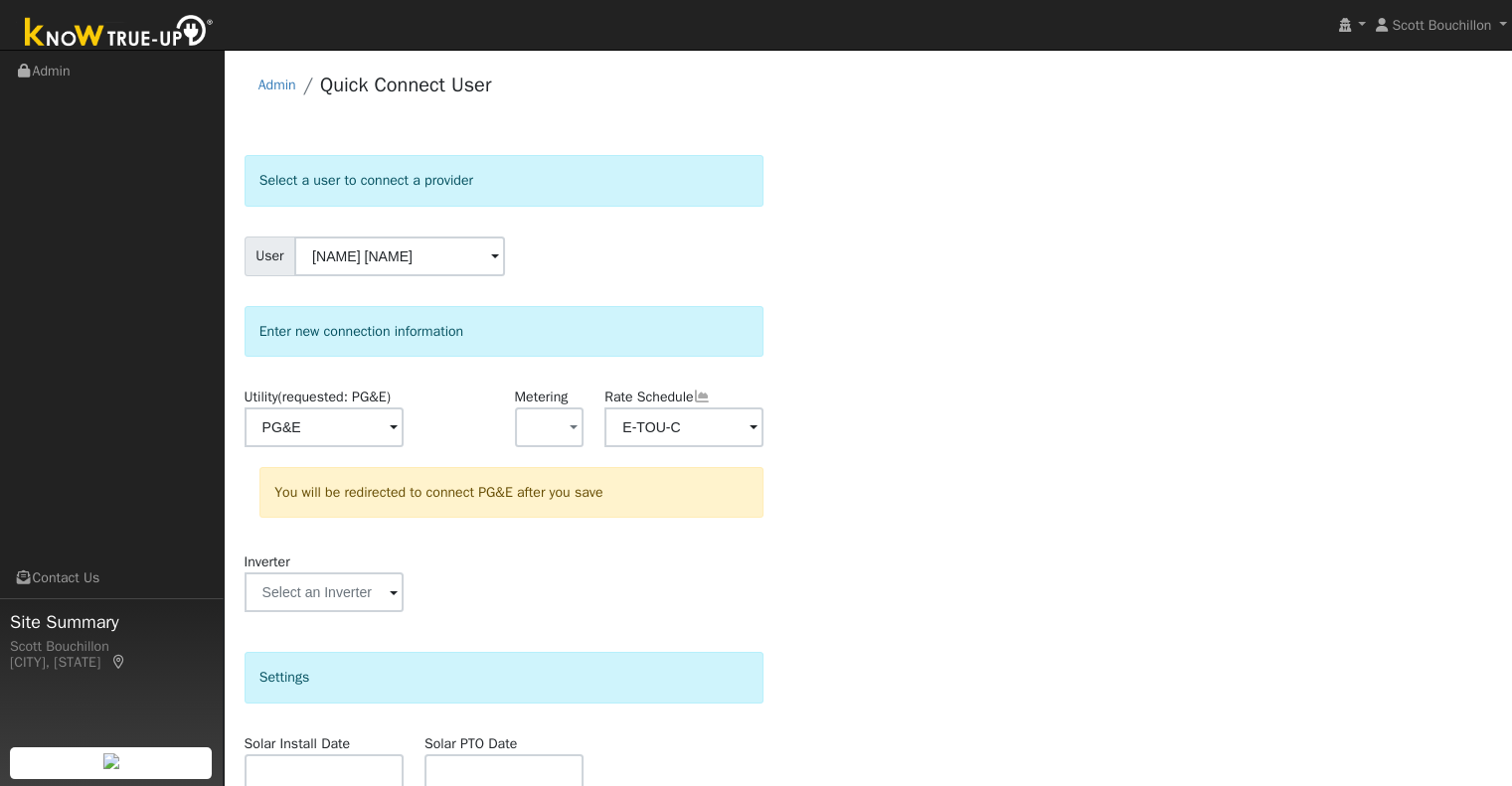 click on "Select a user to connect a provider User [NAME] [NAME] Account   Default Account Default Account [NUMBER] [STREET], [CITY], [STATE] Primary Account Enter new connection information Utility  (requested: PG&E) PG&E Metering - None - NEM NBT  Rate Schedule  E-TOU-C You will be redirected to connect PG&E after you save Inverter Disconnecting . Do you also want to delete all of the  data?  - Delete data if disconnecting or connecting to different data.  - Keep data if reconnecting to same data.  Be careful: this cannot be undone.  Cancel  No  Yes Settings Solar Install Date Solar PTO Date Actions Send Email to User Delete Email Template Are you sure you want to delete ? Cancel Delete Connect User No Yes" at bounding box center (868, 596) 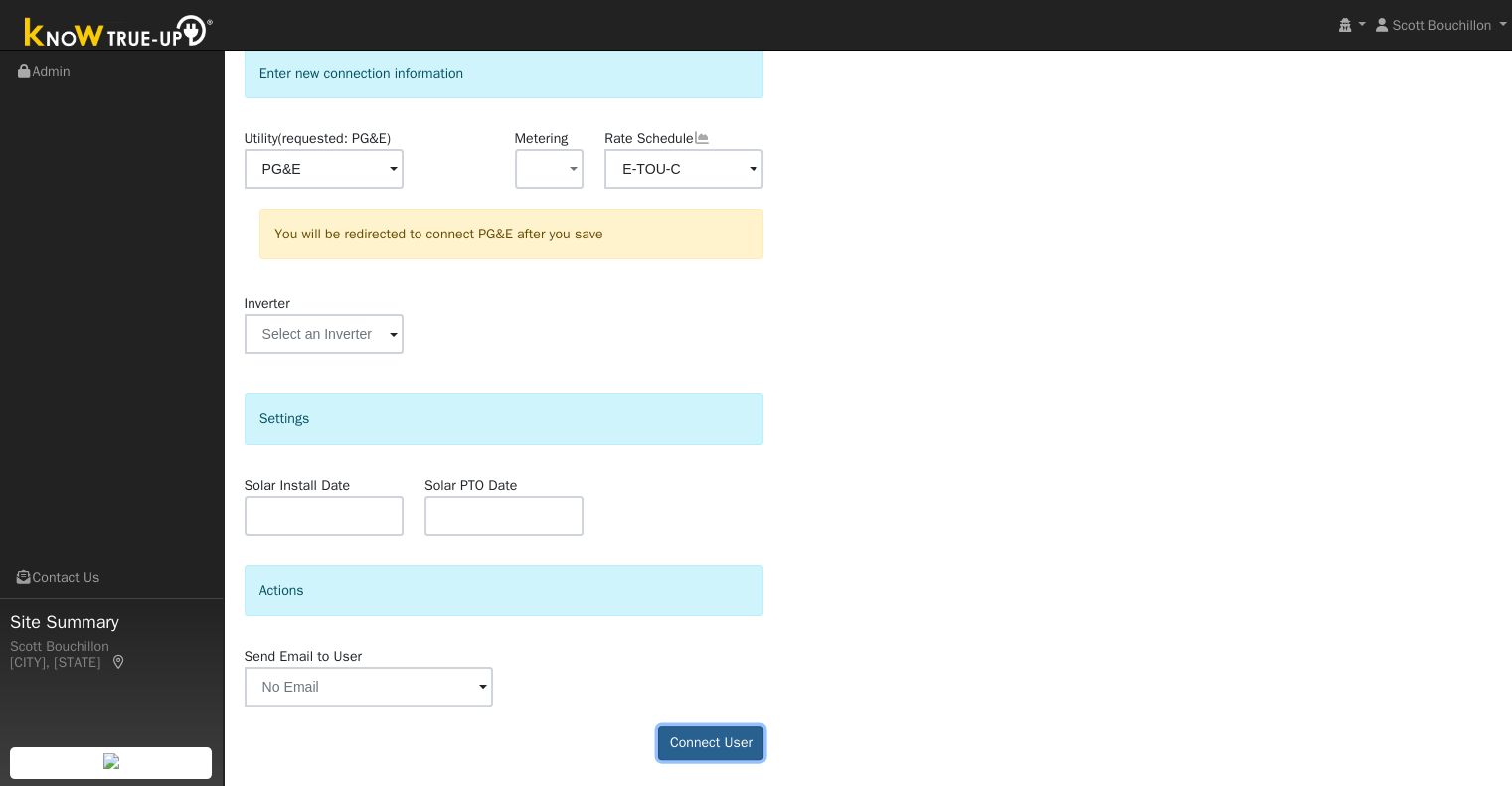 click on "Connect User" at bounding box center [711, 743] 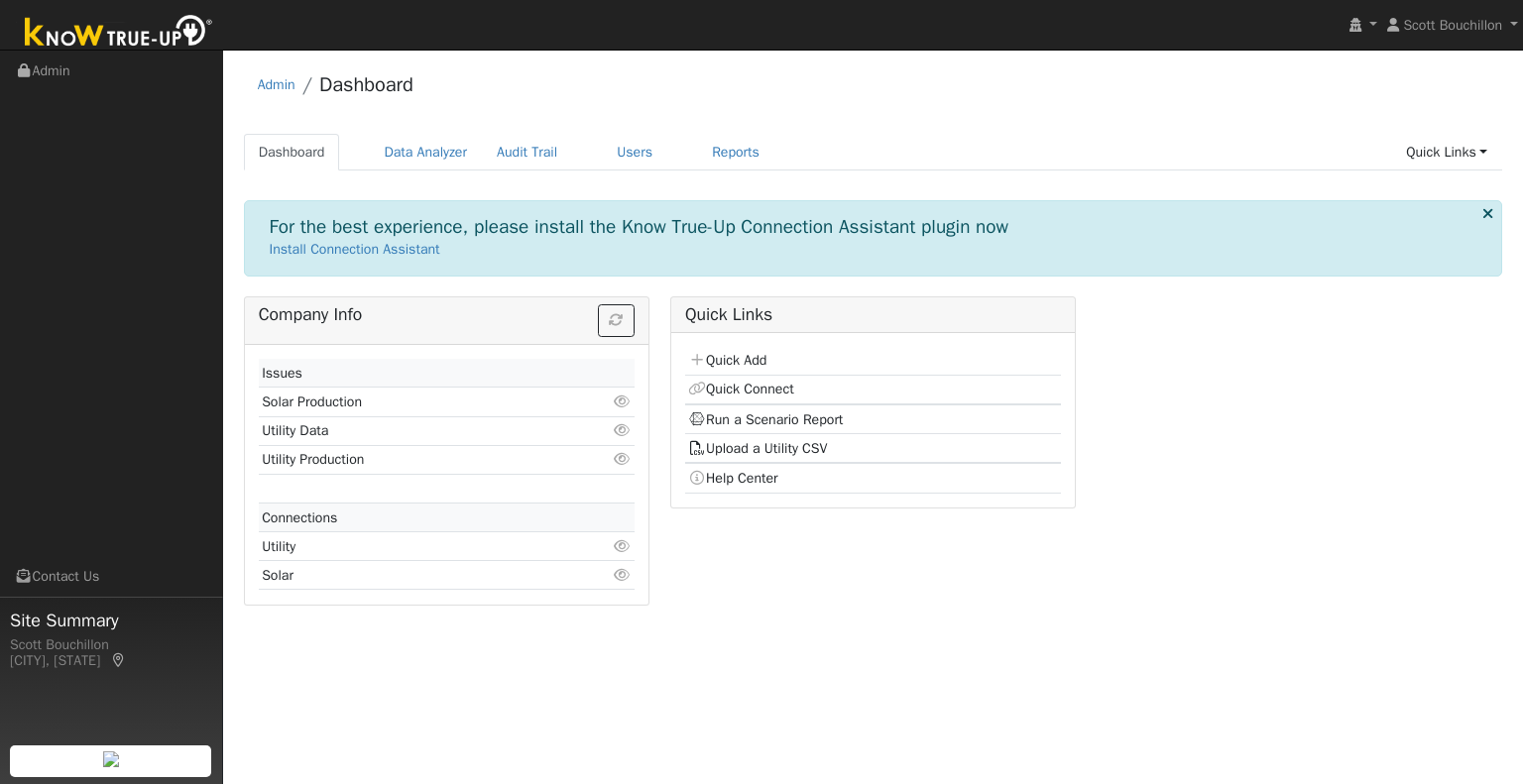scroll, scrollTop: 0, scrollLeft: 0, axis: both 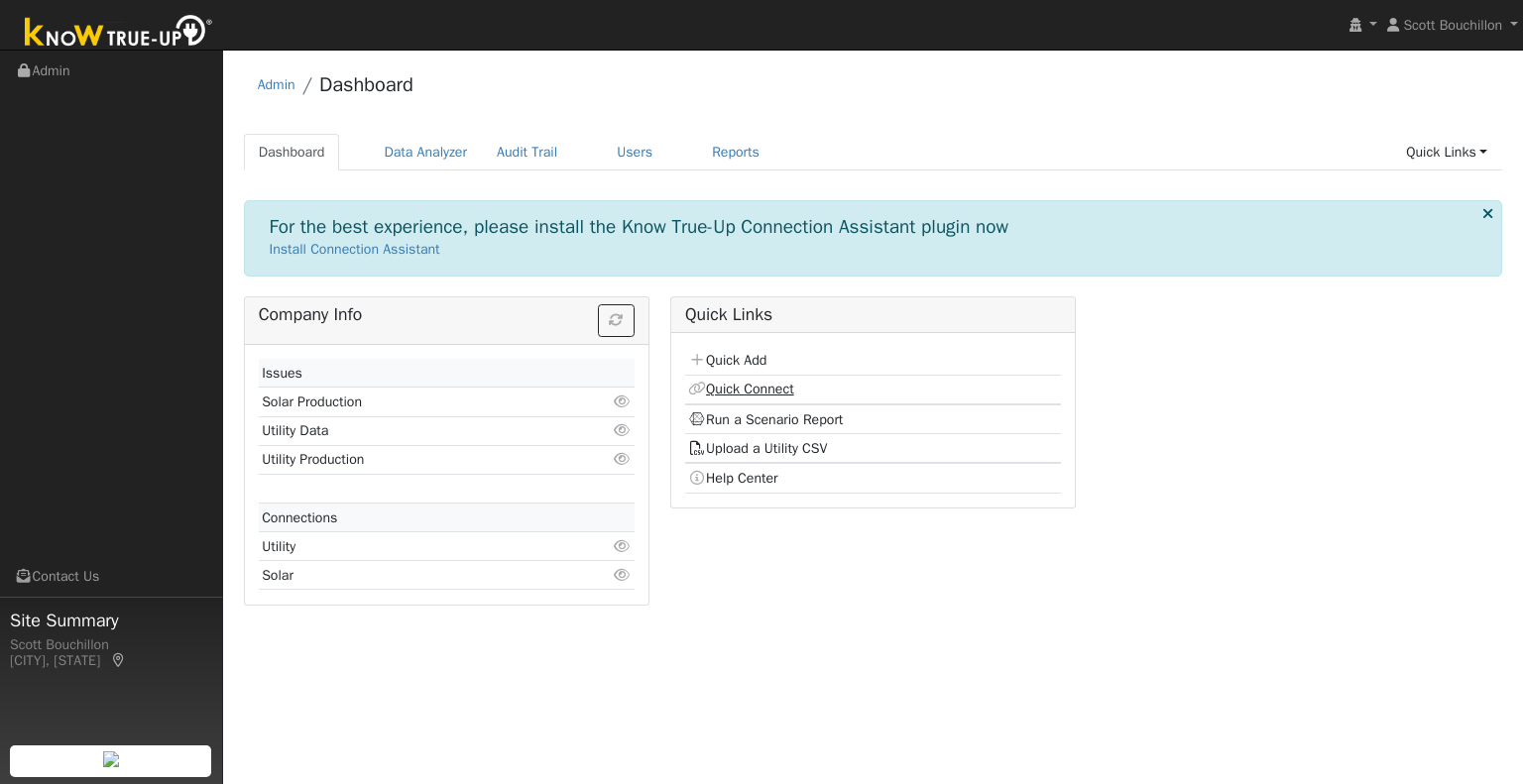 click on "Quick Connect" at bounding box center (741, 389) 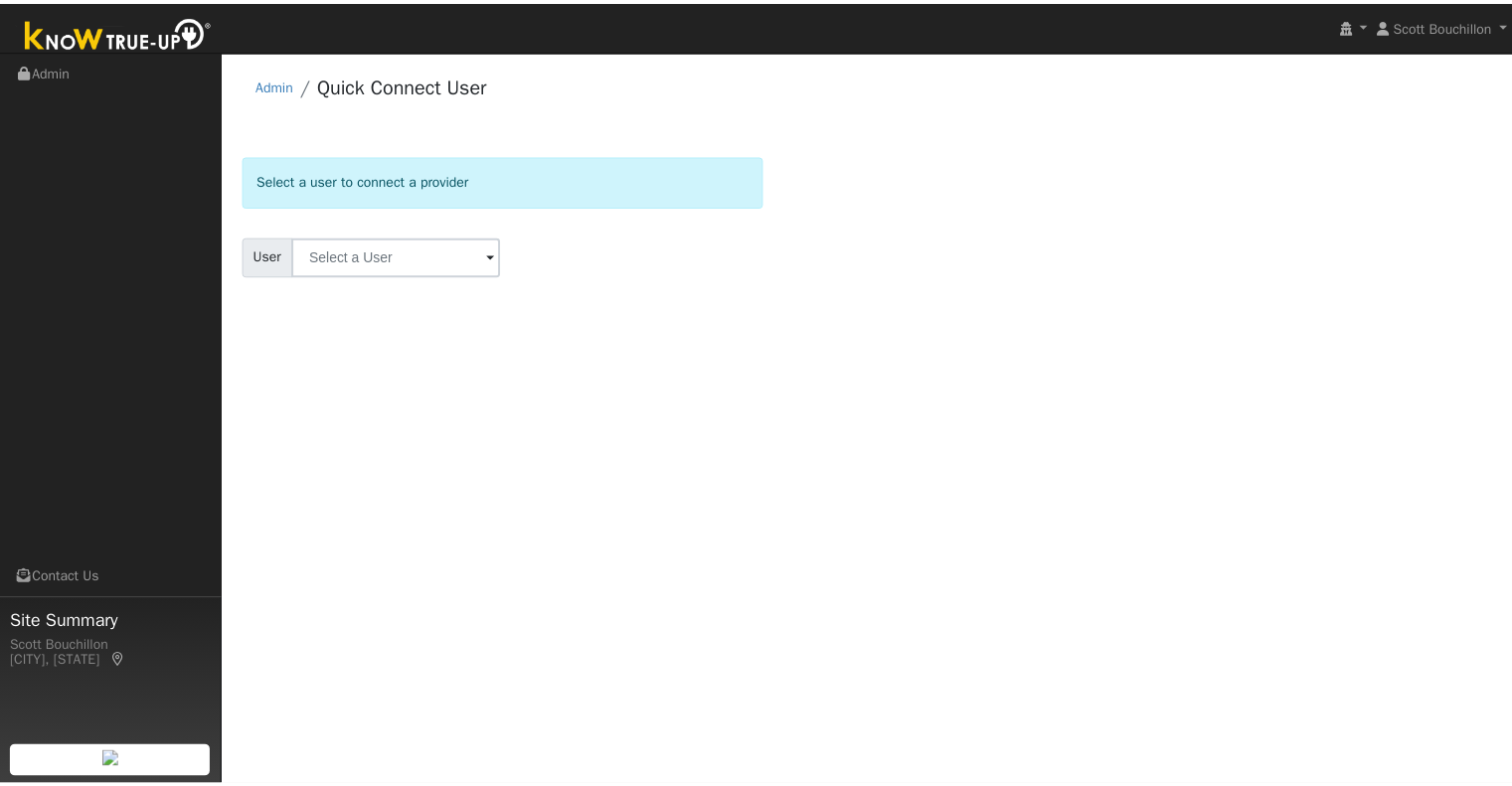 scroll, scrollTop: 0, scrollLeft: 0, axis: both 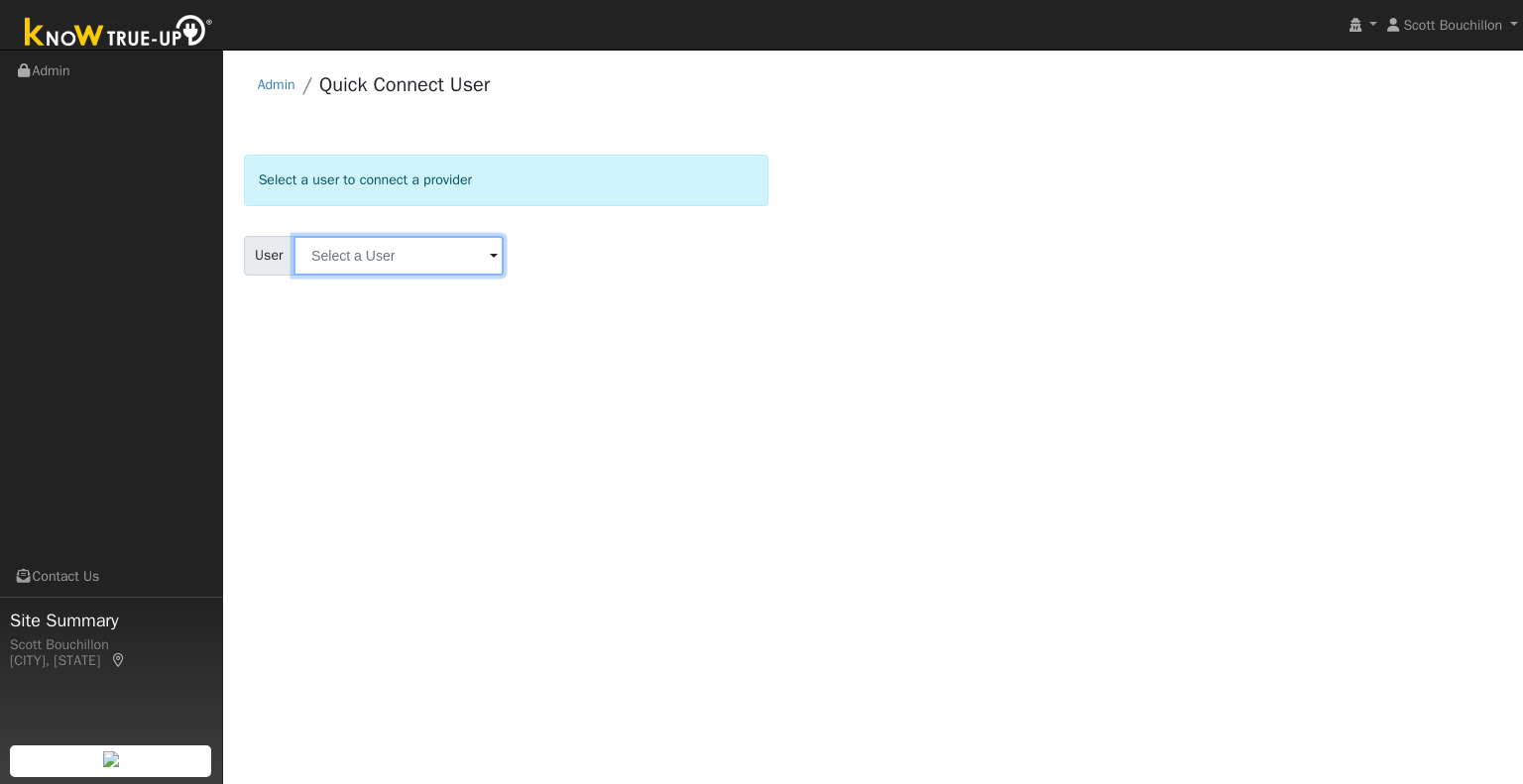 click at bounding box center [399, 256] 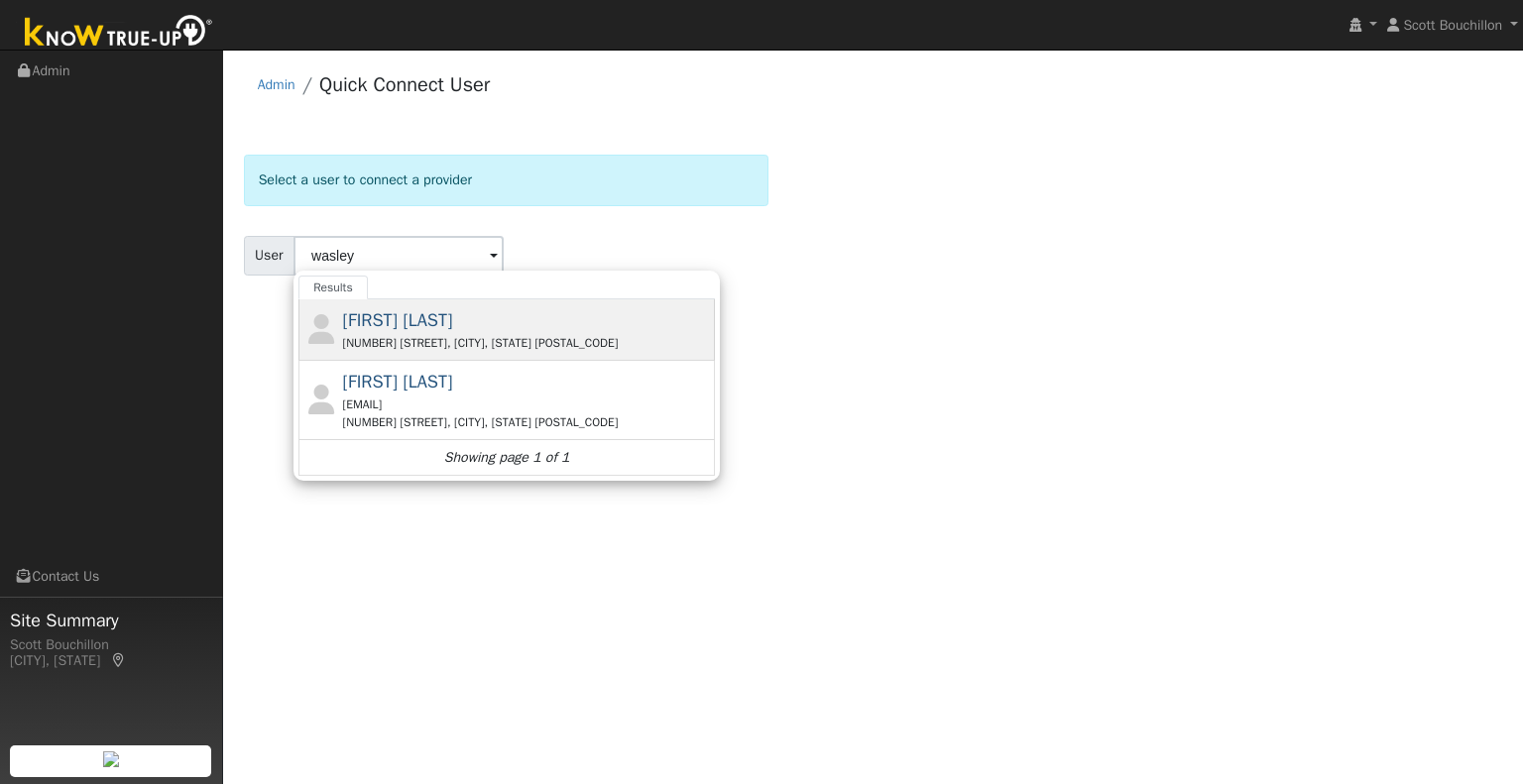 click on "Mike Wasley" at bounding box center (398, 320) 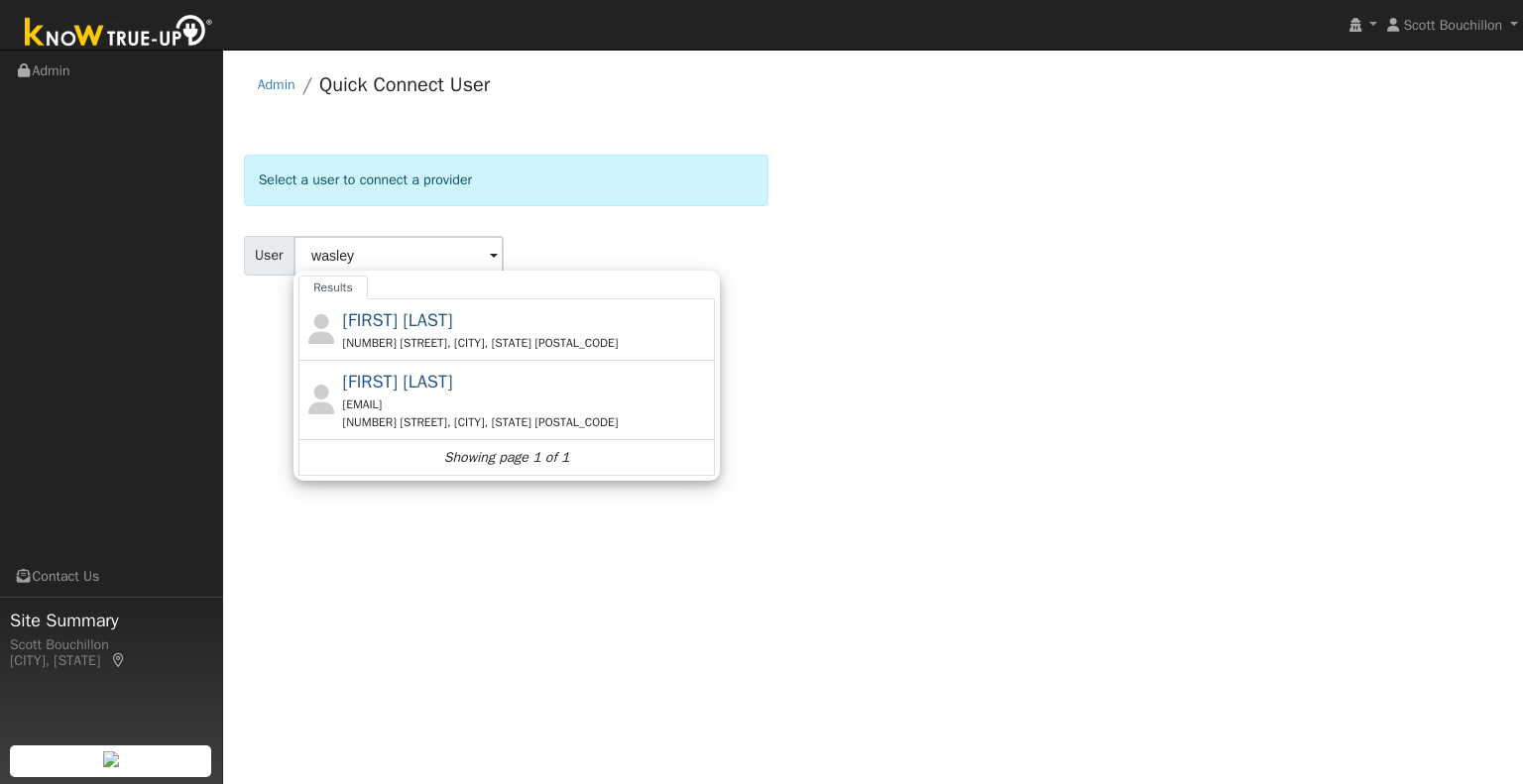 type on "Mike Wasley" 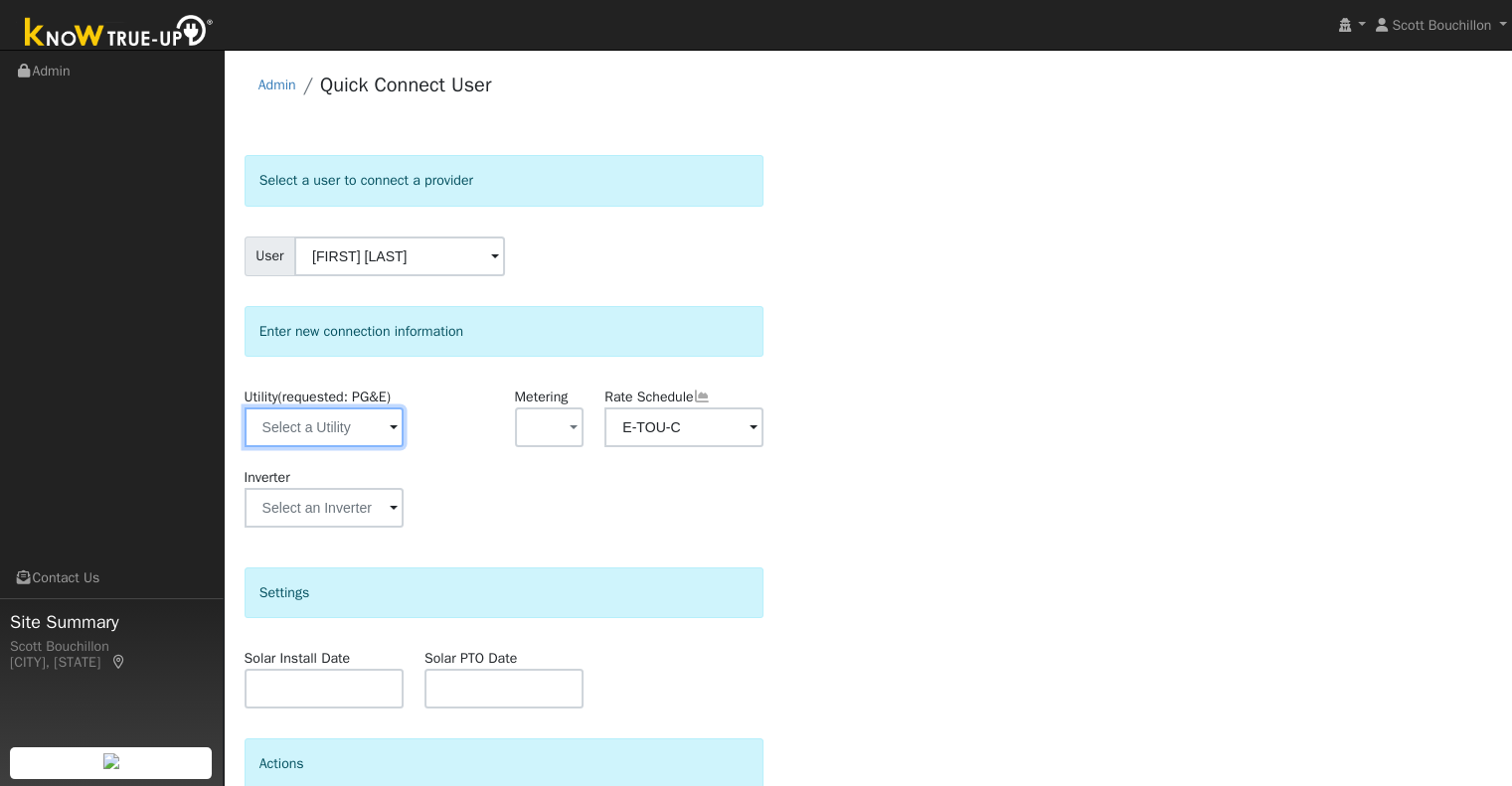click at bounding box center (324, 427) 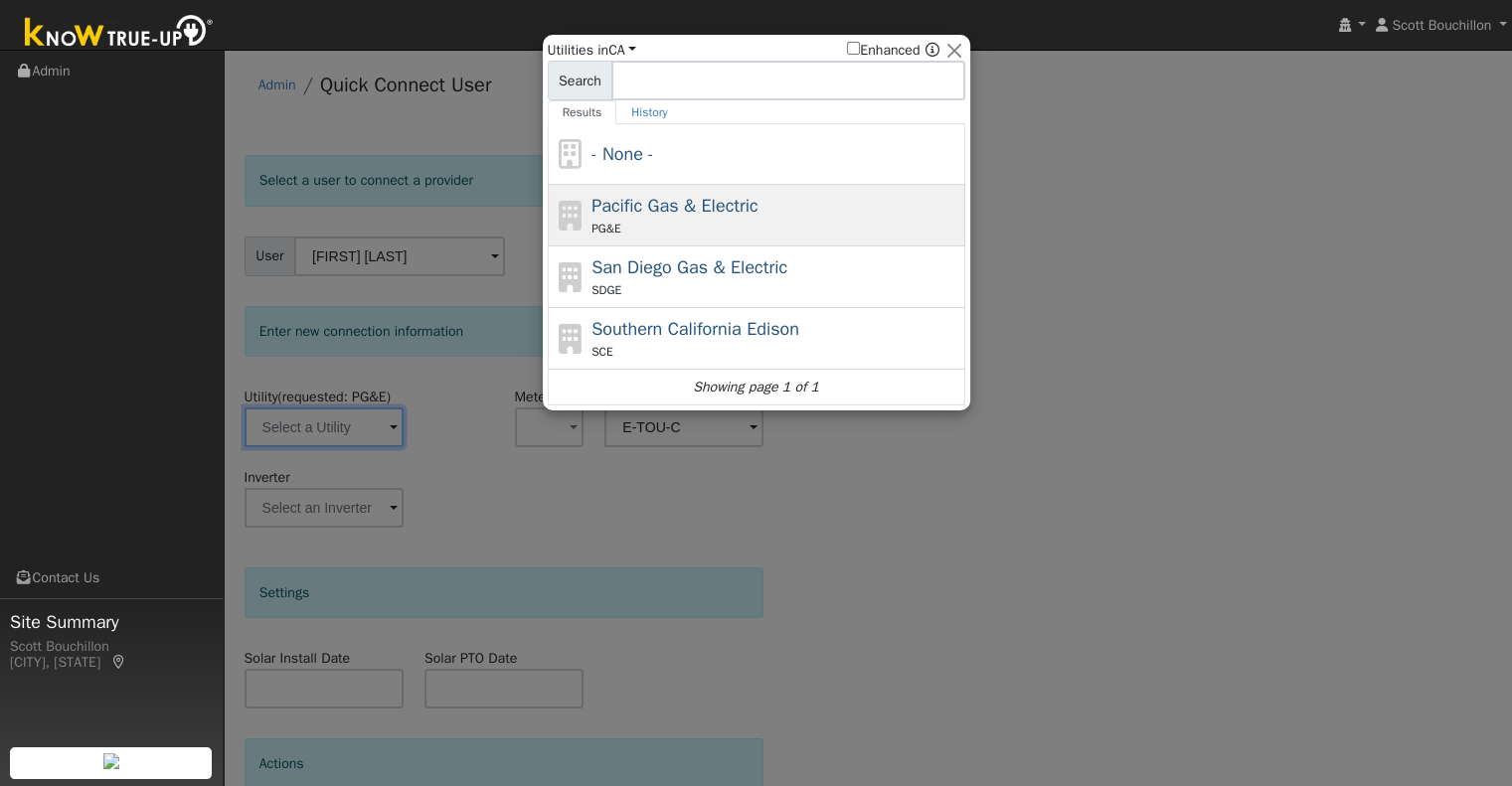 click on "PG&E" at bounding box center (606, 229) 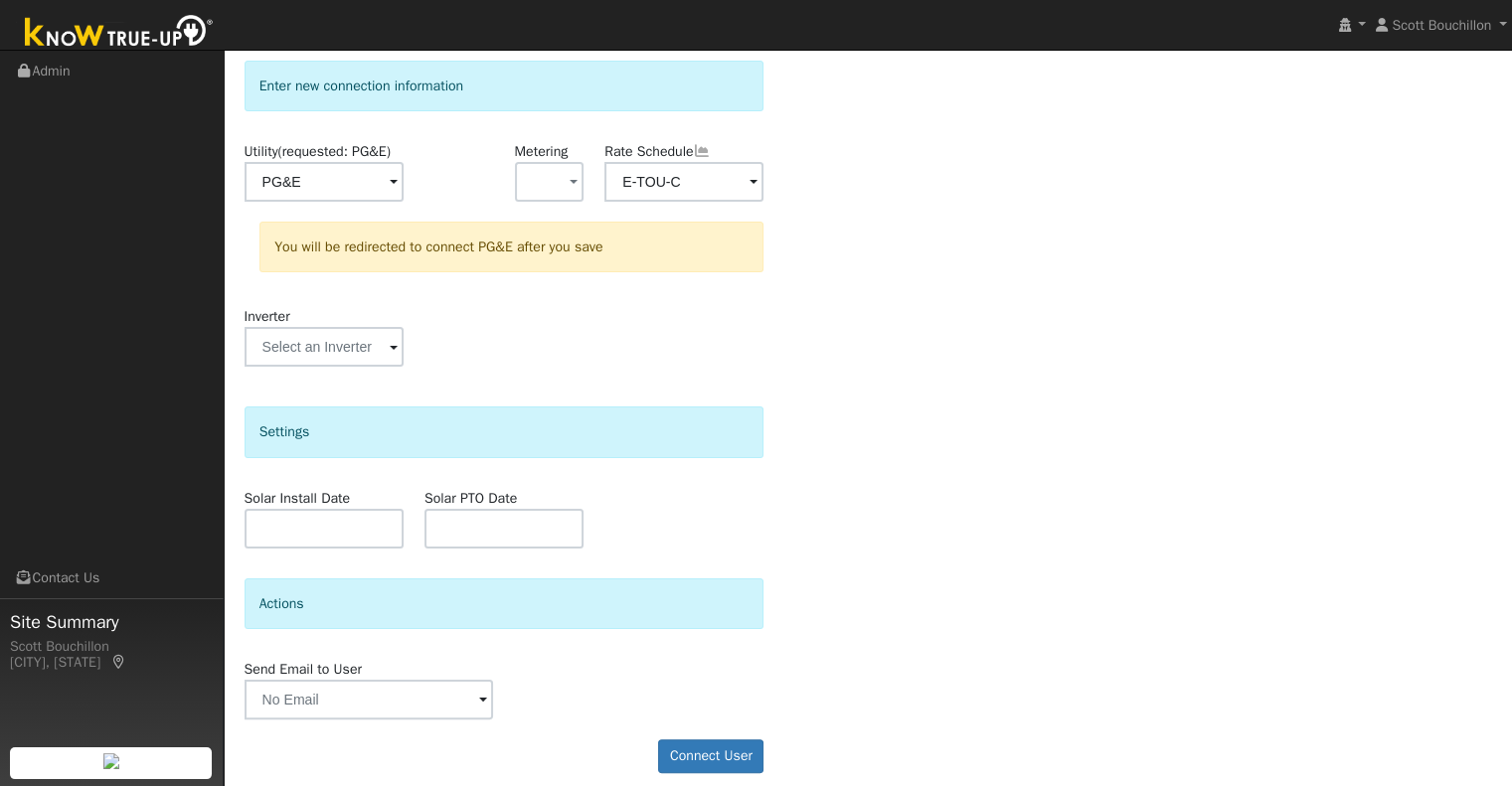 scroll, scrollTop: 258, scrollLeft: 0, axis: vertical 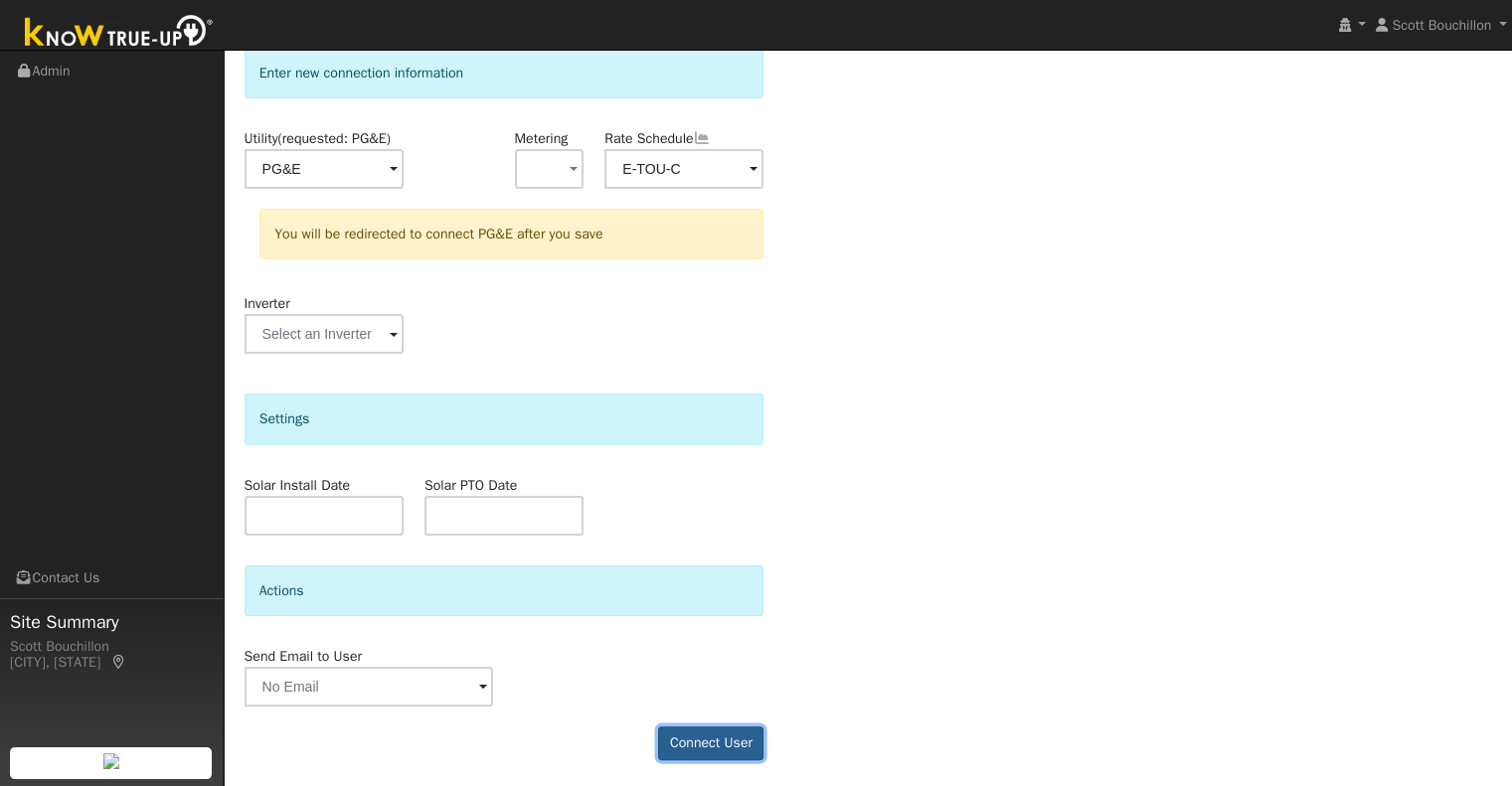 click on "Connect User" at bounding box center (711, 743) 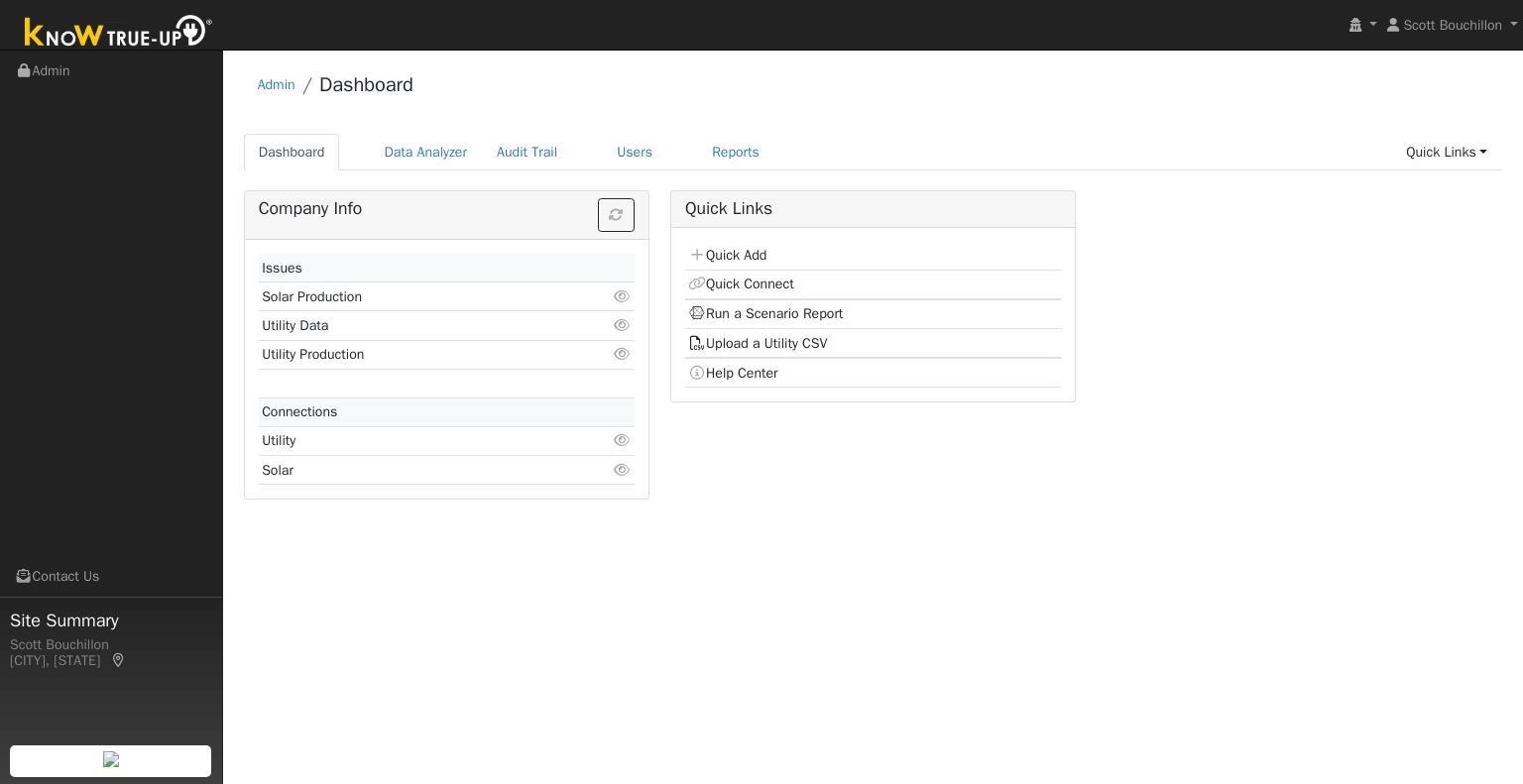 scroll, scrollTop: 0, scrollLeft: 0, axis: both 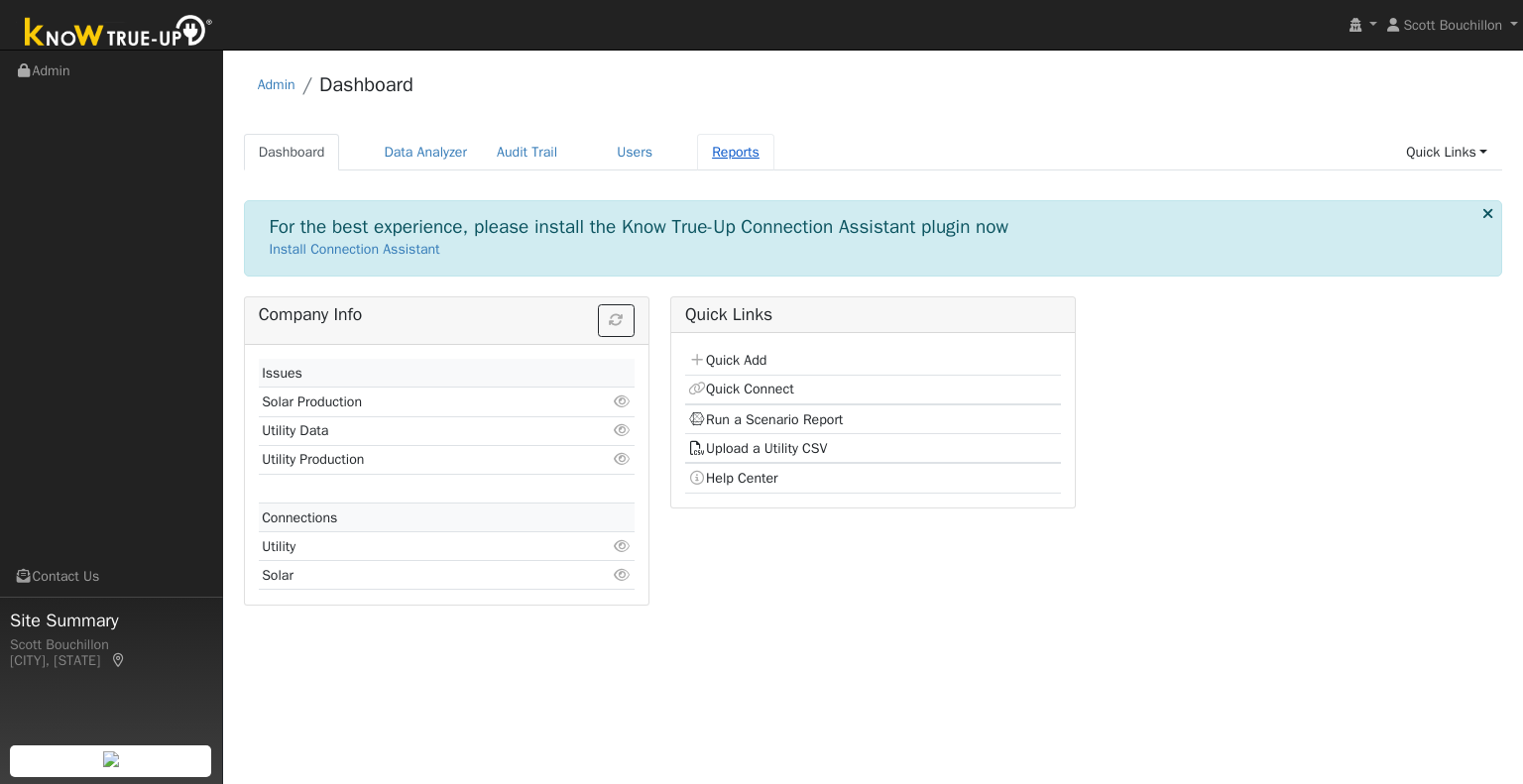 click on "Reports" at bounding box center (736, 152) 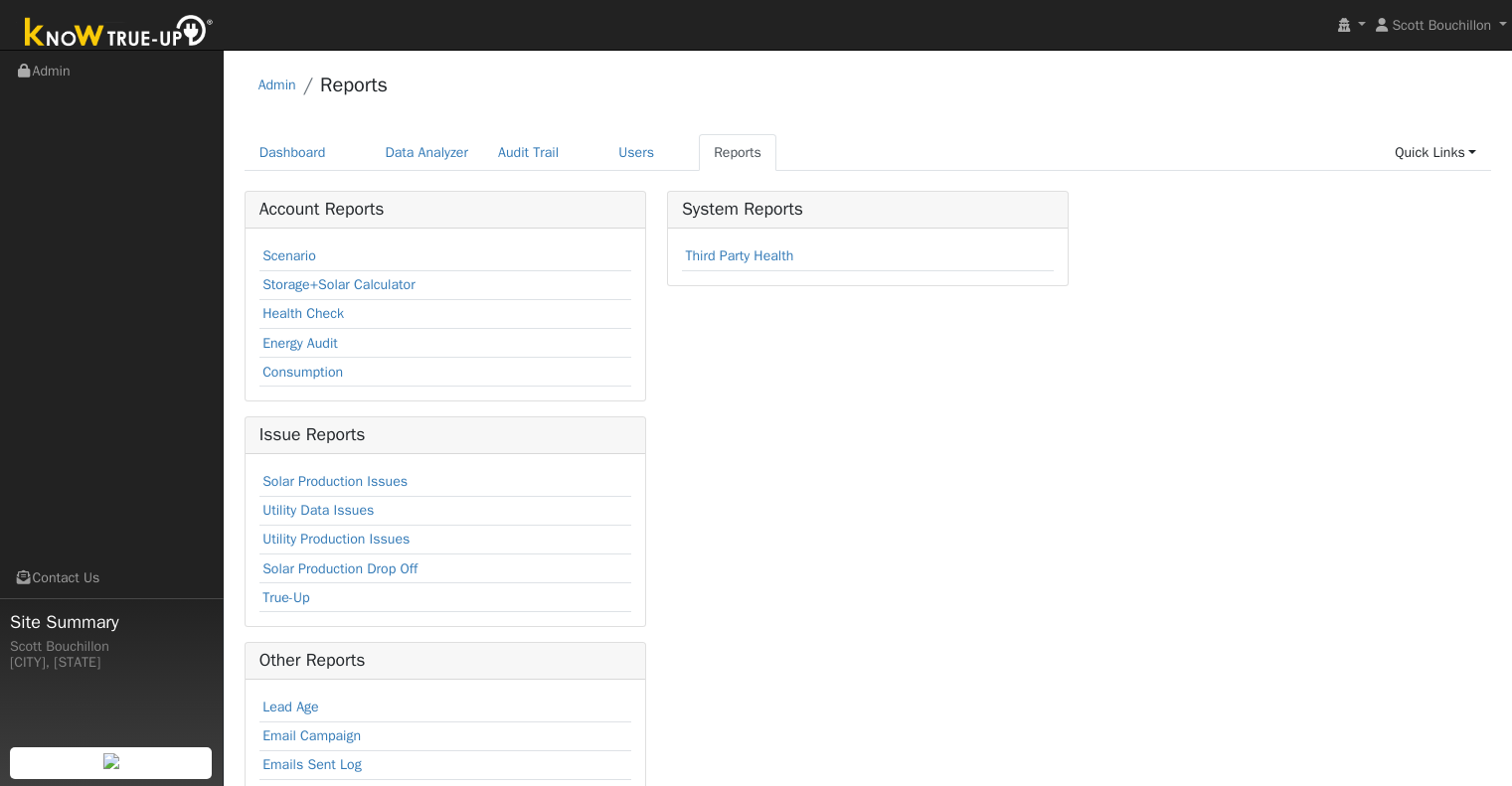 scroll, scrollTop: 0, scrollLeft: 0, axis: both 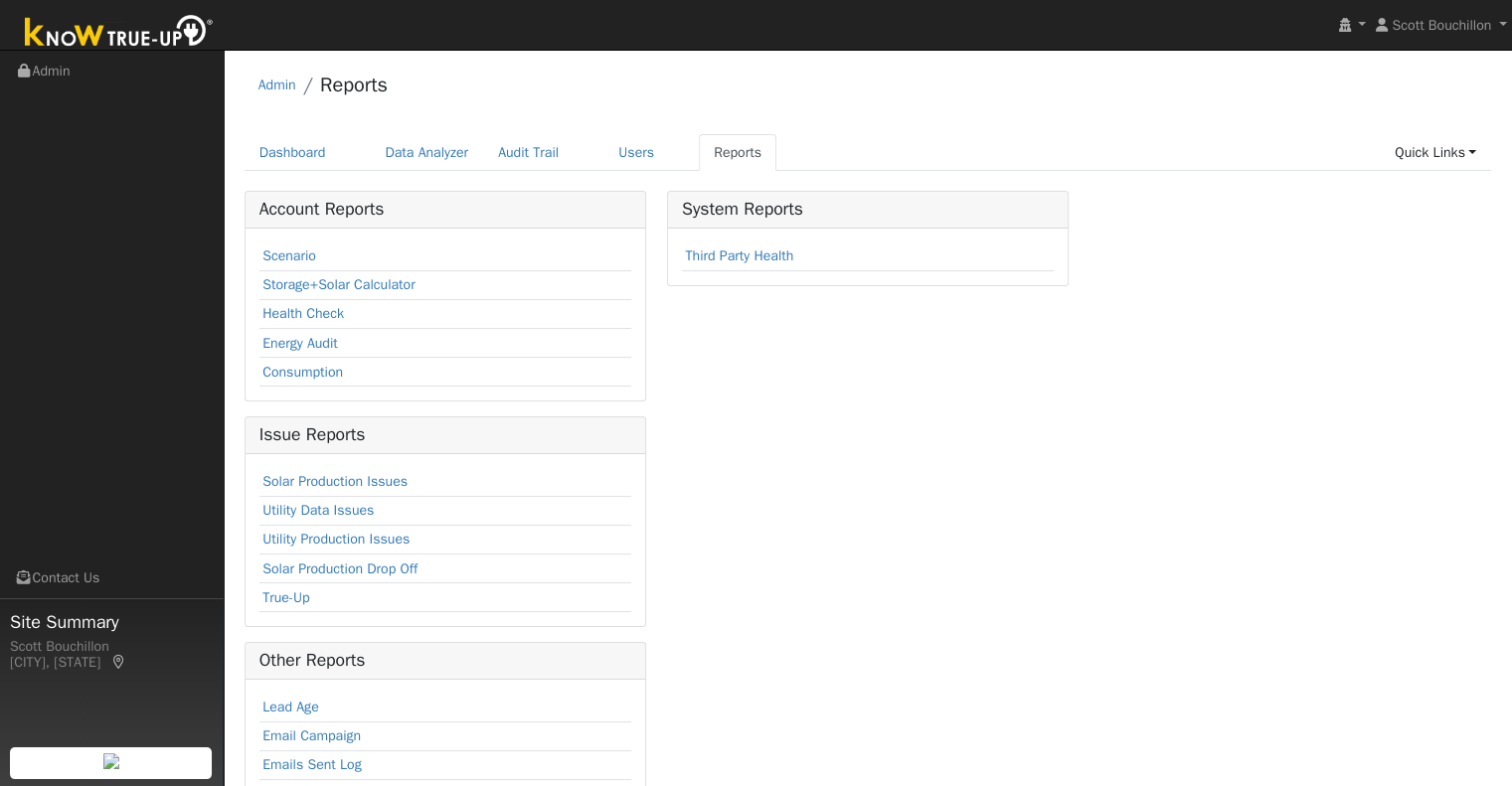 click on "Scenario" at bounding box center (445, 256) 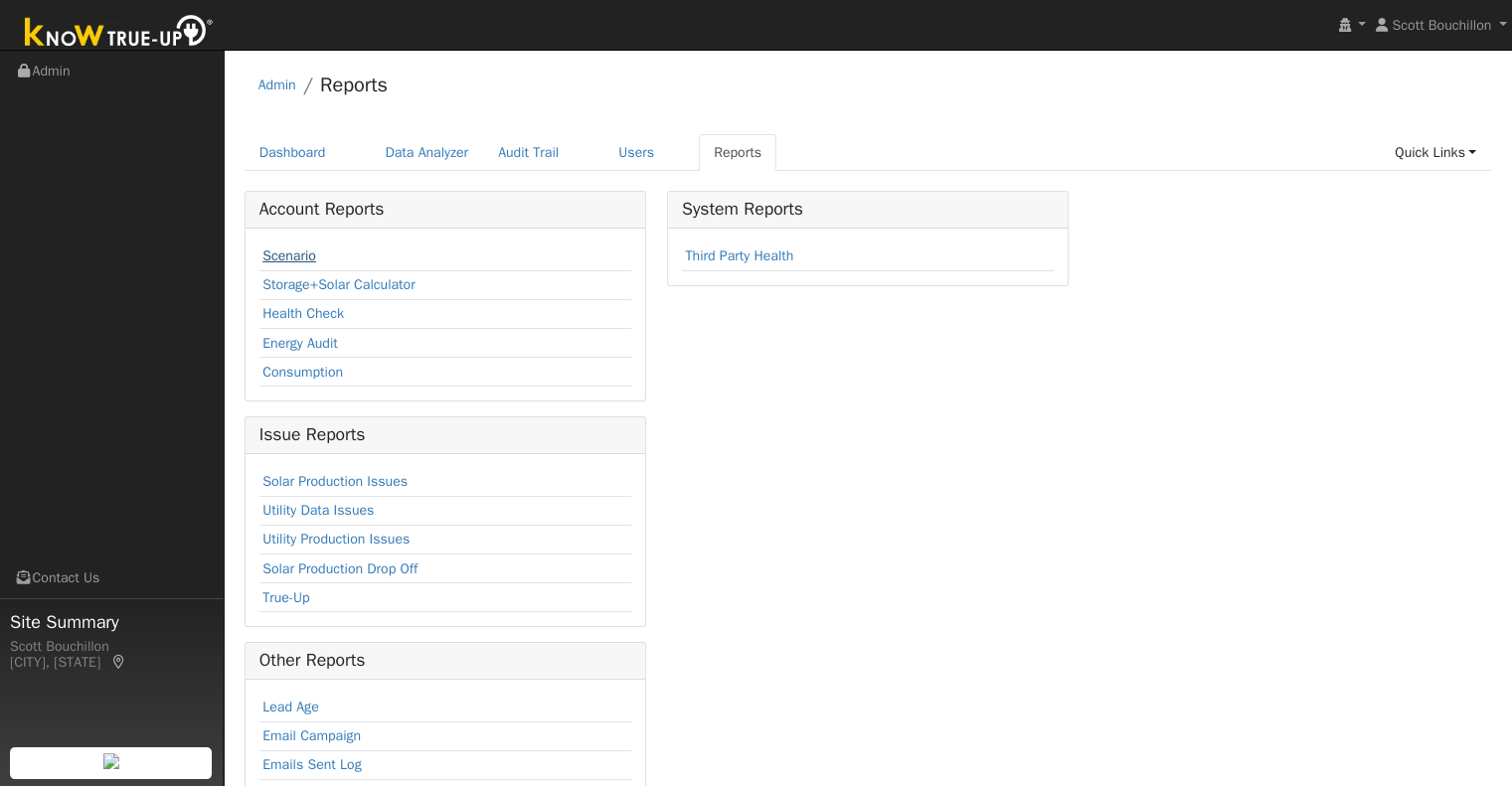 click on "Scenario" at bounding box center [289, 255] 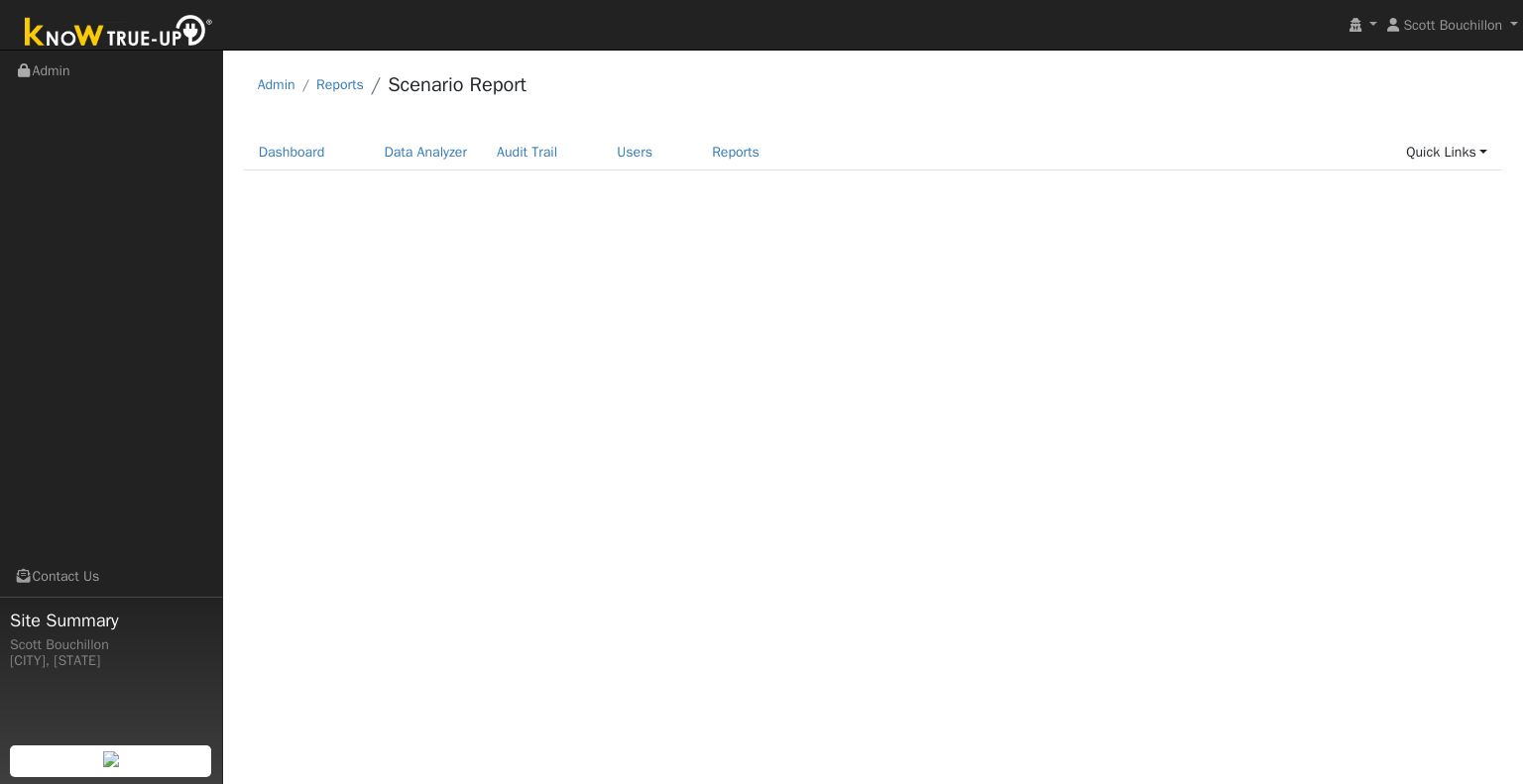 scroll, scrollTop: 0, scrollLeft: 0, axis: both 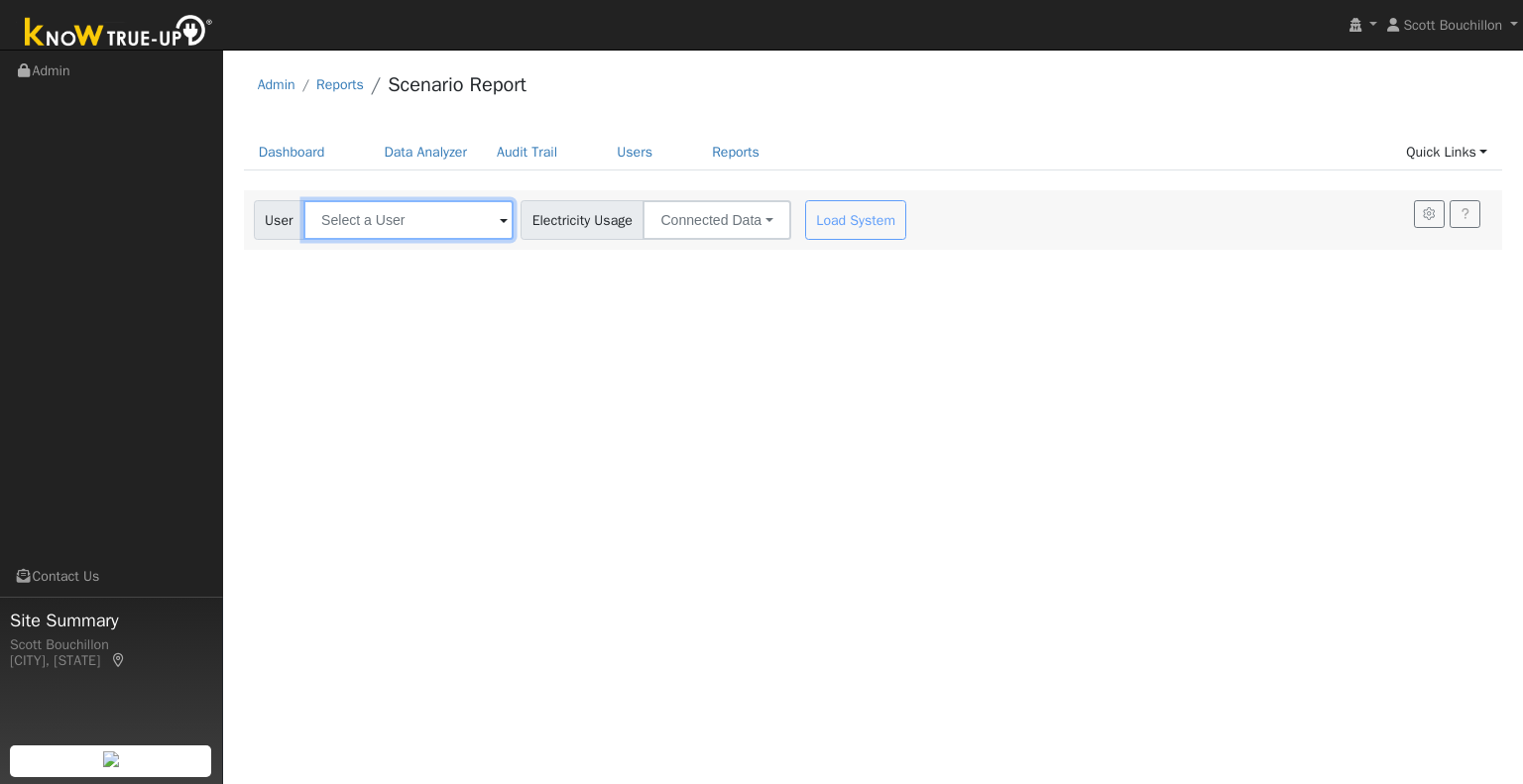 click at bounding box center [409, 220] 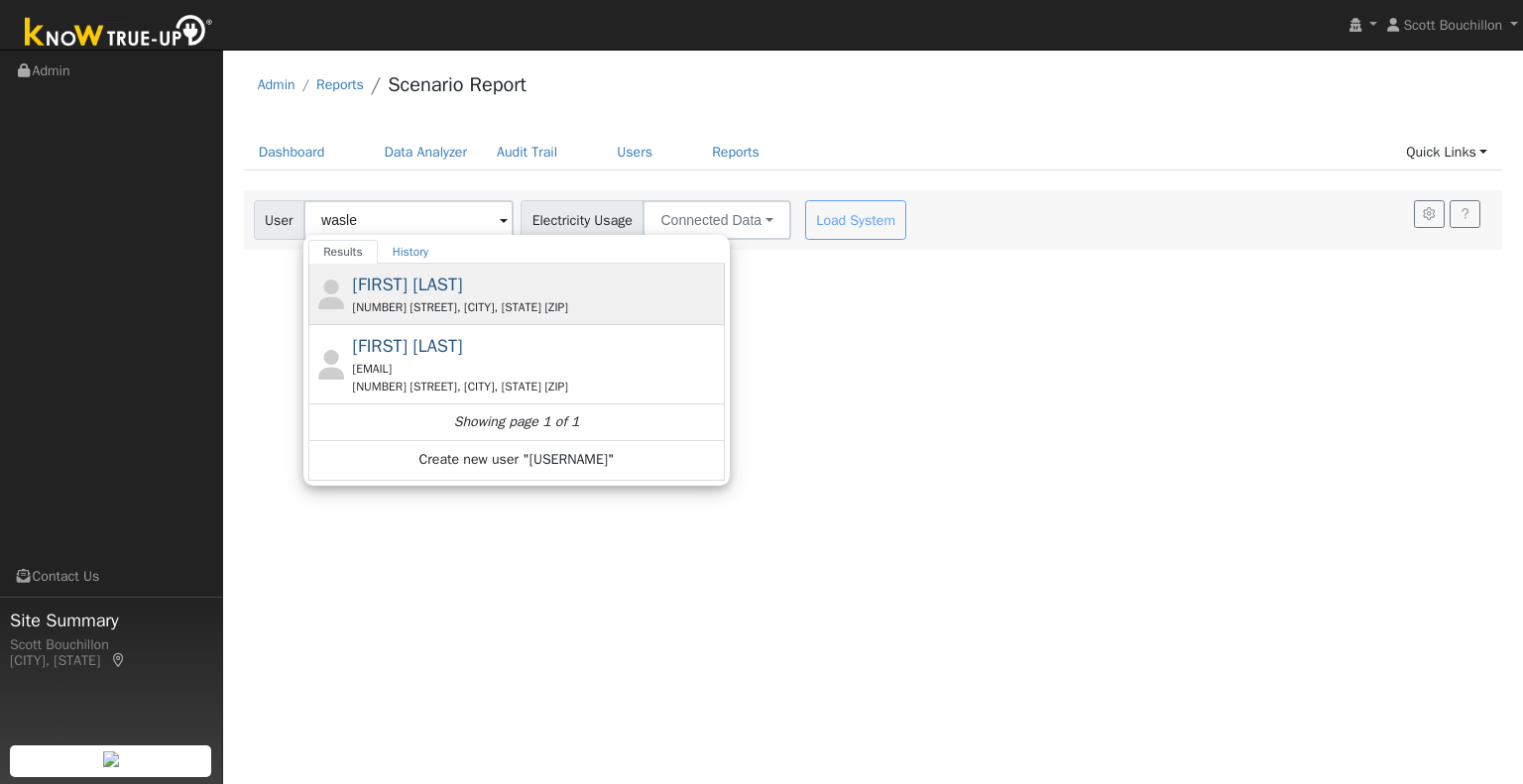 click on "[FIRST] [LAST]" at bounding box center [408, 284] 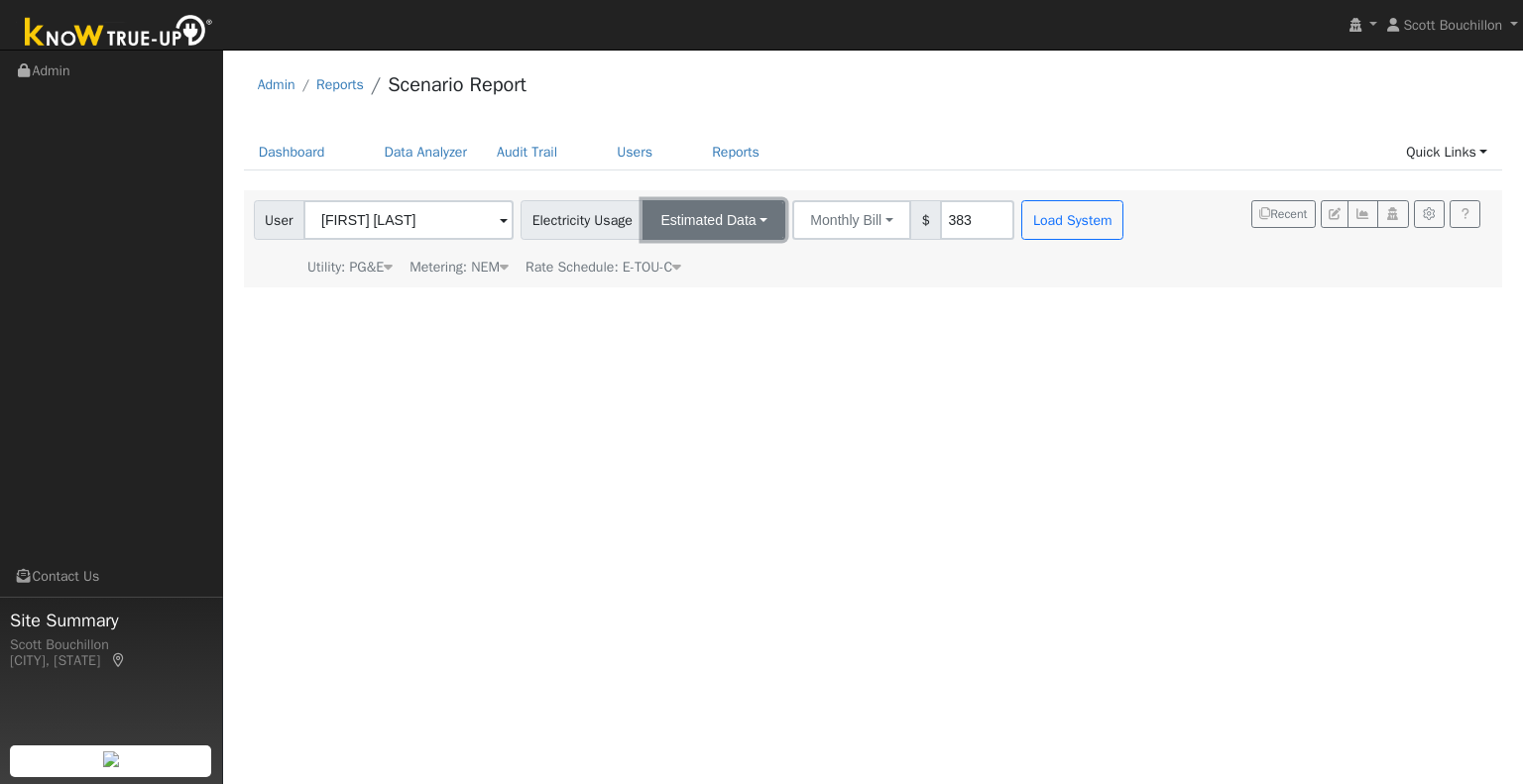 click on "Estimated Data" at bounding box center [714, 220] 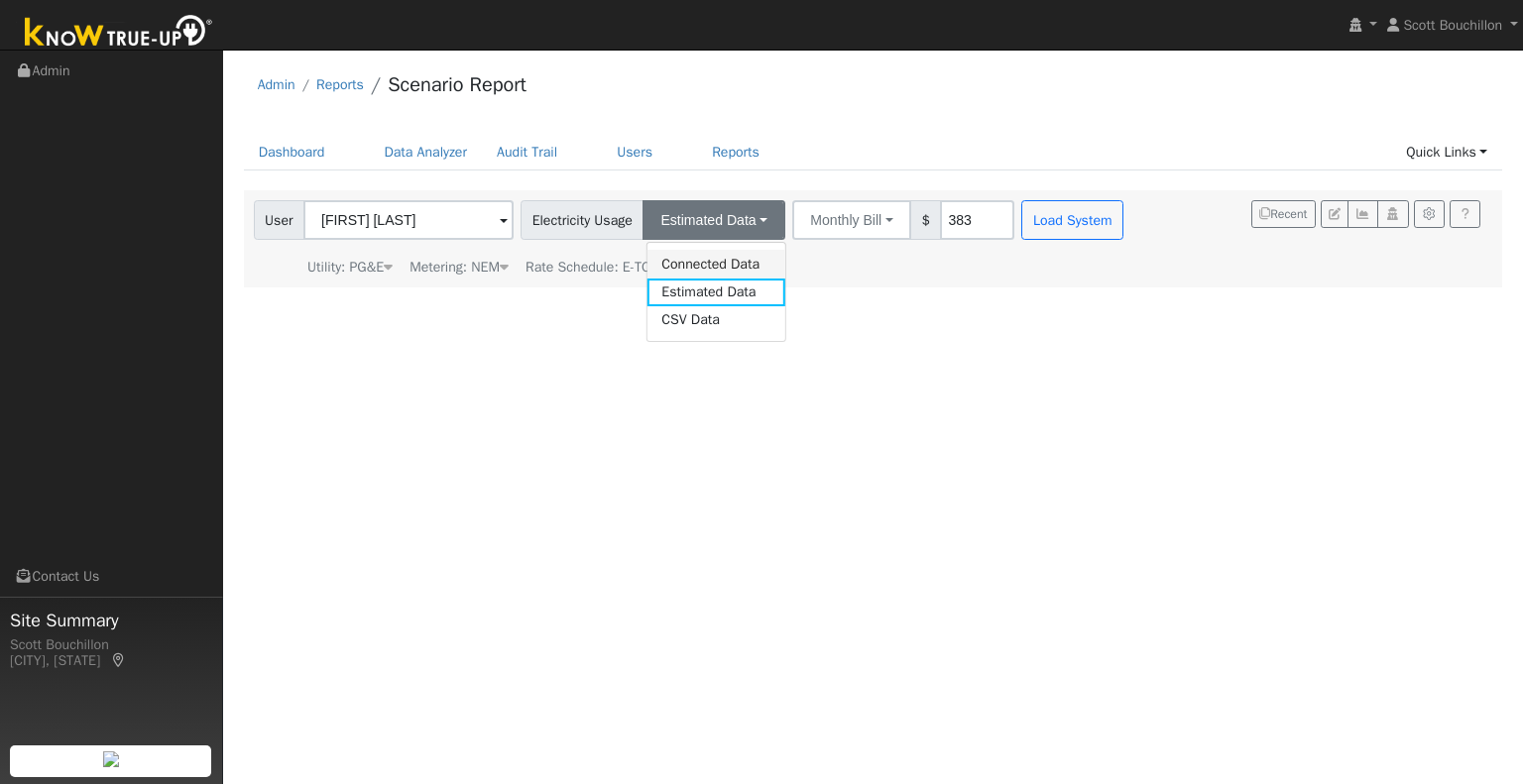 click on "Connected Data" at bounding box center [716, 264] 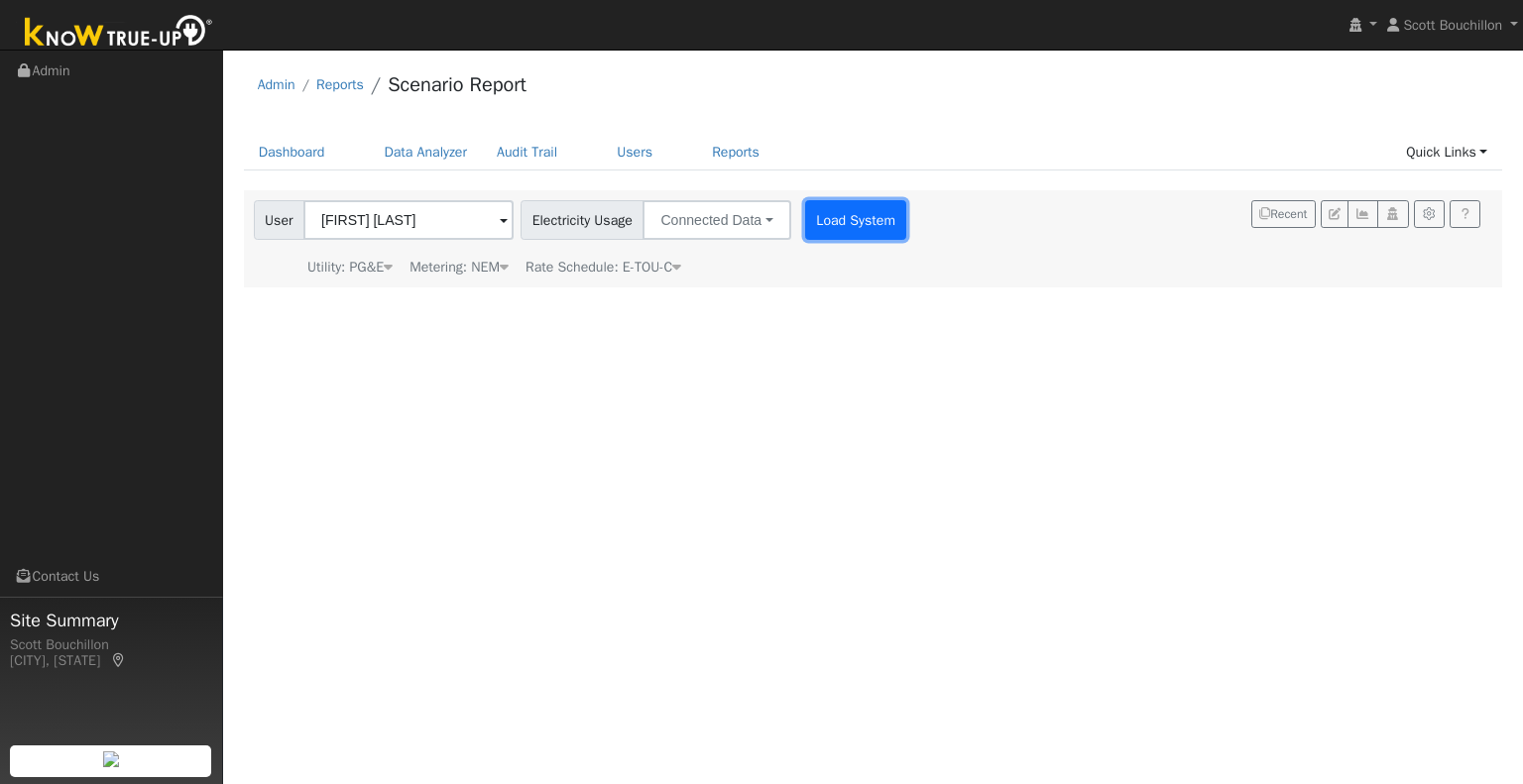 click on "Load System" at bounding box center [856, 220] 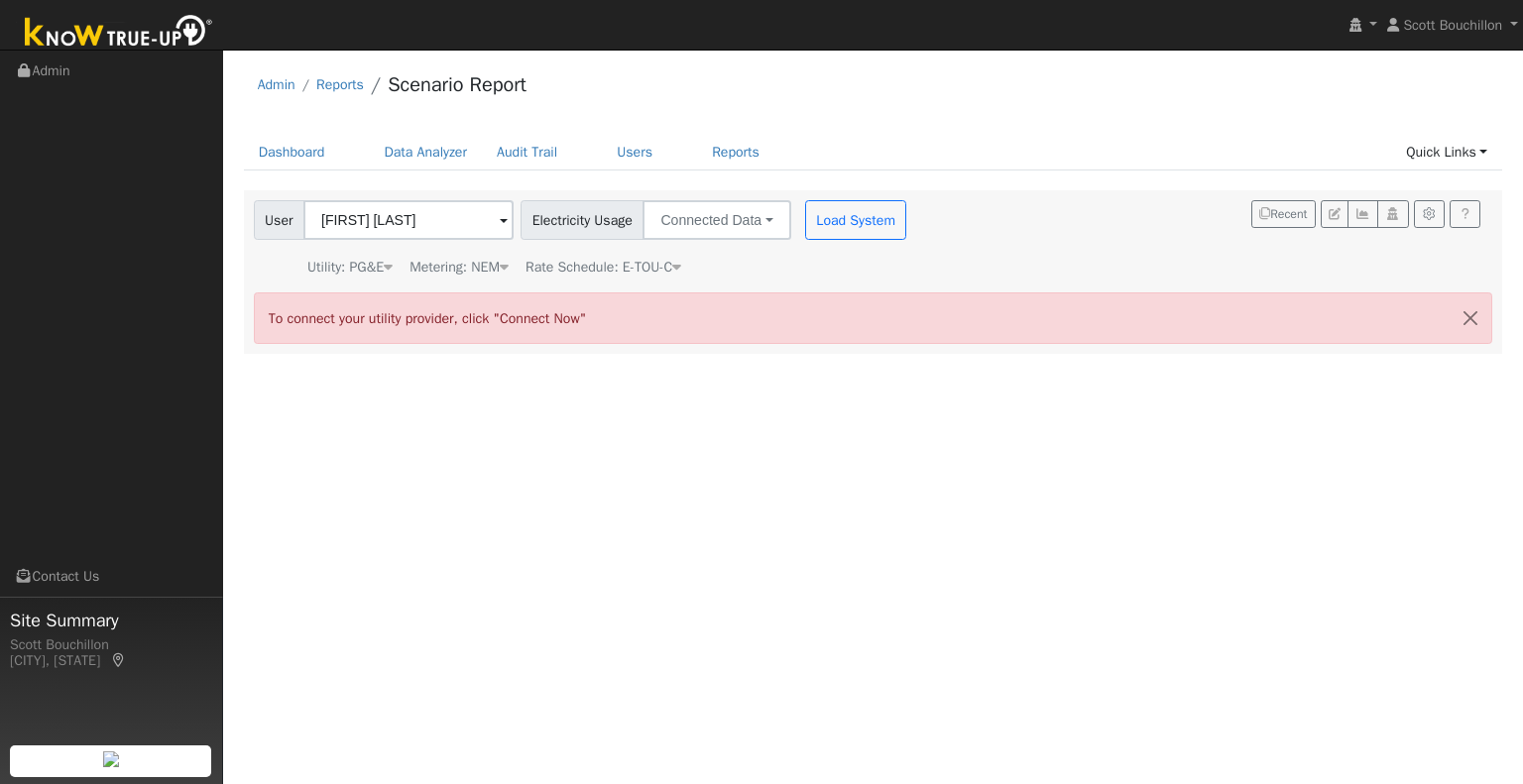 click on "User Mike Wasley Account   Default Account Default Account 1400 Bonita Place, San Miguel, CA 93451 Primary Account Electricity Usage Connected Data Connected Data Estimated Data CSV Data Load System  Utility: PG&E  Pacific Gas & Electric  Metering: NEM  NEM NEM NBT  Rate Schedule: E-TOU-C  E-TOU-C  Recent To connect your utility provider, click "Connect Now"" 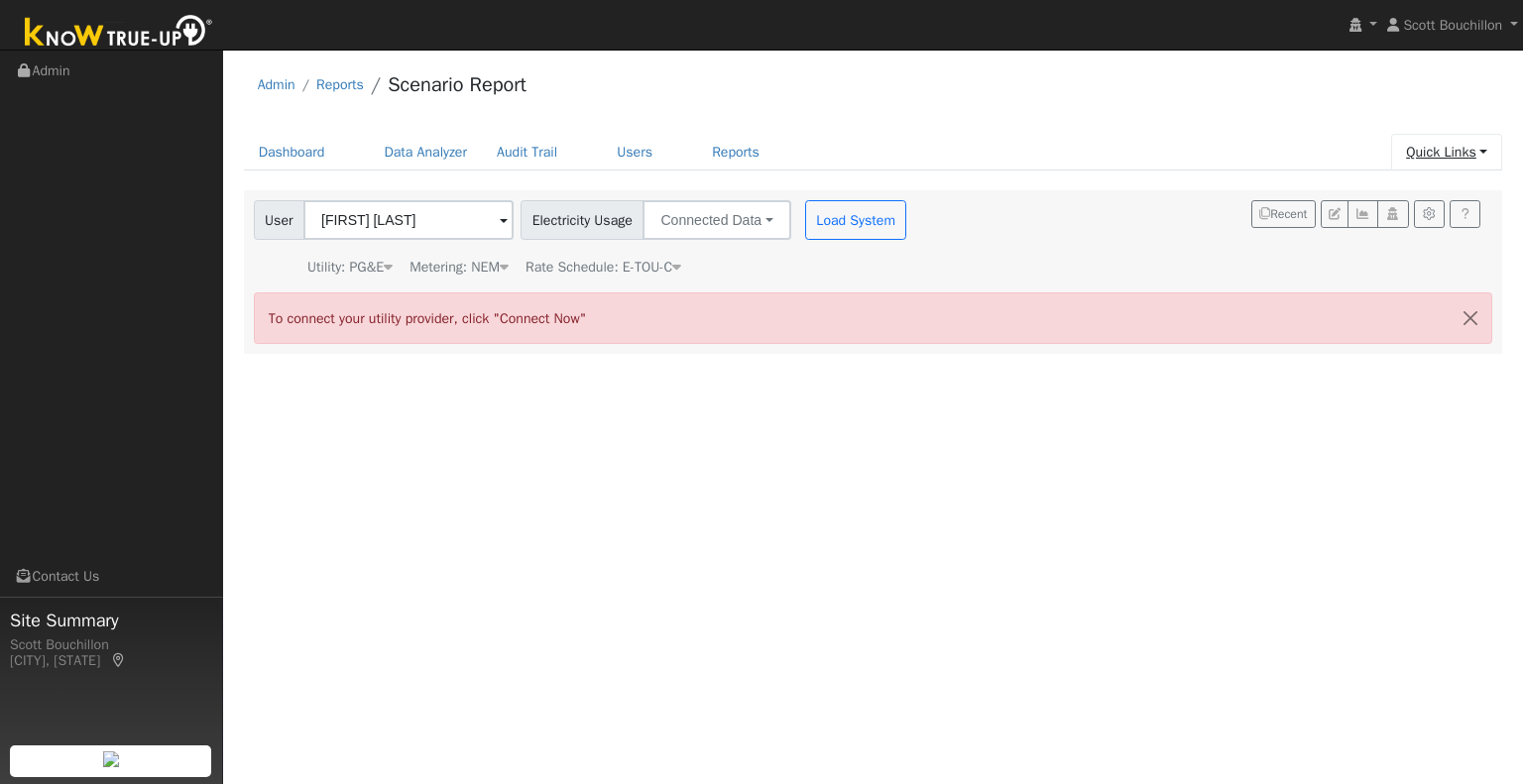 click on "Quick Links" at bounding box center [1447, 152] 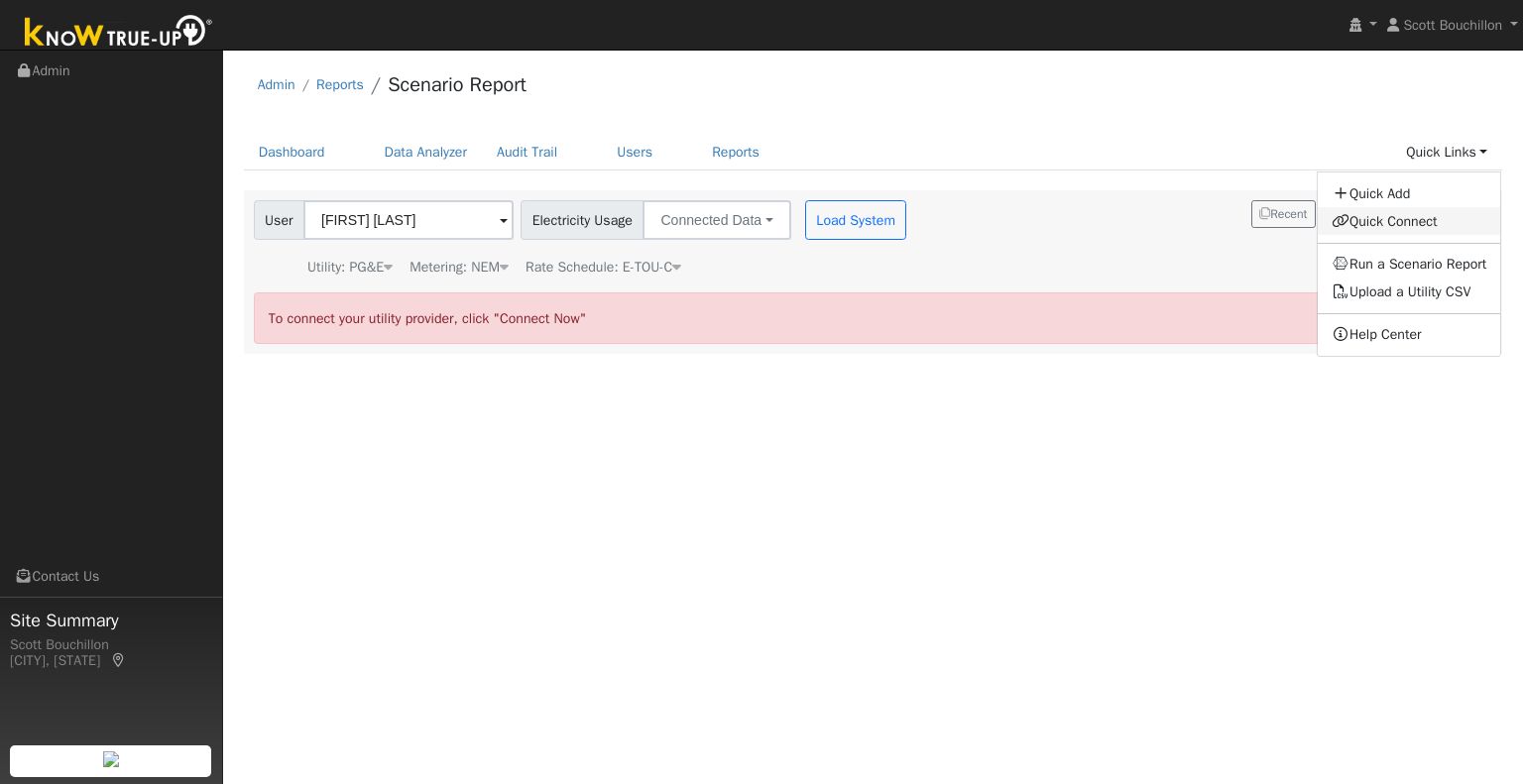 click on "Quick Connect" at bounding box center (1409, 221) 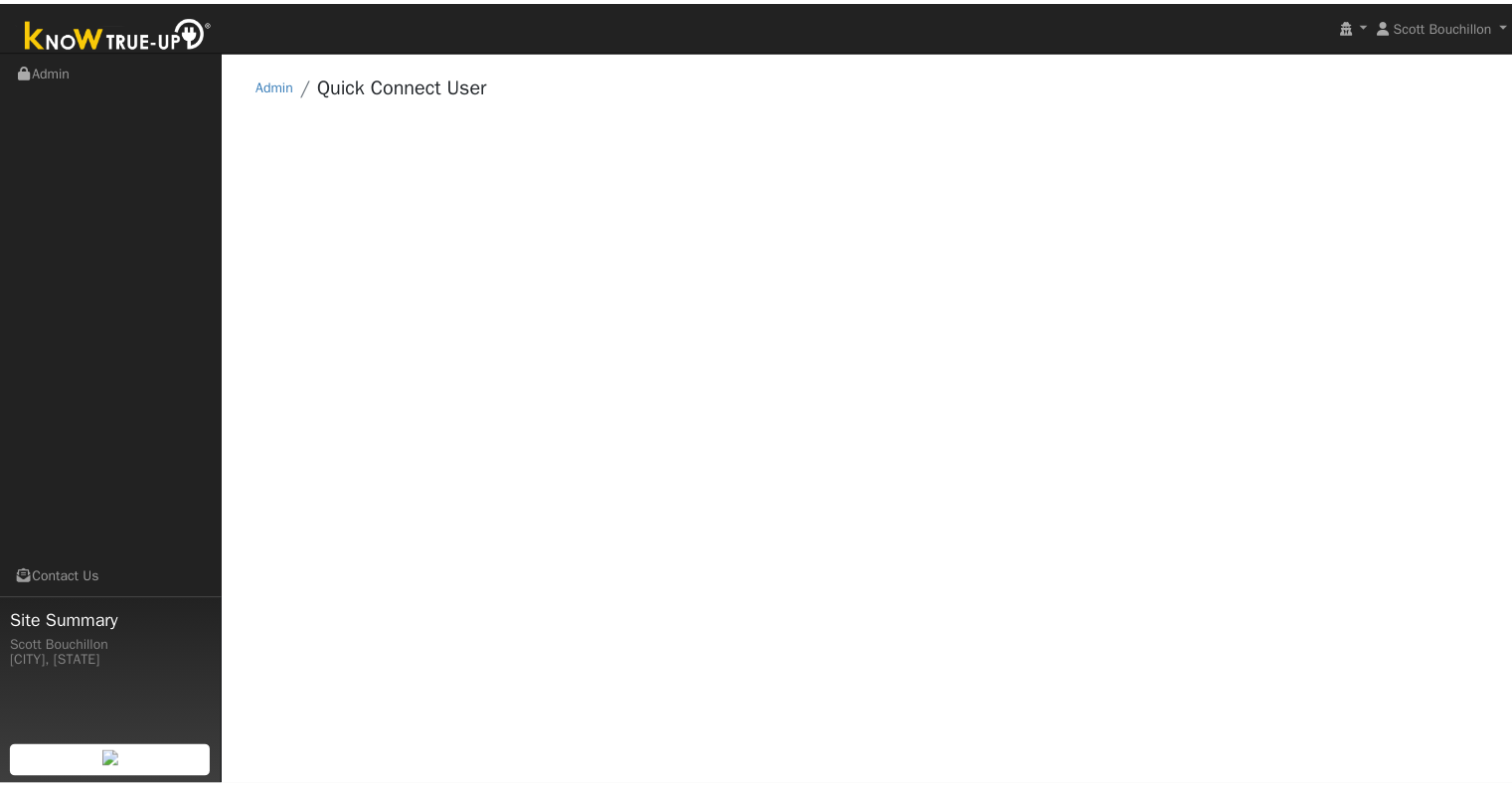 scroll, scrollTop: 0, scrollLeft: 0, axis: both 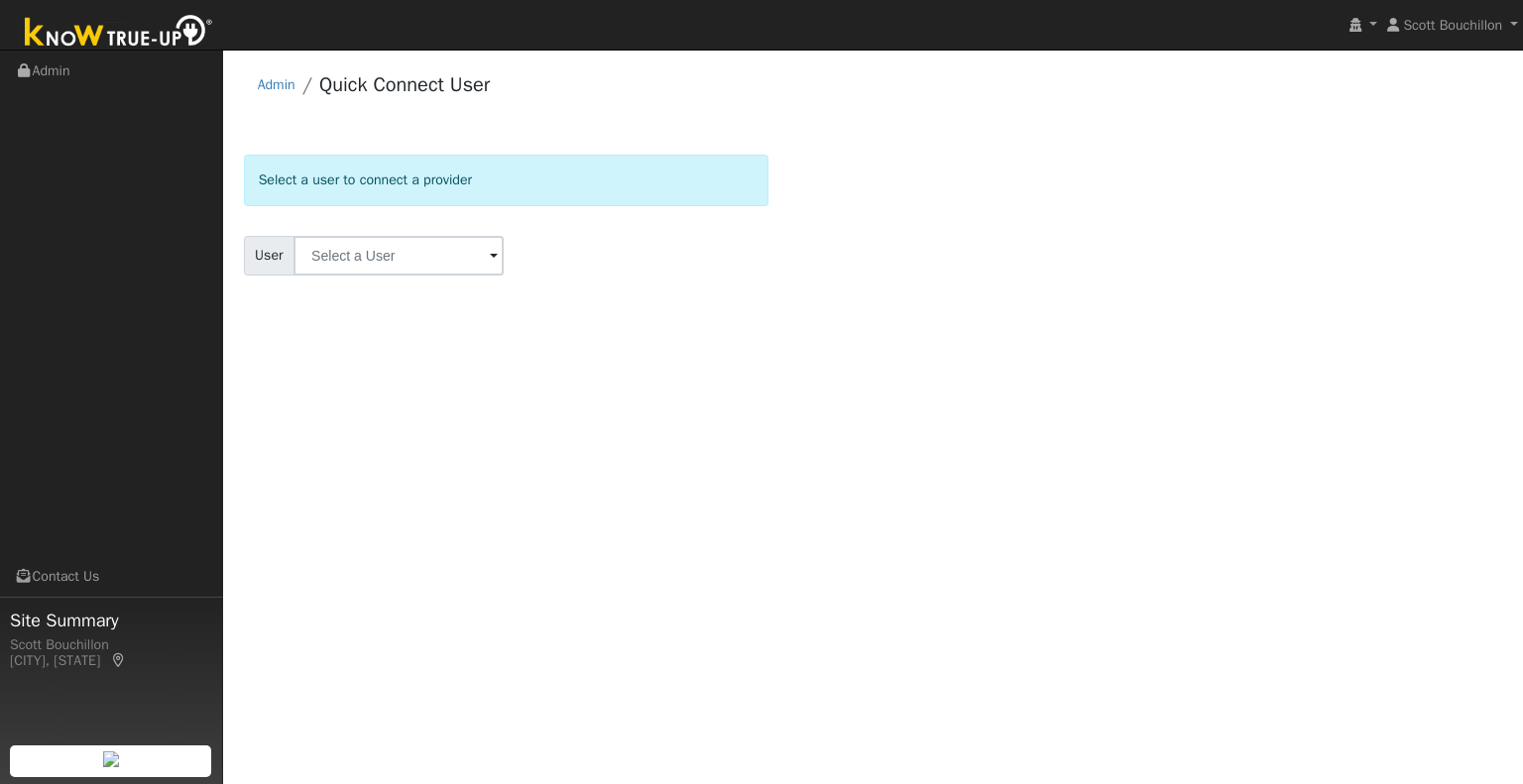 click on "Select a user to connect a provider User Account   Select an Ac..." 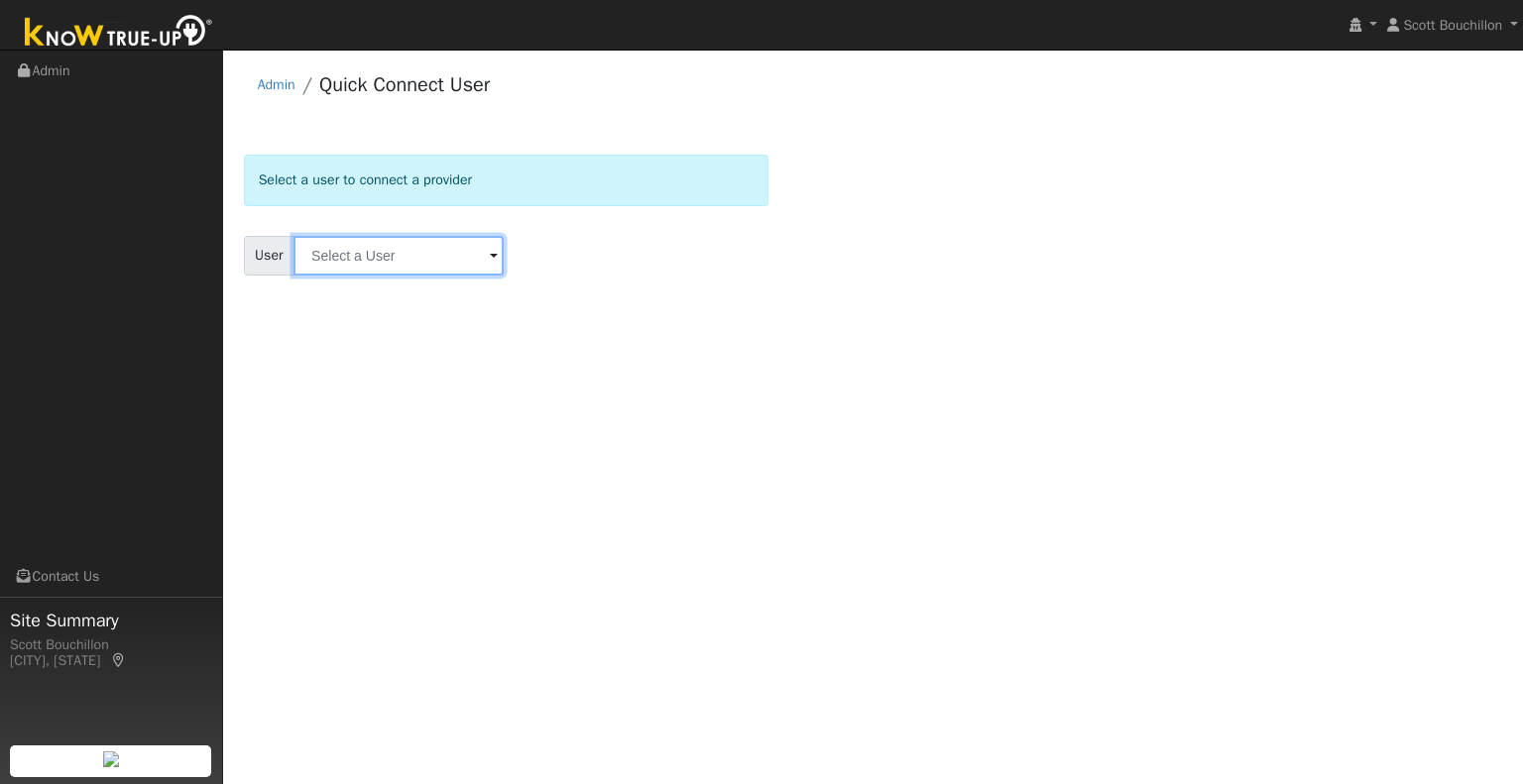 click at bounding box center (399, 256) 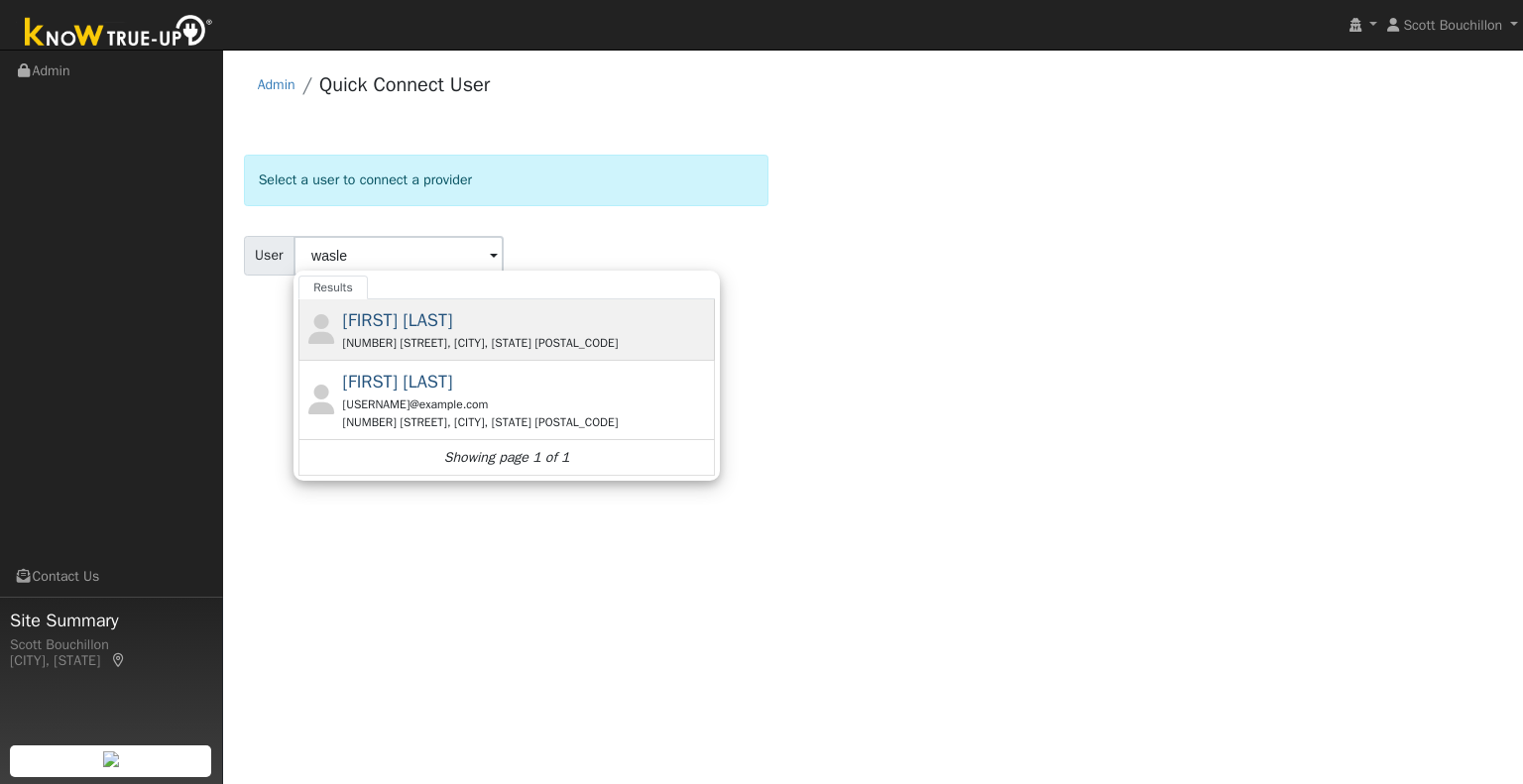 click on "[FIRST] [LAST]" at bounding box center (398, 320) 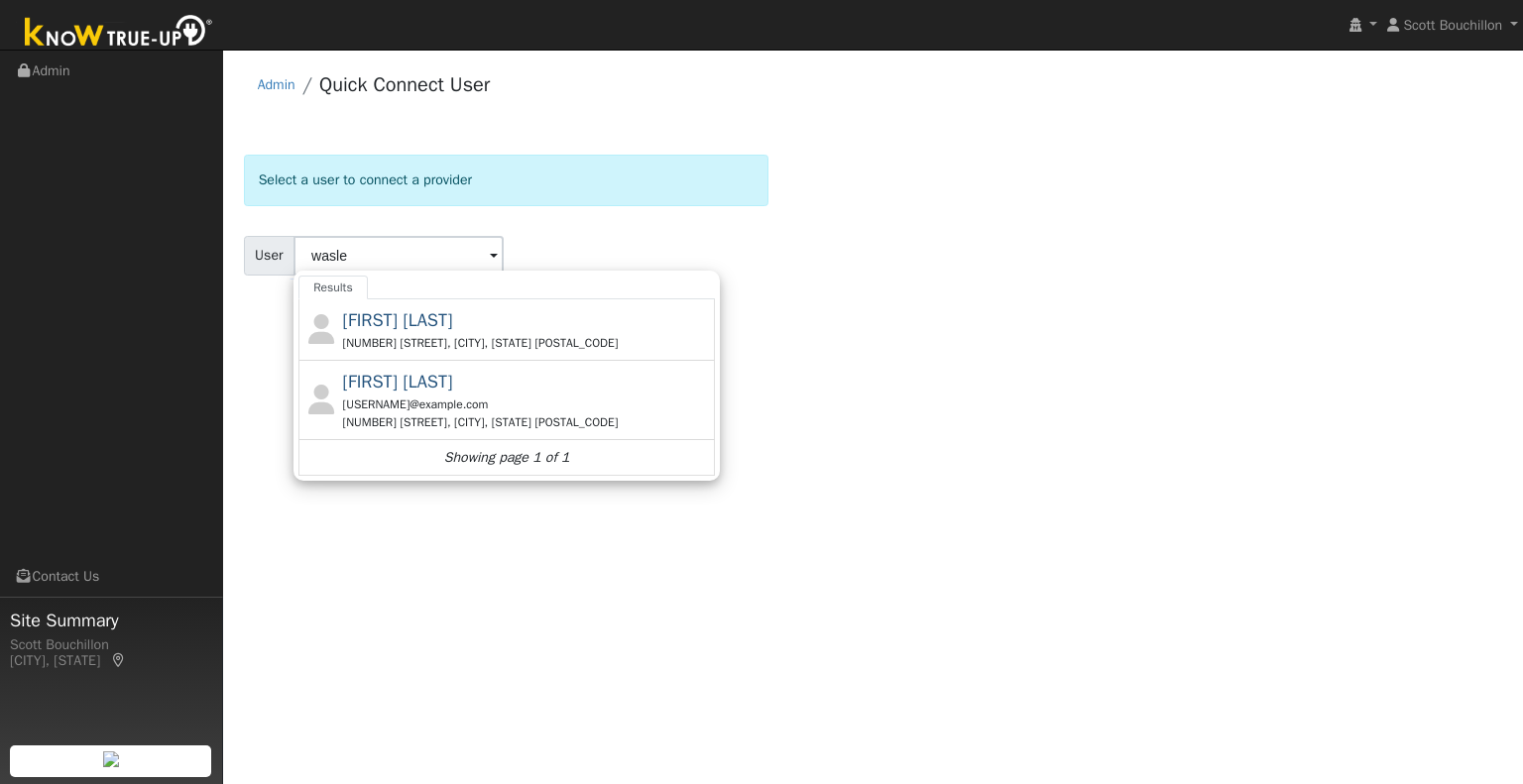 type on "[FIRST] [LAST]" 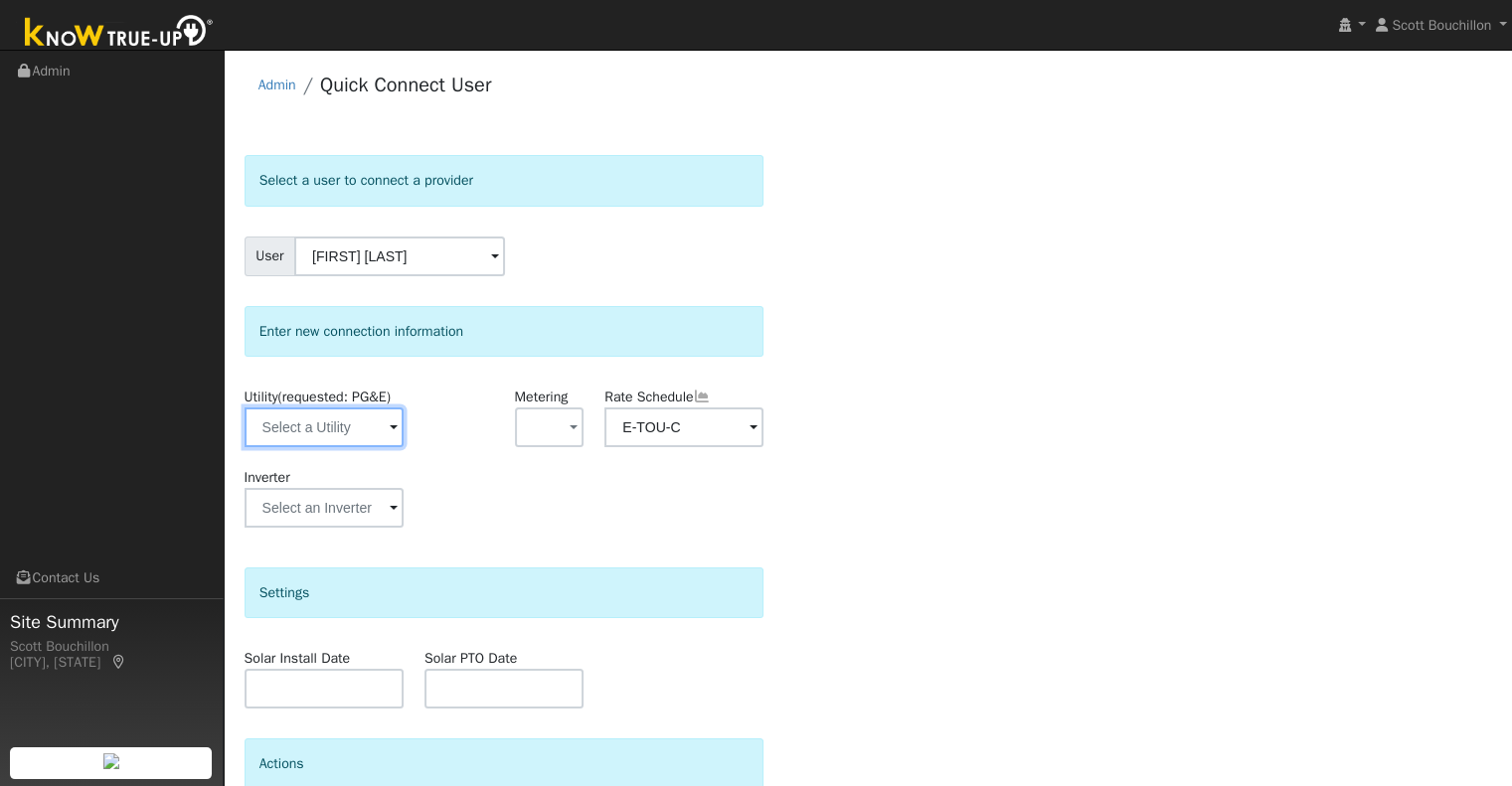 drag, startPoint x: 348, startPoint y: 412, endPoint x: 362, endPoint y: 411, distance: 14.035669 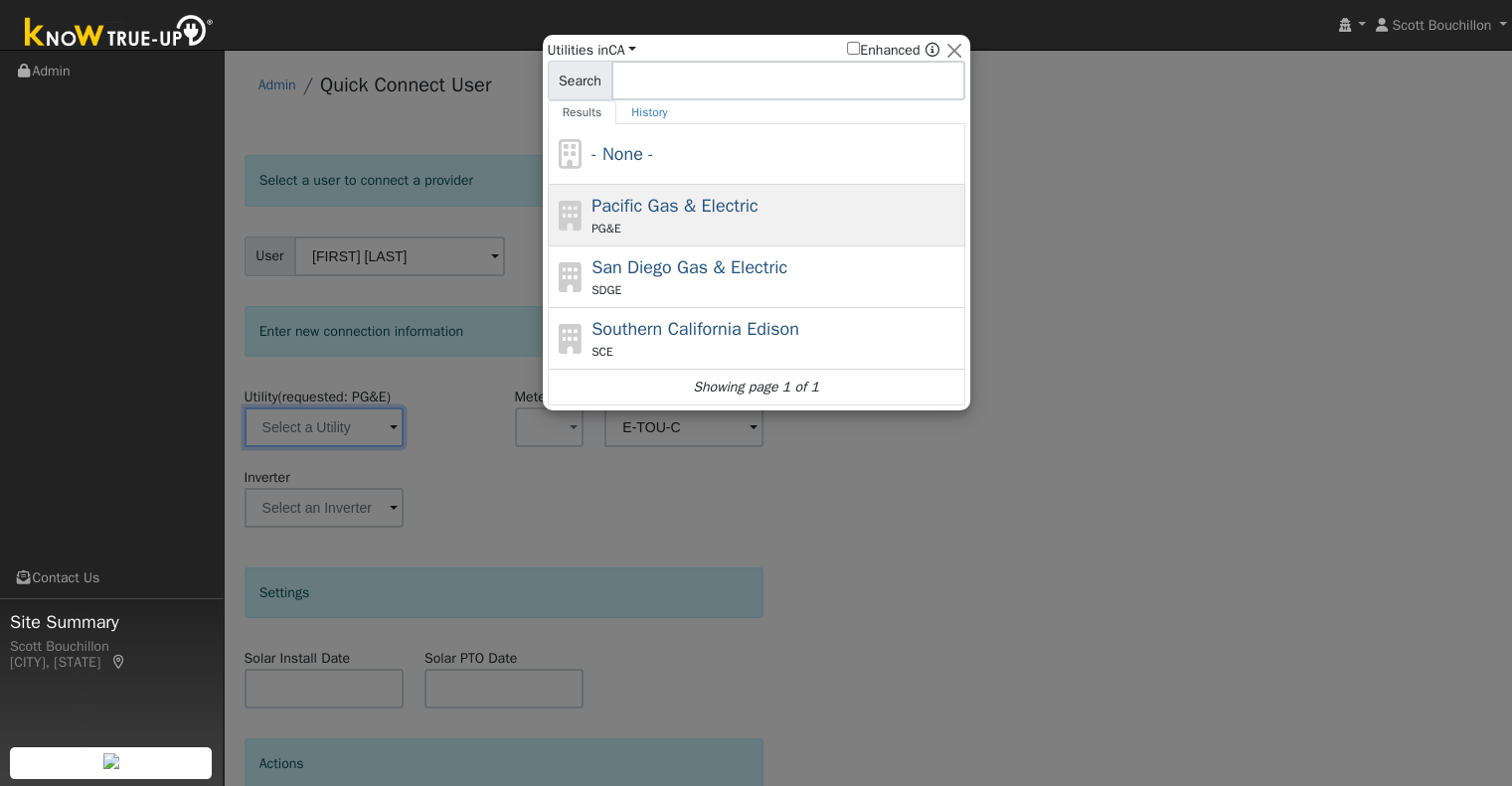 click on "Pacific Gas & Electric" at bounding box center [675, 206] 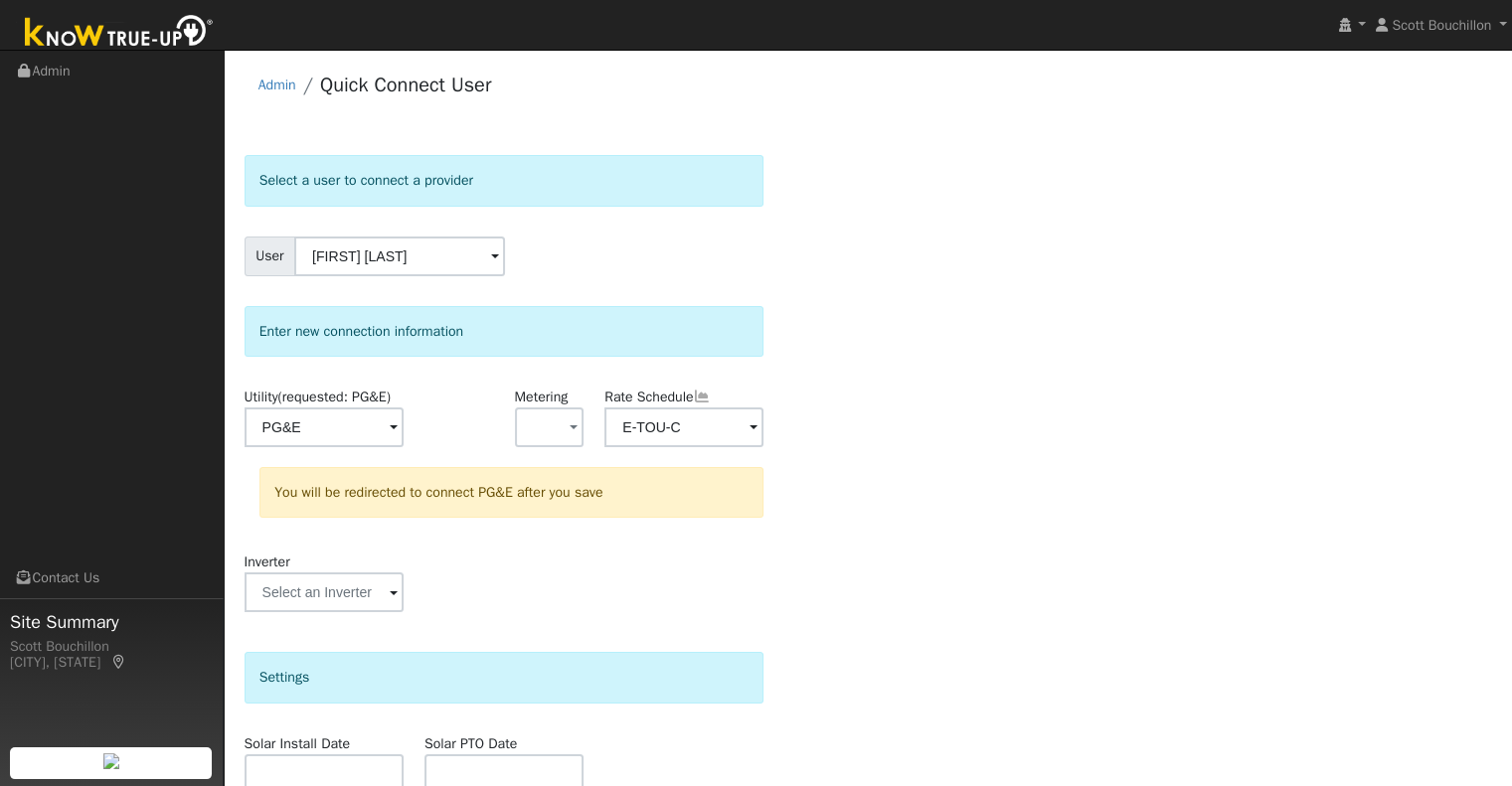 click on "Select a user to connect a provider User [FIRST] [LAST] Account   Default Account Default Account [NUMBER] [STREET], [CITY], [STATE] Primary Account Enter new connection information Utility  (requested: PG&E) PG&E Metering - None - NEM NBT  Rate Schedule  E-TOU-C You will be redirected to connect PG&E after you save Inverter Disconnecting . Do you also want to delete all of the  data?  - Delete data if disconnecting or connecting to different data.  - Keep data if reconnecting to same data.  Be careful: this cannot be undone.  Cancel  No  Yes Settings Solar Install Date Solar PTO Date Actions Send Email to User Delete Email Template Are you sure you want to delete ? Cancel Delete Connect User No Yes" at bounding box center (868, 596) 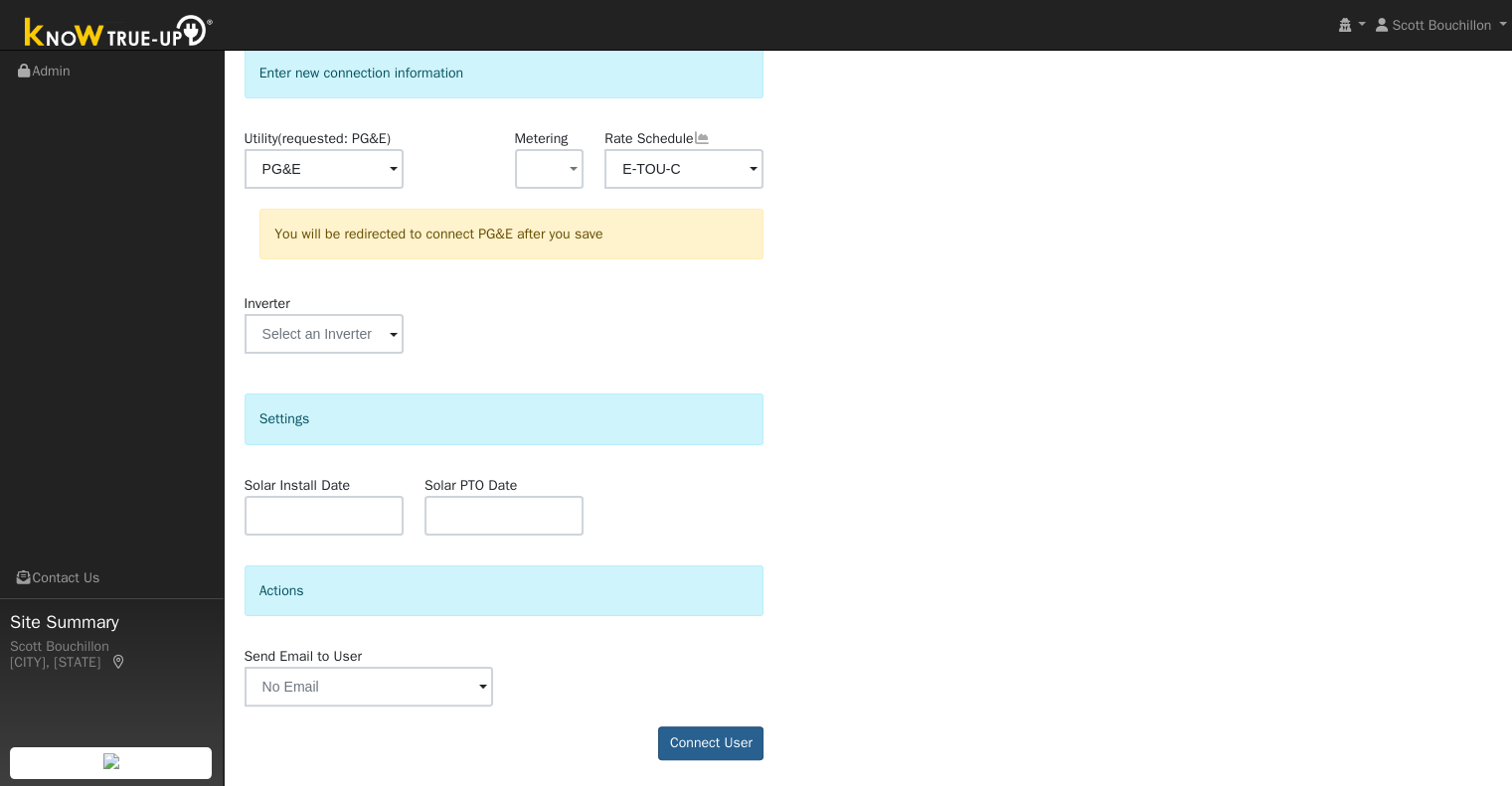 click on "Select a user to connect a provider User [FIRST] [LAST] Account   Default Account Default Account [NUMBER] [STREET], [CITY], [STATE] Primary Account Enter new connection information Utility  (requested: PG&E) PG&E Metering - None - NEM NBT  Rate Schedule  E-TOU-C You will be redirected to connect PG&E after you save Inverter Disconnecting . Do you also want to delete all of the  data?  - Delete data if disconnecting or connecting to different data.  - Keep data if reconnecting to same data.  Be careful: this cannot be undone.  Cancel  No  Yes Settings Solar Install Date Solar PTO Date Actions Send Email to User Delete Email Template Are you sure you want to delete ? Cancel Delete Connect User" 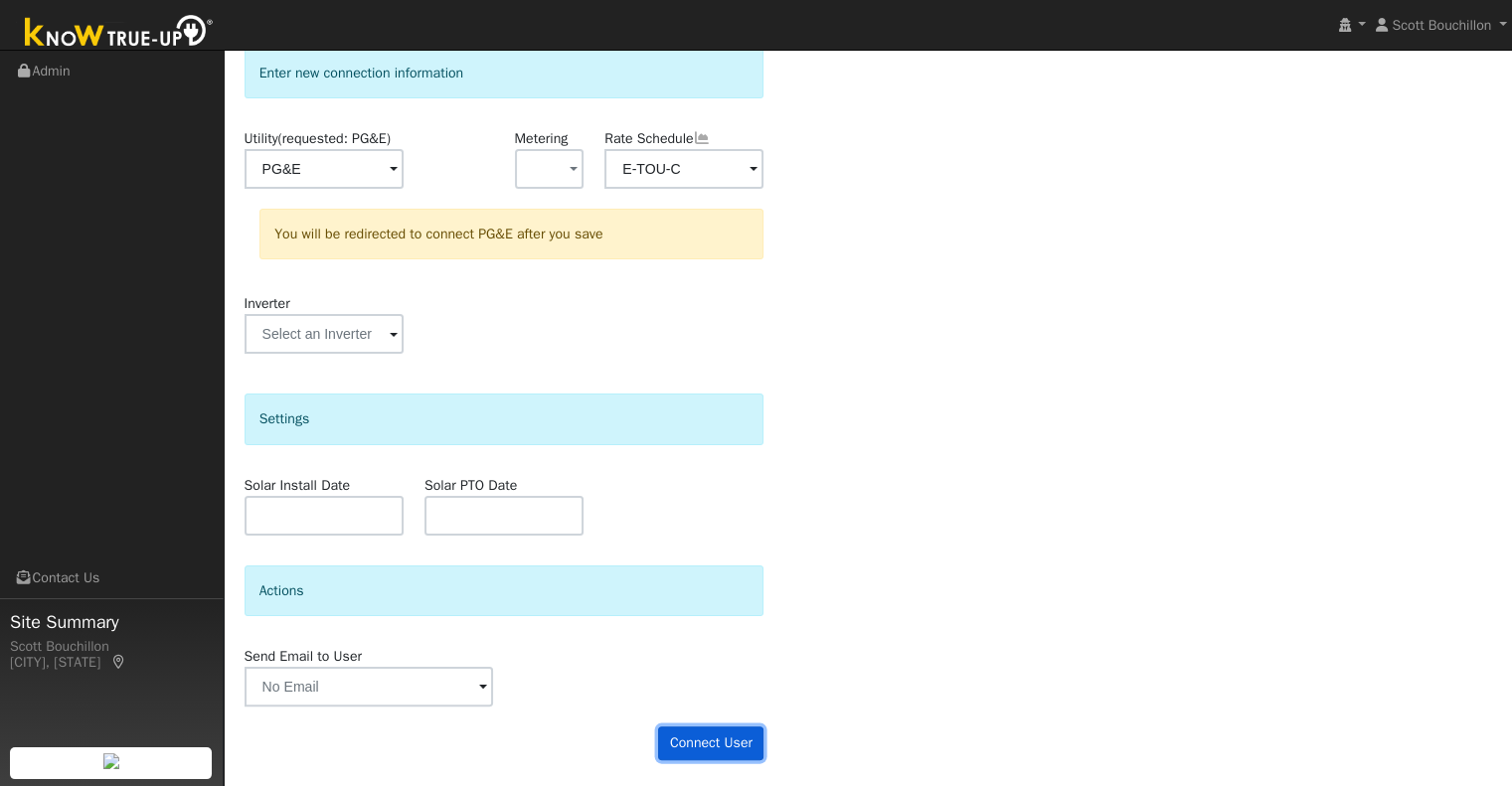click on "Connect User" at bounding box center (711, 743) 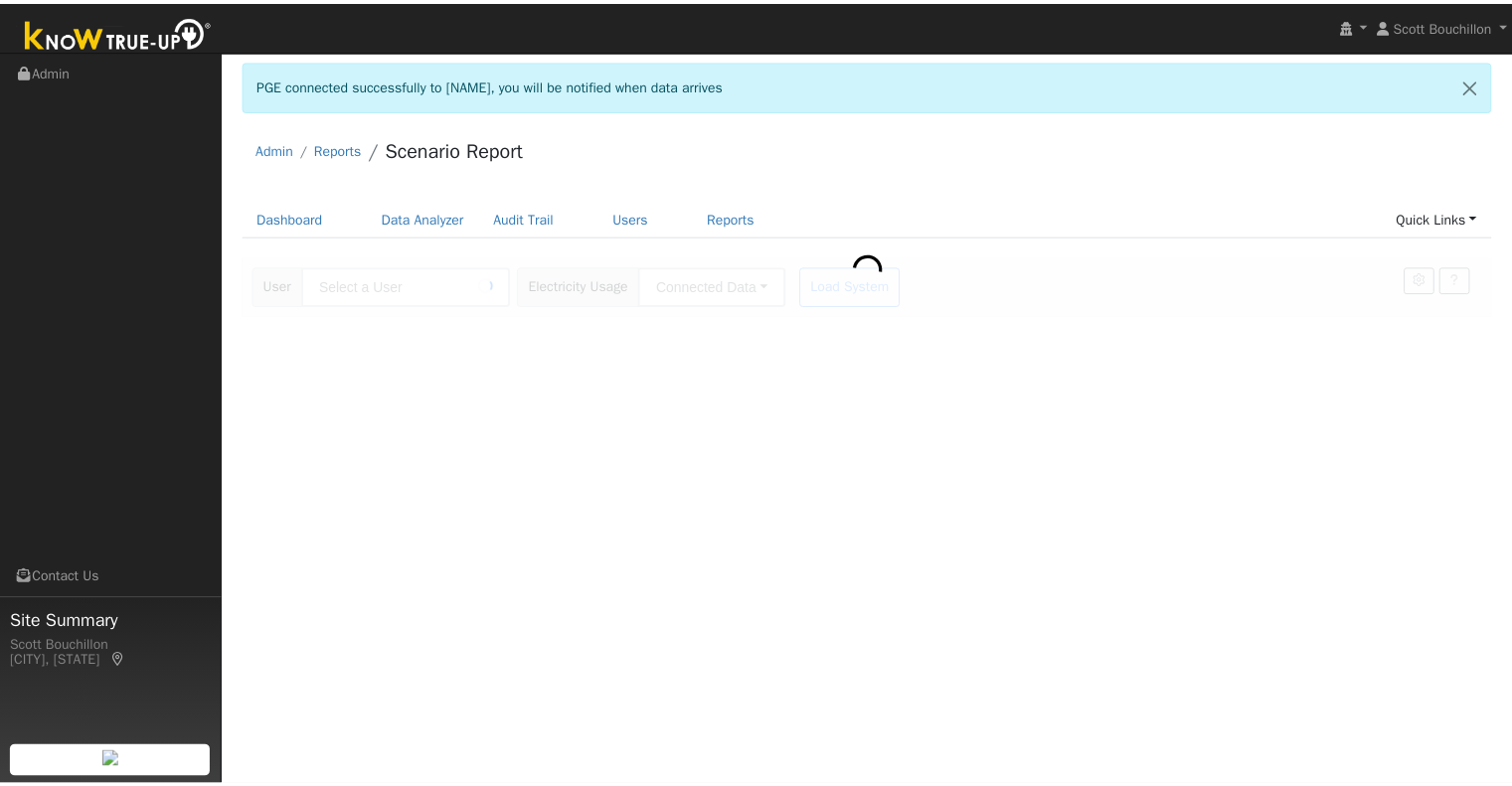 scroll, scrollTop: 0, scrollLeft: 0, axis: both 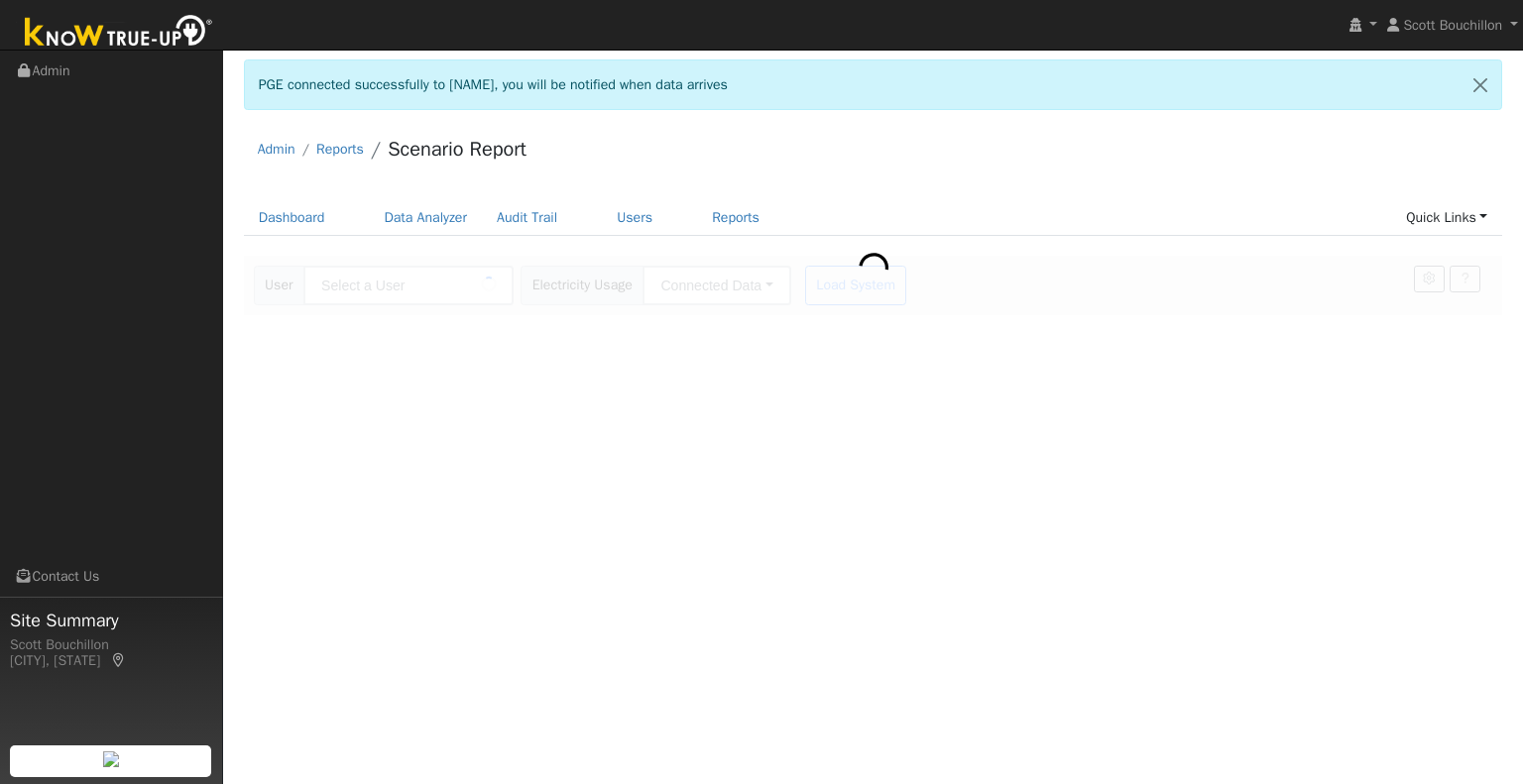 type on "[NAME]" 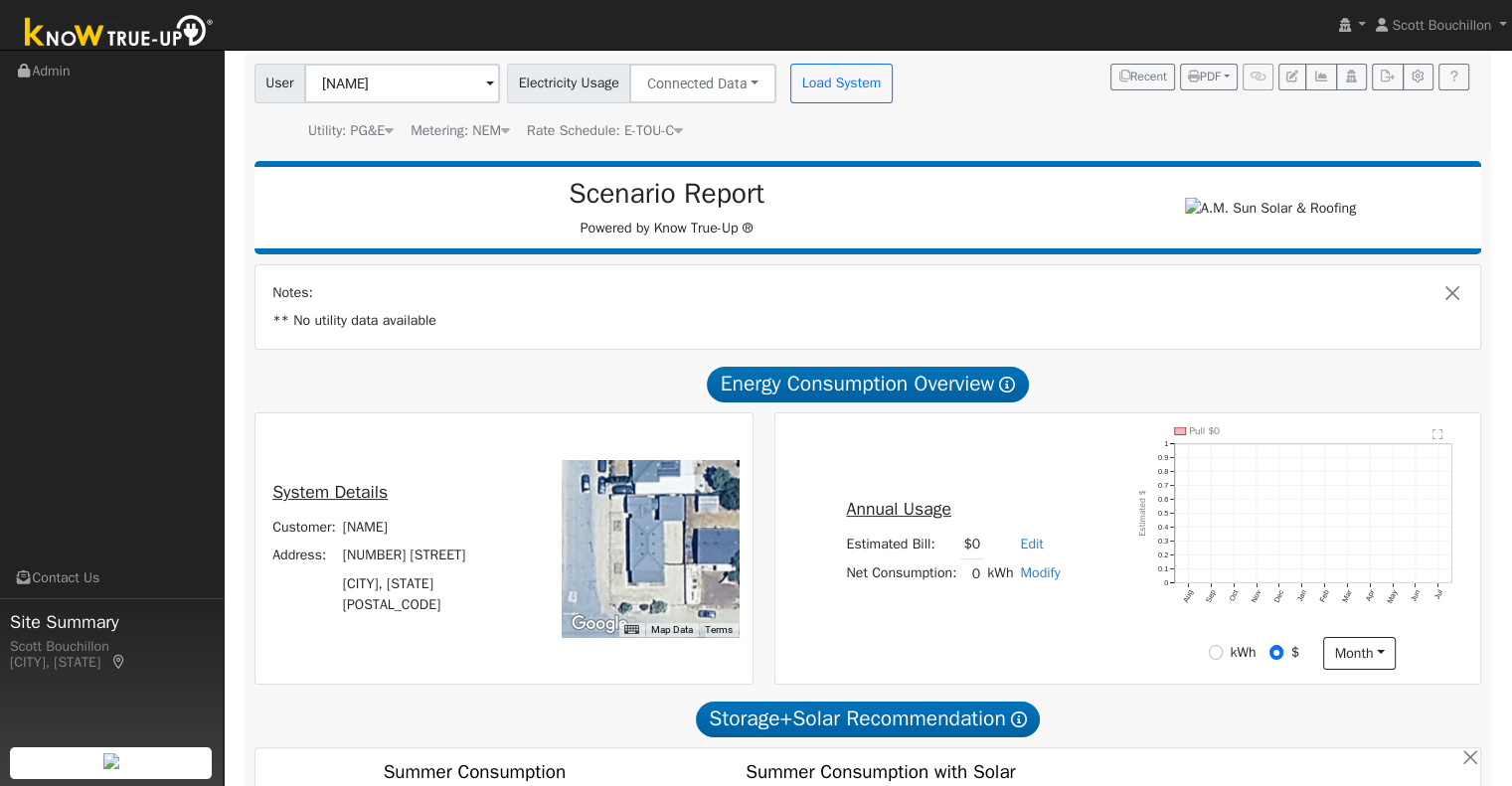 scroll, scrollTop: 199, scrollLeft: 0, axis: vertical 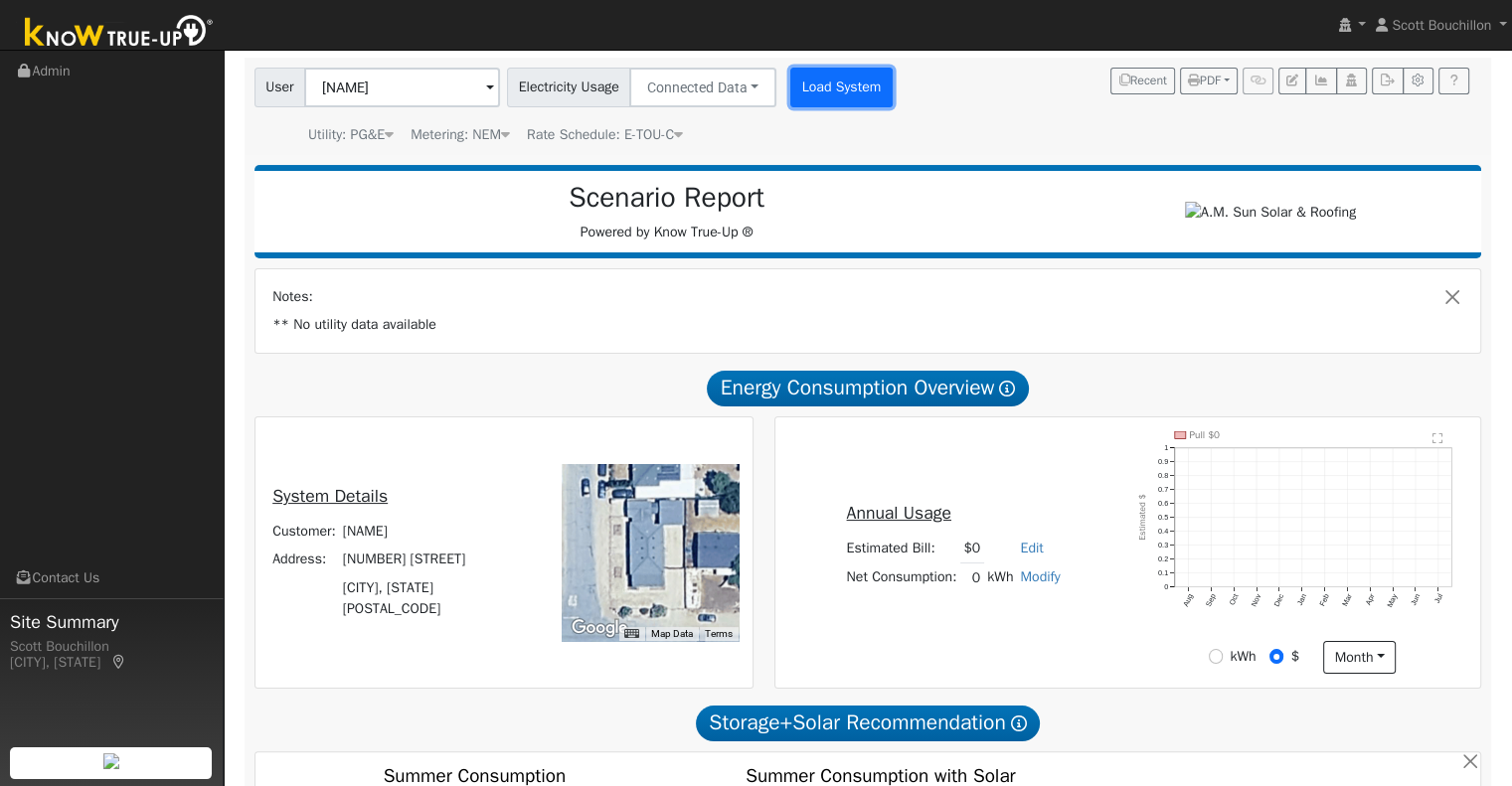 click on "Load System" at bounding box center [841, 87] 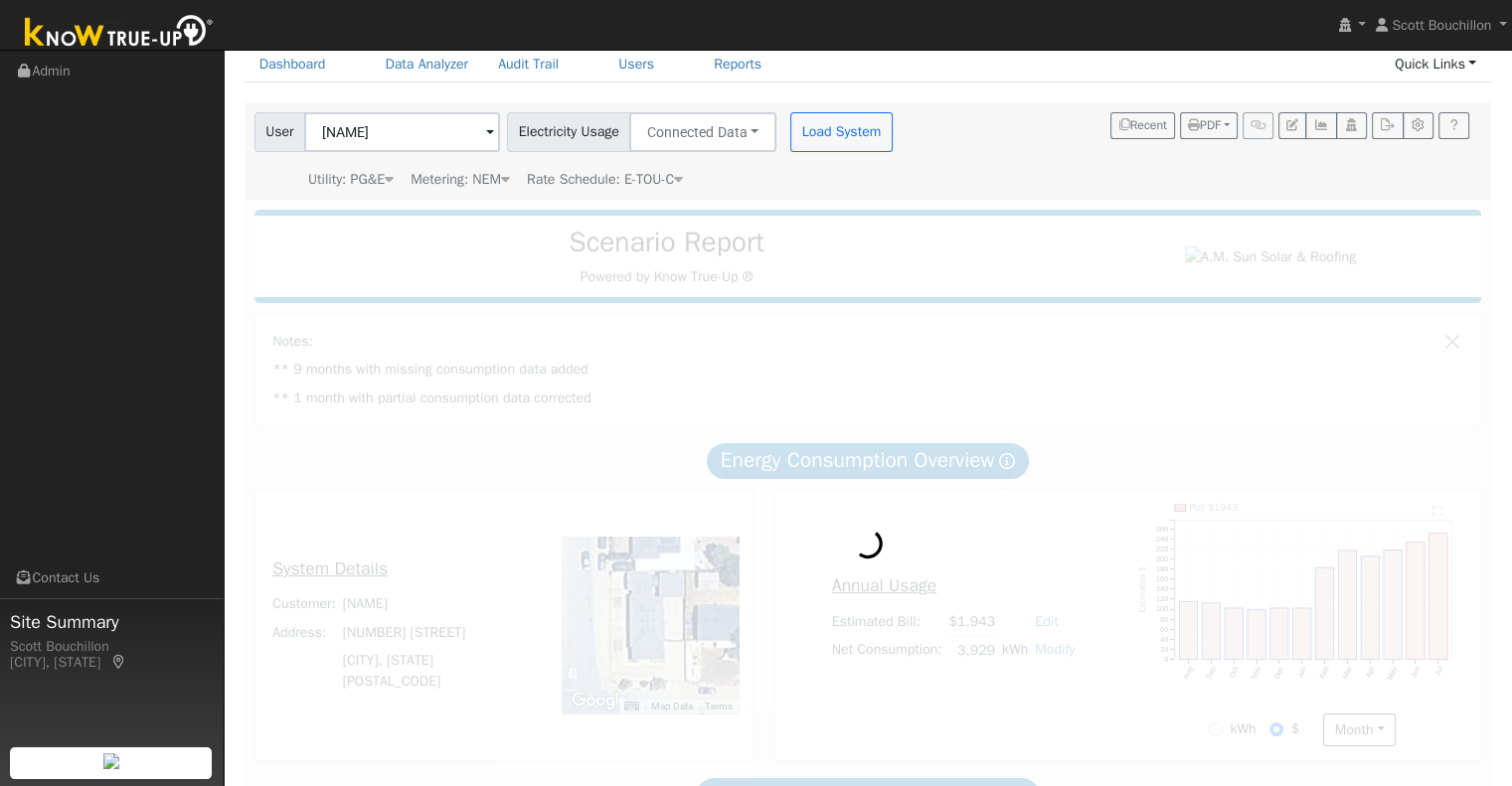 scroll, scrollTop: 199, scrollLeft: 0, axis: vertical 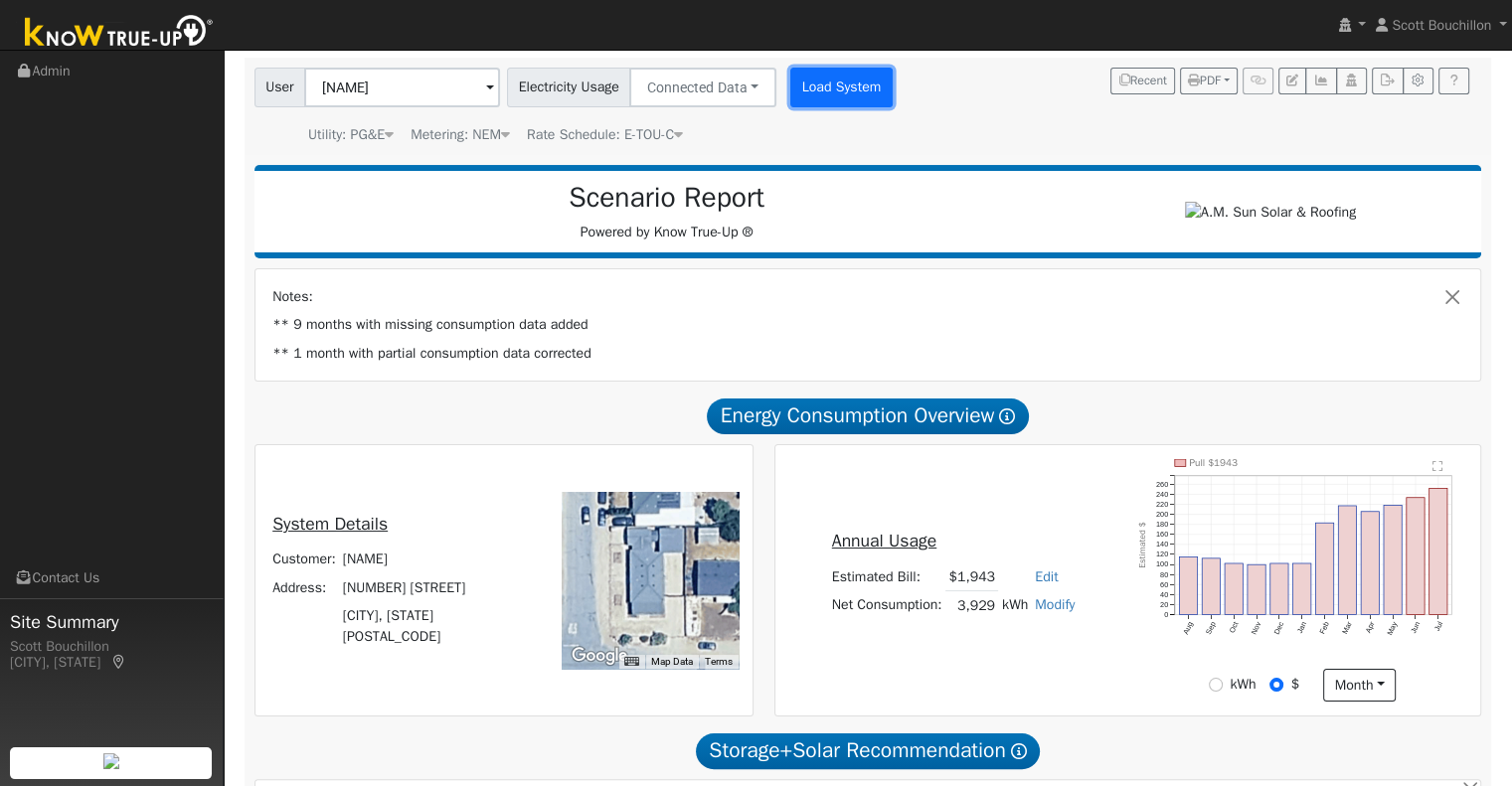 click on "Load System" at bounding box center (841, 87) 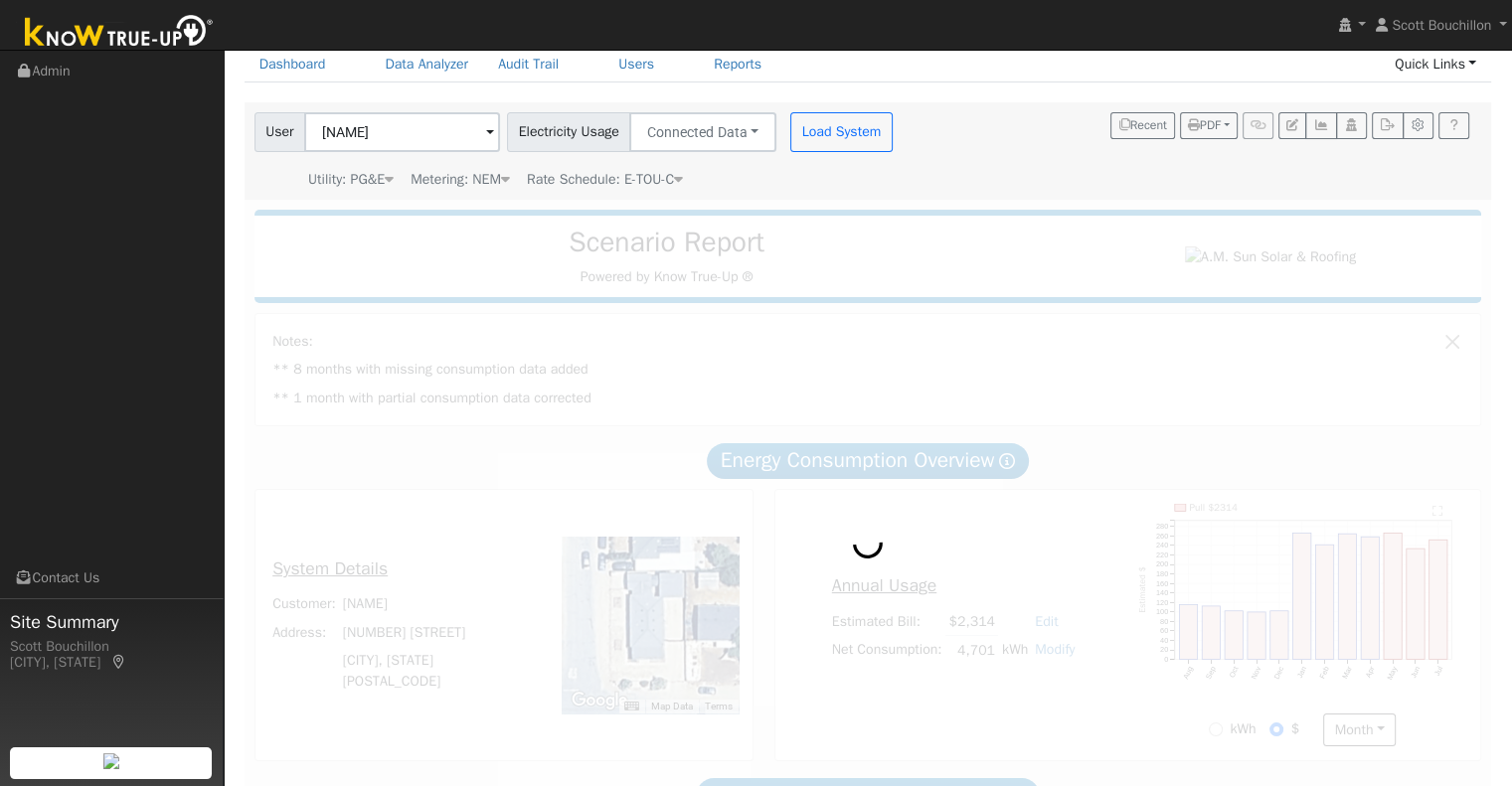 scroll, scrollTop: 199, scrollLeft: 0, axis: vertical 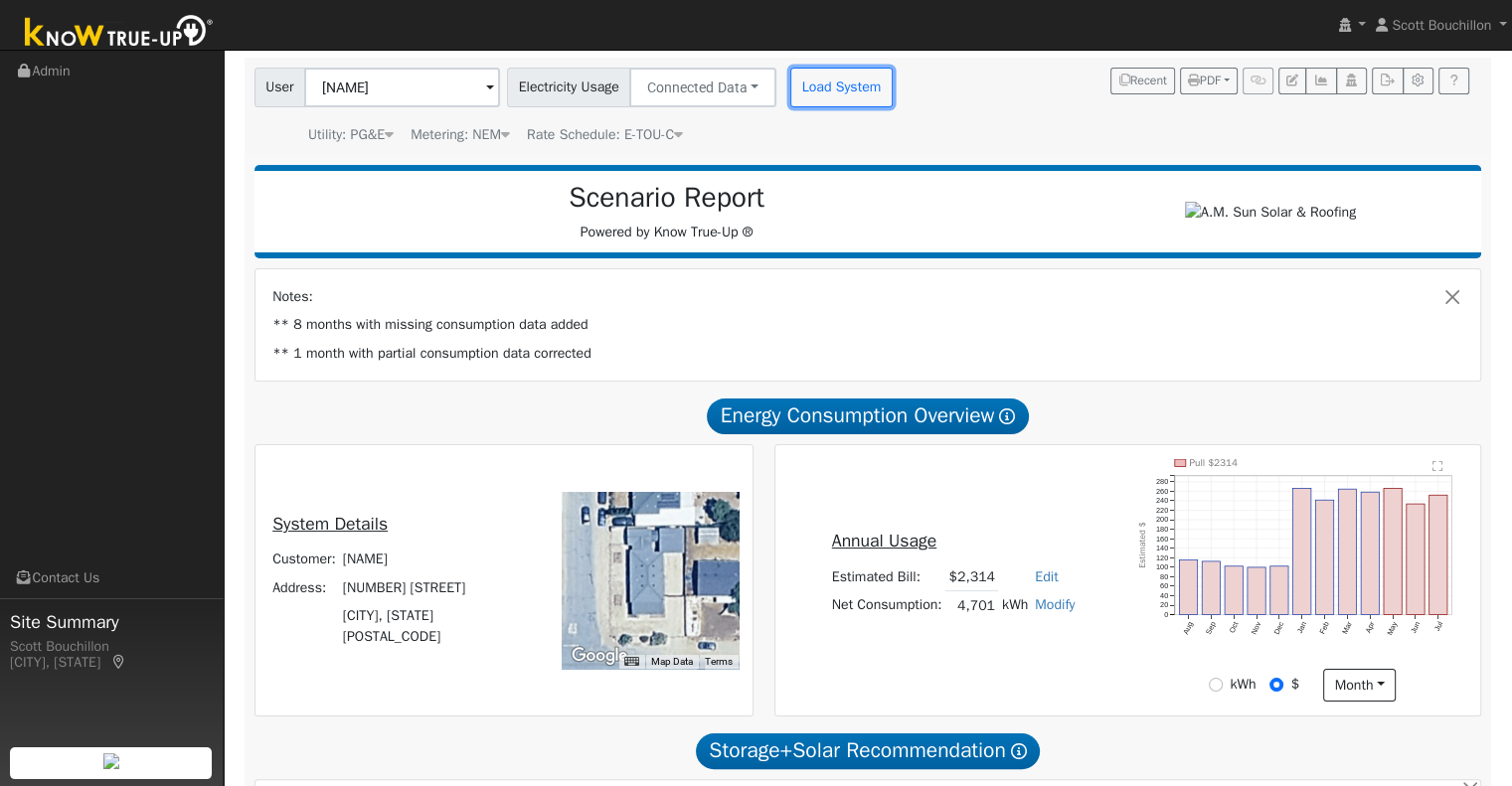 click on "Load System" at bounding box center [841, 87] 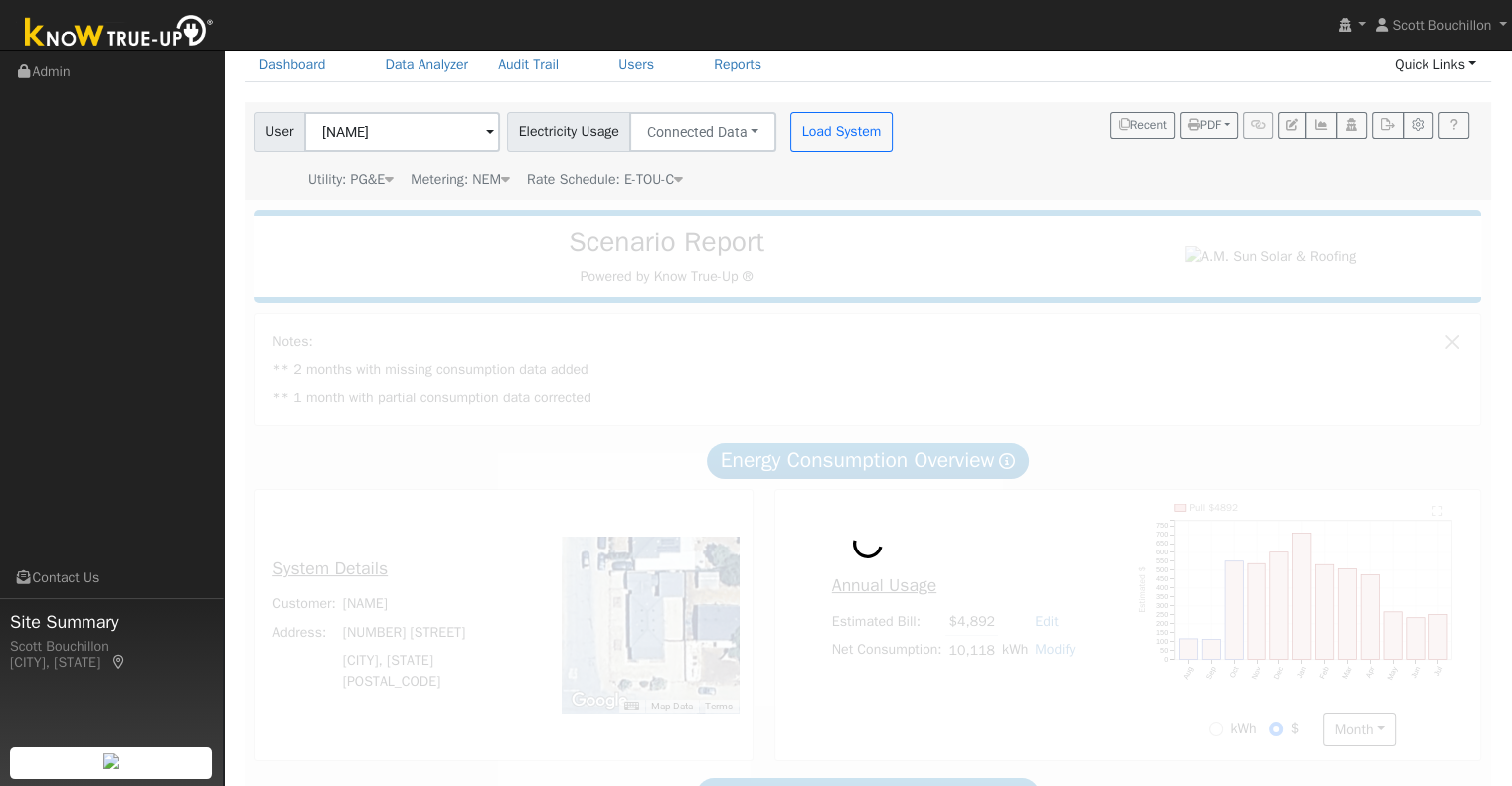 scroll, scrollTop: 199, scrollLeft: 0, axis: vertical 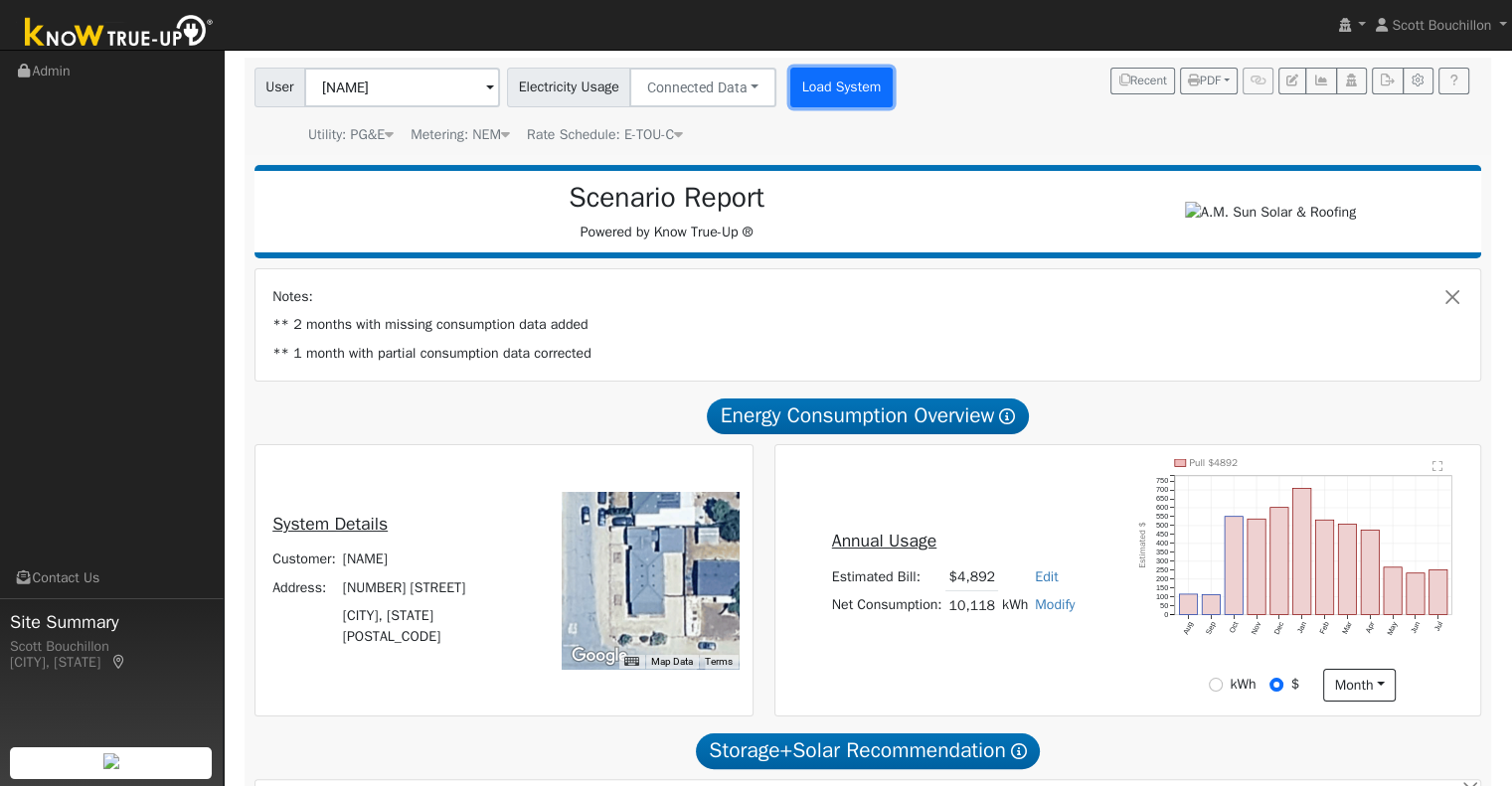 click on "Load System" at bounding box center [841, 87] 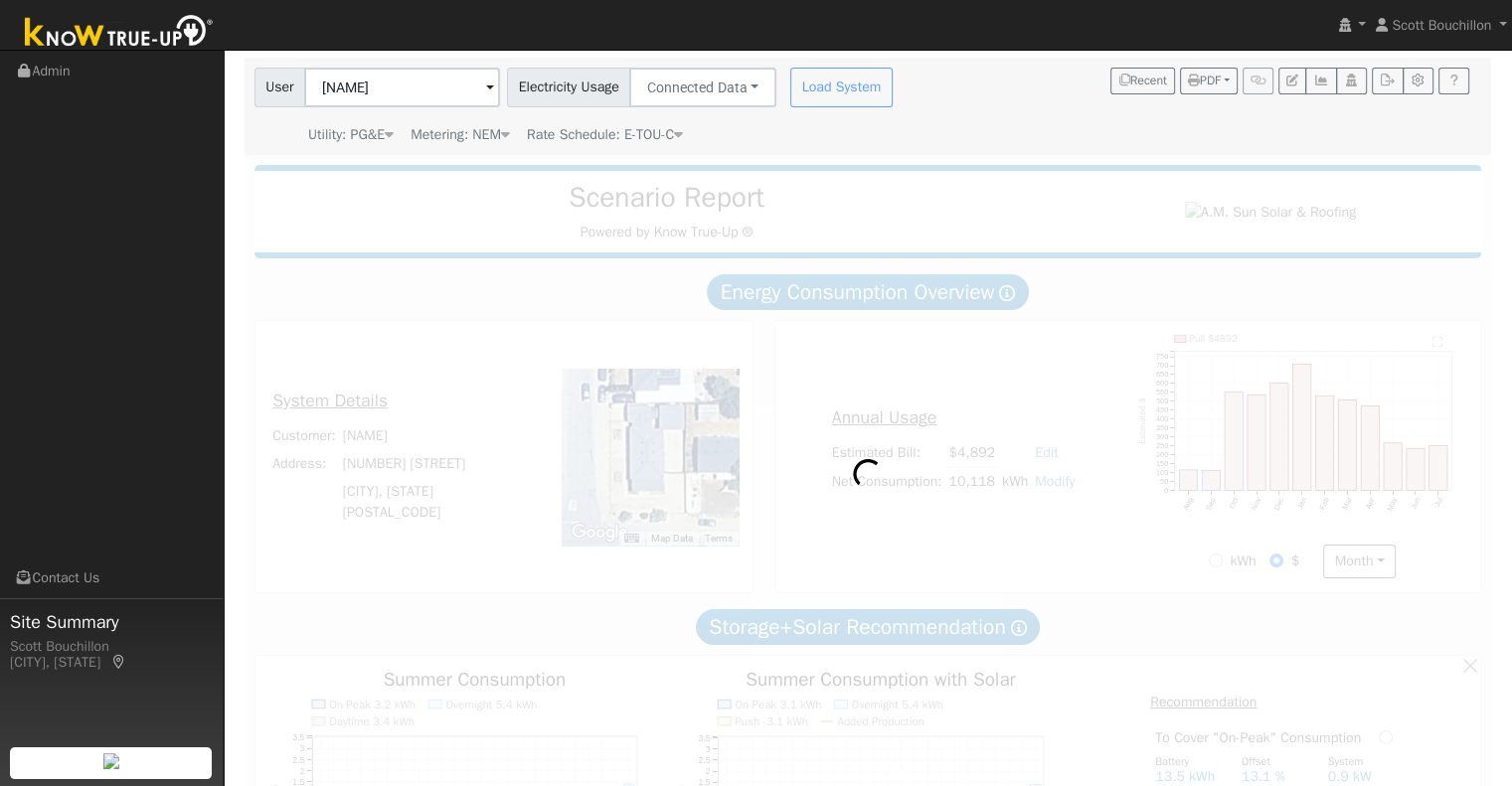 scroll, scrollTop: 0, scrollLeft: 0, axis: both 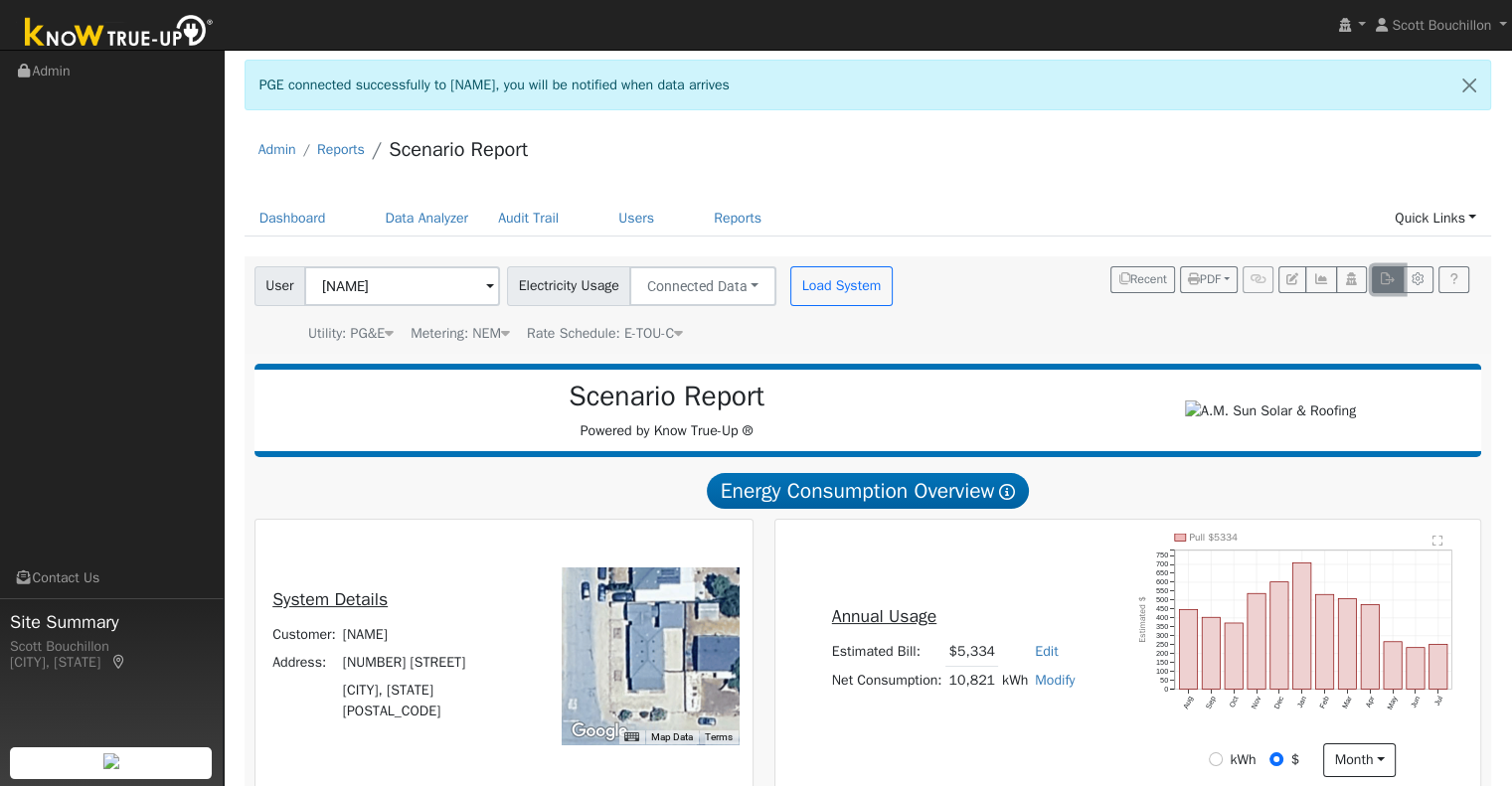 click at bounding box center [1387, 279] 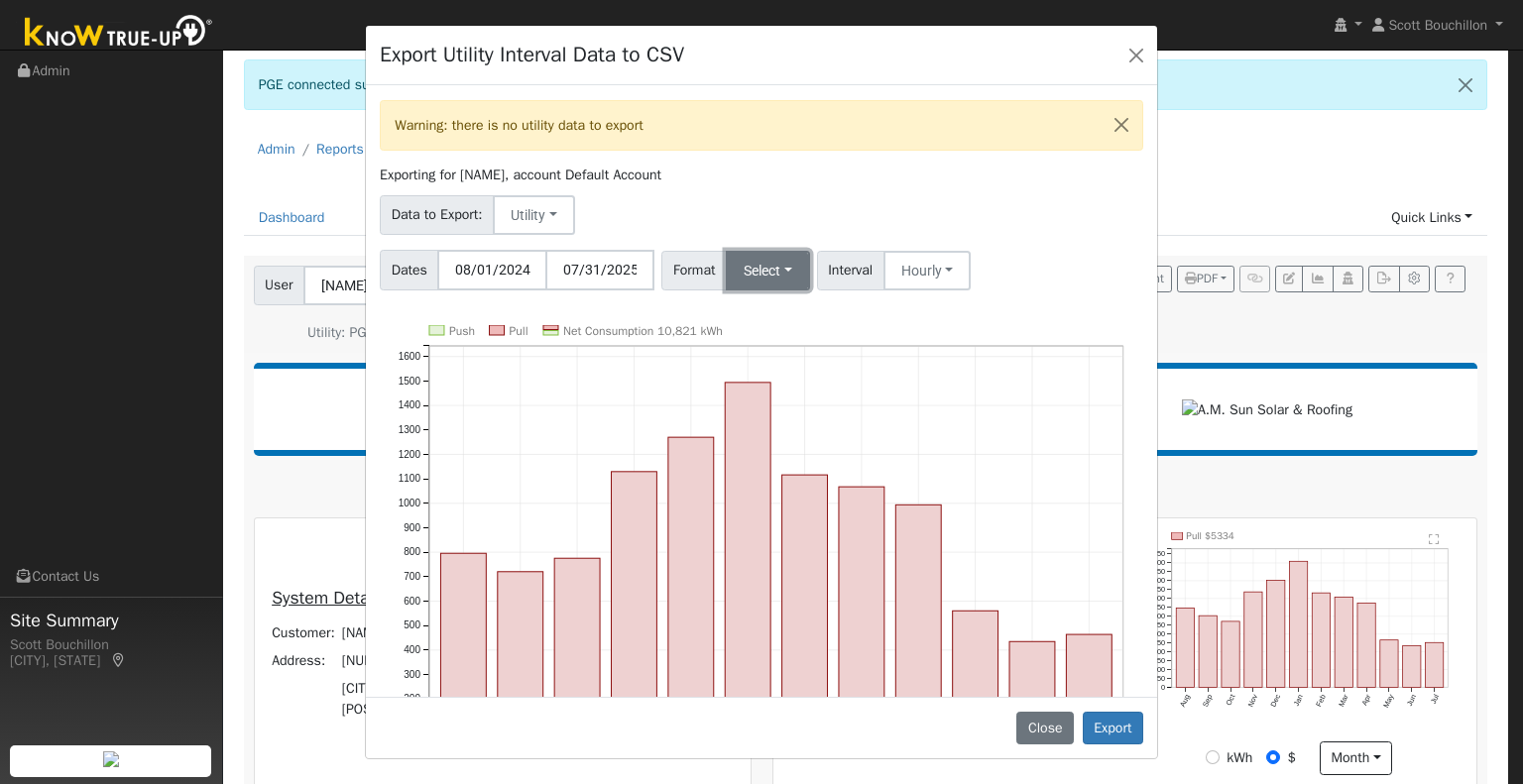 click on "Select" at bounding box center (767, 271) 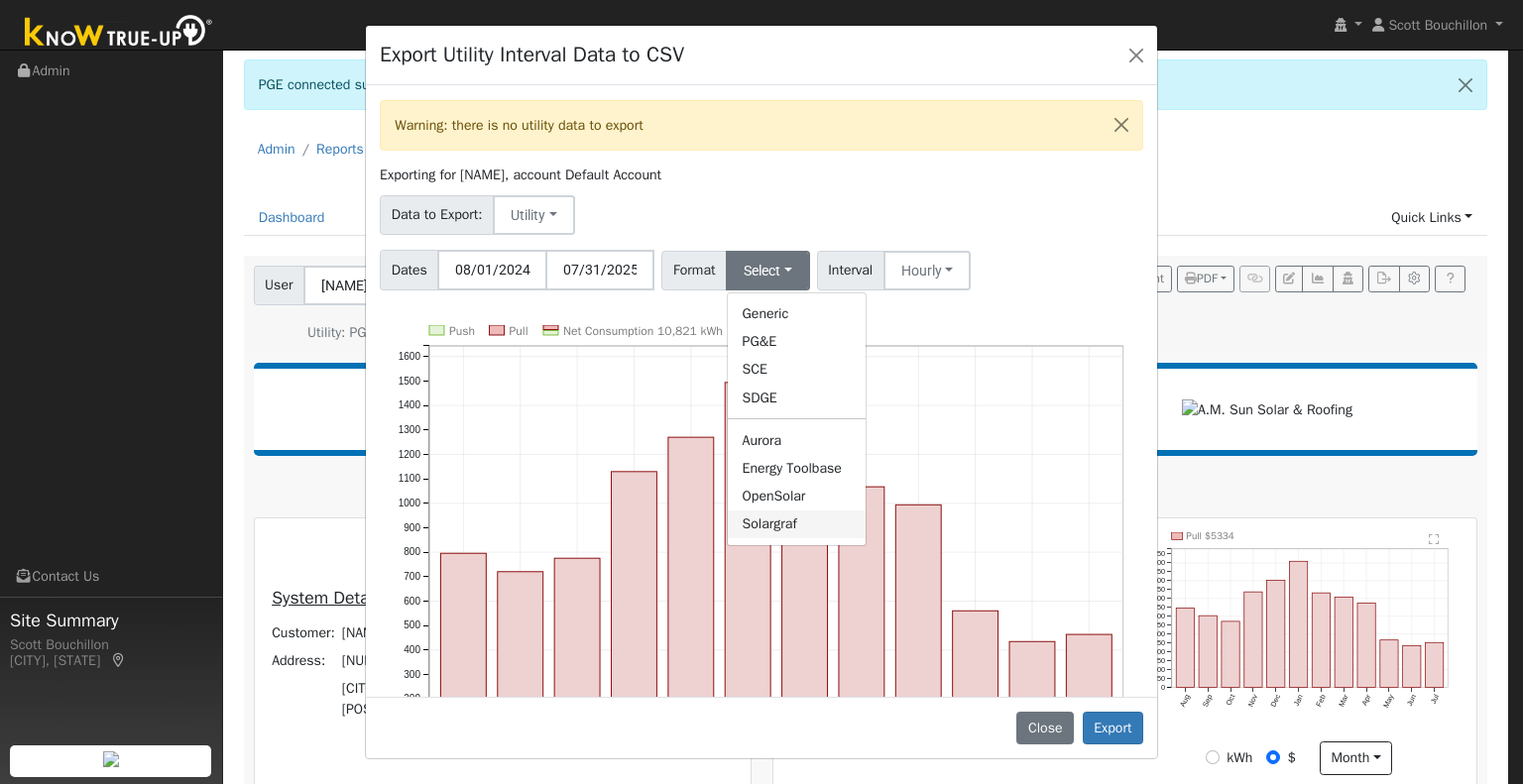 click on "Solargraf" at bounding box center (796, 524) 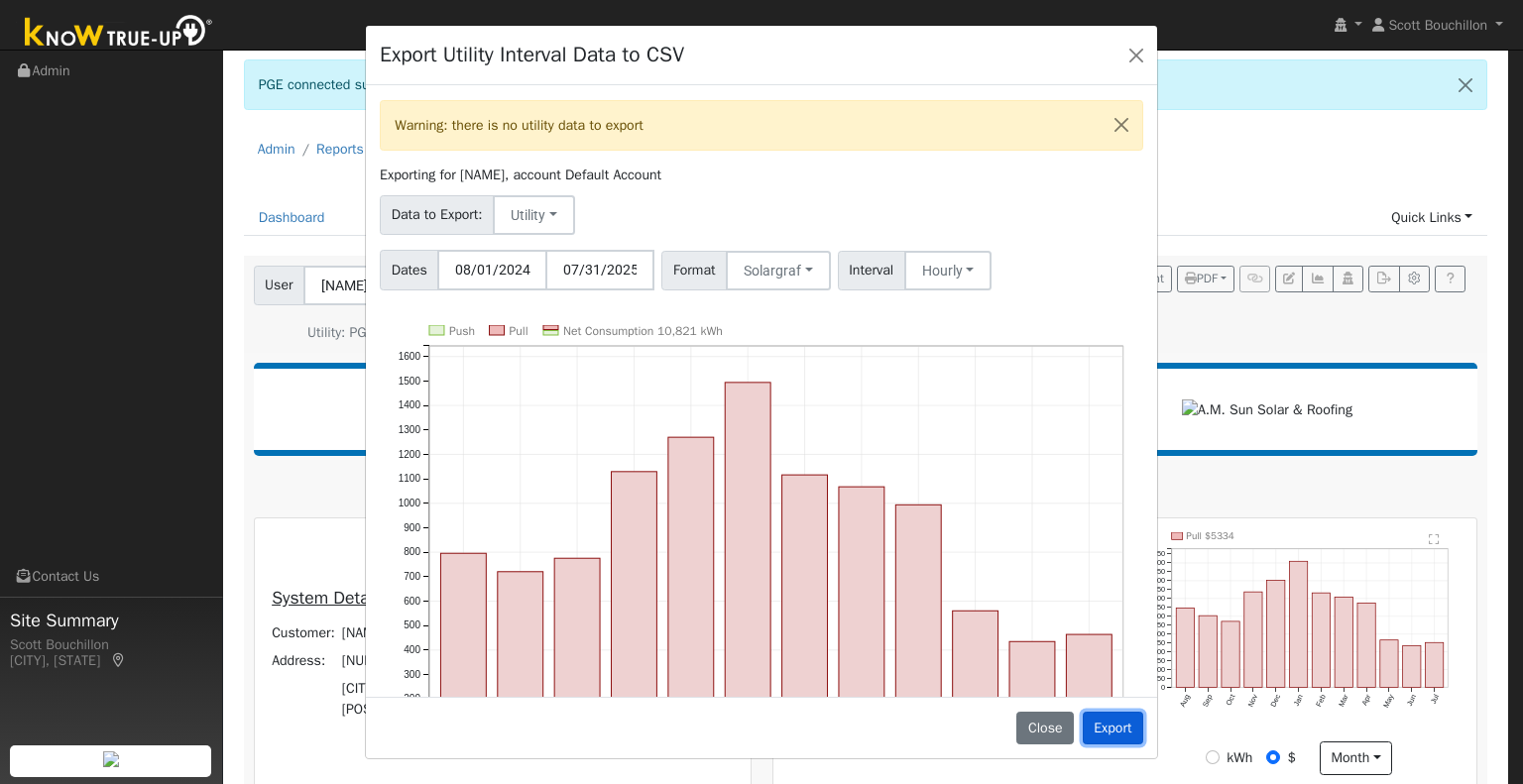 click on "Export" at bounding box center [1113, 728] 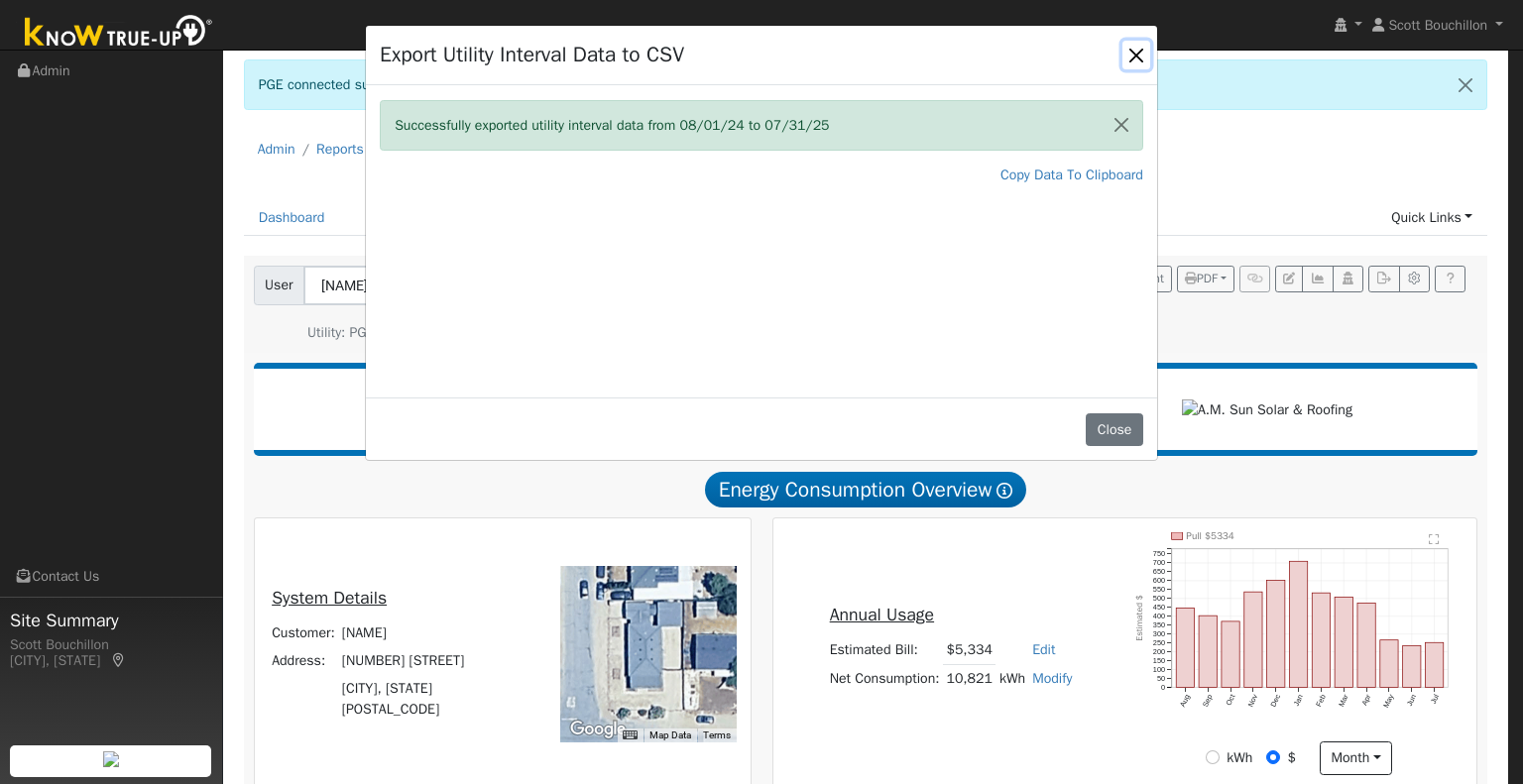 click at bounding box center (1136, 55) 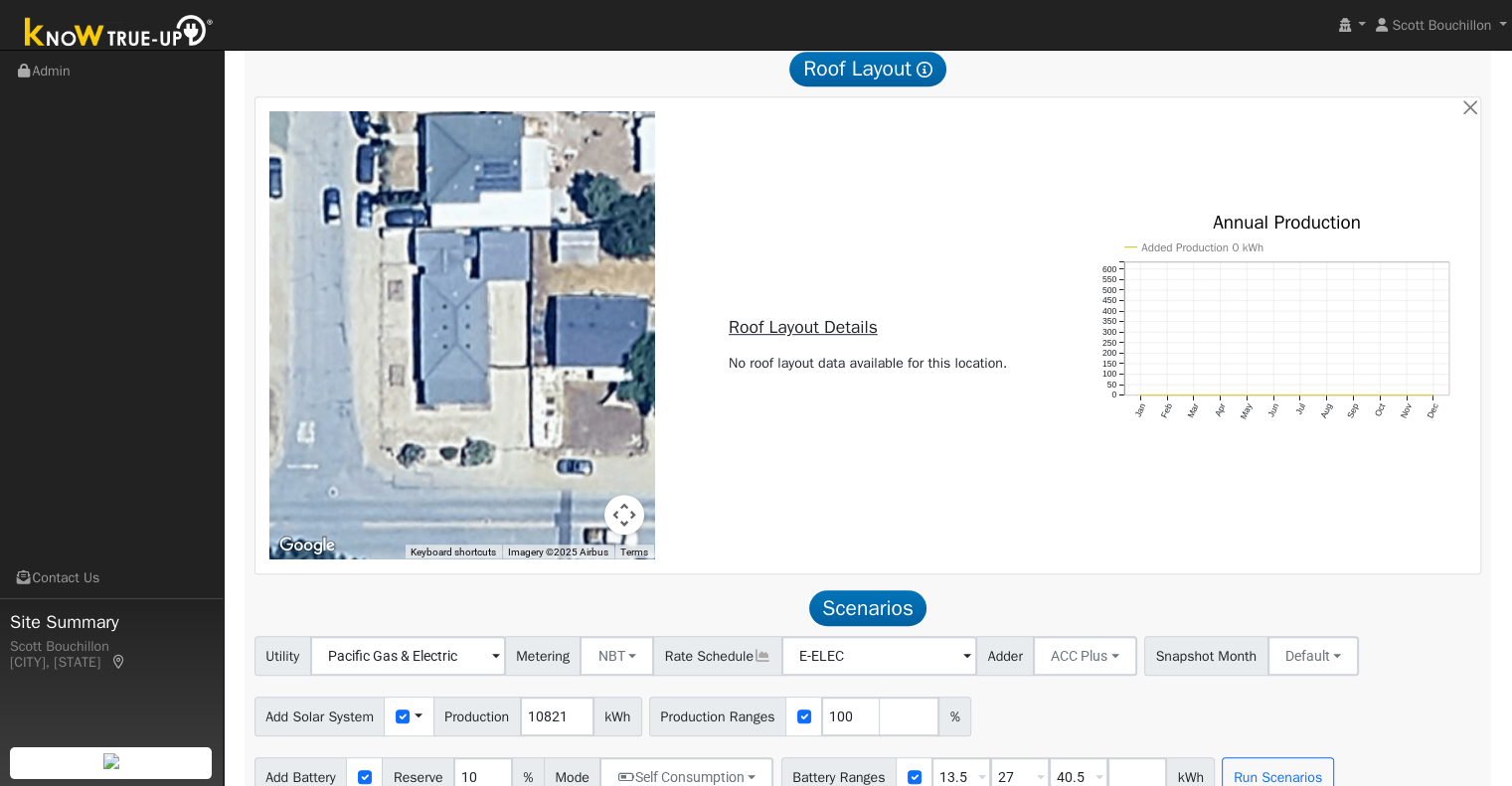 scroll, scrollTop: 1179, scrollLeft: 0, axis: vertical 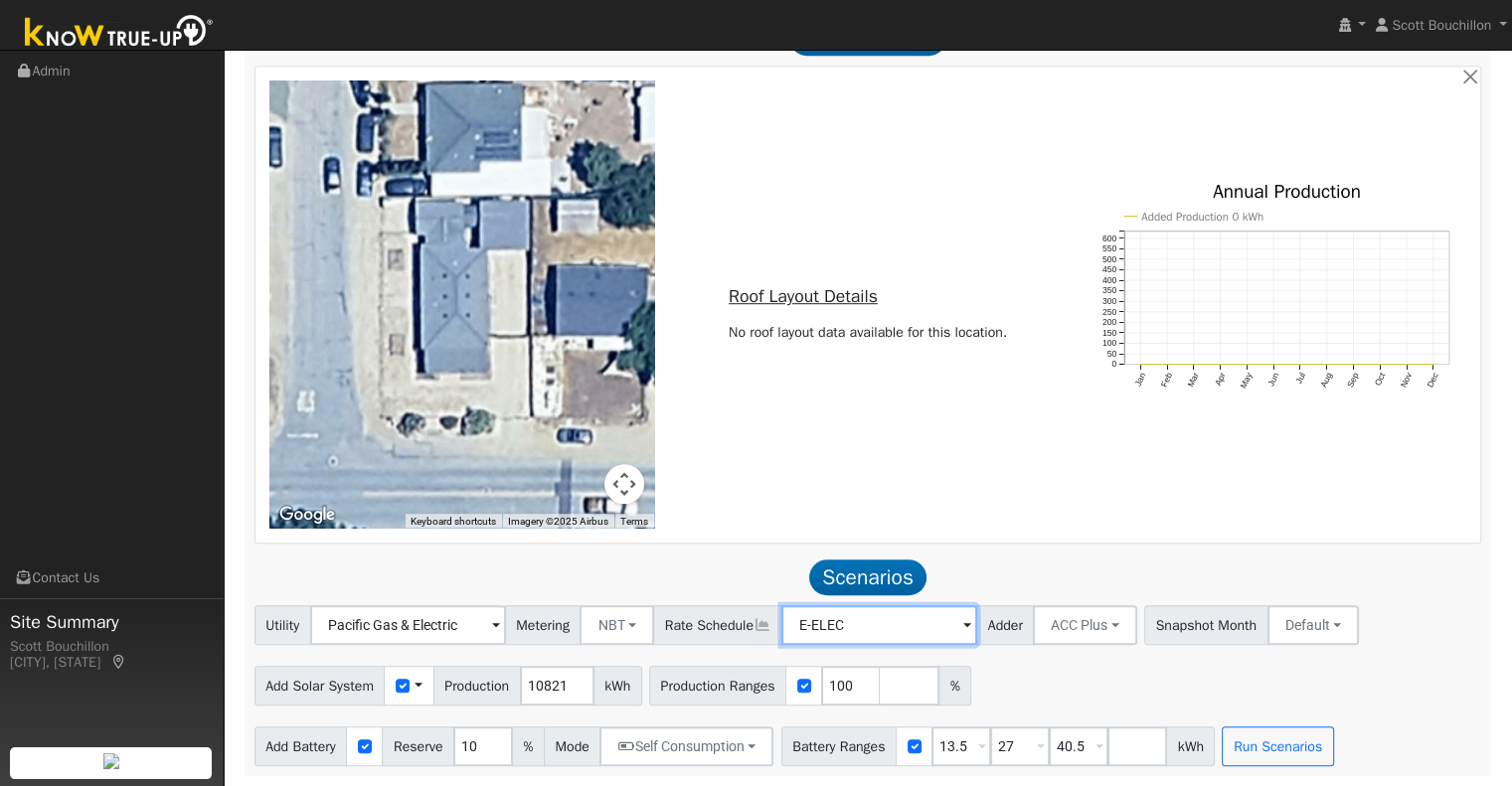 click on "E-ELEC" at bounding box center [408, 625] 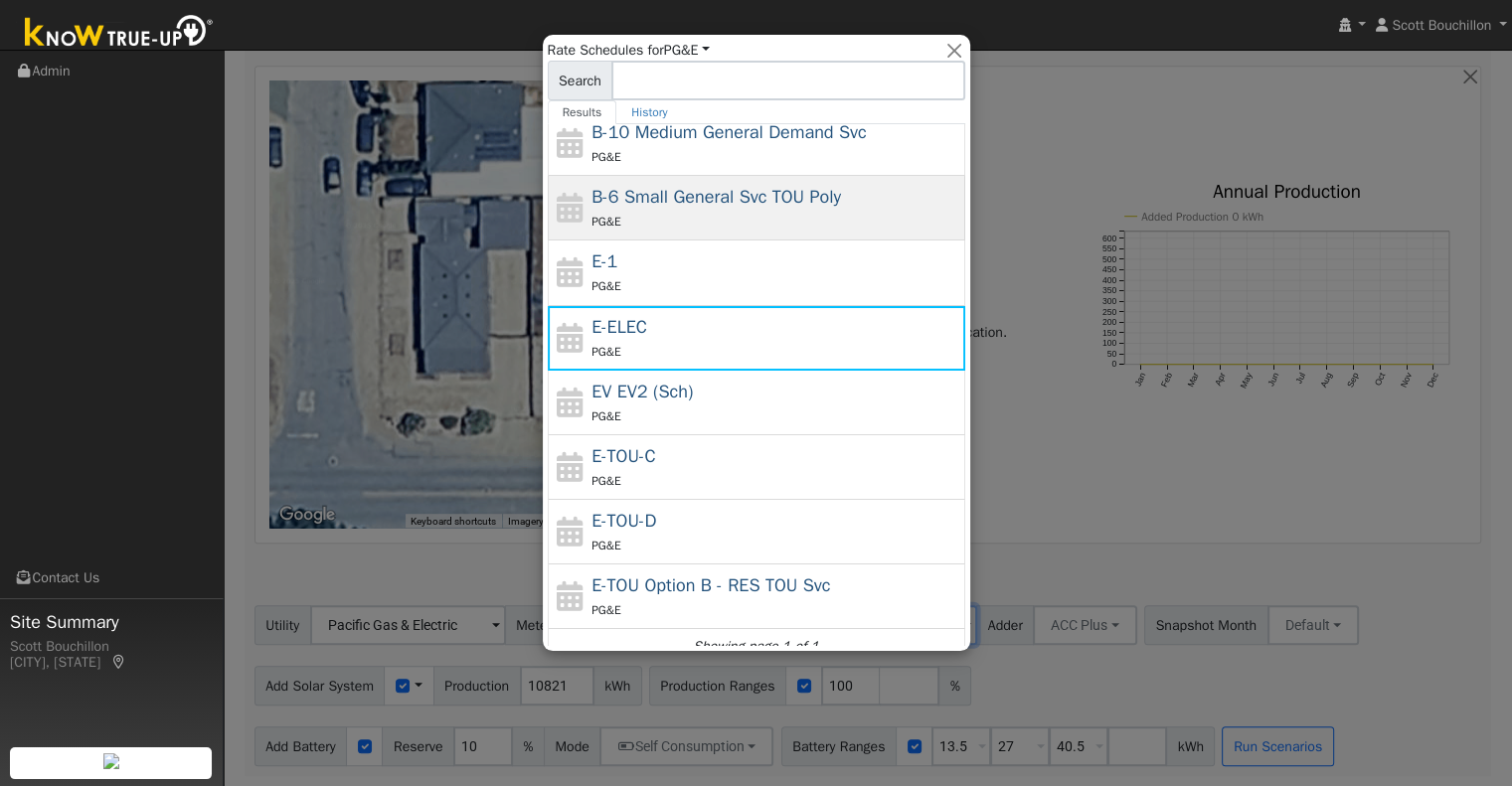 scroll, scrollTop: 215, scrollLeft: 0, axis: vertical 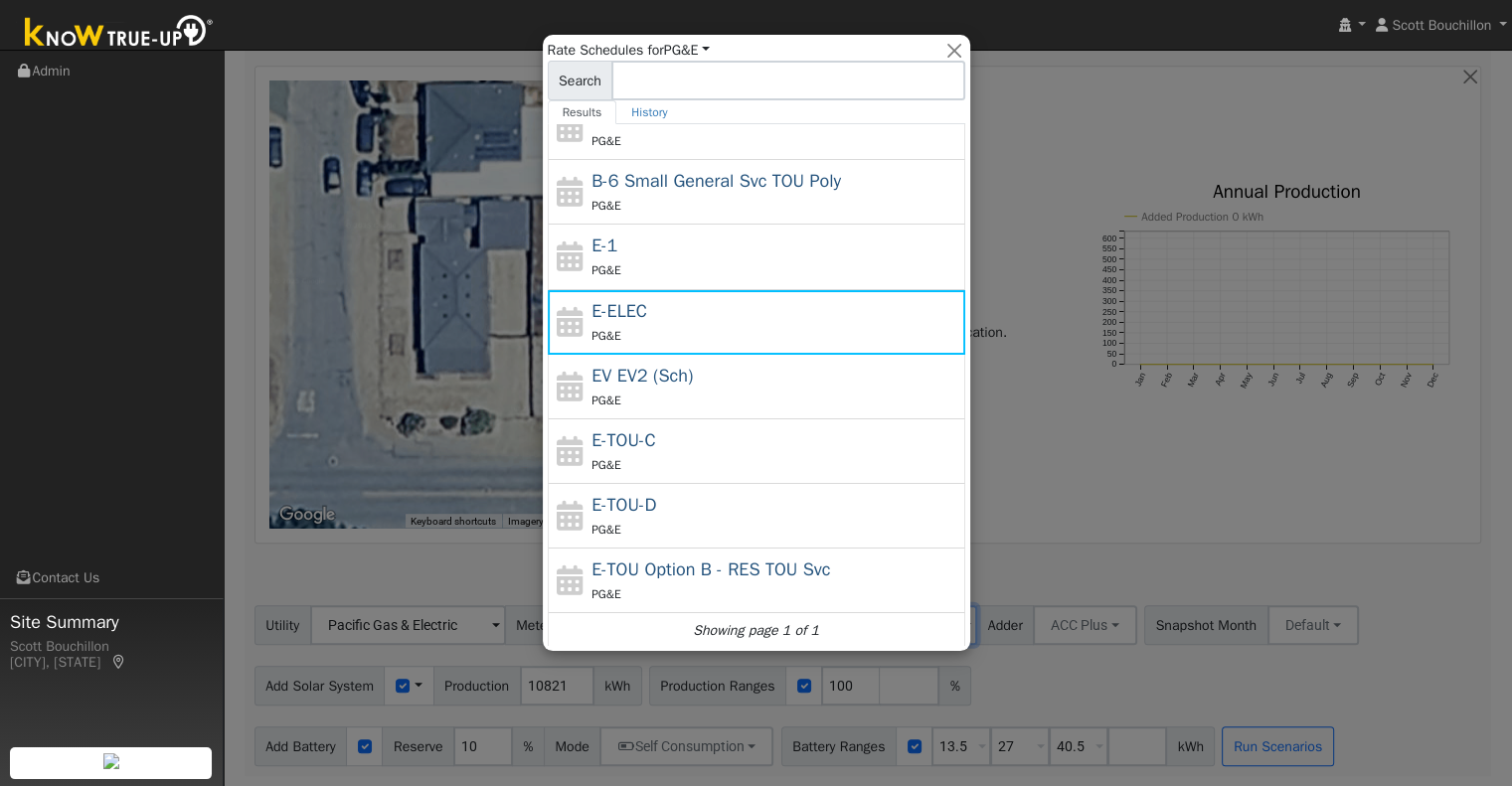 click at bounding box center [756, 393] 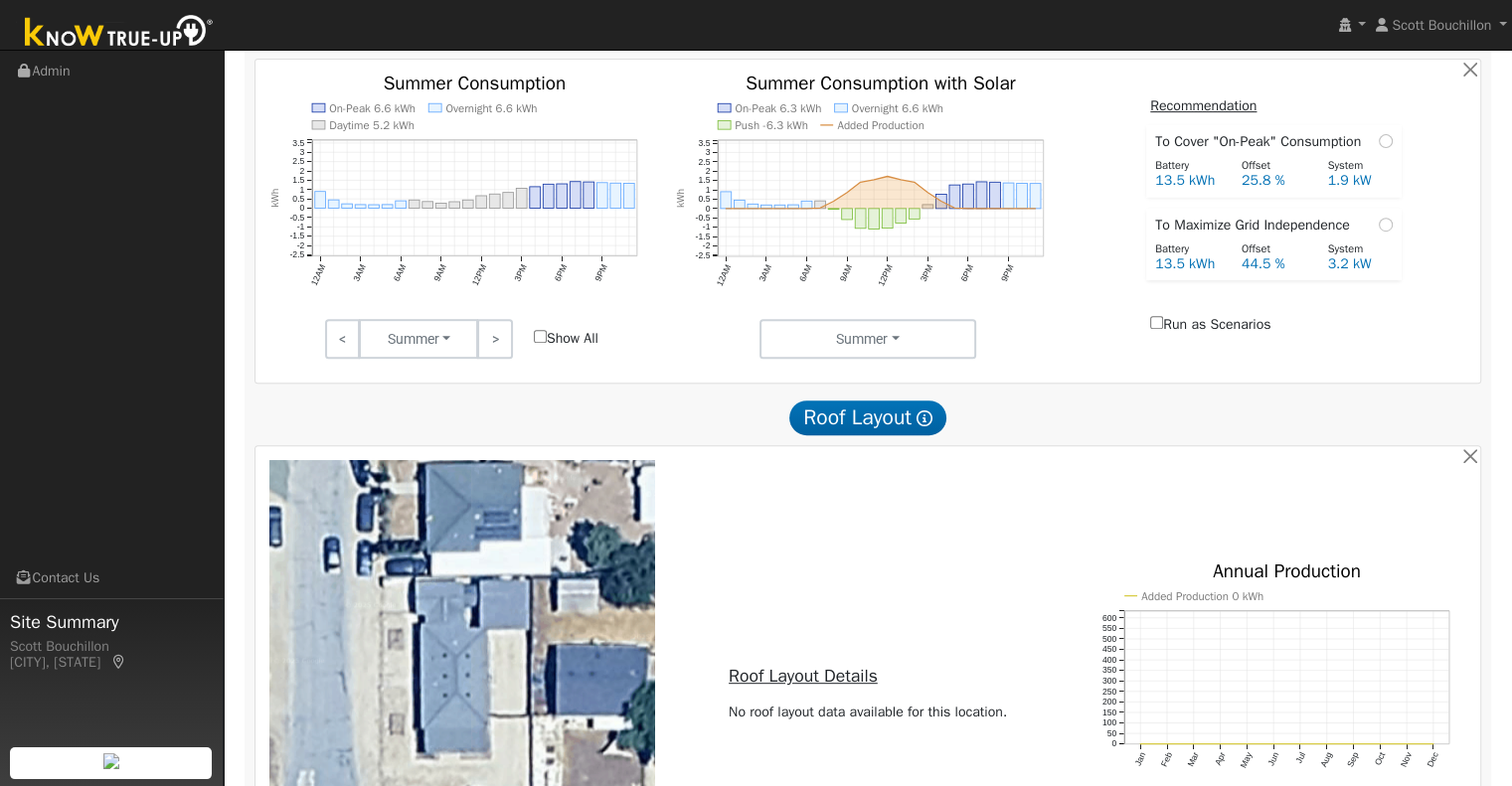 scroll, scrollTop: 186, scrollLeft: 0, axis: vertical 